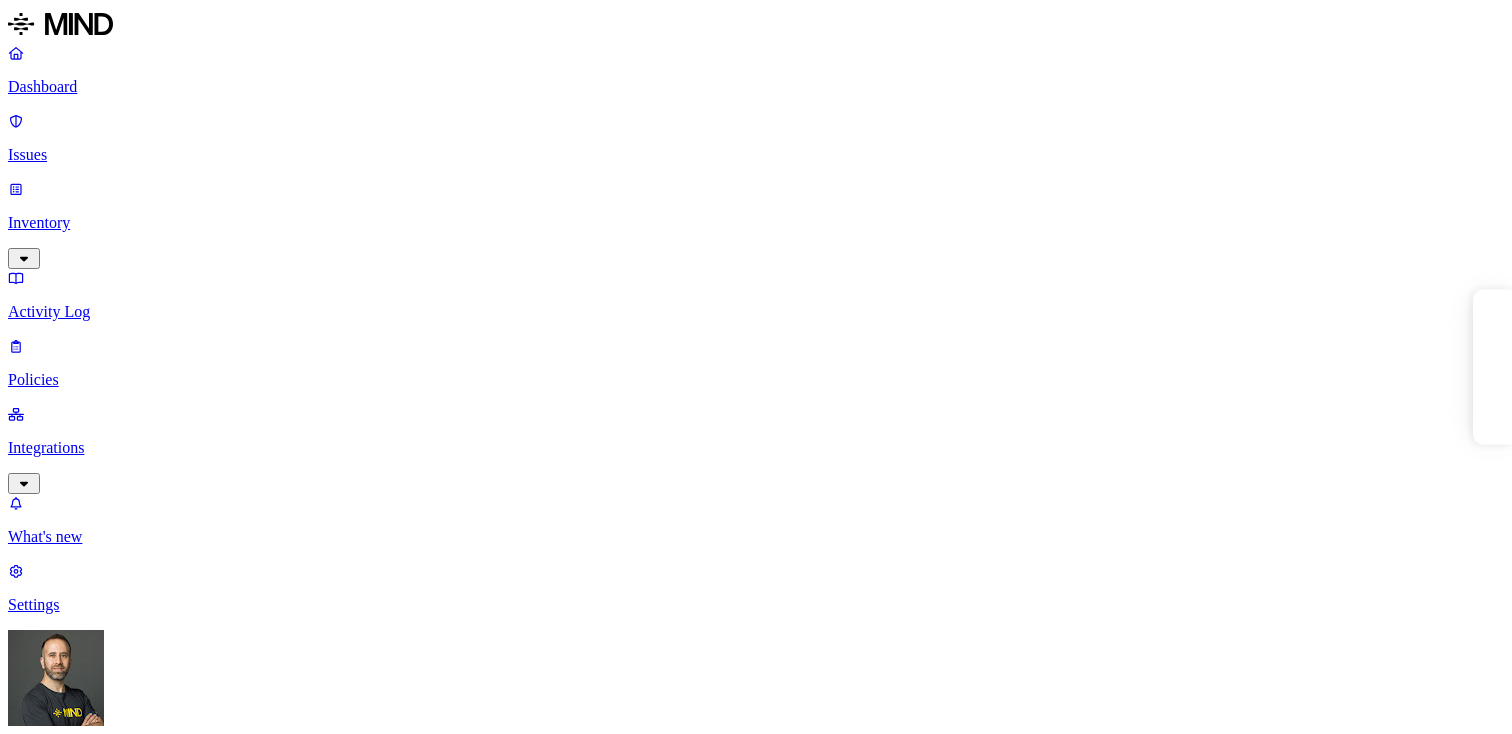 scroll, scrollTop: 0, scrollLeft: 0, axis: both 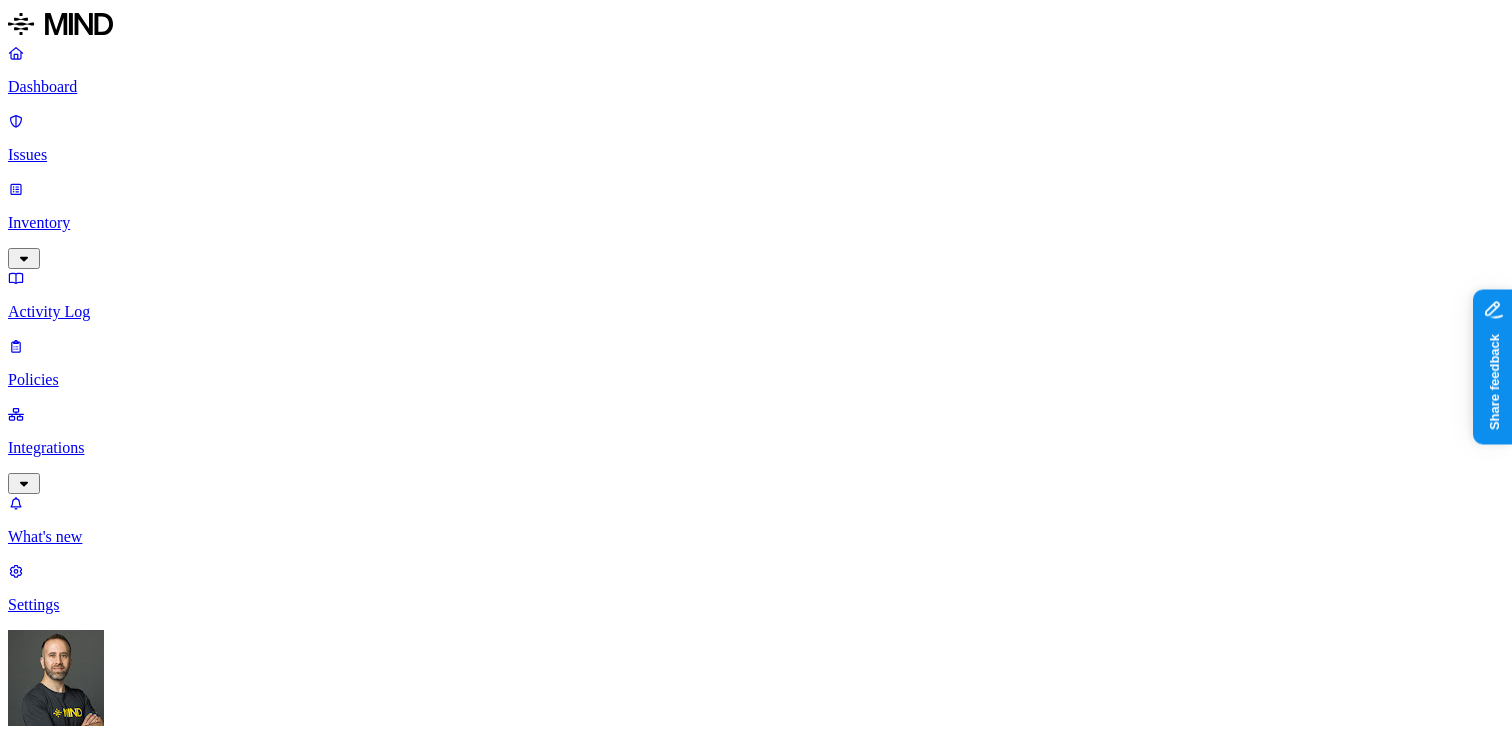 click on "Discovery Detection Prevention" at bounding box center (756, 1021) 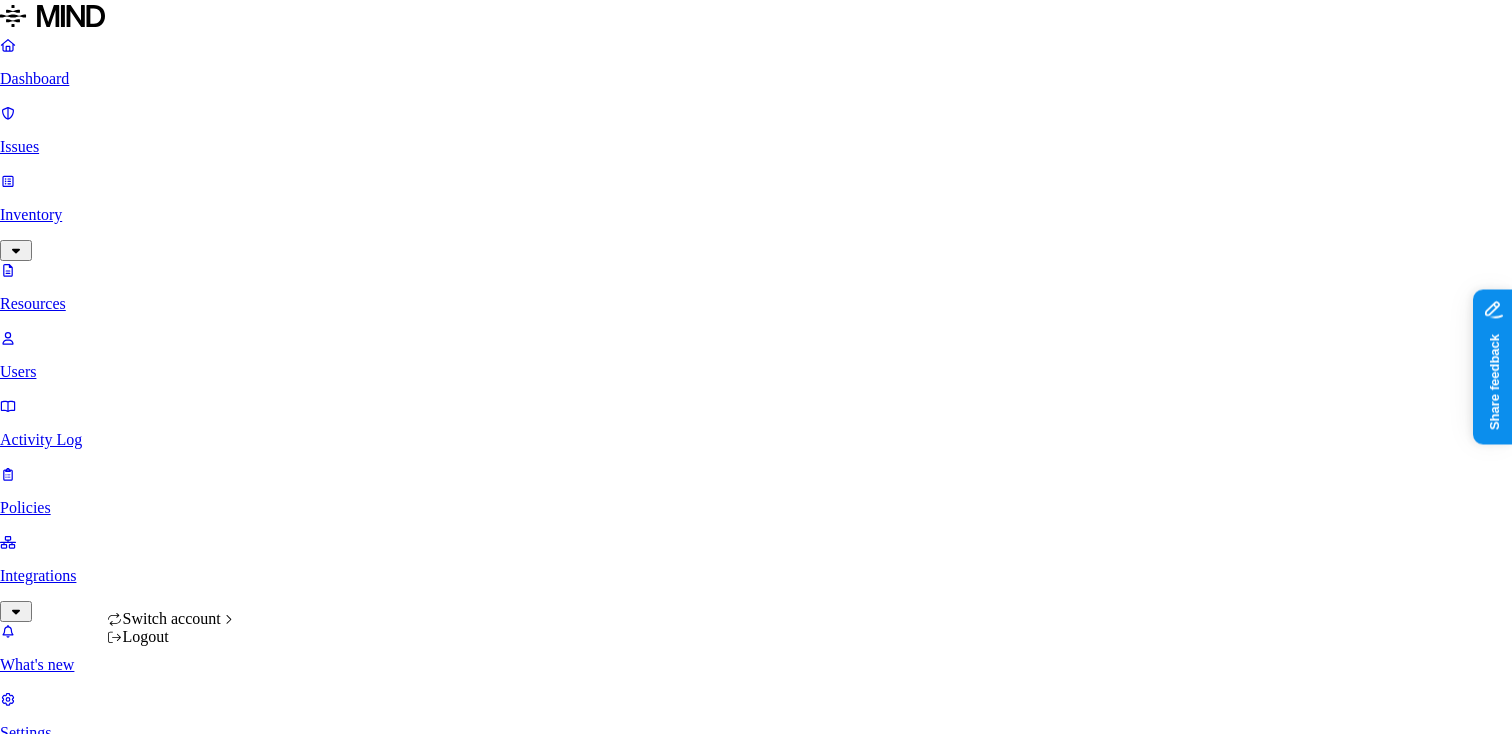 click on "Dashboard Issues Inventory Resources Users Activity Log Policies Integrations What's new 1 Settings Tom Mayblum APTIM Resources Kind File type Classification Category Data types Access Last access Drive name Encrypted 10,000+ Resources Kind Resource Classification Category Access Last access time Full path 2020-08-27-Orbex-WTI Crude Oil Pulls Back From 5-Month Highs-89605883.pdf – – Internal 6 – Durrett, Jill/15.0_Research Deliverables/2020/ELT Strat Meeting 202009/Reports 2020-08-27-Consensus Economics-Energy  Metals Consensus Forecasts - August Survey of Profe...-89606230.pdf – – Internal 6 – Durrett, Jill/15.0_Research Deliverables/2020/ELT Strat Meeting 202009/Reports Photos.pdf – – – Jul 17, 2025, 10:02 AM Park, Shawn/Desktop/NWR/ITP/To Do Taisei Kougyo Photo ID (2).pdf – – – Jul 17, 2025, 10:03 AM Morton, Justin/Desktop/HCH Base Pass Request Forms Taisei Kougyo Photo ID (1).pdf – – – Jul 17, 2025, 10:03 AM Morton, Justin/Desktop/HCH Base Pass Request Forms – –" at bounding box center (756, 3032) 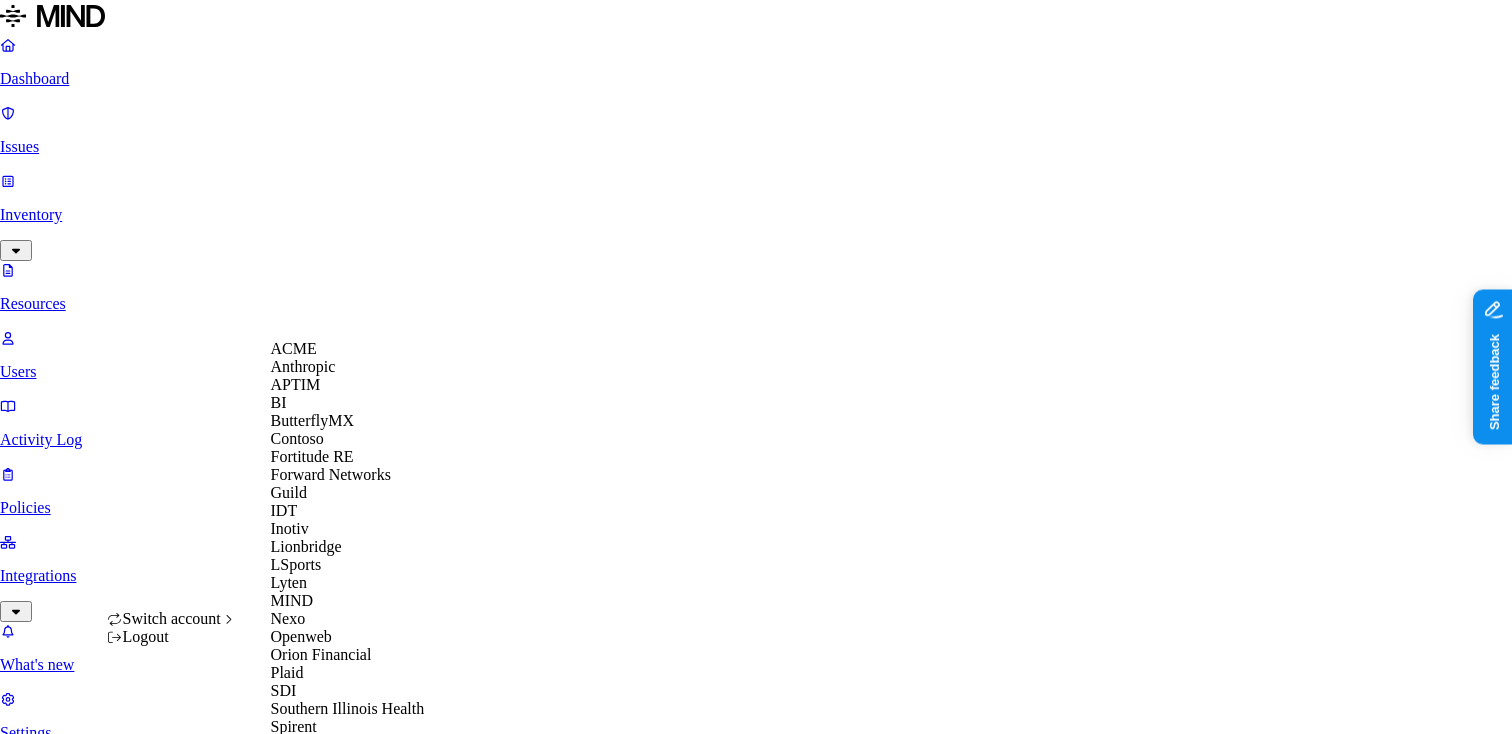 scroll, scrollTop: 128, scrollLeft: 0, axis: vertical 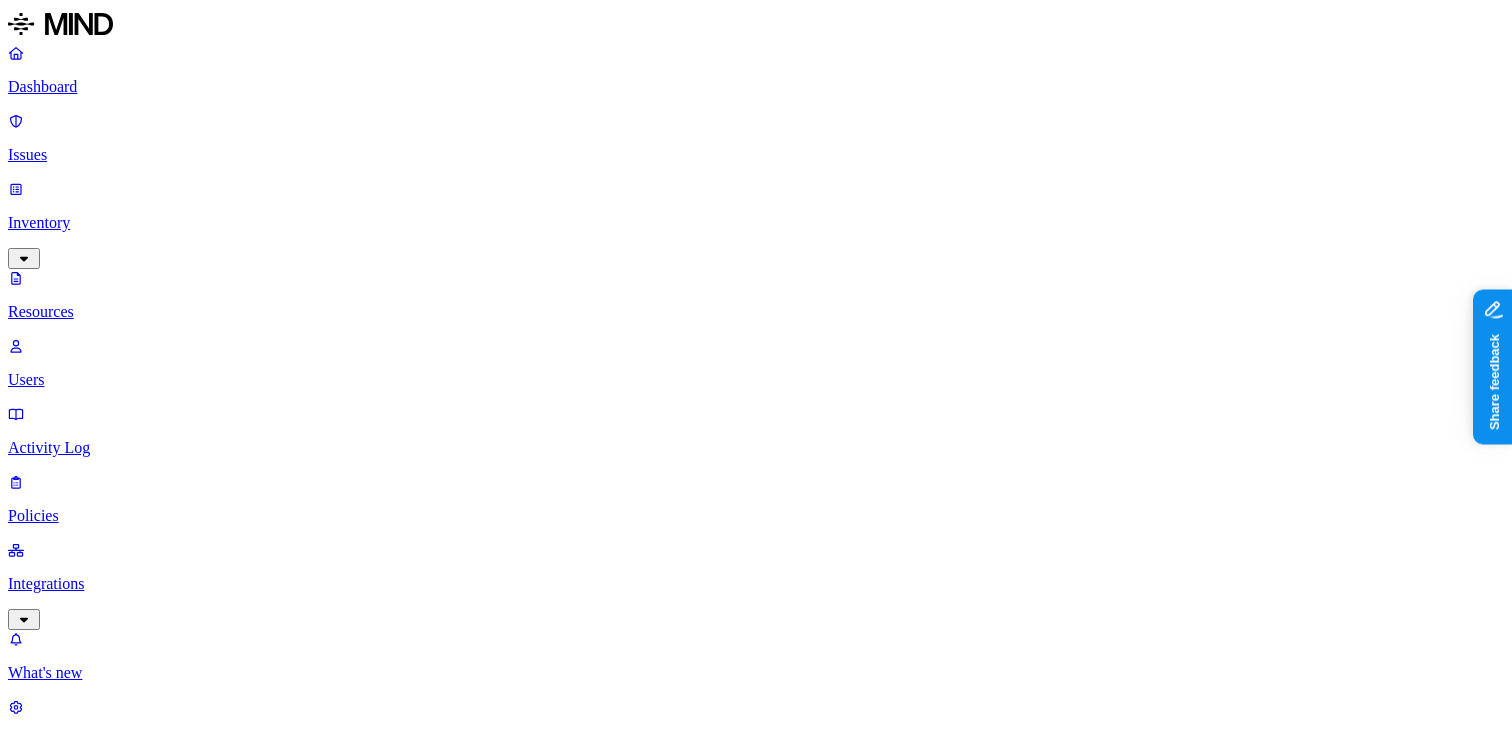 click on "Dashboard Issues Inventory Resources Users Activity Log Policies Integrations What's new 1 Settings [FIRST] [LAST] Inotiv Resources Kind File type Classification Category Data types Access Last access Drive name Encrypted 10,000+ Resources Kind Resource Classification Category Access Last access time Full path MPEG Streamclip Guide.pdf PII / PHI 2 – – – dept/BizDev/Marketing/Marketing/HandySoftware/MPEG_Streamclip_1.2 DSC05616.JPG – – – Jun 17, 2025, 07:42 PM [FIRST] [LAST]/Pictures DSC05615.JPG – – – Jun 17, 2025, 07:42 PM [FIRST] [LAST]/Pictures DSC05614.JPG – – – Jun 17, 2025, 07:42 PM [FIRST] [LAST]/Pictures SYG-0213.docx PII / PHI 3 – Internal 4 Jul 17, 2025, 10:06 AM [FIRST] [LAST]/2. B23 Sygnature/Cage Cards/July ORDINE_399 PALERMO.pdf PII / PHI 2 – Internal 3 Jul 17, 2025, 10:05 AM [FIRST] [LAST]/Desktop/ORDINI PER ALLEGATI new Dichiarazione assenza conflitti di interessse ENVIGO NM 080 16.7.2025_c.pdf – – –" at bounding box center [756, 1691] 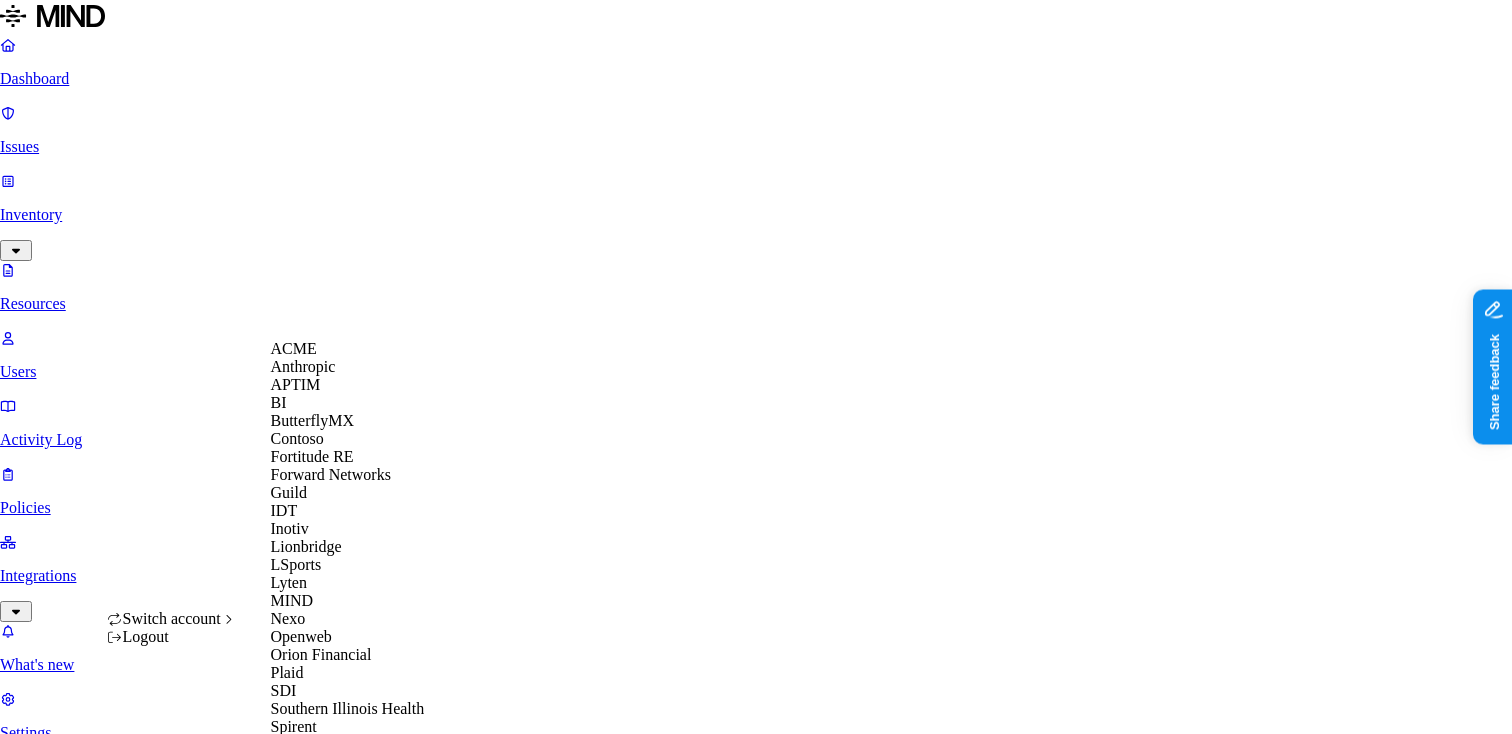 scroll, scrollTop: 632, scrollLeft: 0, axis: vertical 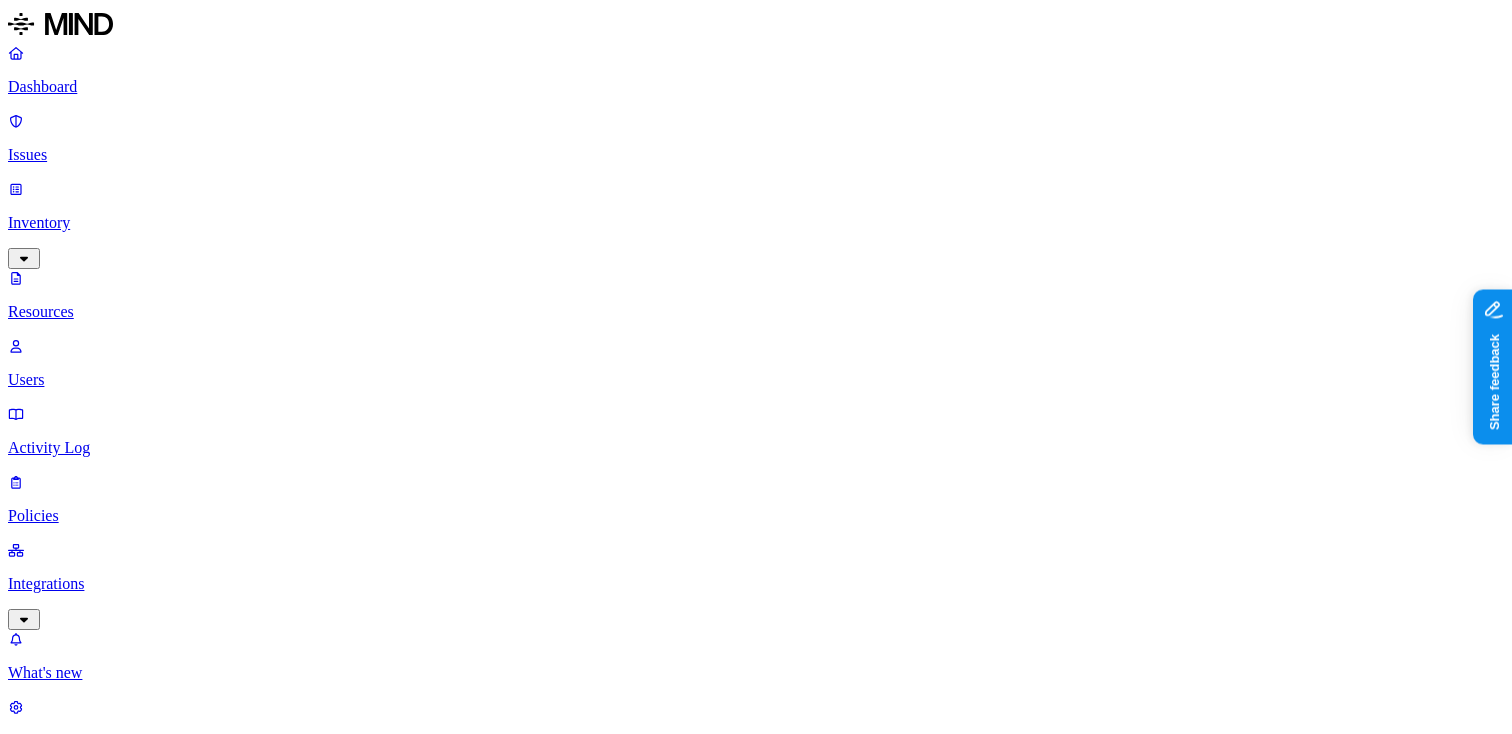 click on "Labels" at bounding box center [43, 1174] 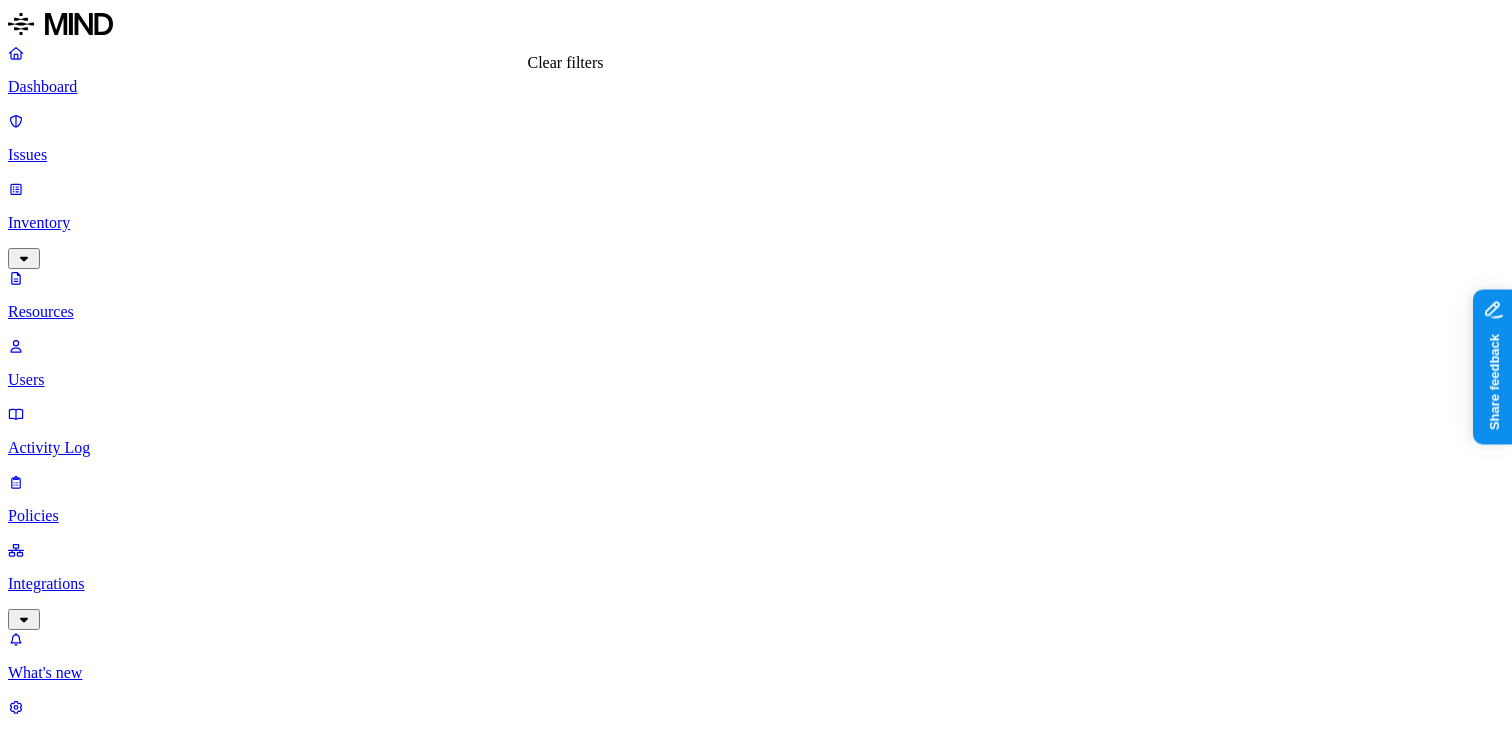 click 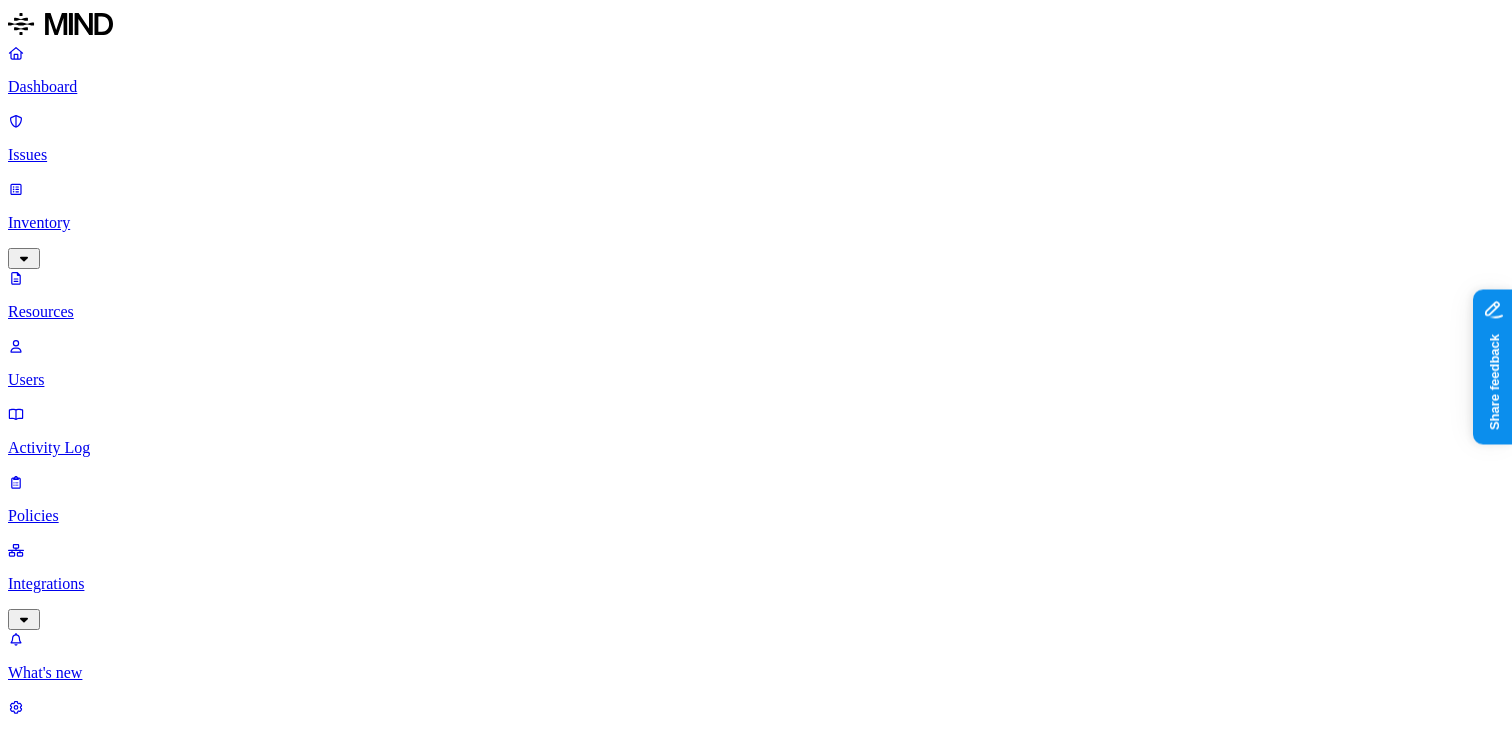click on "Dashboard" at bounding box center (756, 87) 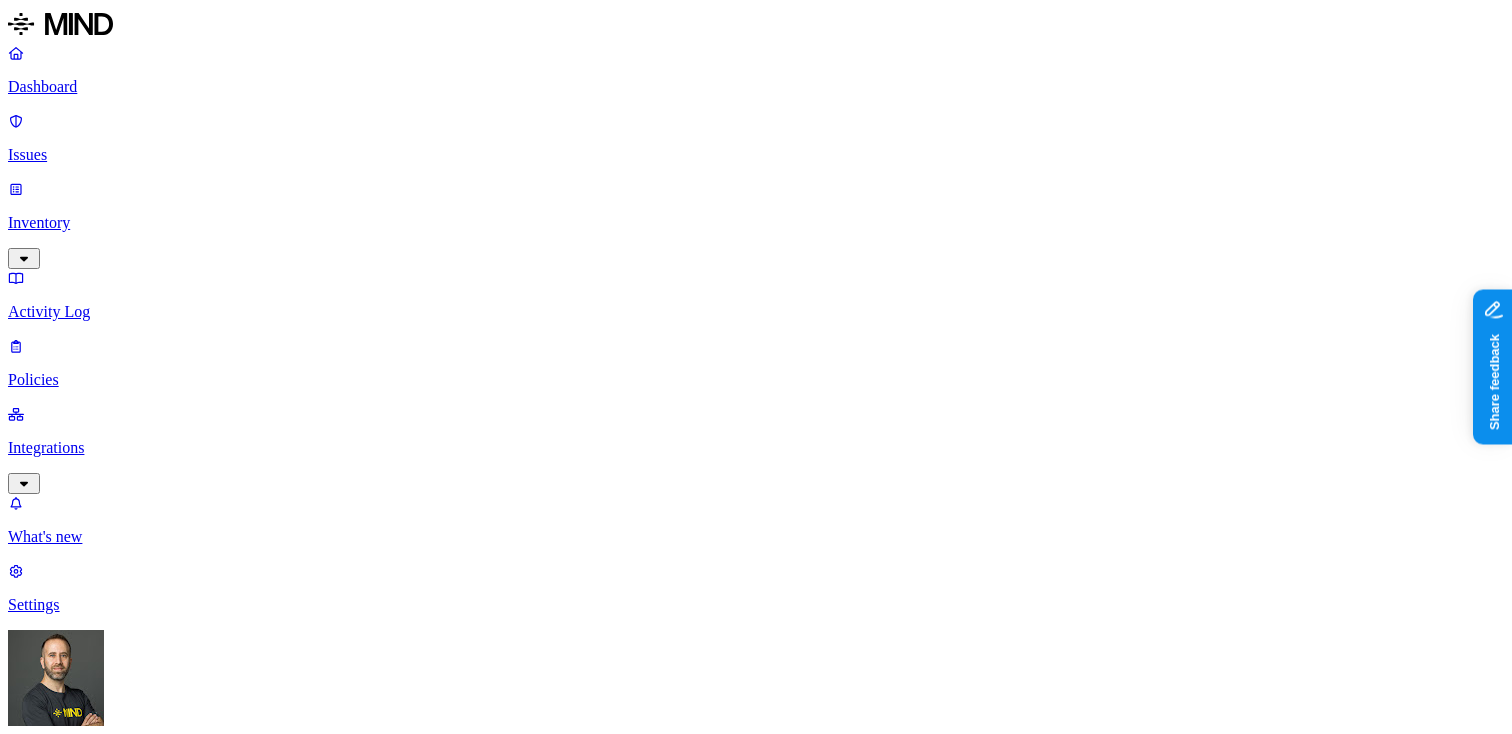 click on "Dashboard Issues Inventory Activity Log Policies Integrations What's new 1 Settings Tom Mayblum Yageo Dashboard 0 Discovery Detection Prevention Last update: 09:13 AM Scanned resources 24.3M Resources by integration 24.3M O365 PII 1.09M Person Name 900K Email address 761K Phone number 316K Address 177K IBAN 73.9K SSN 7.43K PCI 4.48K Credit card 4.48K Secrets 2.97K Password 2.14K Azure credentials 546 Encryption Key 254 AWS credentials 18 GCP credentials 4 OpenAI API Key 3 Other 1.44M Source code 1.44M CUI 14 Top resources with sensitive data Resource Sensitive records Owner Last access Candidates and Opportunities.xlsx Email address 5000 Person Name 648 Address 94 Phone number 5000 Elly Woody May 30, 2025, 11:14 PM 5. AdventureWorks DW 2012.accdb Email address 5000 Person Name 331 Address 386 Phone number 5000 Arrigo Gamberini Jun 4, 2025, 05:44 PM 5. AdventureWorks DW 2012.accdb Email address 5000 Person Name 331 Address 386 Phone number 5000 Eliana Fabbri Apr 28, 2025, 06:29 PM Email address 5000" at bounding box center (756, 1564) 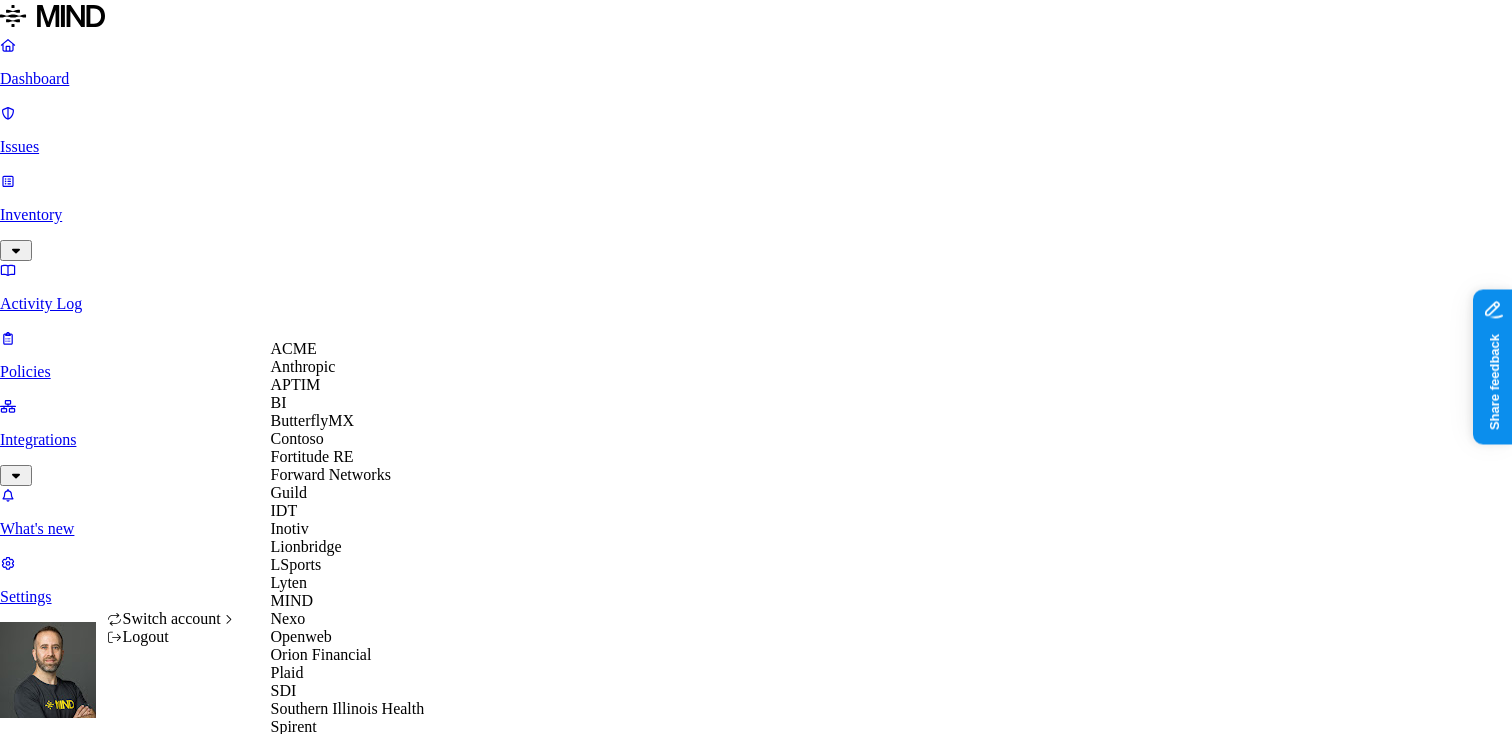 scroll, scrollTop: 632, scrollLeft: 0, axis: vertical 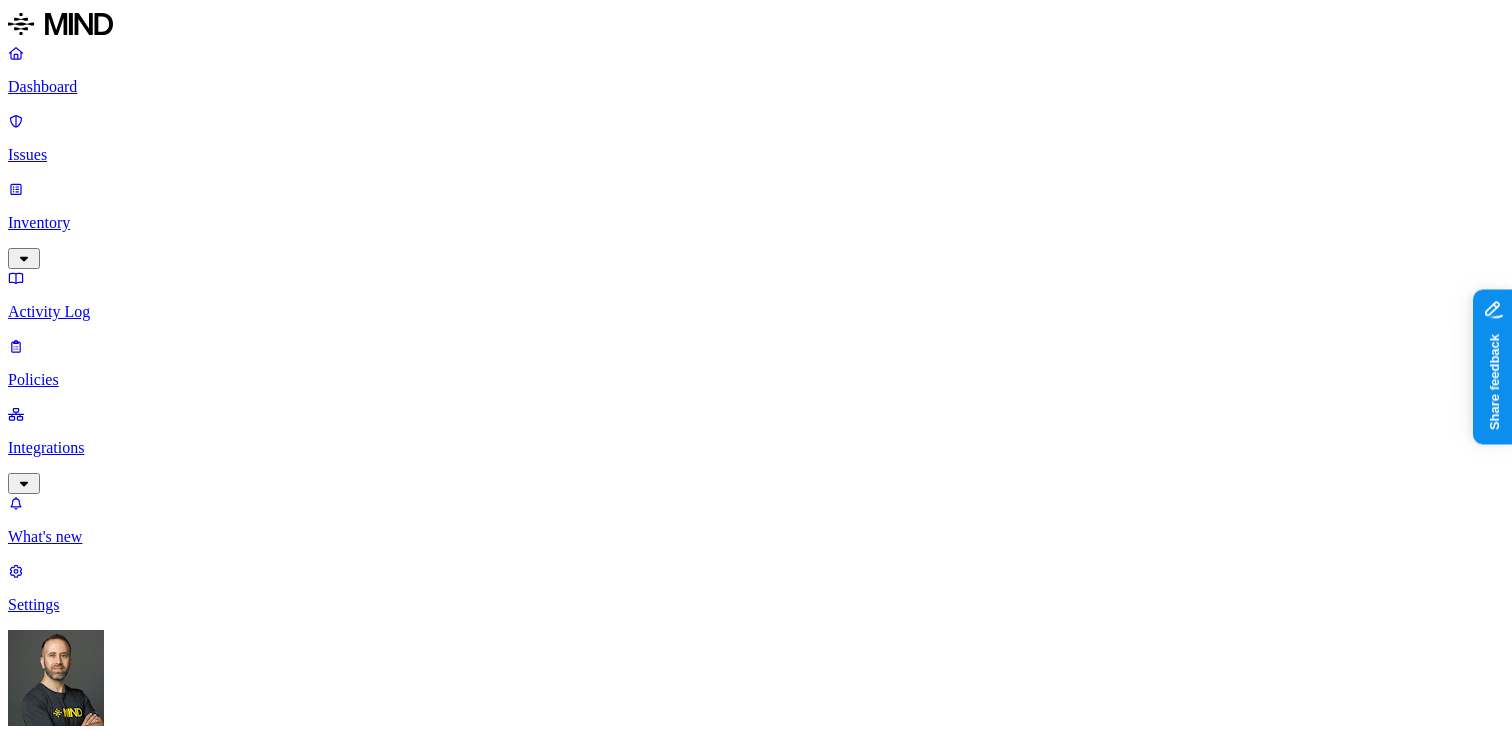 click on "Inventory" at bounding box center [756, 223] 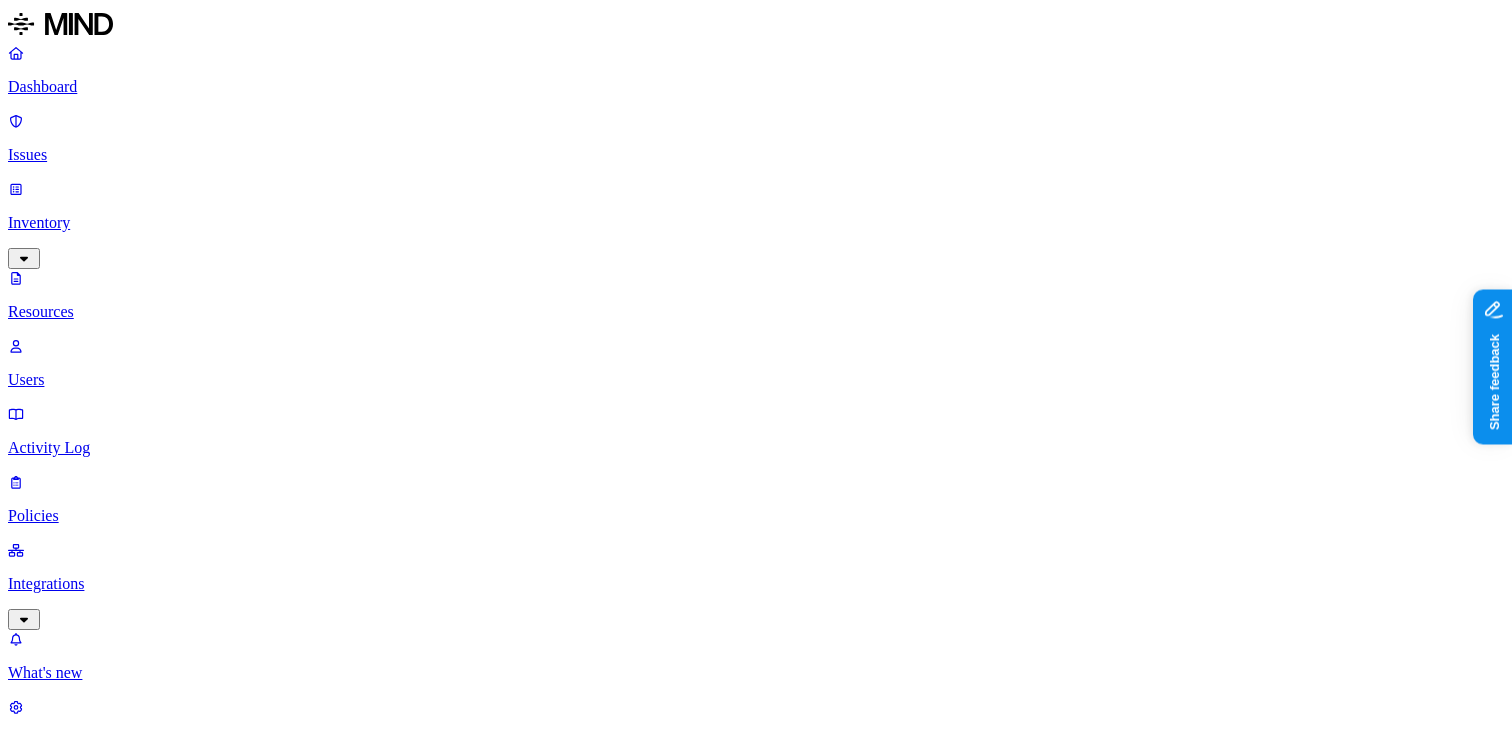 click on "Labels" at bounding box center (35, 1174) 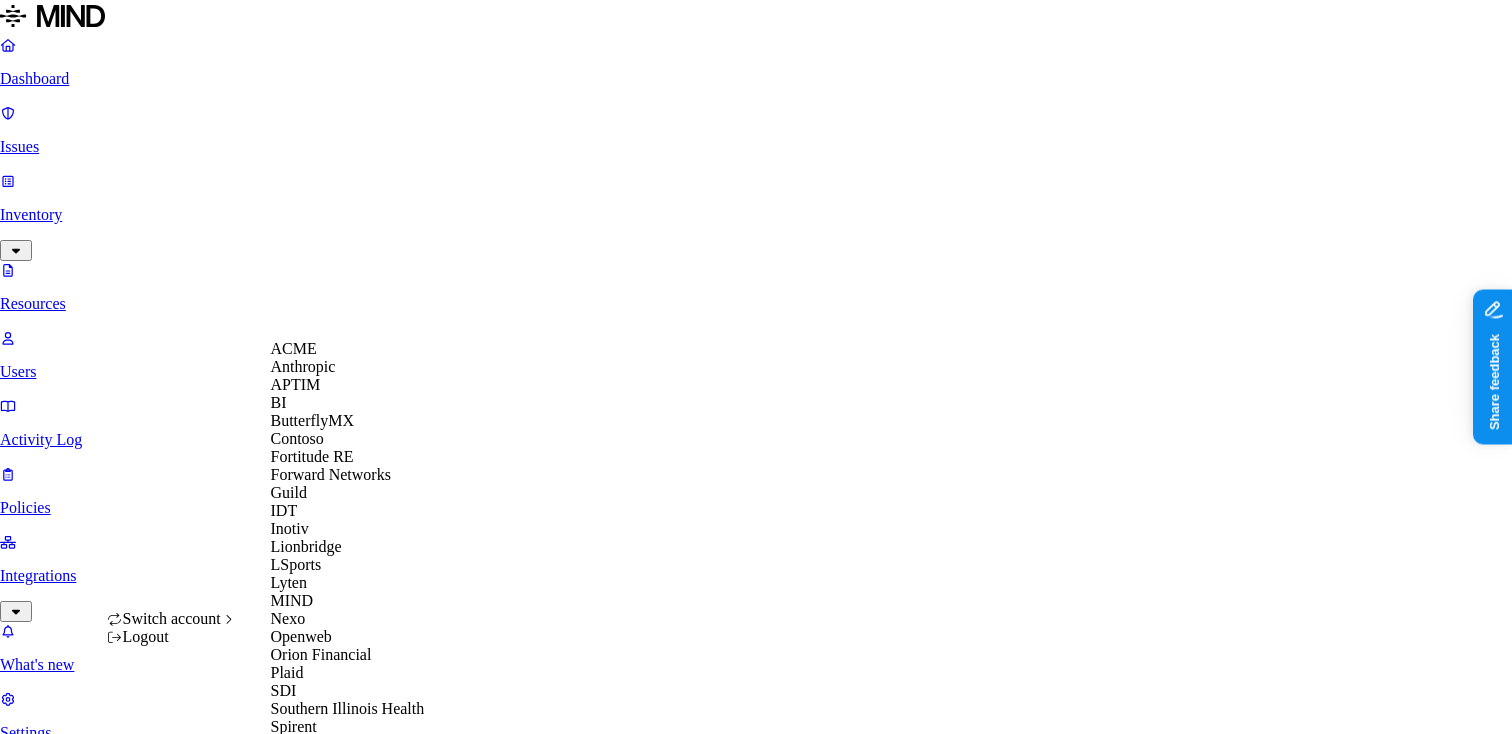 scroll, scrollTop: 632, scrollLeft: 0, axis: vertical 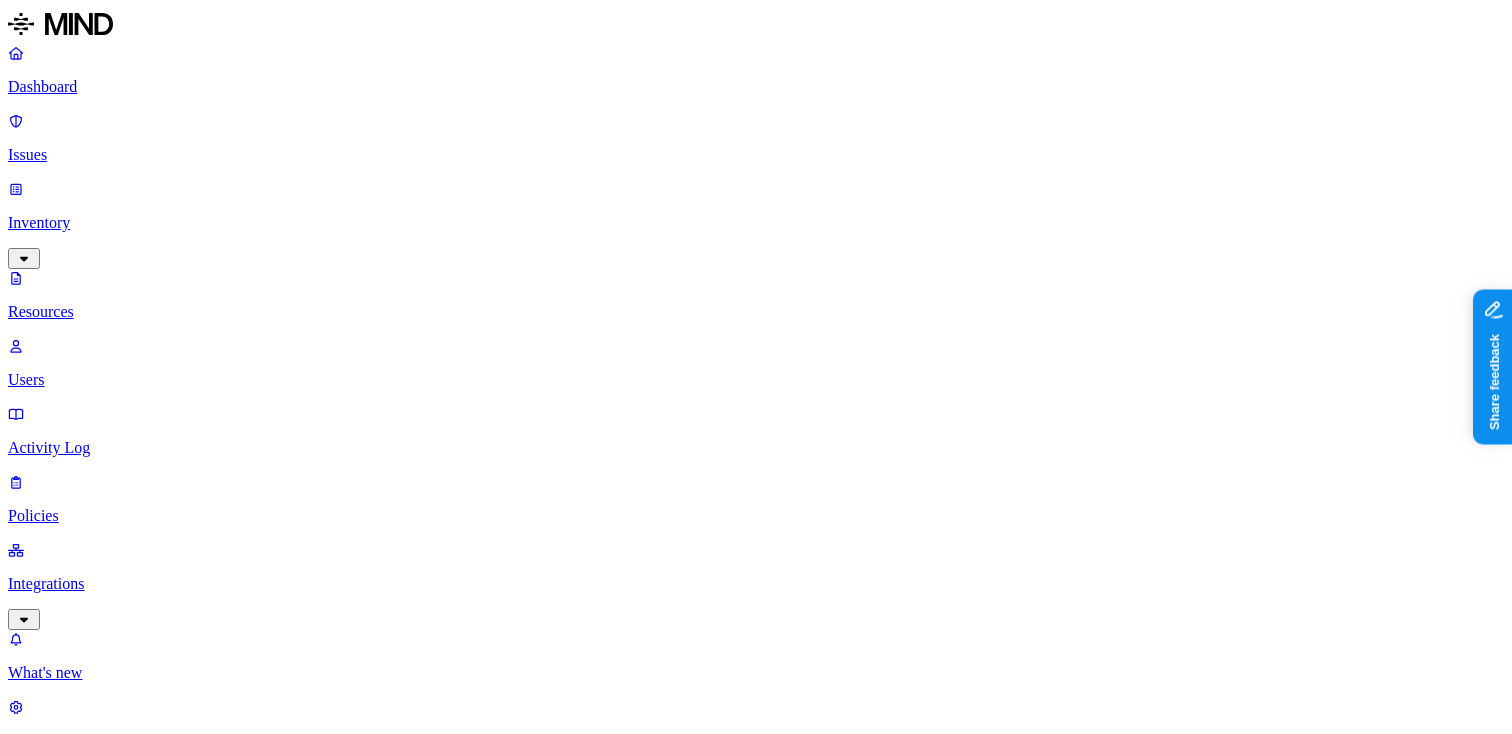 click on "Dashboard" at bounding box center (756, 87) 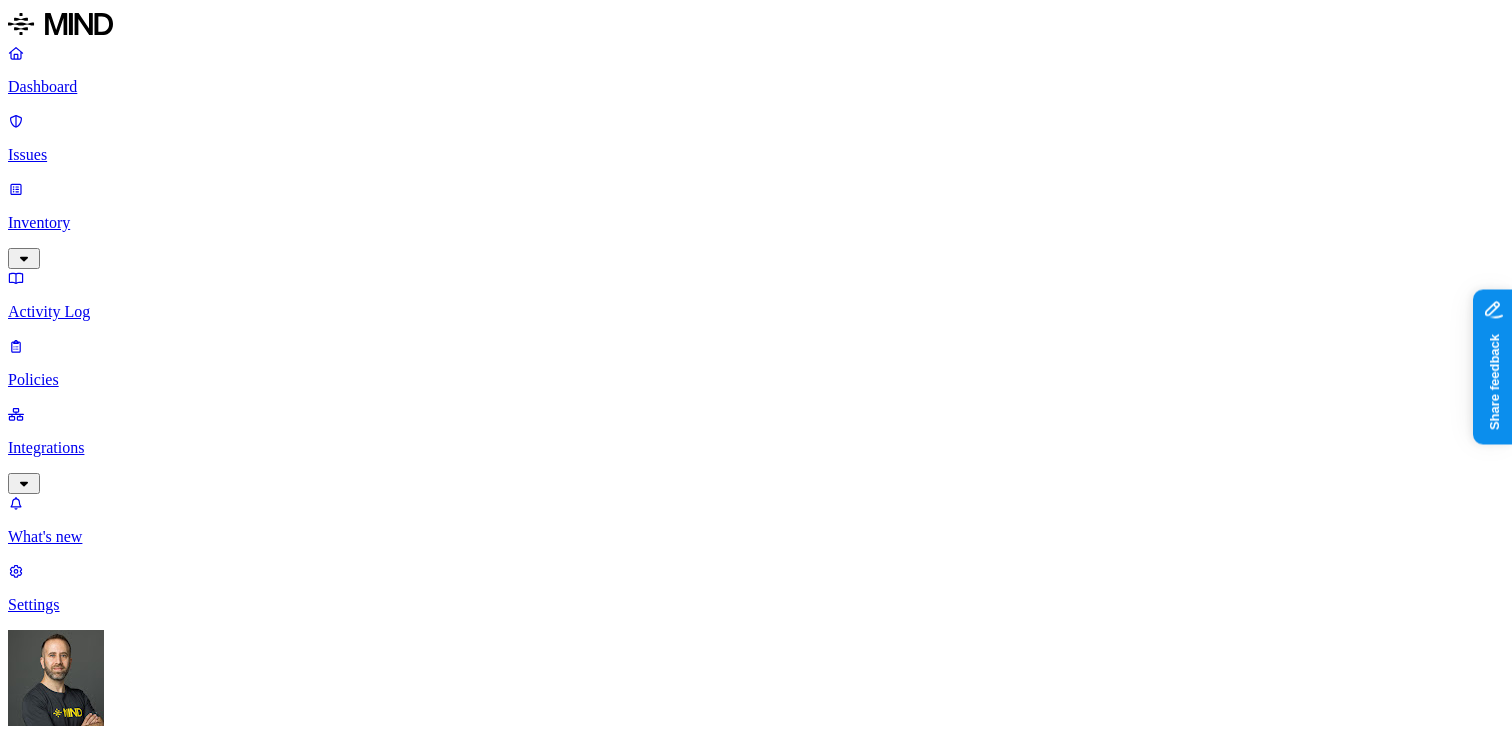 click on "Prevention" at bounding box center [195, 1010] 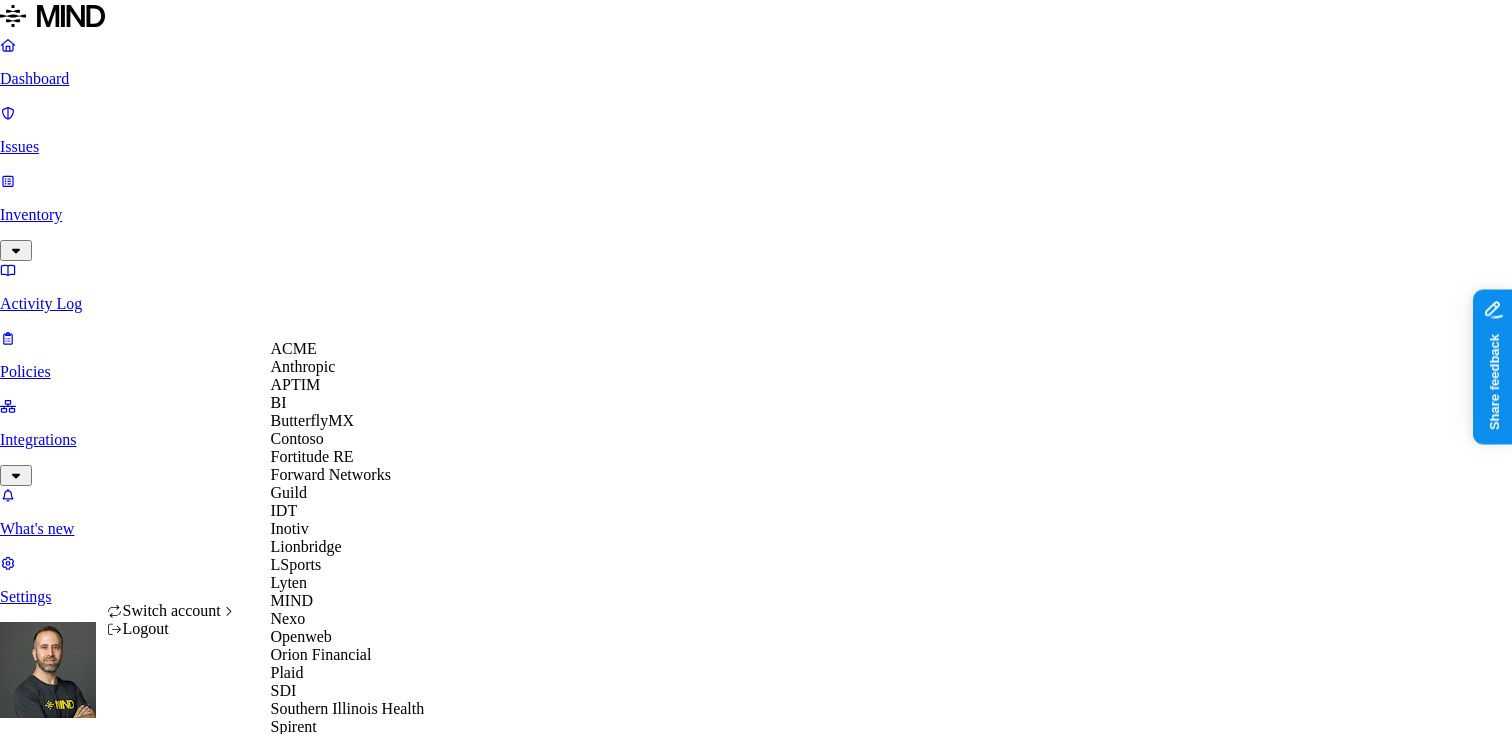 scroll, scrollTop: 632, scrollLeft: 0, axis: vertical 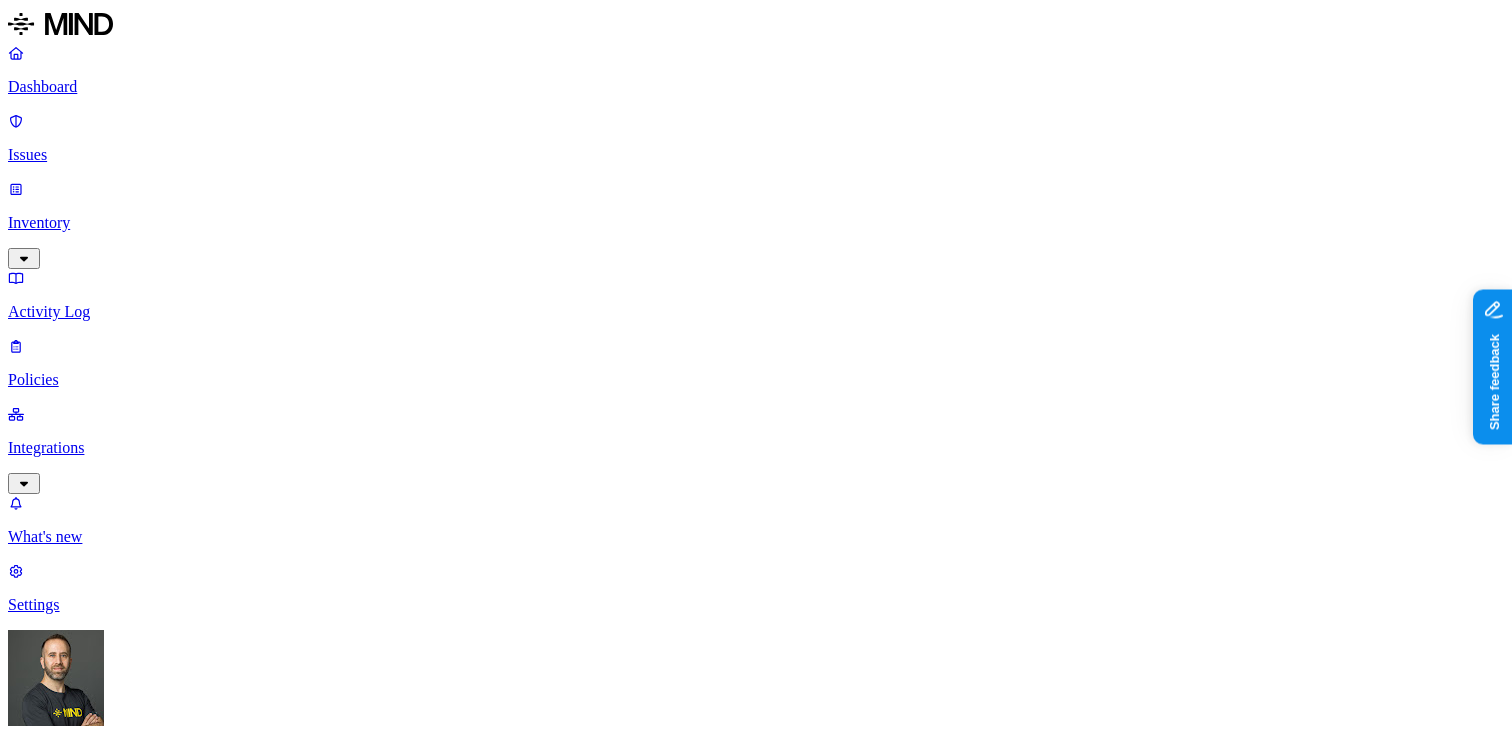 click on "Inventory" at bounding box center [756, 223] 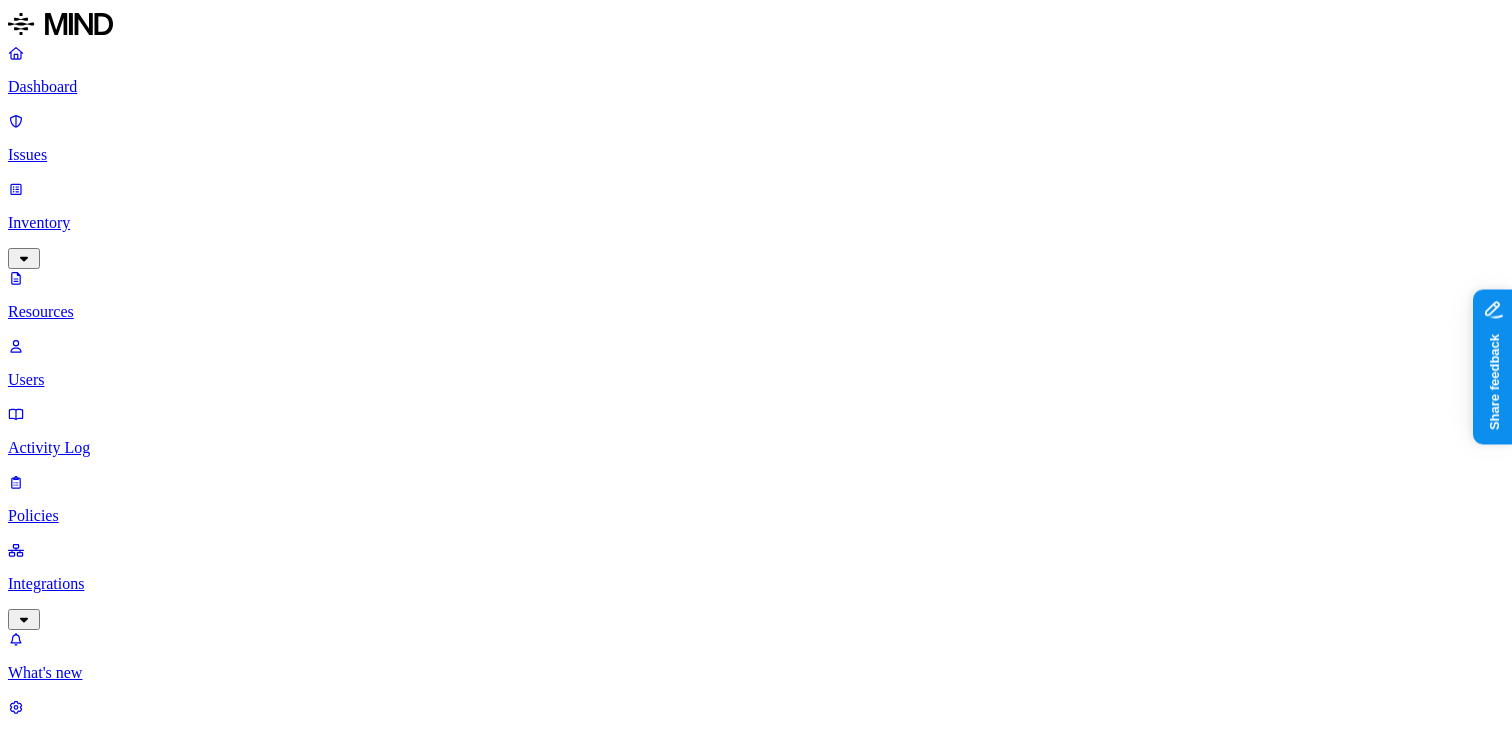 click on "Dashboard" at bounding box center [756, 87] 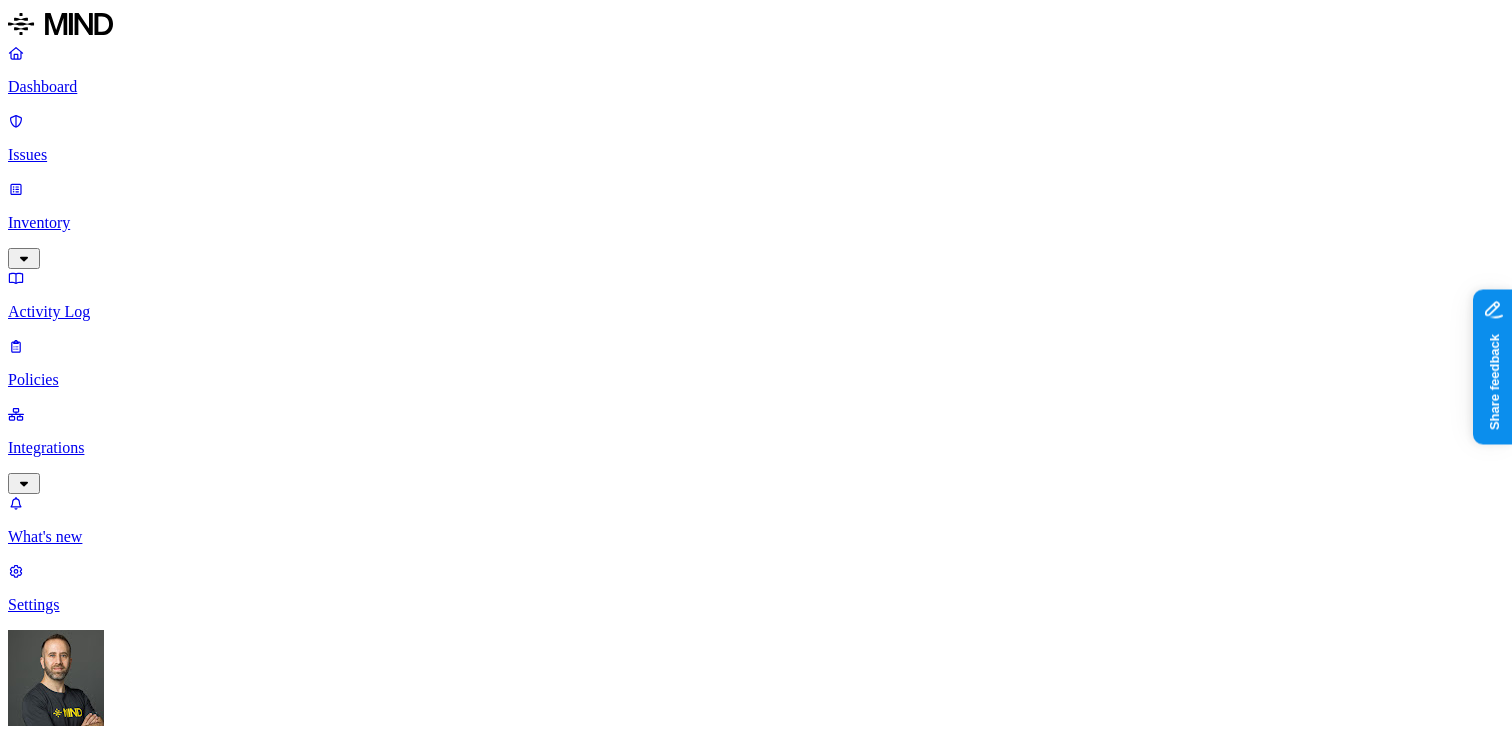 click on "Dashboard Issues Inventory Activity Log Policies Integrations What's new 1 Settings Tom Mayblum Turo Dashboard 0 Discovery Detection Prevention Last update: 09:17 AM Scanned resources 56.1K Resources by integration 34.1K Turo Jira 11.5K Turo Box 10.5K Turo PII 7.17K Person Name 6.25K Email address 4.38K Address 3.42K Phone number 2.57K Date of birth 230 IBAN 159 PCI 41 Credit card 41 Secrets 11 Password 10 Encryption Key 1 Other 27 Source code 27 Top resources with sensitive data Resource Sensitive records Owner Last access Turo Reporting Marketing Funnel (18).csv Email address 5000 Person Name 25 Phone number 5000 05 May 2025 Kustomer License Overage Accrual (Contract 05.01.2024-04.30.2027) JE#2811354.xlsx Email address 5000 Person Name 249 Phone number 4236 Michael Kelly Jun 10, 2025, 07:11 PM Nation Safe Driver Export.xls Email address 5000 Person Name 1071 domo_audit_052225.xlsx Email address 4414 Person Name 1357 domo_users_061125.xlsx Email address 4482 Person Name 1152 Phone number 8 17 32 4" at bounding box center [756, 1728] 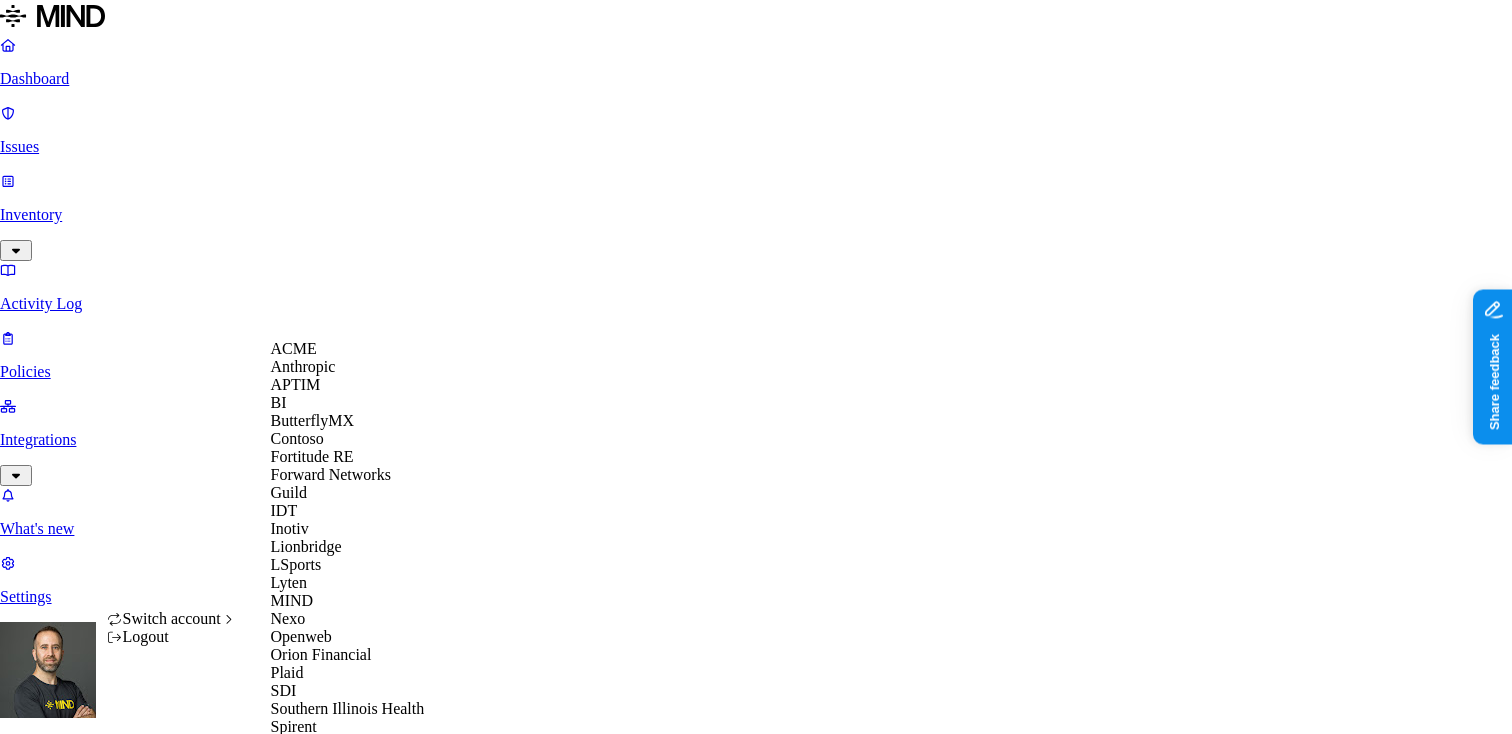 scroll, scrollTop: 632, scrollLeft: 0, axis: vertical 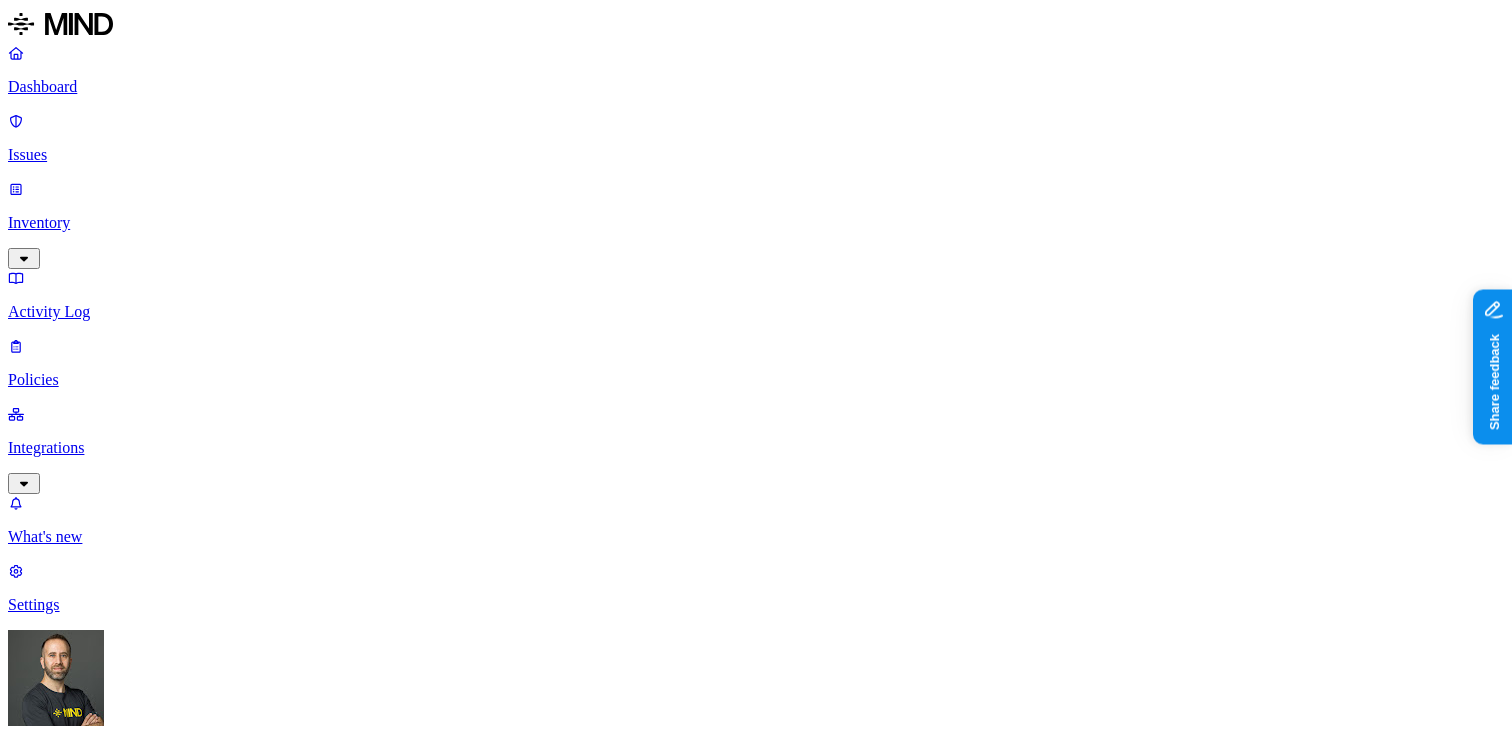 click on "Dashboard Issues Inventory Activity Log Policies Integrations What's new 1 Settings [FIRST] [LAST] [COMPANY] Dashboard 0 Discovery Detection Prevention Last update: [HOUR]:[MINUTE] [AM/PM] Scanned resources 148K Resources by integration No available data PII 29.4K Person Name 23.4K Phone number 18.4K Address 17.9K Email address 13.4K SSN 2.98K Date of birth 829 PCI 909 Credit card 909 Secrets 137 Password 131 Encryption Key 3 AWS credentials 2 Azure credentials 1 Other 6.63K Source code 6.63K Top resources with sensitive data Resource Sensitive records Owner Last access VL Segmentation Research - 2023 & 2024 Funded Loans.xlsx Credit card 1 Email address 5000 Person Name 463 Address 4472 Phone number 5000 [FIRST] [LAST] Copy of 04.2022 Ser Tech Auto List.Underwriting.xlsx SSN 5000 Email address 5000 Individual Taxpayer Identification 1 Person Name 535 Address 1558 [FIRST] [LAST] Holiday Personal Loans Original List (1).xlsx Email address 5000 Person Name 836 Address 1221 Phone number 5000 [FIRST] [LAST] Email address 5000 742" at bounding box center [756, 1531] 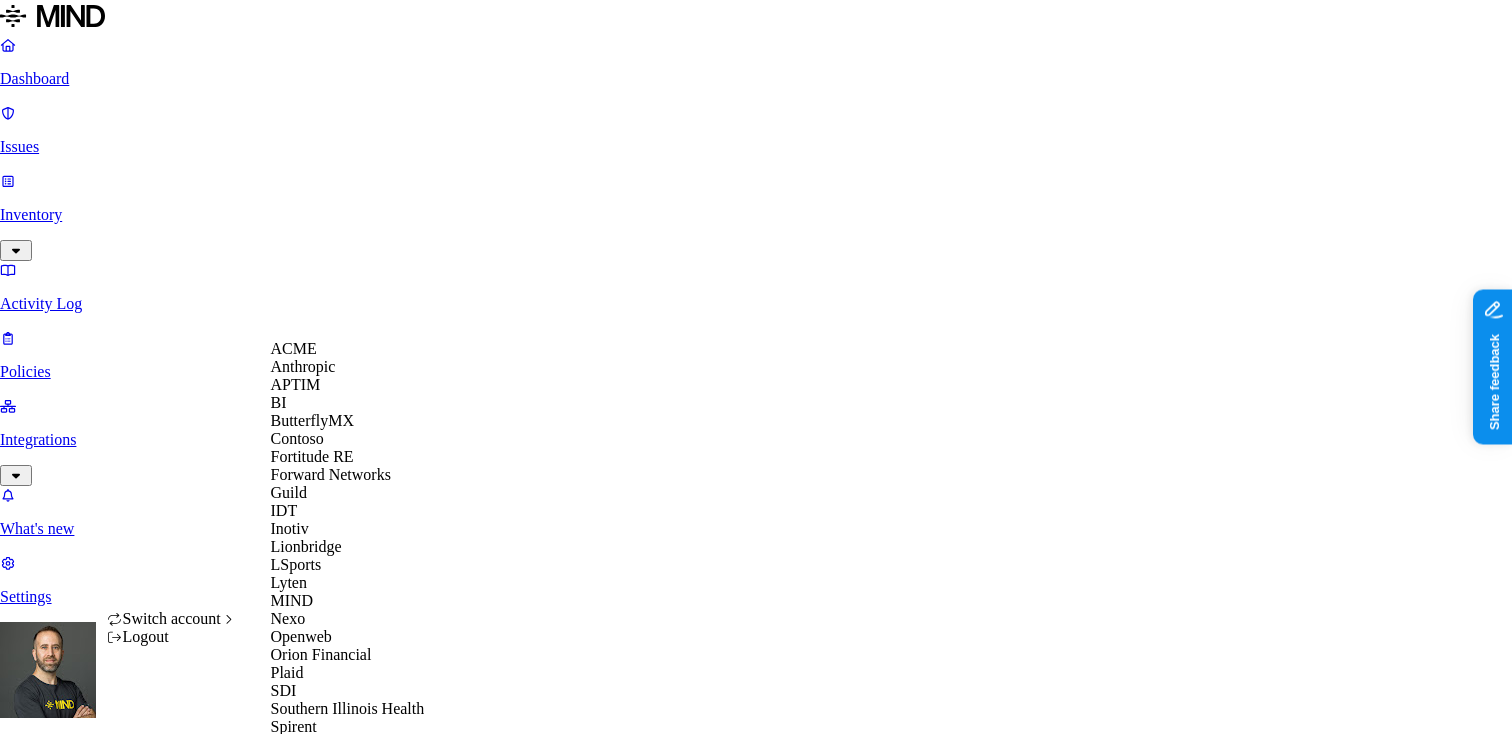 scroll, scrollTop: 59, scrollLeft: 0, axis: vertical 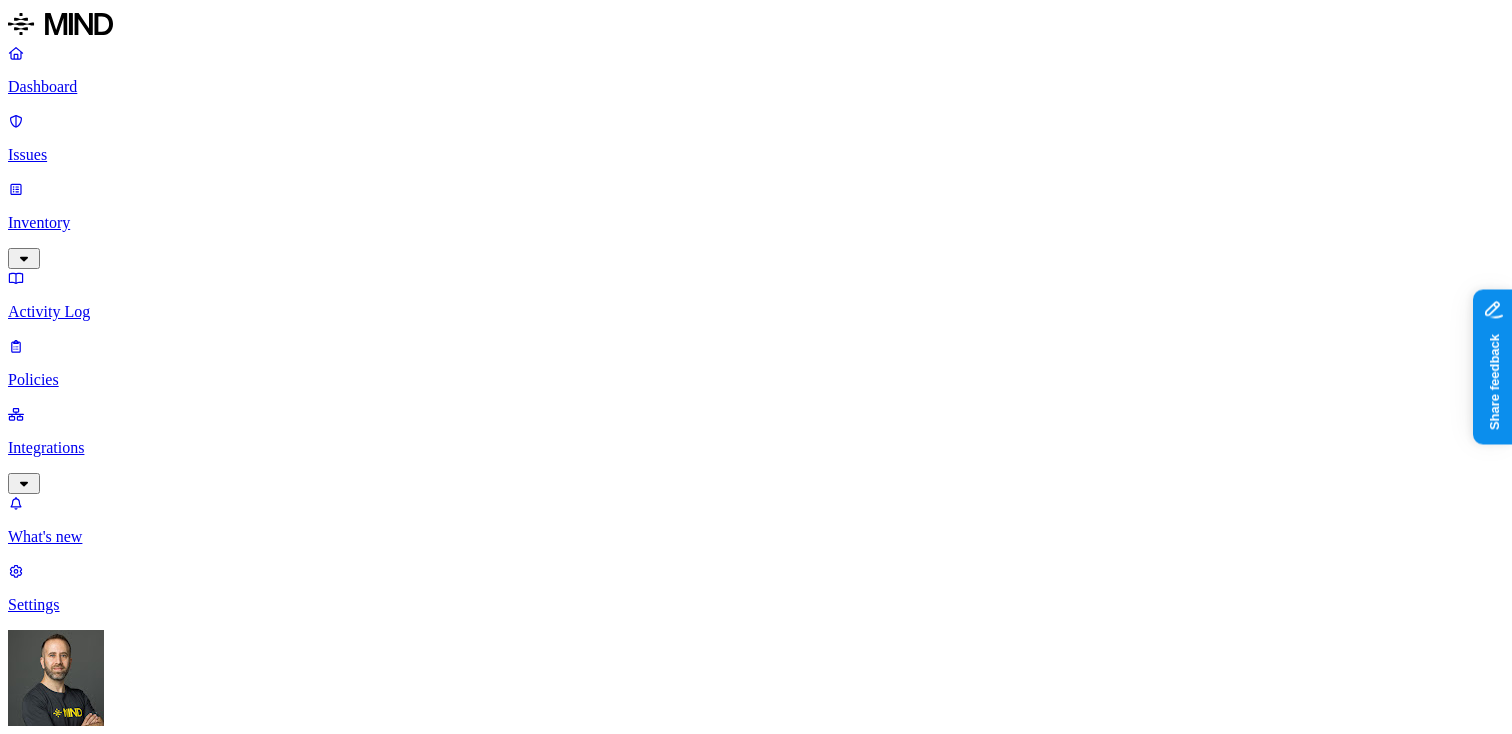 click on "Dashboard Issues Inventory Activity Log Policies Integrations What's new 1 Settings Tom Mayblum IDT Dashboard 0 Discovery Detection Prevention Last update: 09:01 AM Scanned resources 1.37M Resources by integration 1.36M IDT Google Workspace 10.3K DAR PII 195K Person Name 160K Email address 158K Phone number 73.2K Address 69.2K IBAN 6.59K SSN 1.36K PCI 1.22K Credit card 1.22K Secrets 354 Encryption Key 166 Password 153 AWS credentials 42 GCP credentials 5 OpenAI API Key 4 Github credentials 2 Other 137K Source code 156K CUI 1 Top resources with sensitive data Resource Sensitive records Owner Last access US User Emails Email address 157974 Person Name 722 Address 1 Phone number 44 Chana Koster Mar 14, 2025, 10:17 PM us-users.csv Email address 157974 Person Name 27 Address 1 Phone number 31 Chana Koster Dec 11, 2024, 09:10 PM Disposition Data - Jan 2021.xlsx SSN 1 Email address 175 Person Name 54 Phone number 116708 Martha Pomare Dec 15, 2024, 07:38 AM rets_lina.csv Email address 109172 Address 71 15 4" at bounding box center (756, 1693) 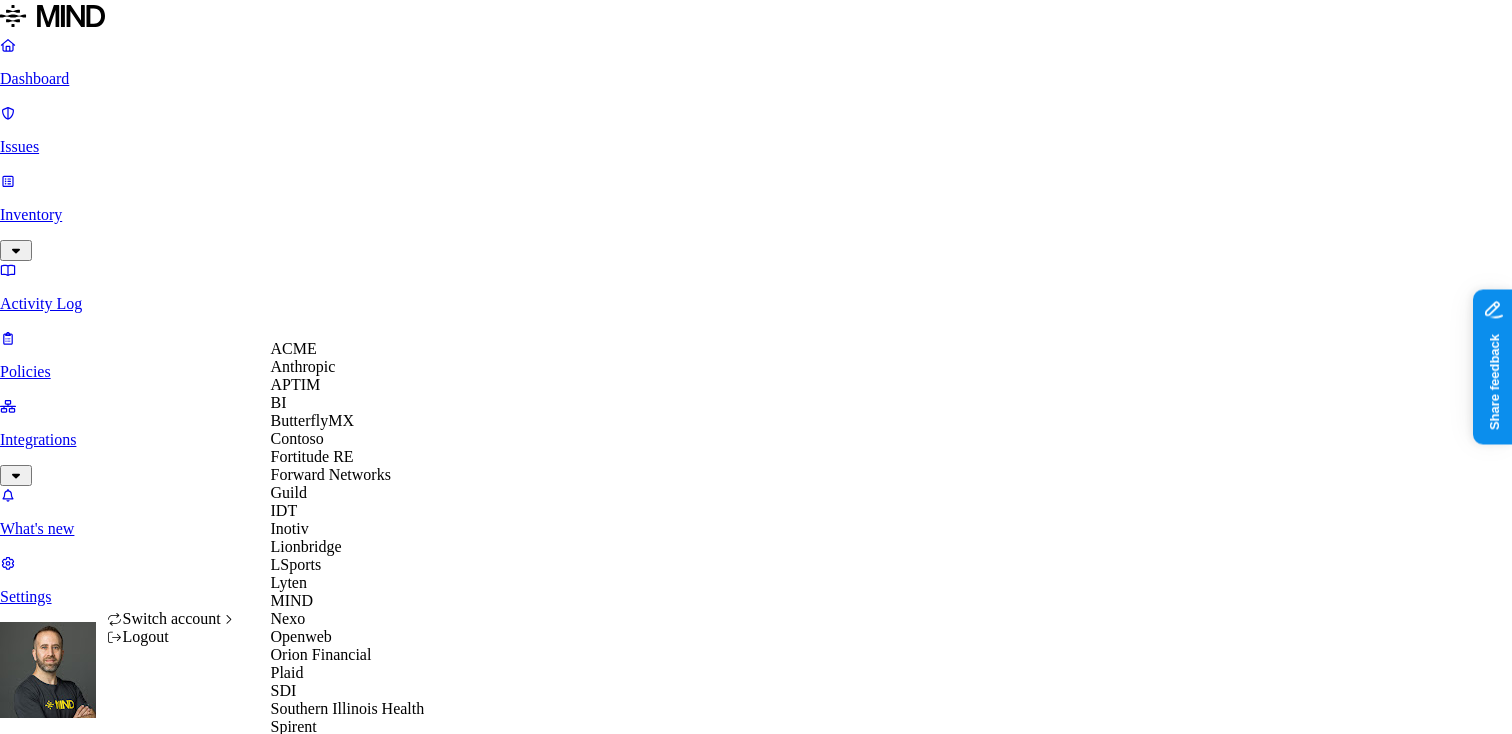scroll, scrollTop: 125, scrollLeft: 0, axis: vertical 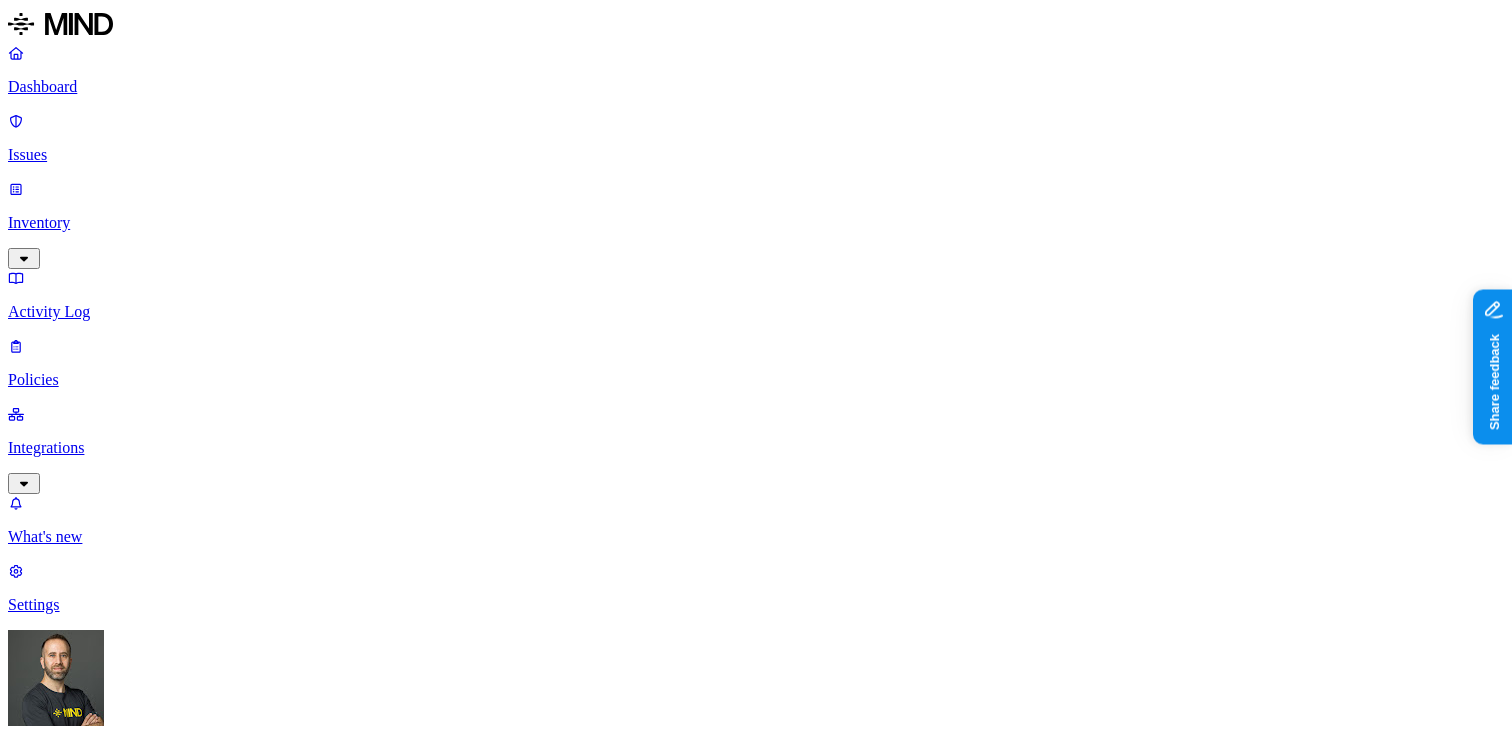 click on "Inventory" at bounding box center [756, 223] 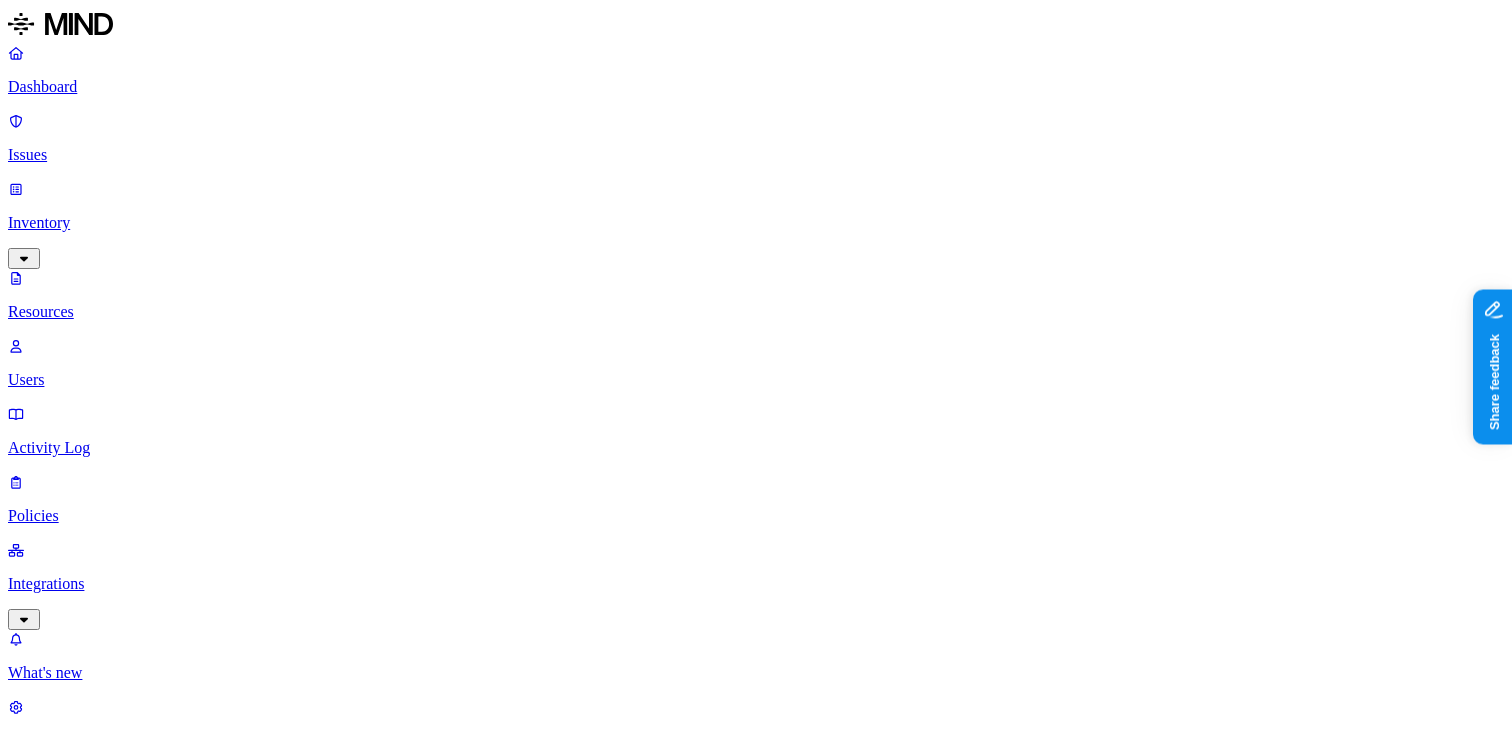 scroll, scrollTop: 0, scrollLeft: 0, axis: both 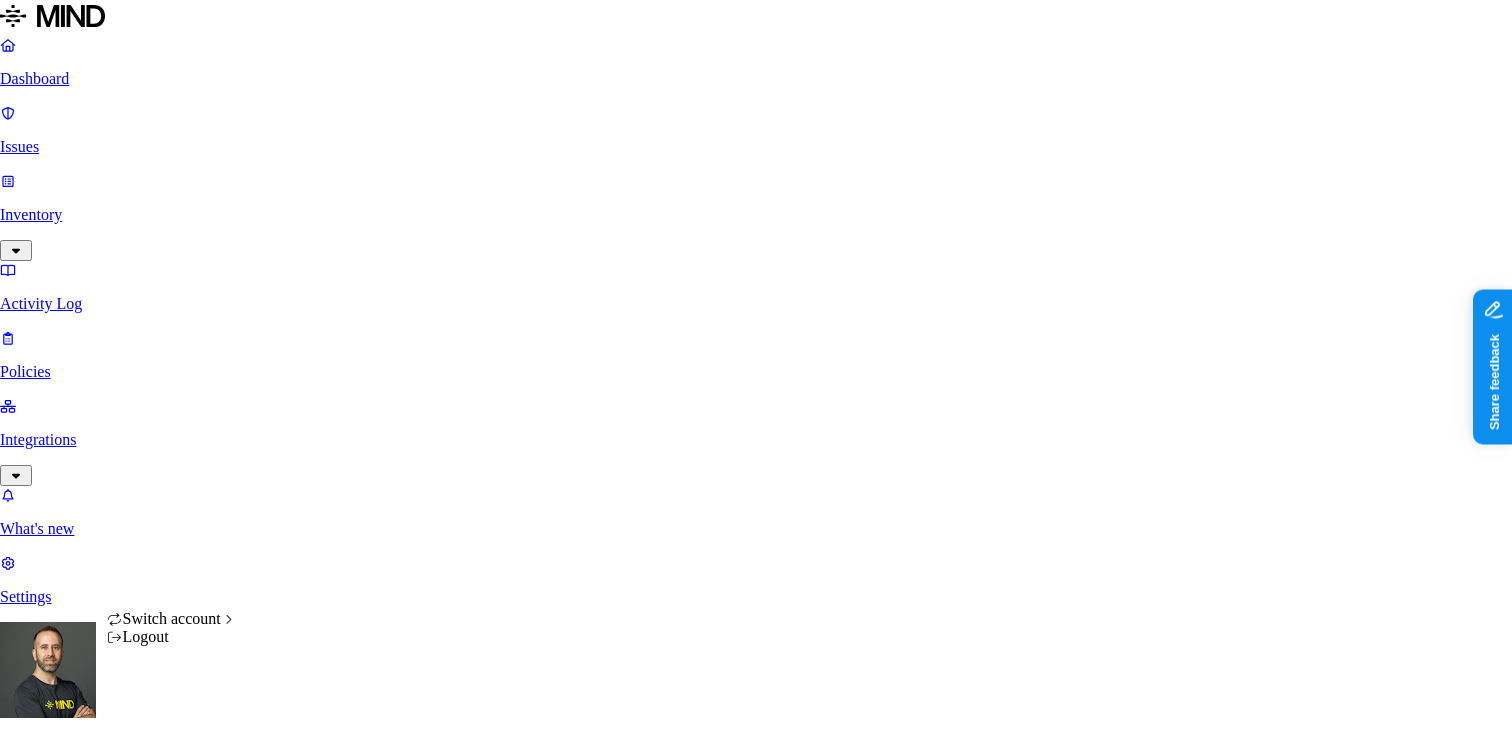 click on "Dashboard Issues Inventory Activity Log Policies Integrations What's new 1 Settings Tom Mayblum Inotiv Dashboard 2 Discovery Detection Prevention Last update: 09:01 AM Scanned resources 2.61M Resources by integration 2.58M O365 18.2K US212-basi10014.bioanalytical.com 3.05K Inotiv Jira 62 Egnyte PII 755K Person Name 604K Email address 477K Address 434K Phone number 397K IBAN 40K SSN 5.58K PCI 2.53K Credit card 2.53K Secrets 345 Password 298 Encryption Key 41 Azure credentials 4 OpenAI API Key 2 Other 47.3K Source code 47.3K CUI 1 Top resources with sensitive data Resource Sensitive records Owner Last access Customer Contacts.xlsx SSN 2 Email address 5000 Person Name 90 Address 3579 Phone number 5000 Kimberly Mac Kay Lake-B2BDataGroup-0326149_AB.xlsx Email address 5000 Person Name 682 Address 2800 Phone number 5000 Andrew Brown Contacts 9.20.2013.xlsx SSN 9 Email address 5000 Individual Taxpayer Identification 2 Person Name 601 Address 2062 Phone number 5000 wlaird Person Employee Details Report.xlsx" at bounding box center (756, 1746) 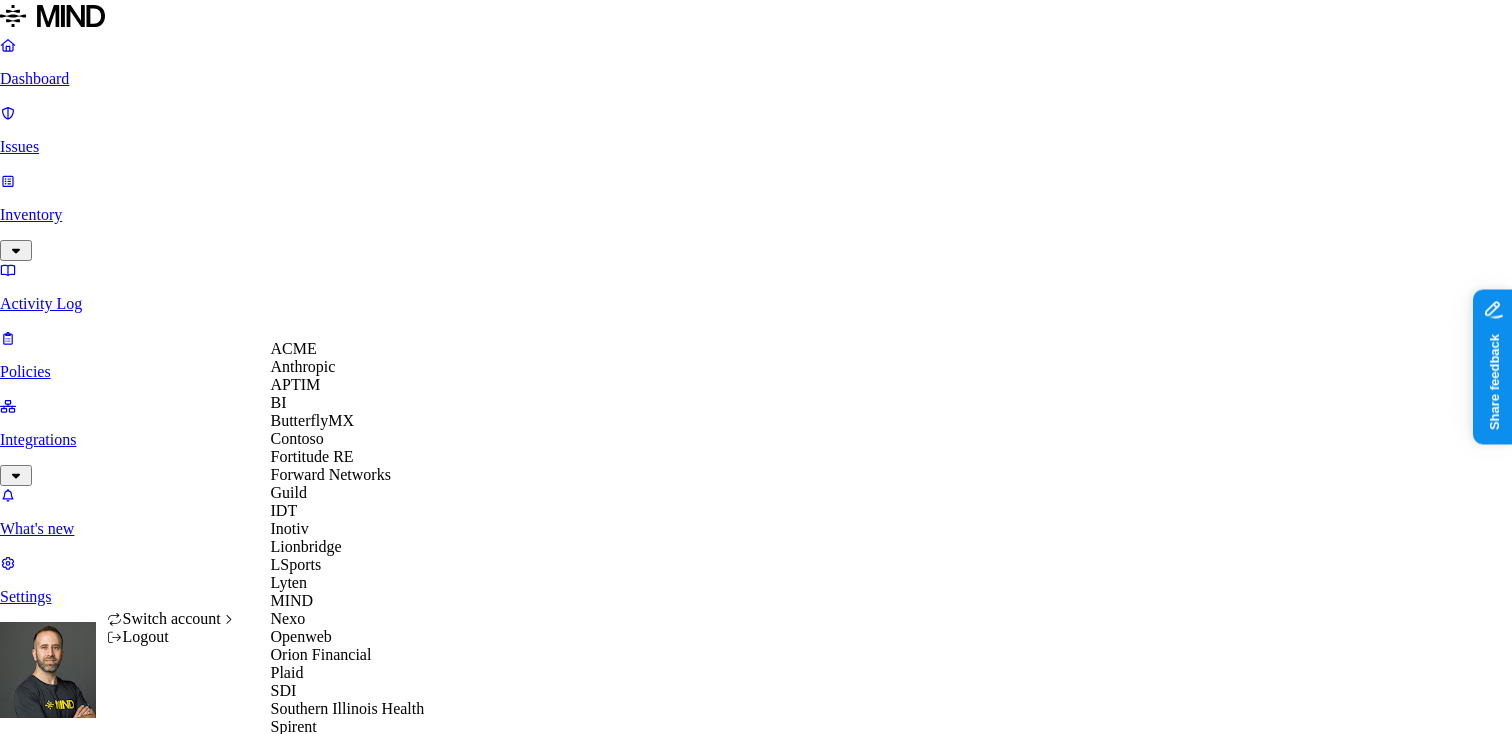 scroll, scrollTop: 632, scrollLeft: 0, axis: vertical 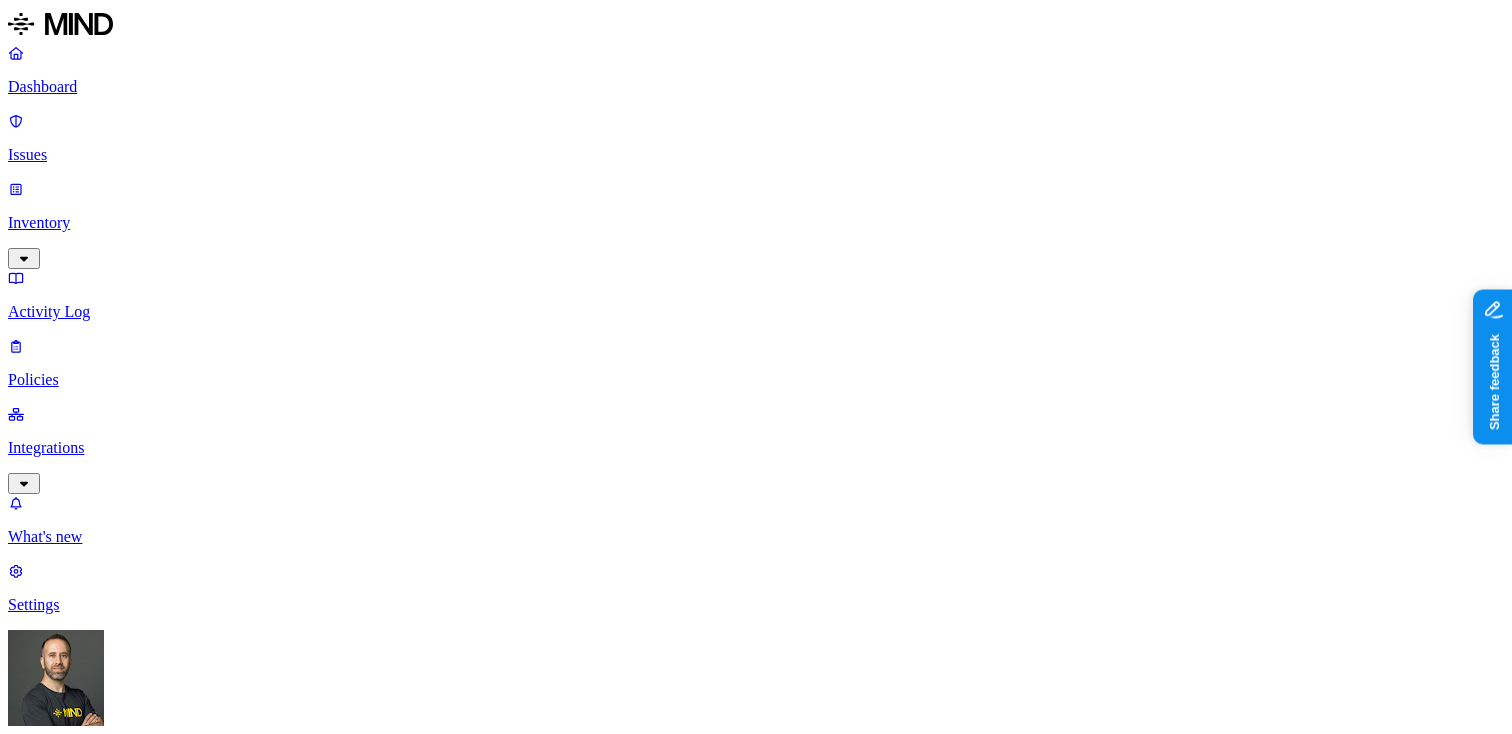 click on "Inventory" at bounding box center [756, 223] 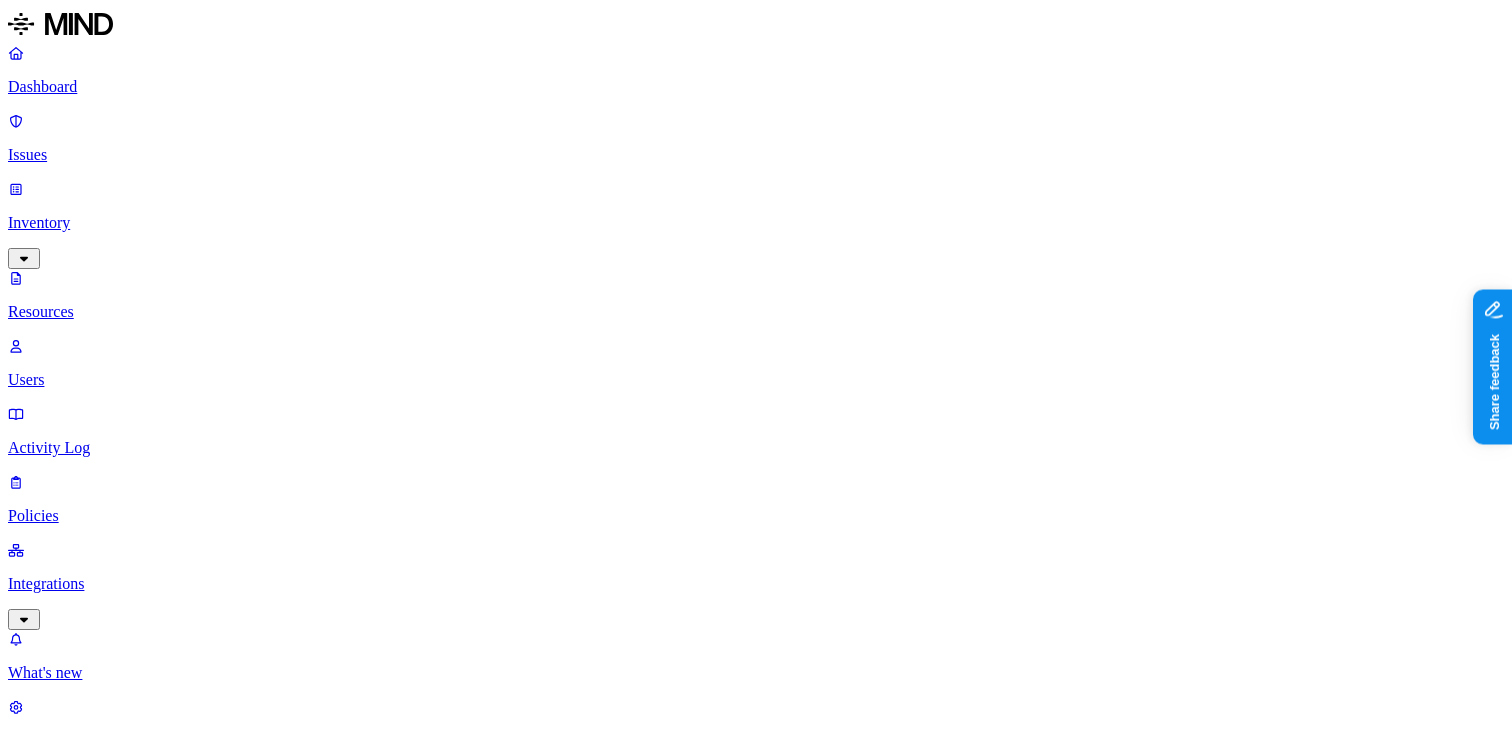 click on "Labels" at bounding box center (35, 1174) 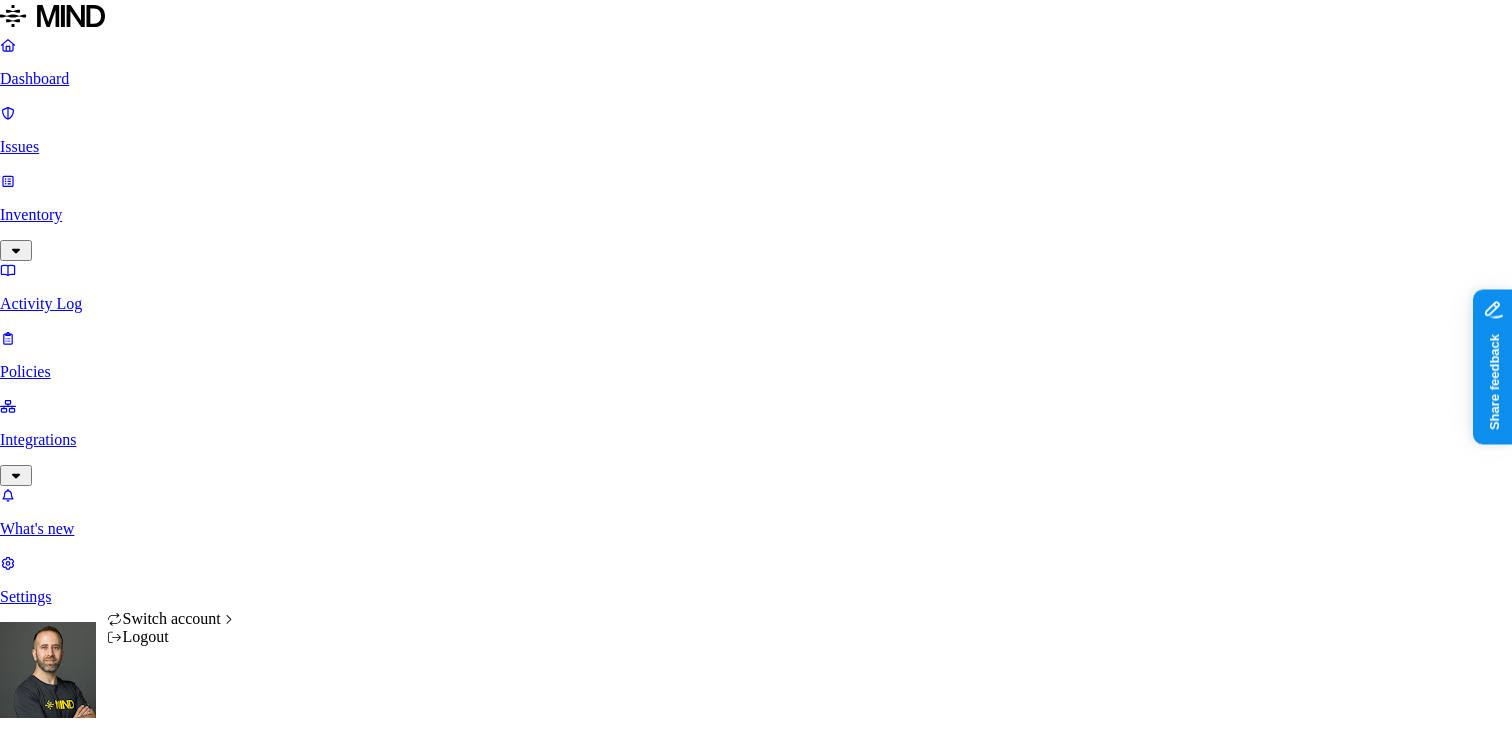 click on "Dashboard Issues Inventory Activity Log Policies Integrations What's new 1 Settings Tom Mayblum Wafra Dashboard 0 Discovery Detection Prevention Last update: 09:01 AM Scanned resources 1.08M Resources by integration 835K Wafra 192K Wafrafs 47.5K OnPremFileSV 5.58K Wafra Box PII 267K Person Name 228K Email address 163K Address 158K Phone number 157K IBAN 6.39K SSN 3.39K PCI 2.39K Credit card 2.39K Secrets 7 Encryption Key 4 Password 2 AWS credentials 1 Other 4.42K Source code 4.42K Top resources with sensitive data Resource Sensitive records Owner Last access Plasma Collection Facilities_v3.xlsx Person Name 1 Address 19177 Phone number 880 Speller, Alec Aug 20, 2024, 10:54 PM HFN_2008-09-07.pac Email address 4001 Address 21 Phone number 4322 Schmidt, Melissa HFN_2008-08-19.pac Email address 3955 Address 21 Phone number 4286 Schmidt, Melissa HFN_2008-09-19.pac Email address 3968 Address 21 Phone number 4270 Schmidt, Melissa HFN_2008-10-20.pac Email address 3951 Address 22 Phone number 4215 3869 21 24" at bounding box center [756, 1653] 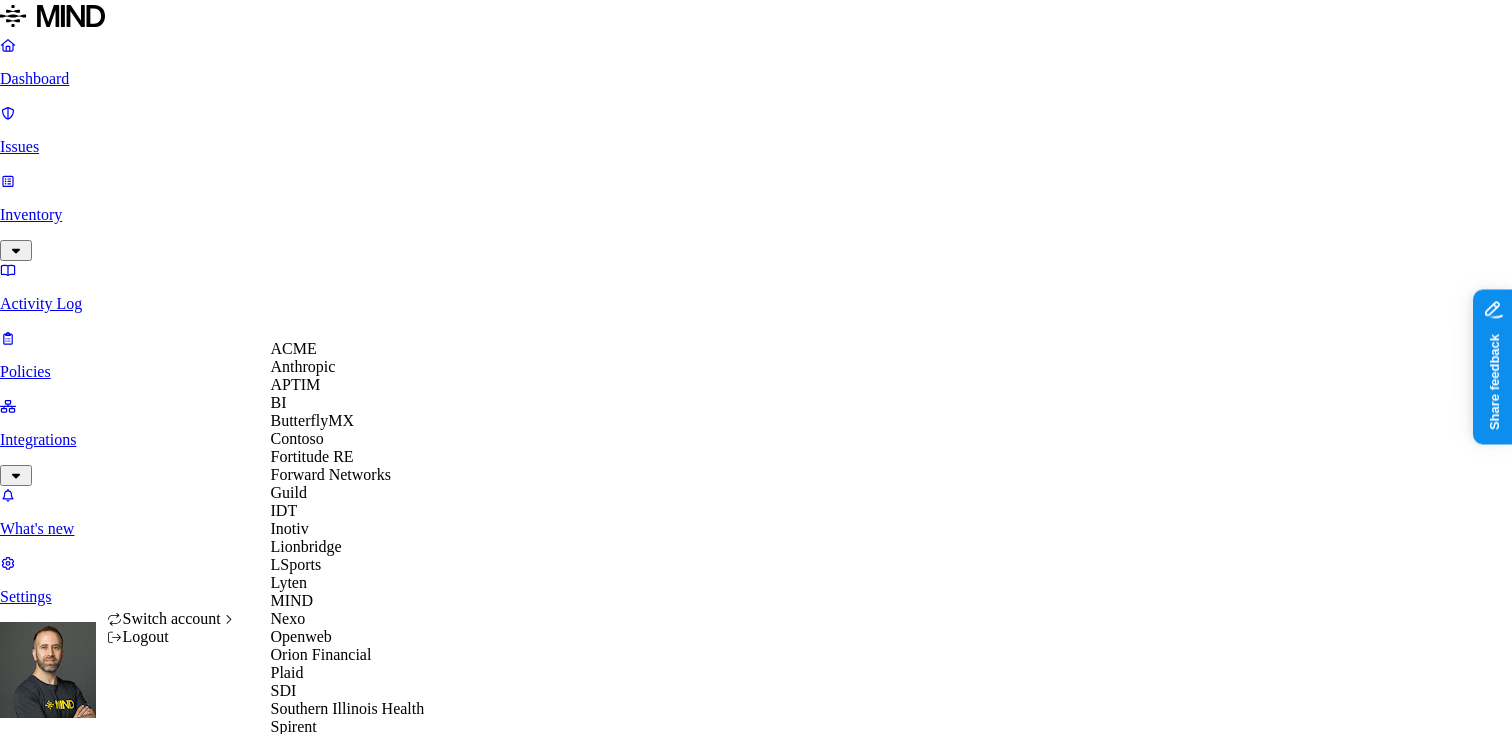 click on "APTIM" at bounding box center [348, 385] 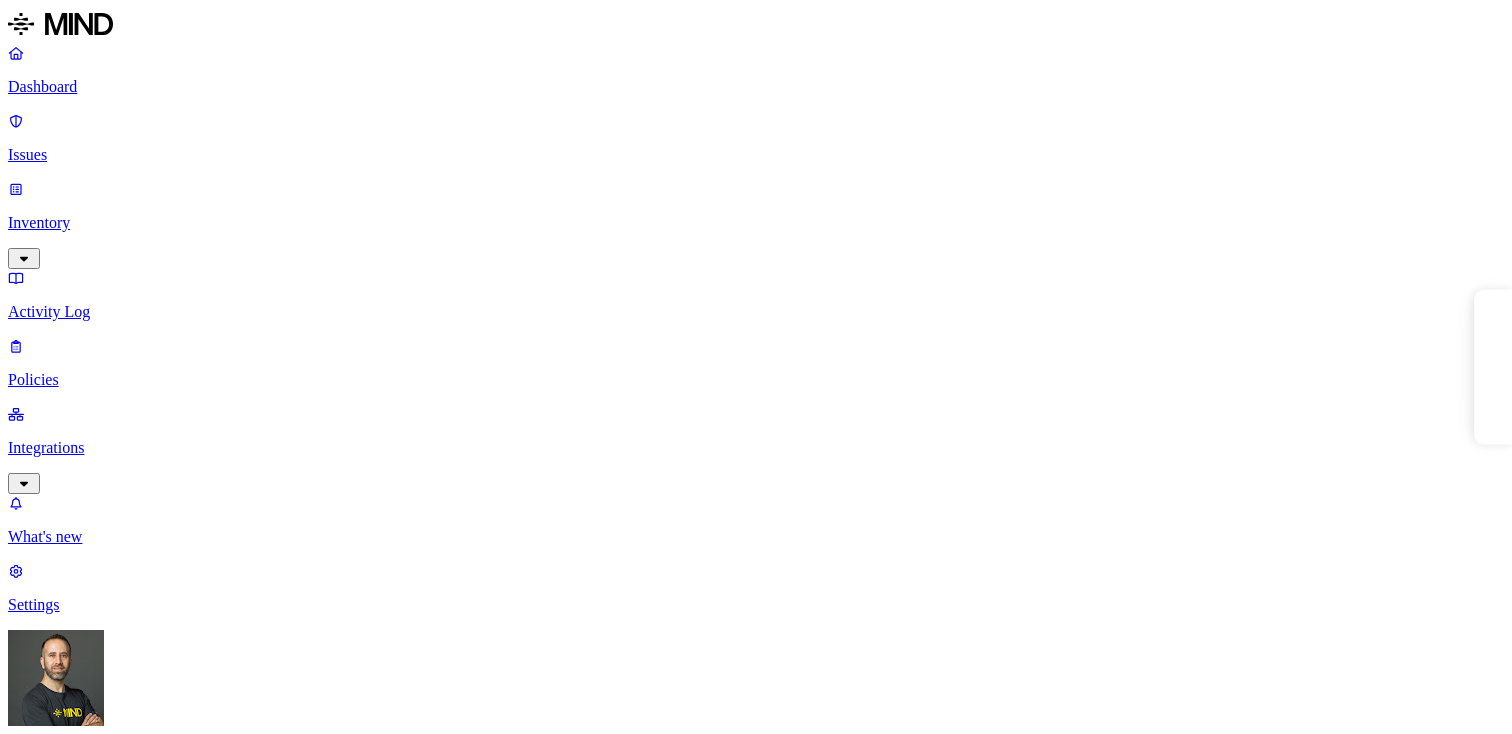 scroll, scrollTop: 0, scrollLeft: 0, axis: both 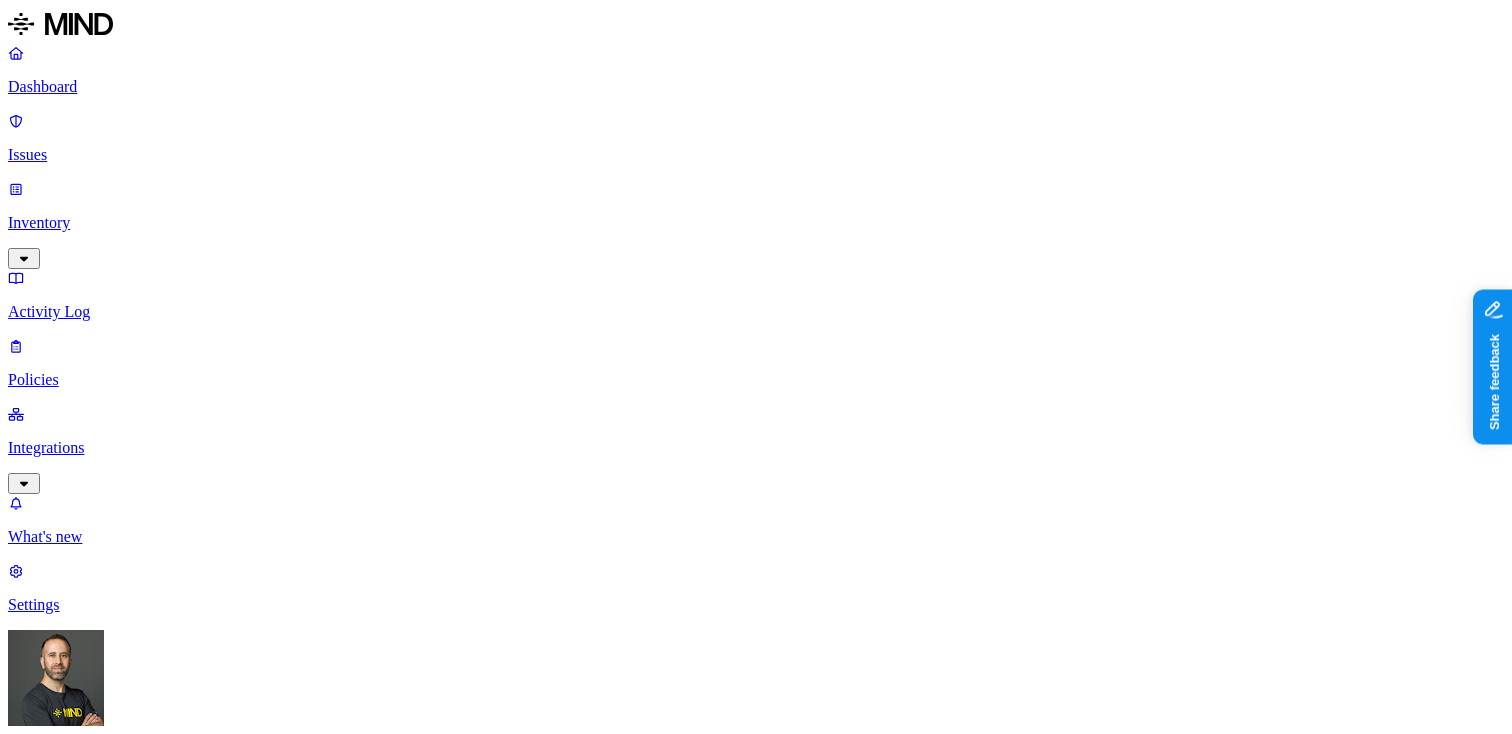 click on "Inventory" at bounding box center [756, 223] 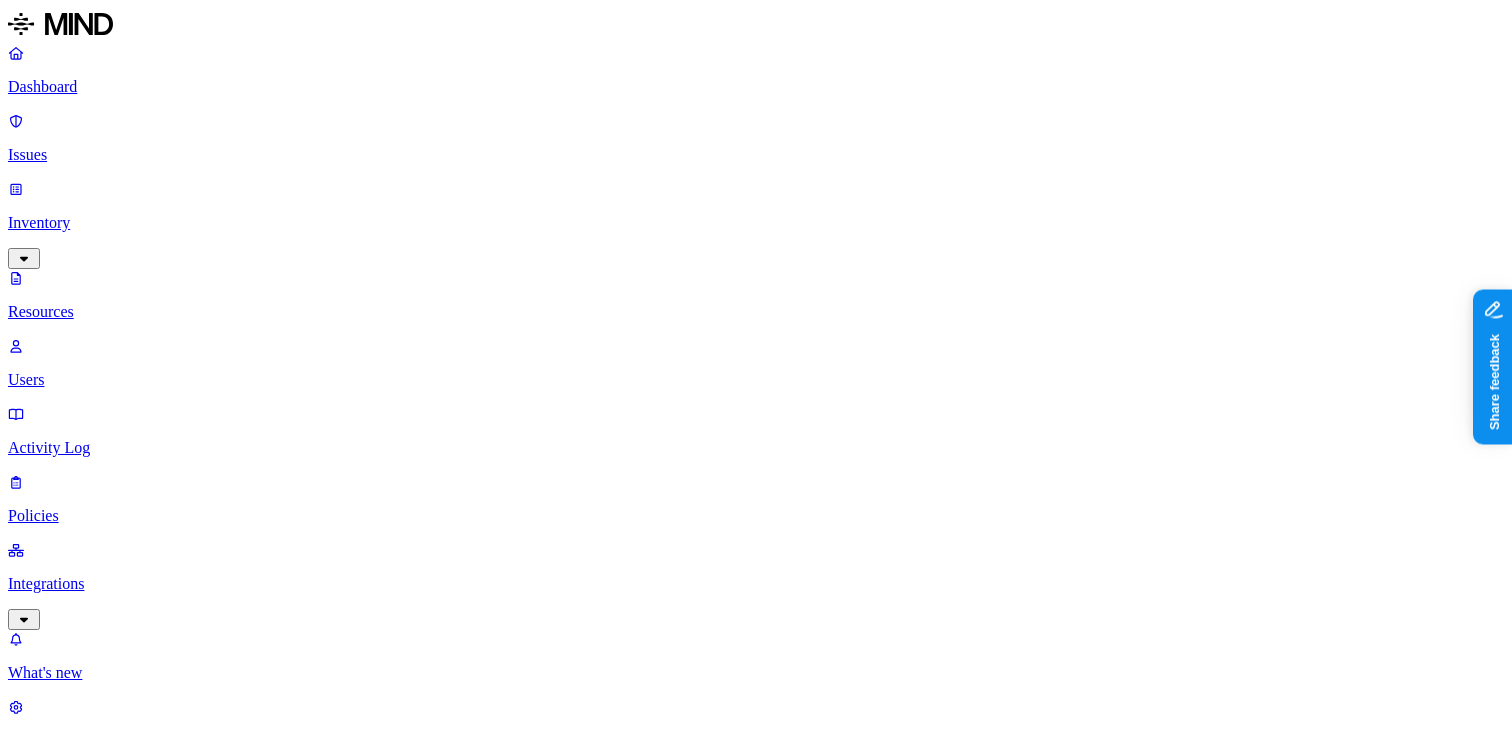 scroll, scrollTop: 0, scrollLeft: 0, axis: both 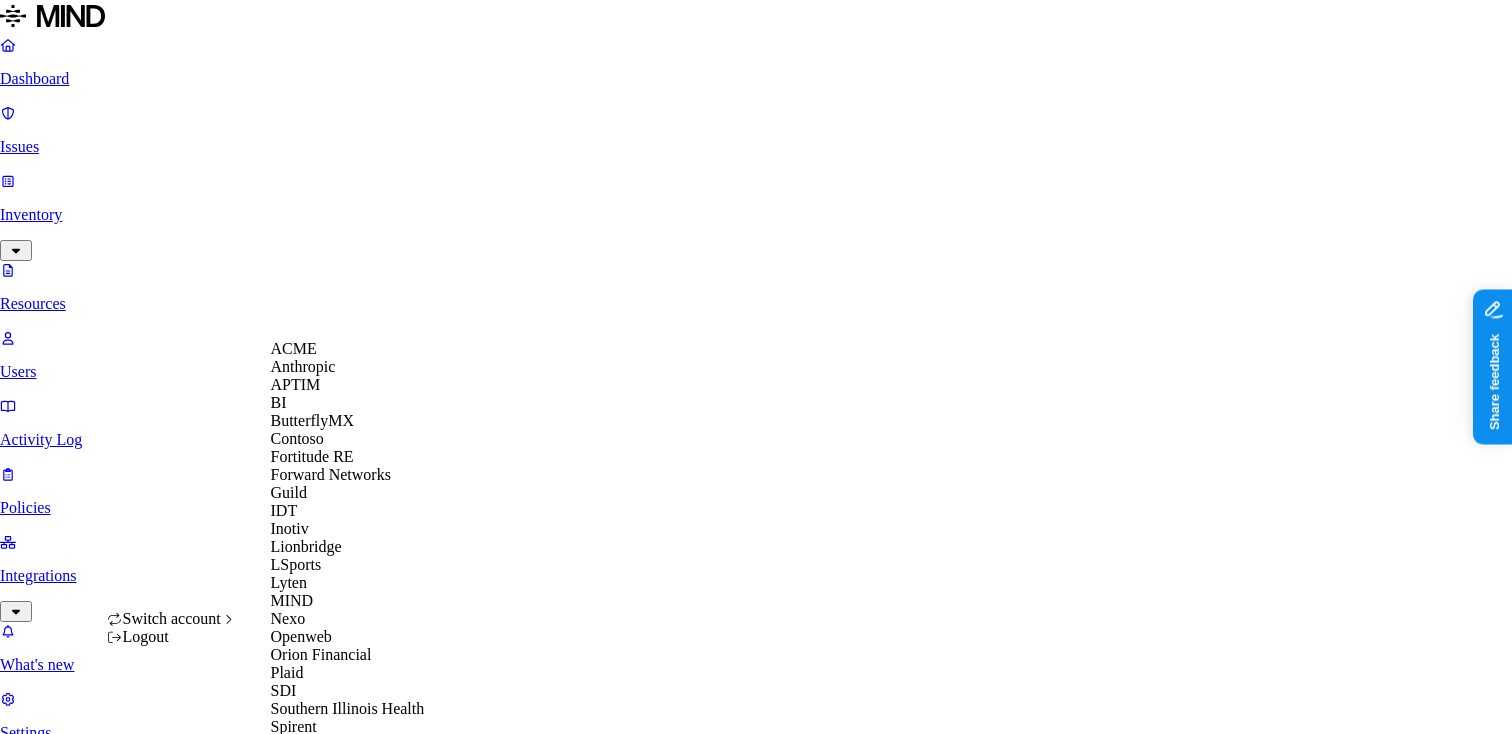 click on "ACME" at bounding box center (348, 349) 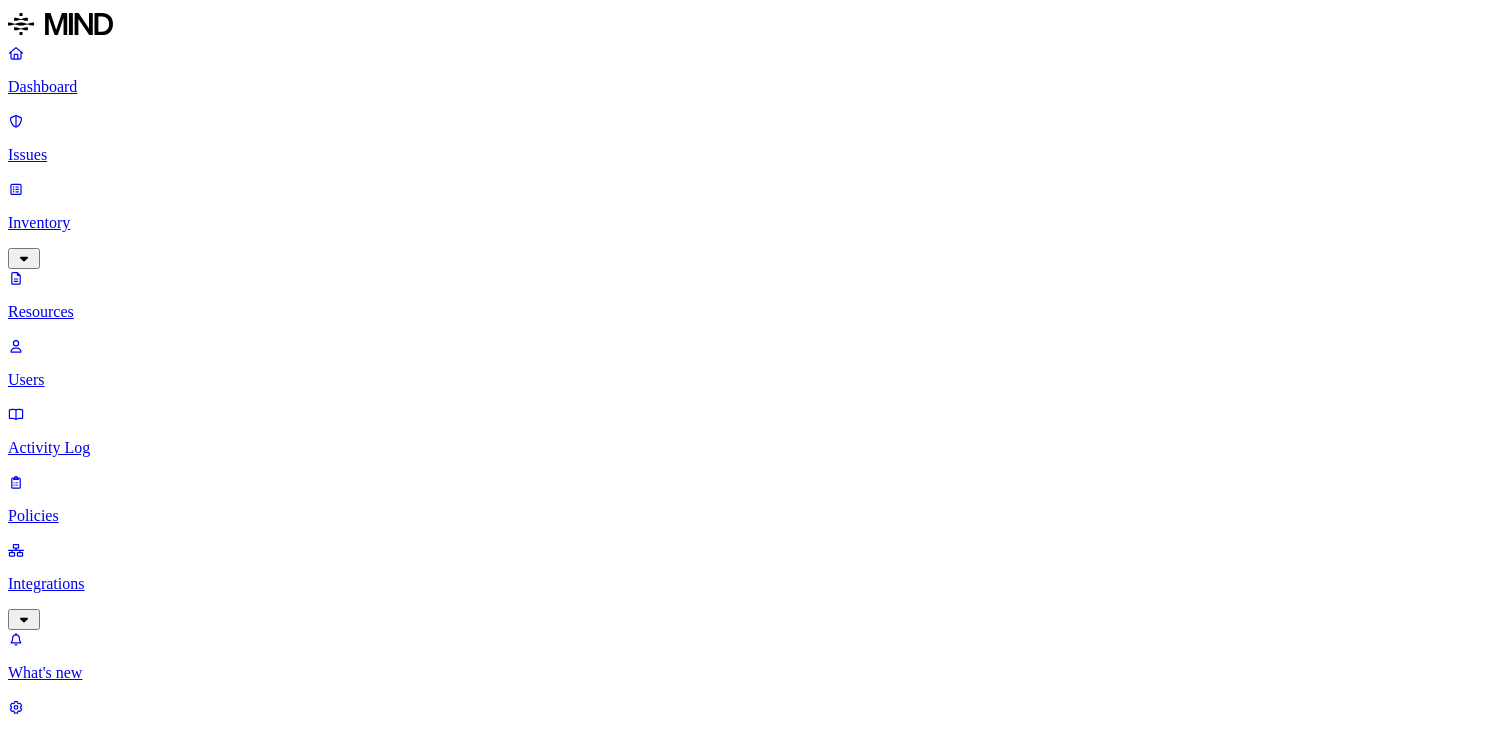 scroll, scrollTop: 0, scrollLeft: 0, axis: both 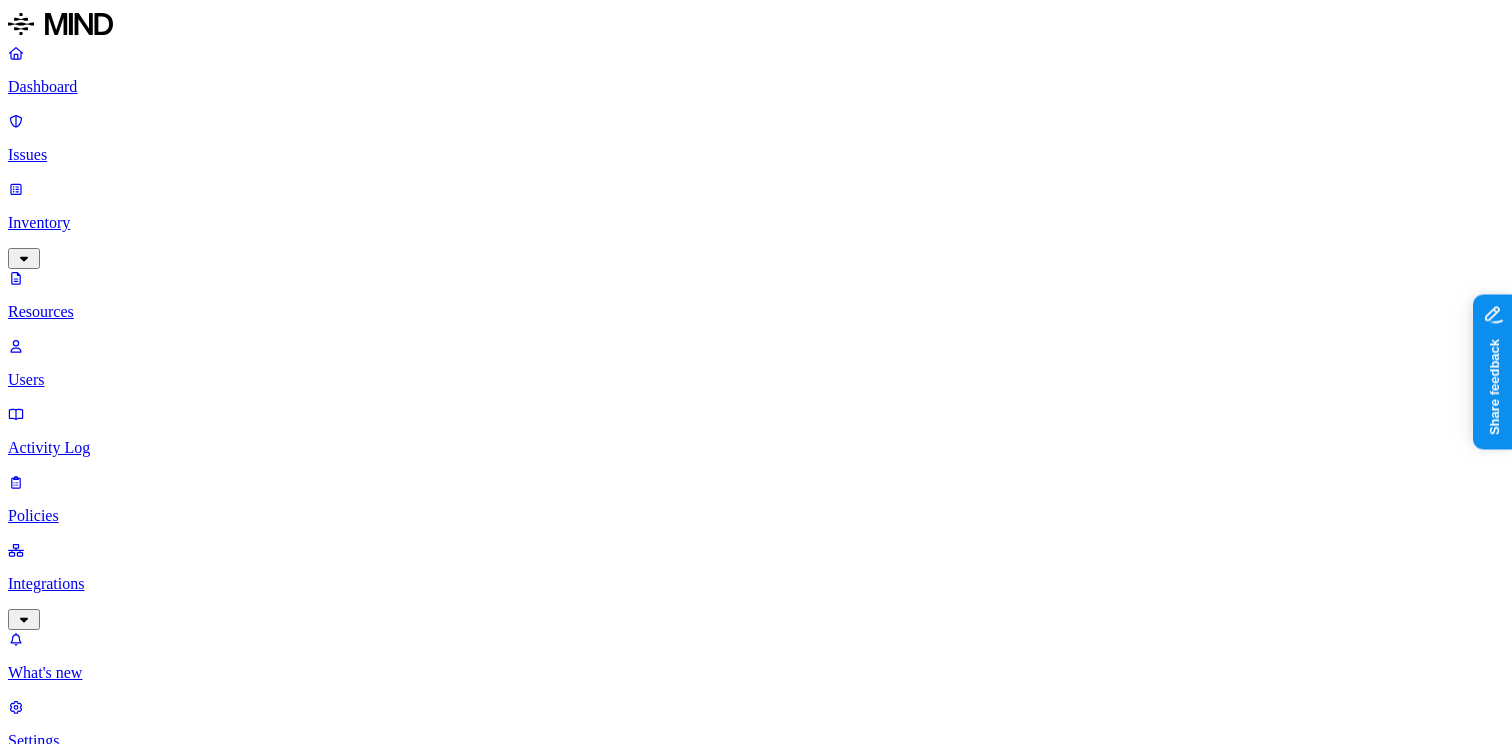 click on "Dashboard" at bounding box center (756, 87) 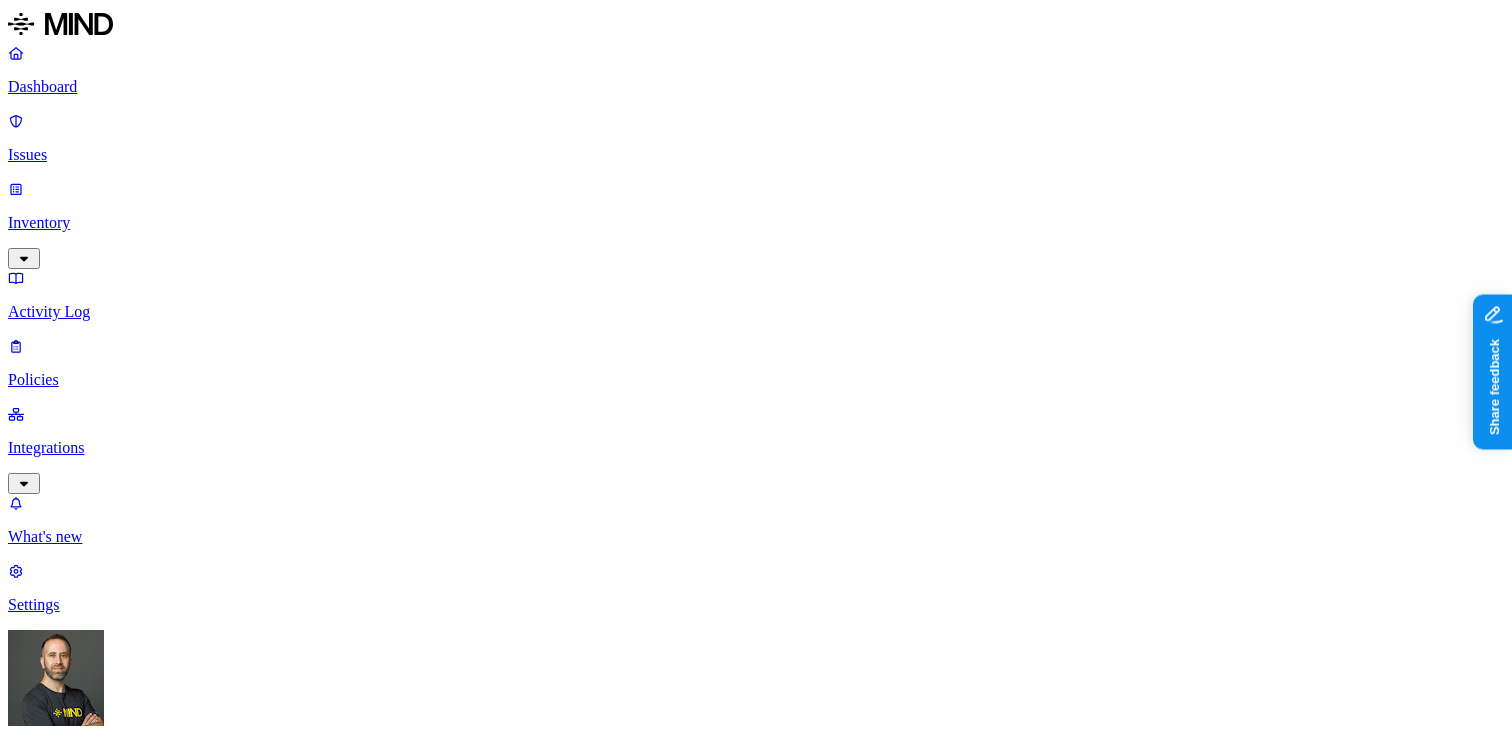 drag, startPoint x: 512, startPoint y: 600, endPoint x: 578, endPoint y: 600, distance: 66 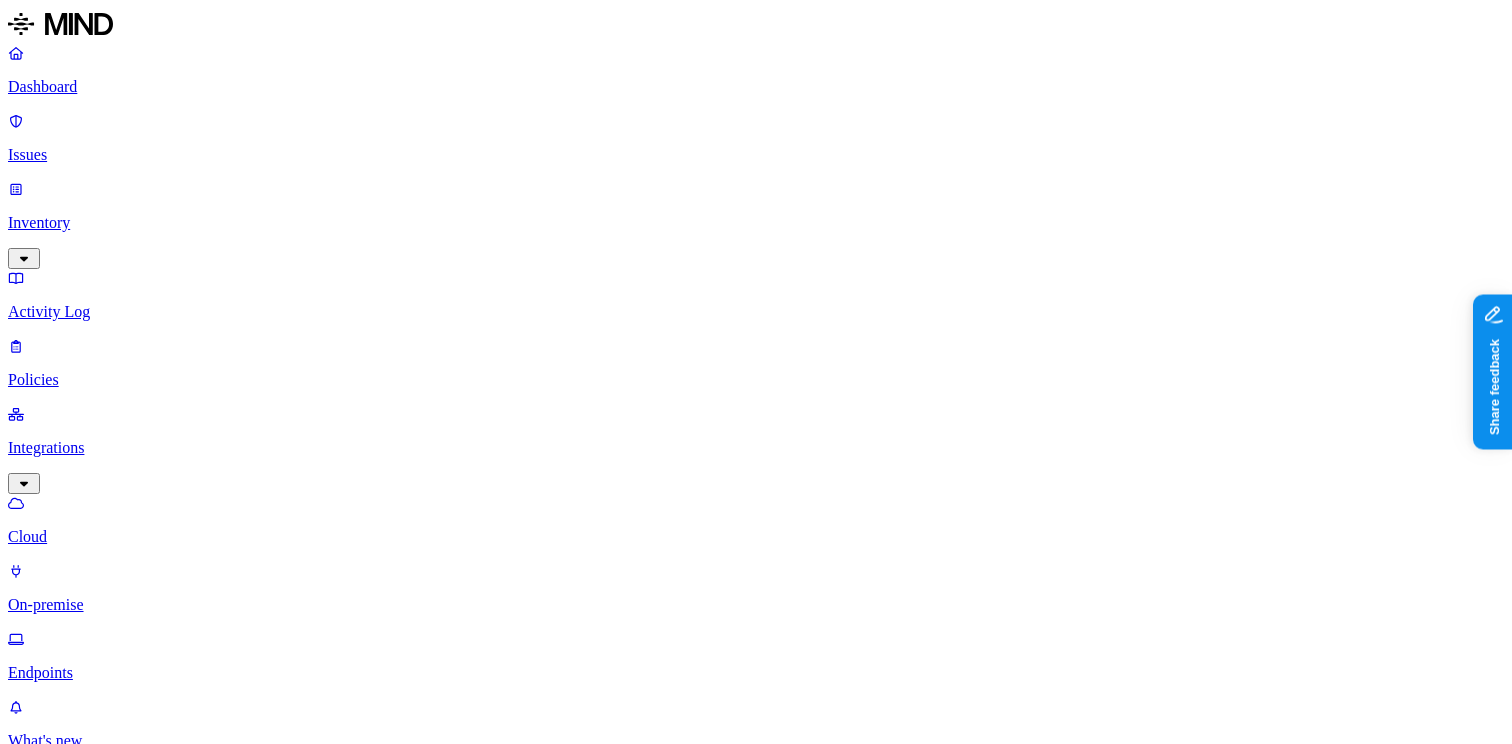 click on "Add Integration" at bounding box center (68, 1116) 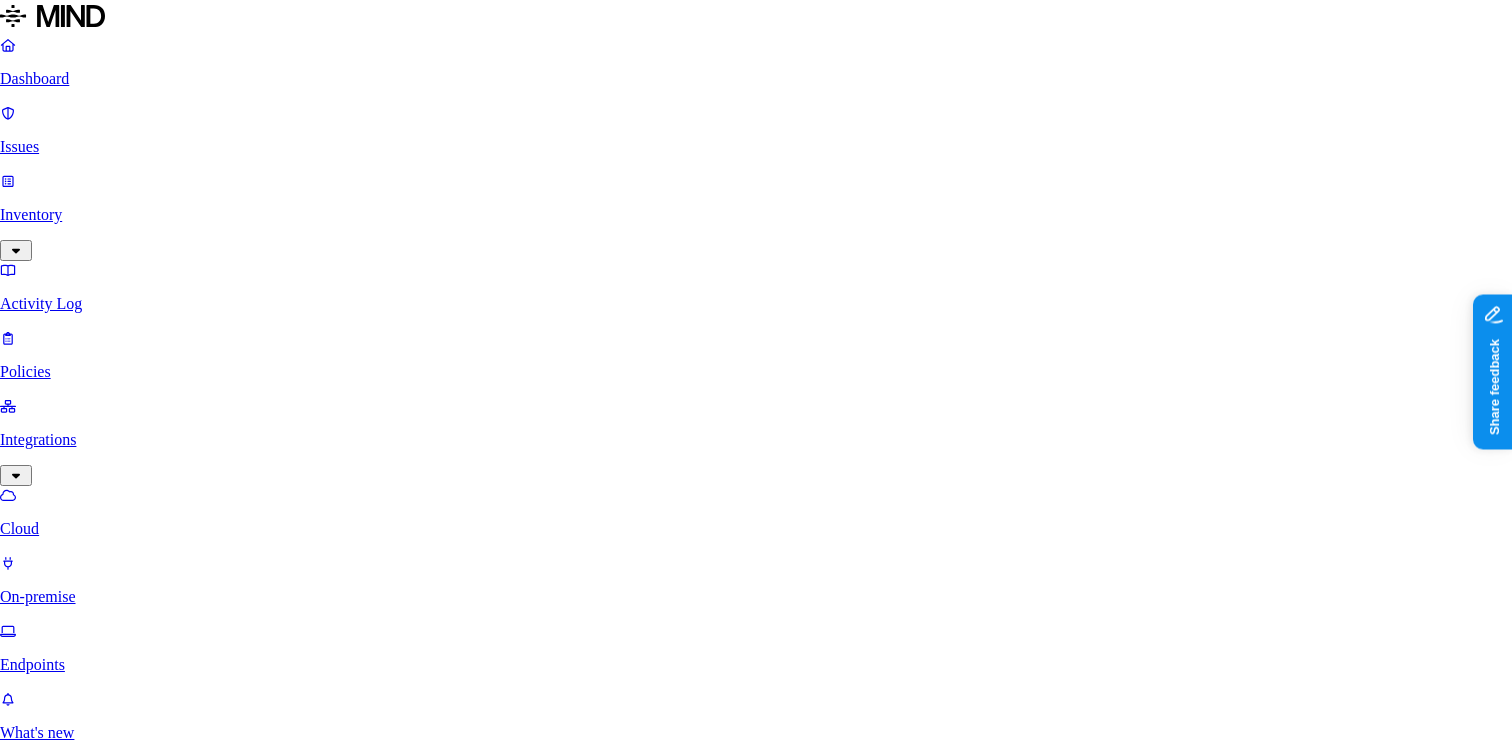 scroll, scrollTop: 260, scrollLeft: 0, axis: vertical 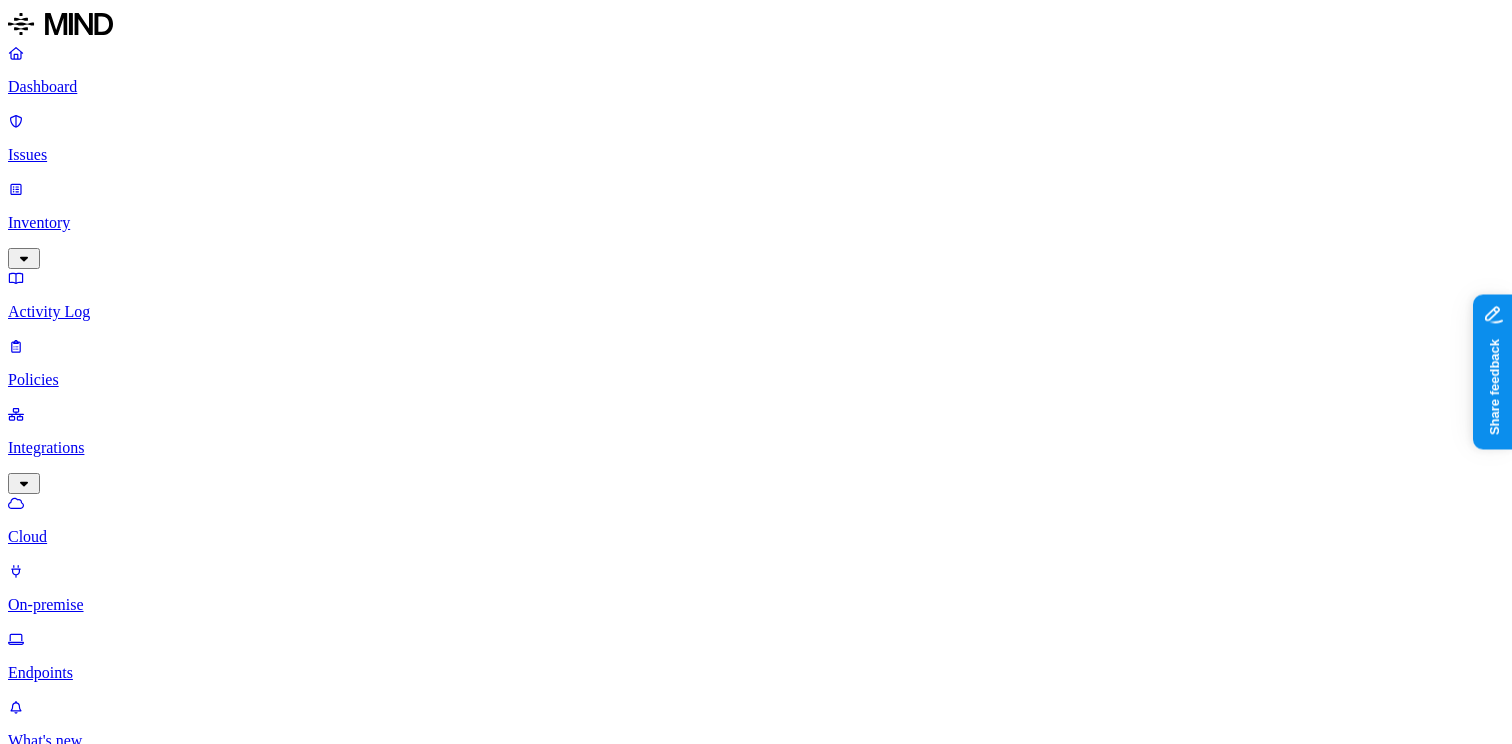 click on "On-premise" at bounding box center [756, 605] 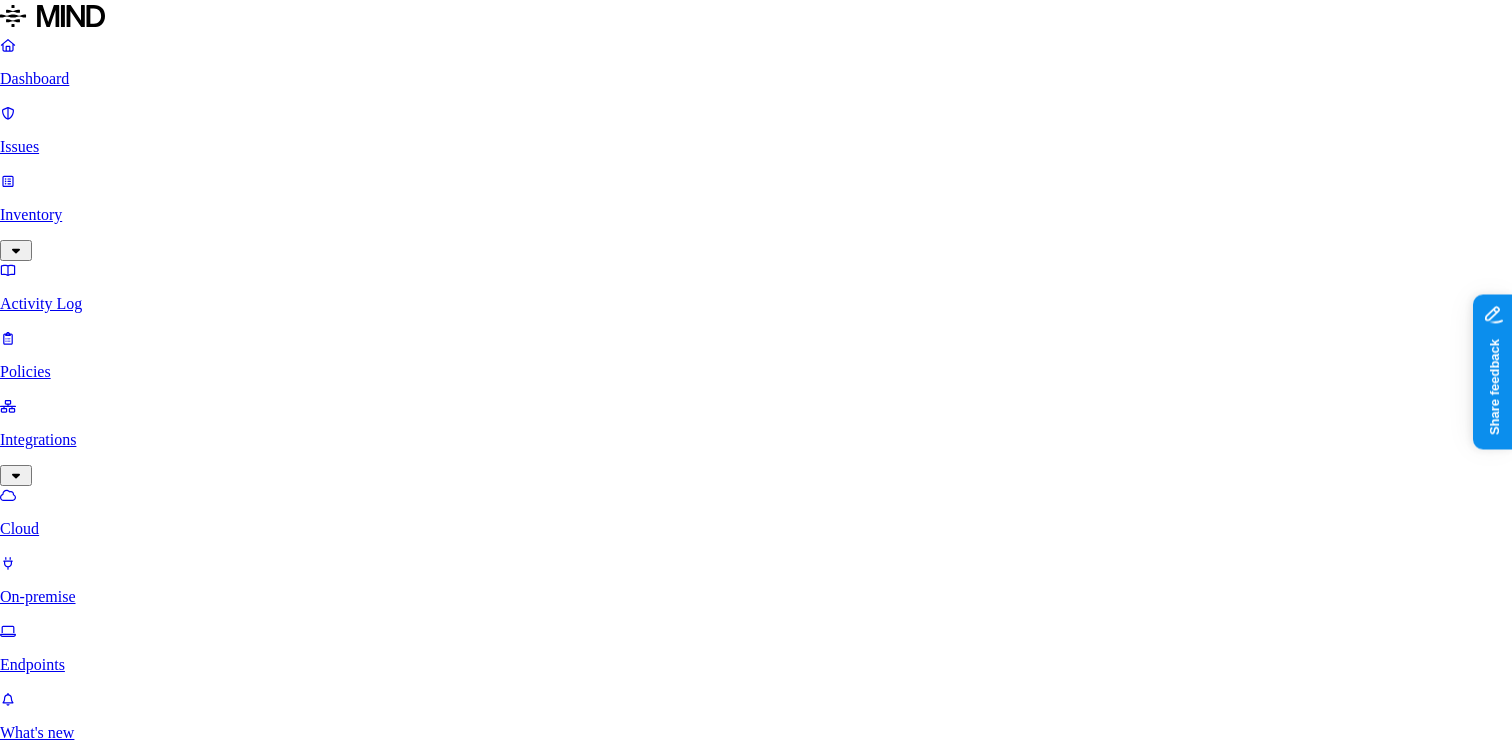 scroll, scrollTop: 244, scrollLeft: 0, axis: vertical 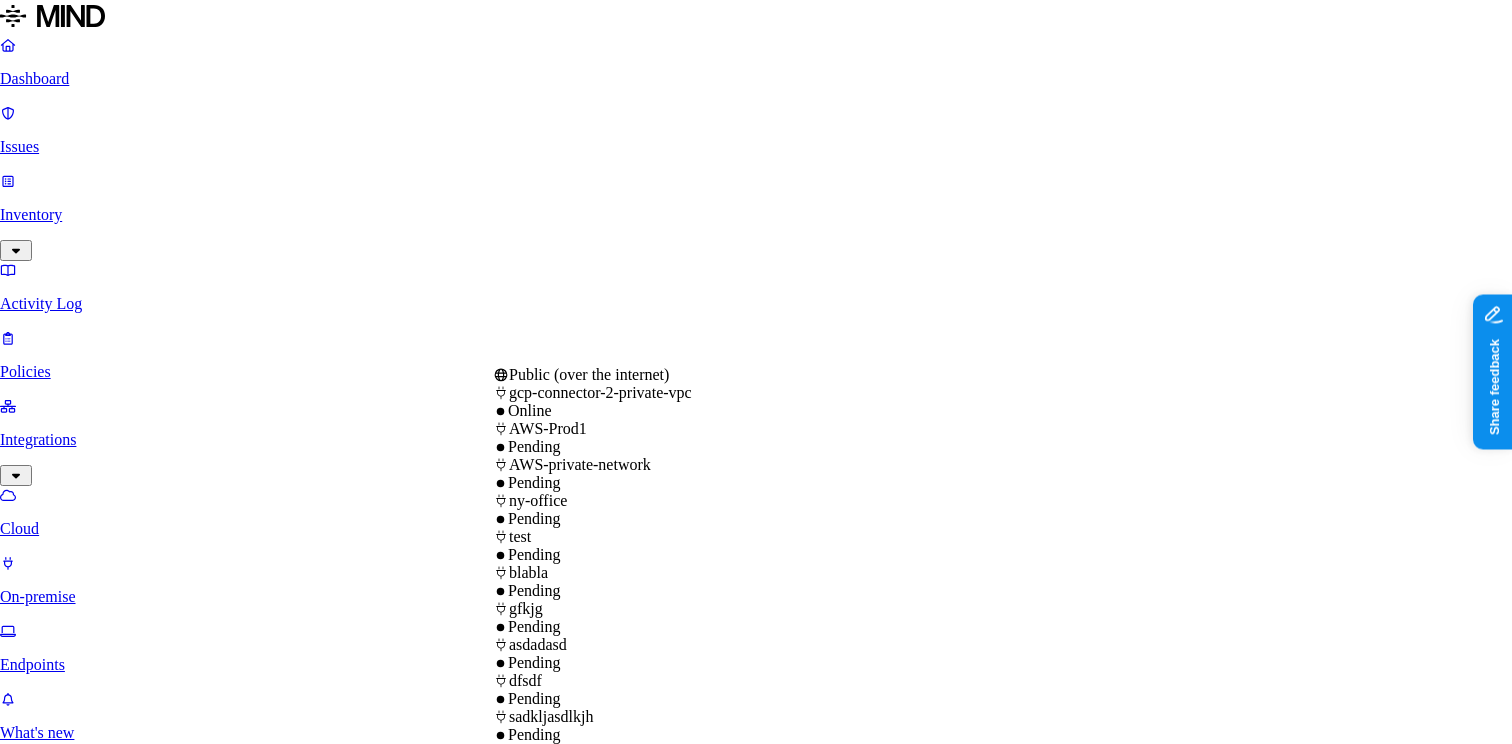 select on "tpt_01JBRQFHS77P89MZ864Y57CGJV" 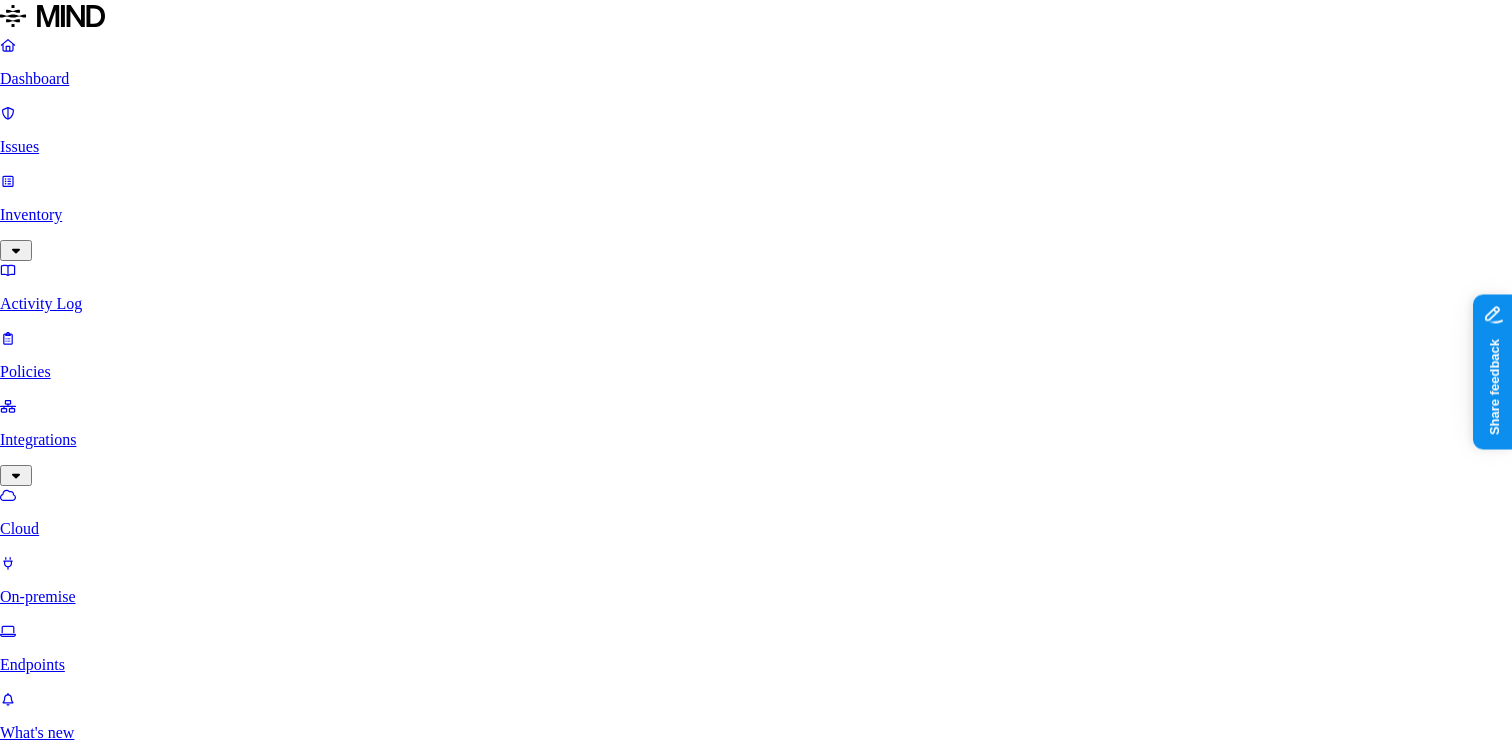 click at bounding box center (88, 5439) 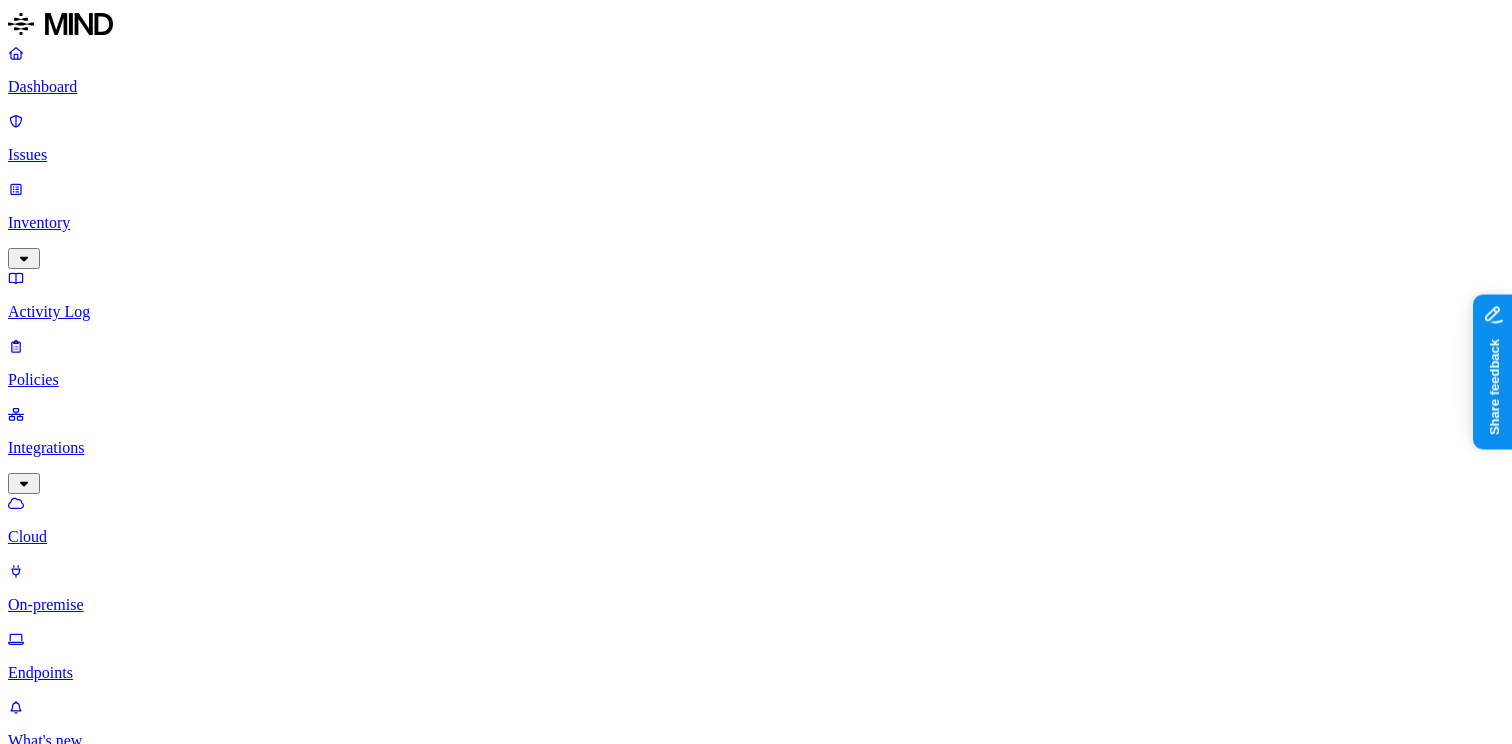 click on "Cloud applications" at bounding box center [776, 1157] 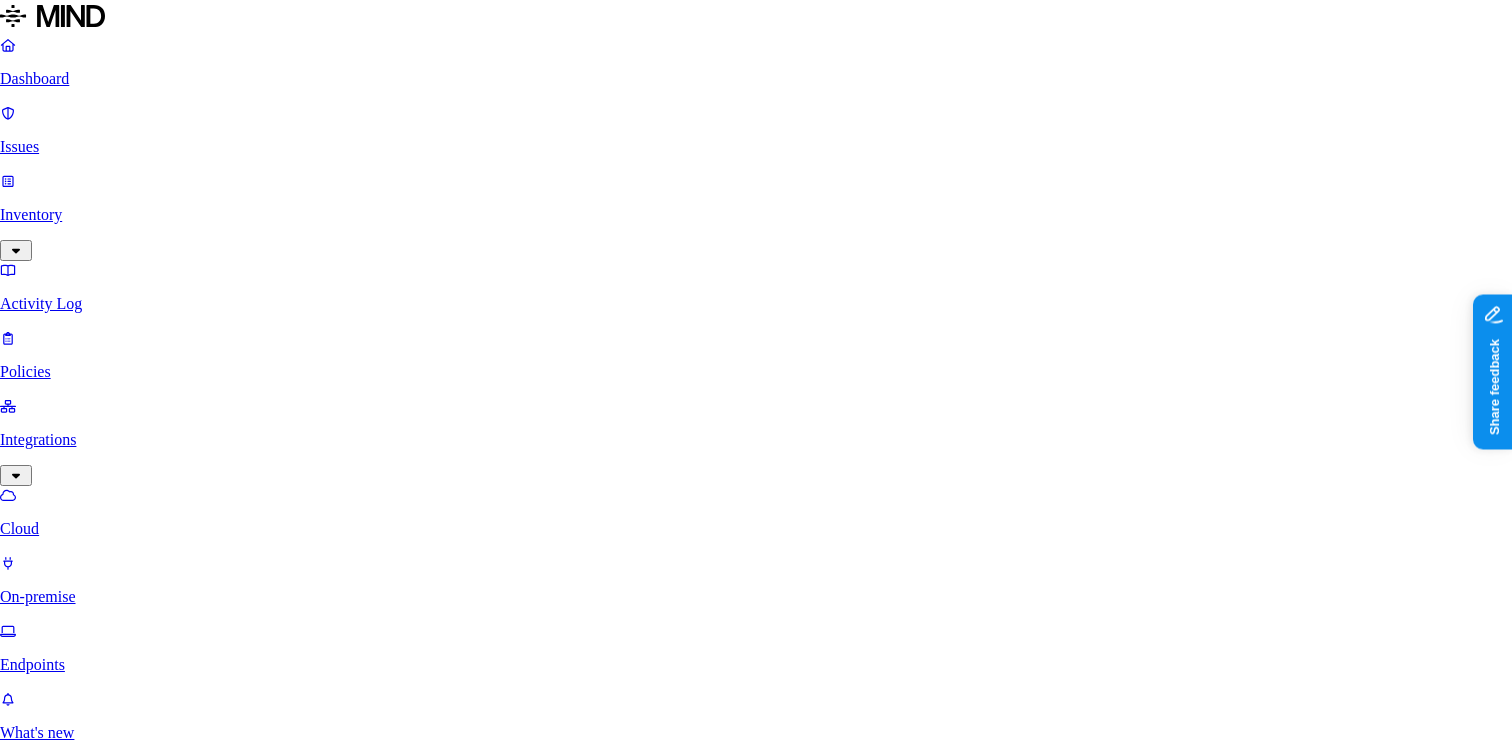 click on "Google Drive is a cloud file collaboration platform." at bounding box center (776, 5612) 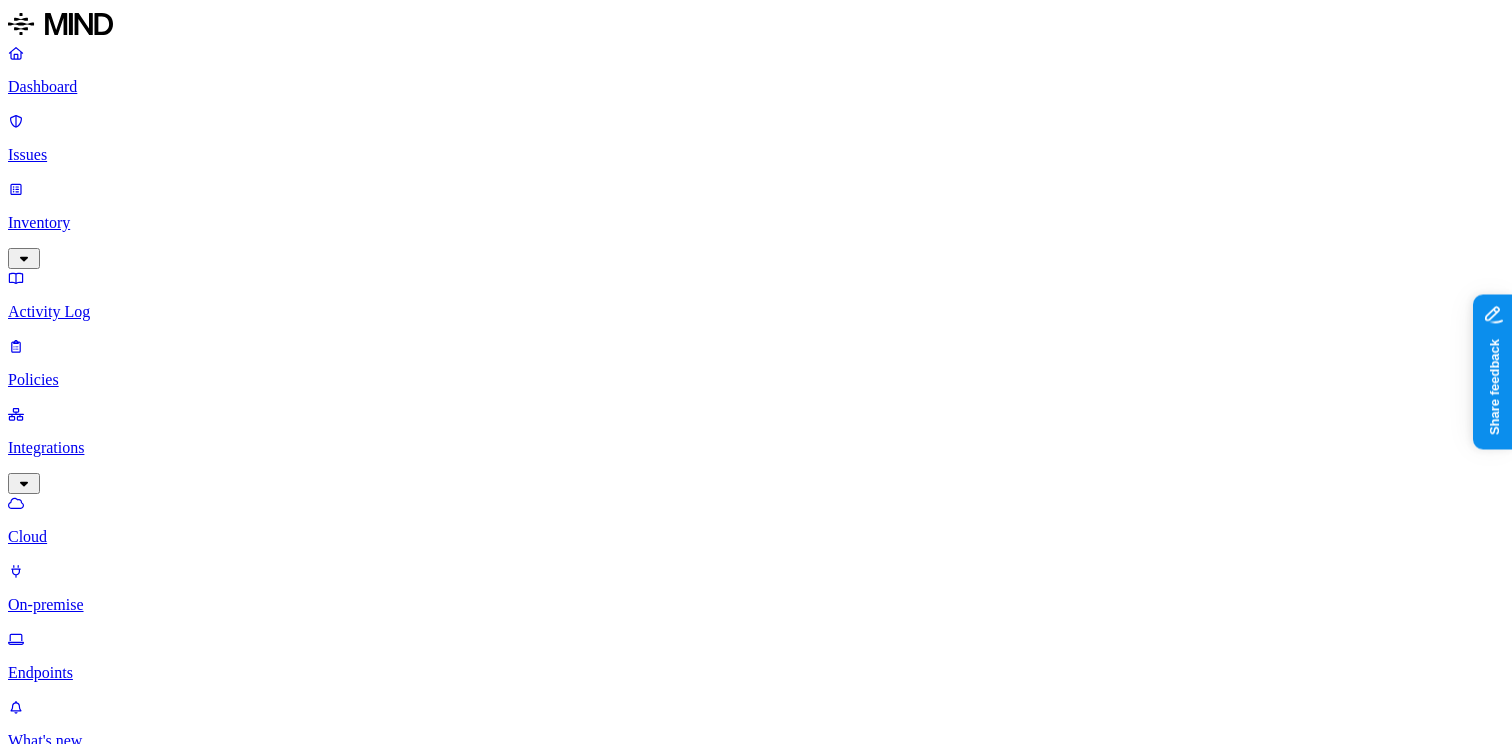 click on "Cloud integrations Add Integration" at bounding box center (756, 1093) 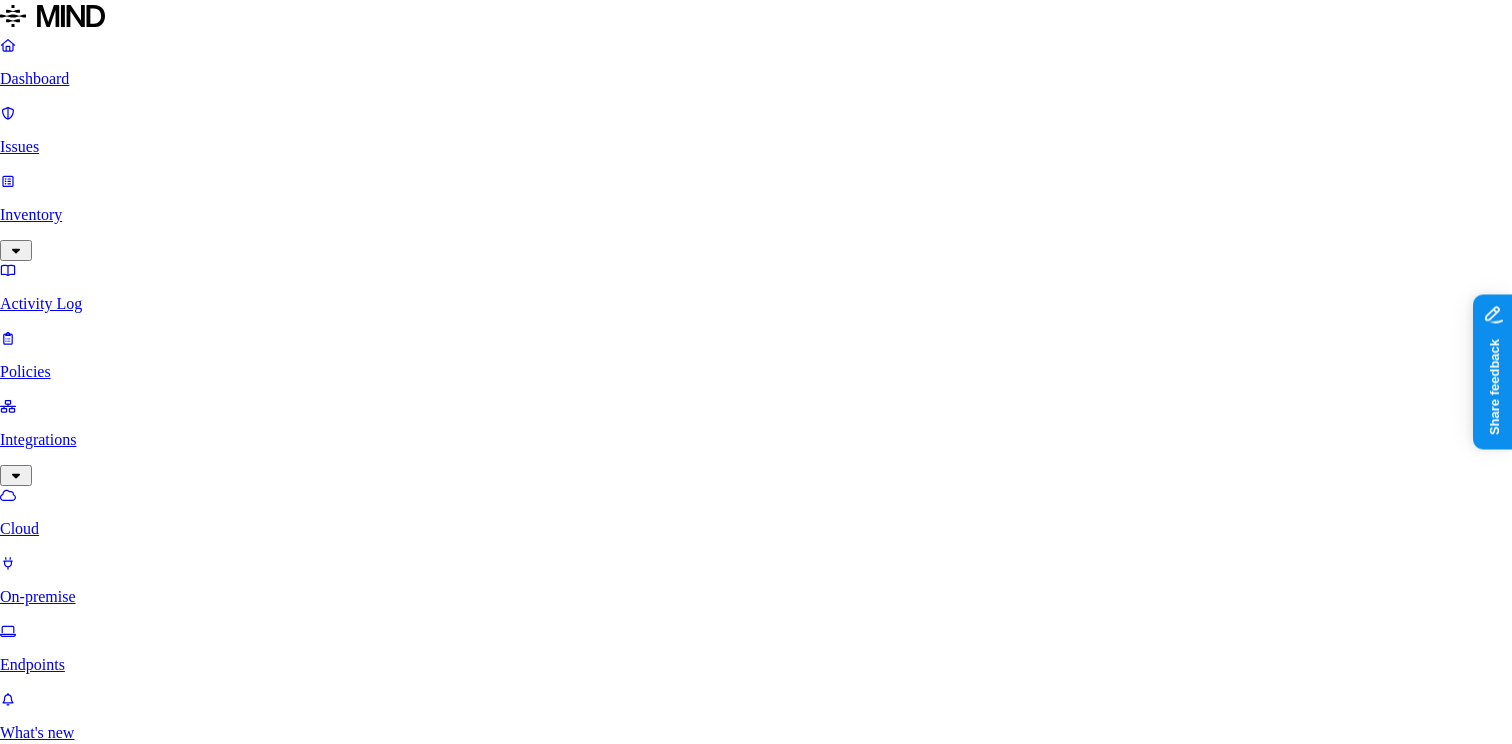scroll, scrollTop: 345, scrollLeft: 0, axis: vertical 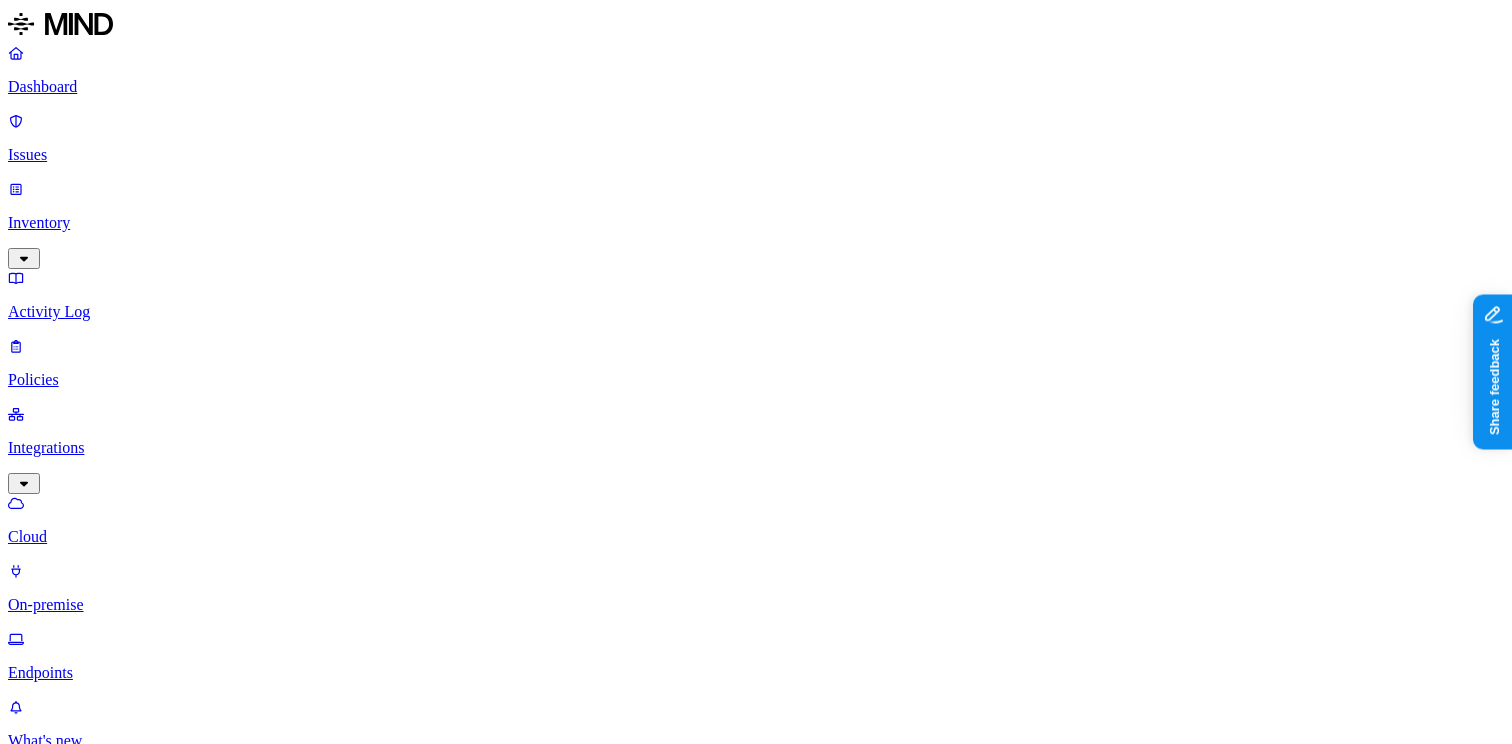 click on "Inventory" at bounding box center [756, 223] 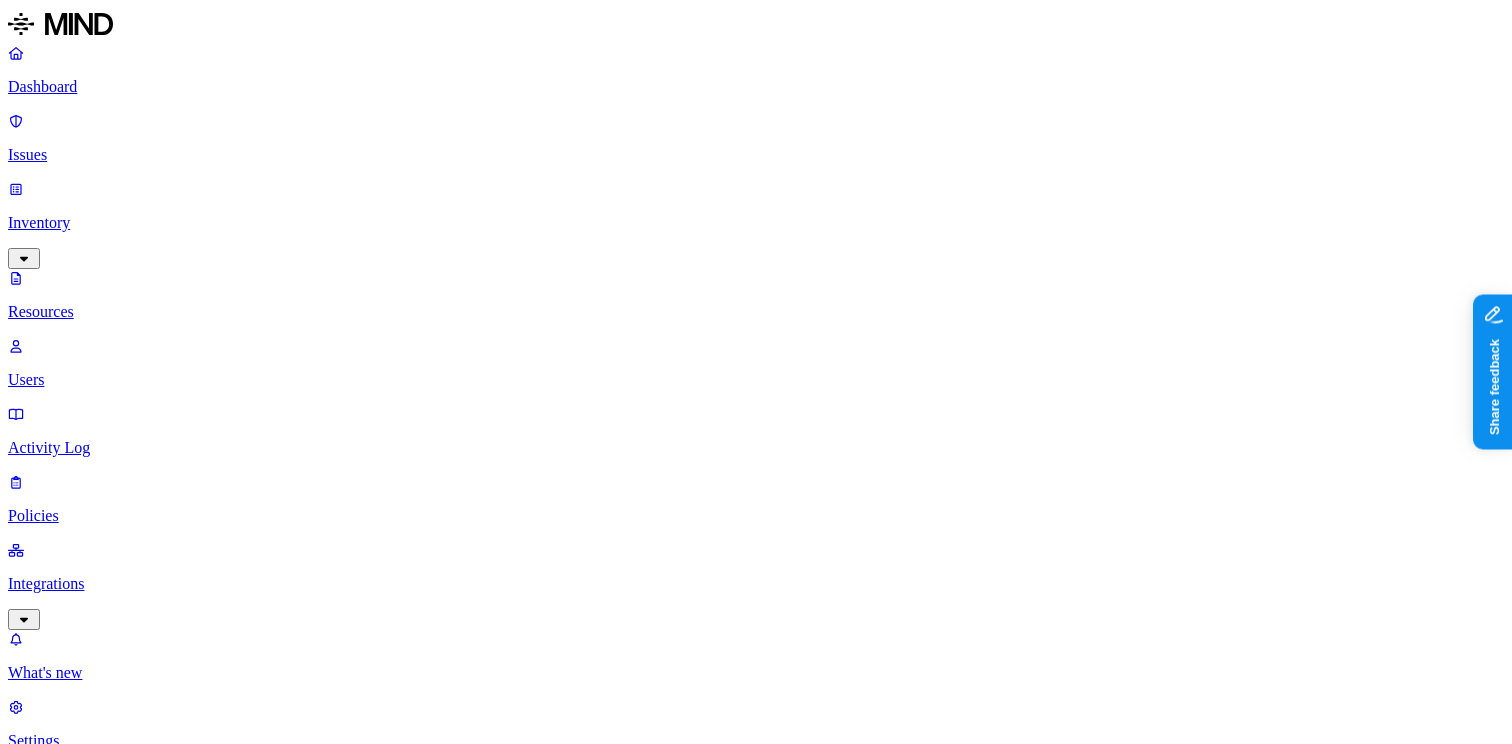 scroll, scrollTop: 0, scrollLeft: 0, axis: both 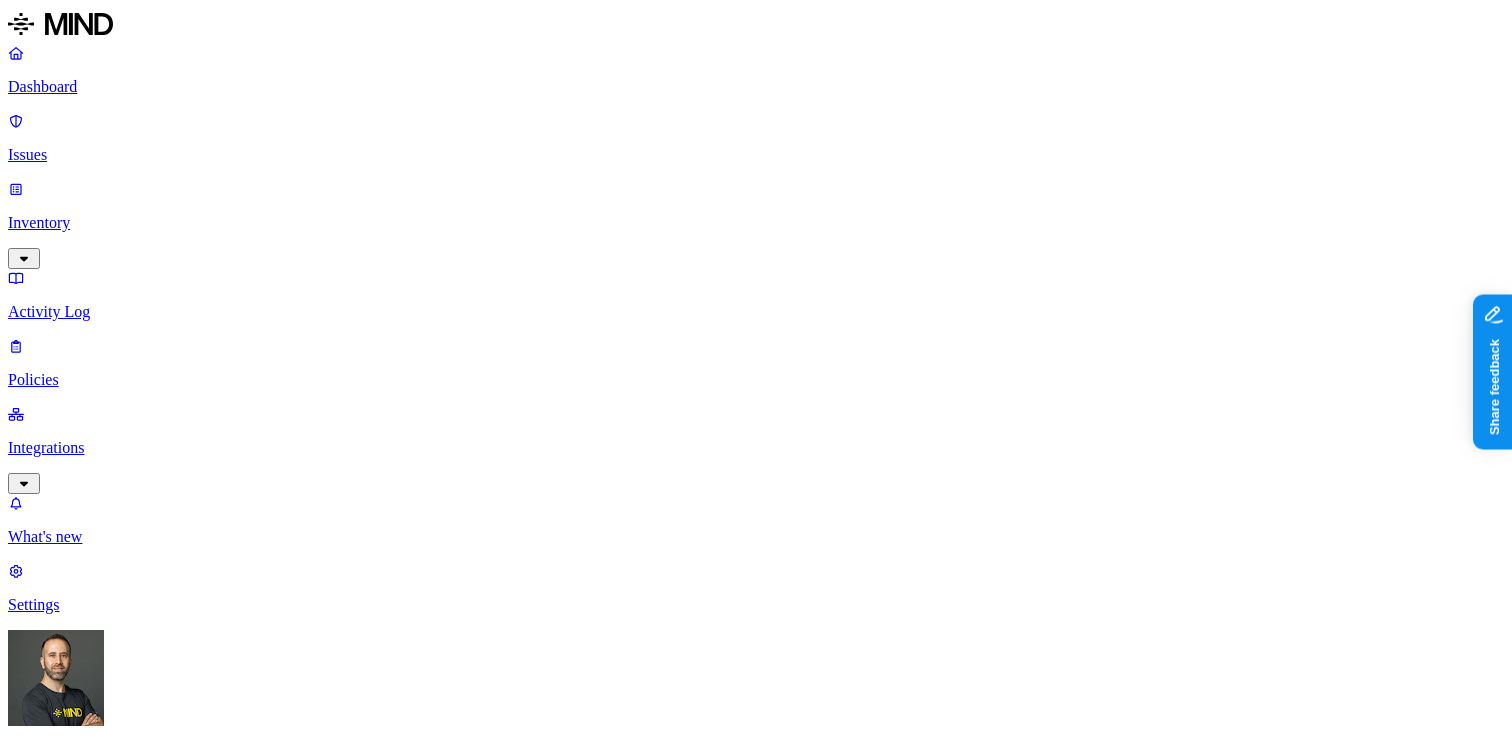 click on "Inventory" at bounding box center [756, 223] 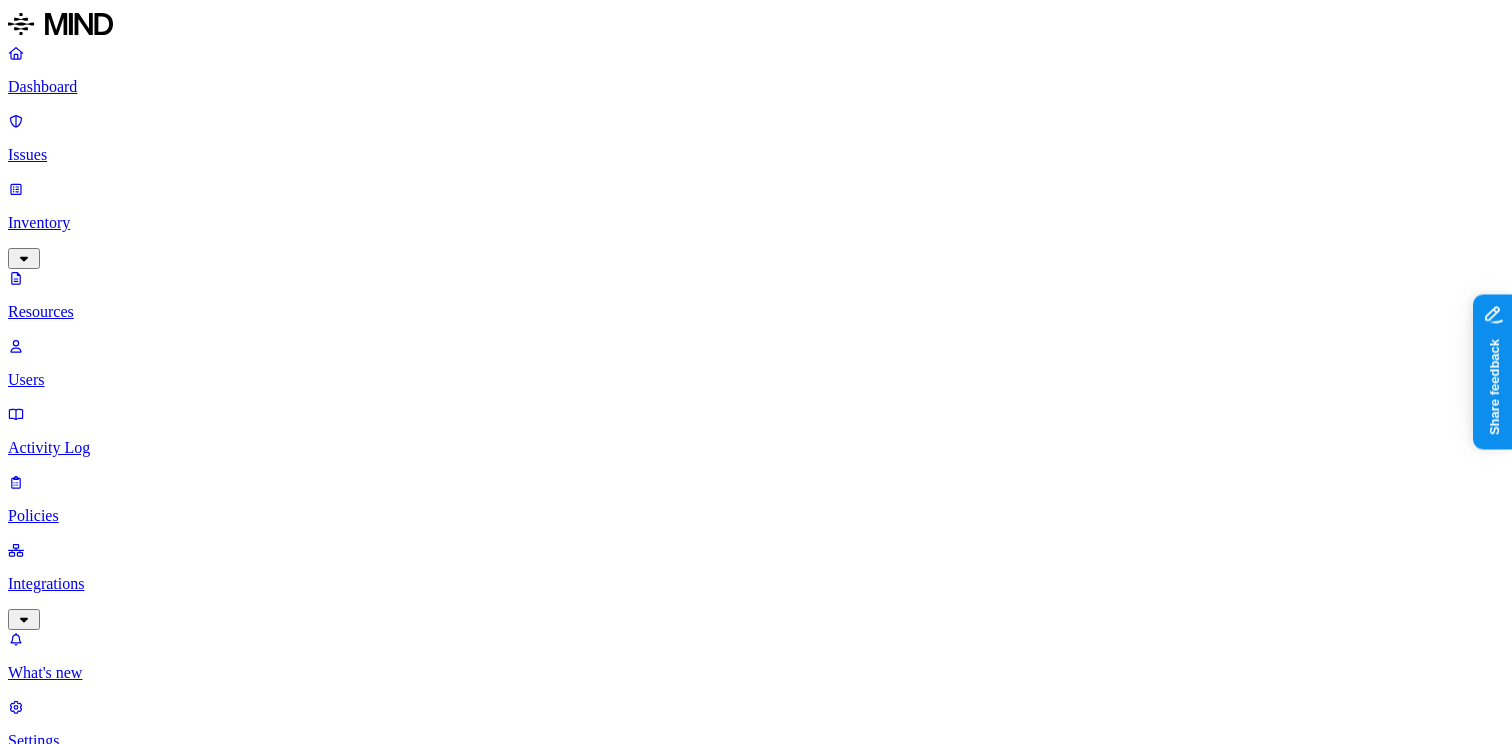 click on "my_medical_record_export.pdf" at bounding box center [2635, 1461] 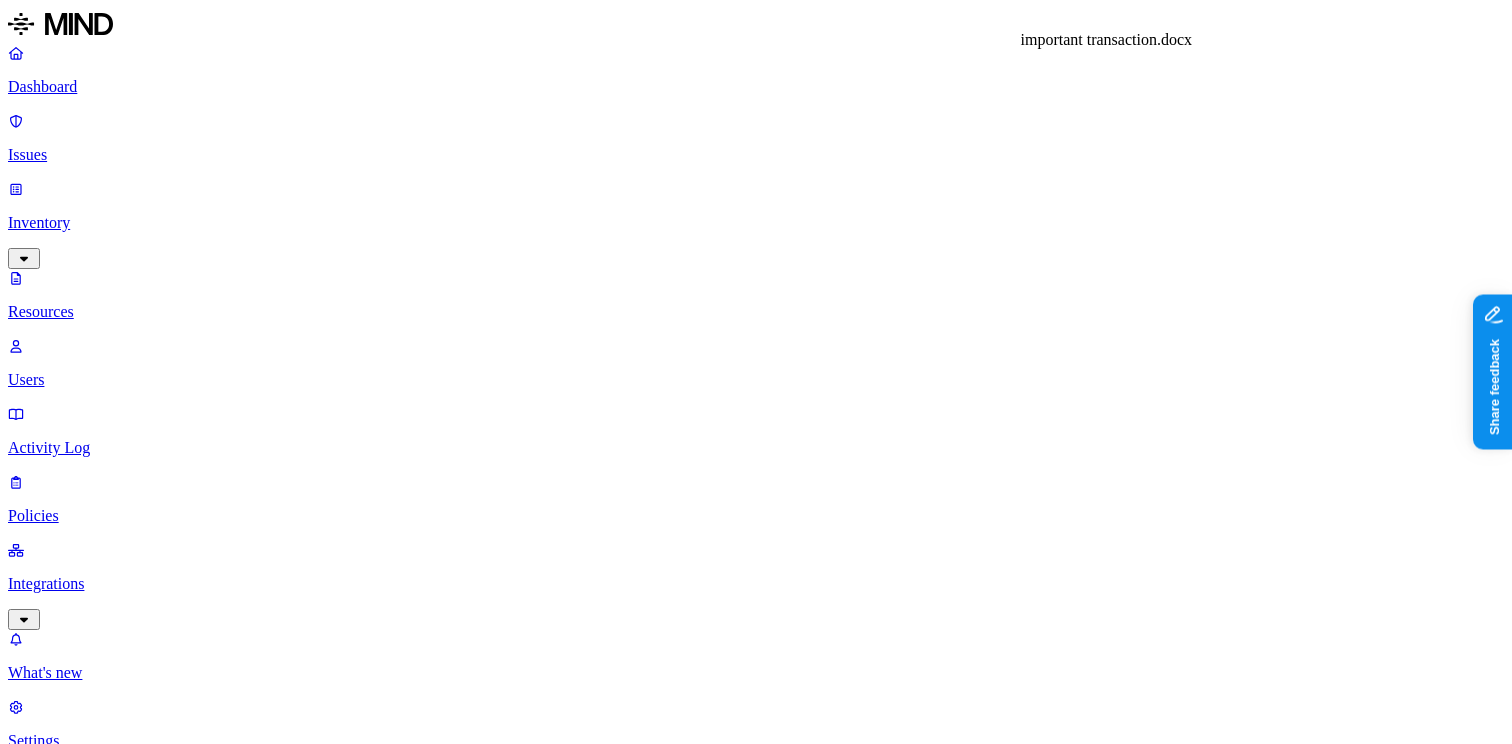 click on "important transaction.docx" at bounding box center (756, 10021) 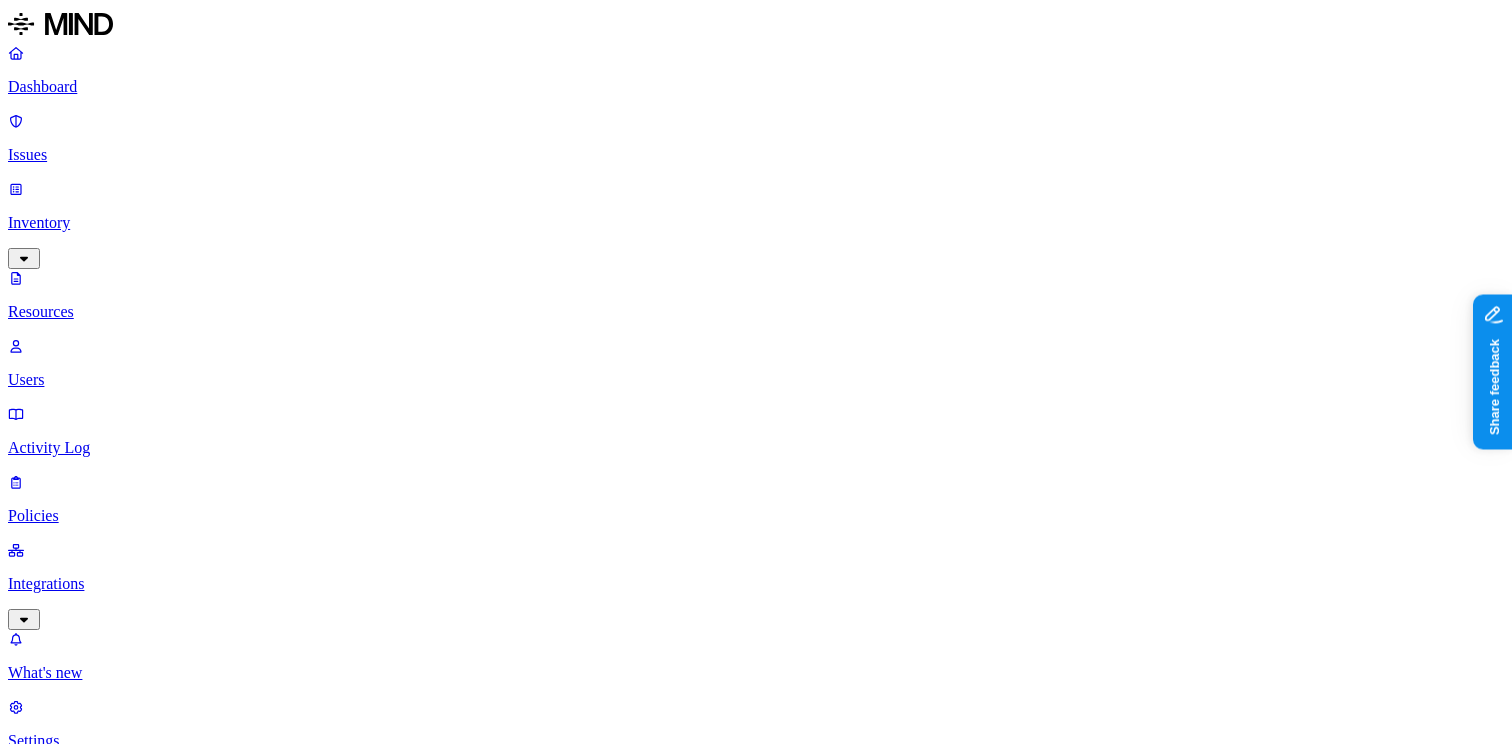 click on "important transaction.docx" at bounding box center (756, 10021) 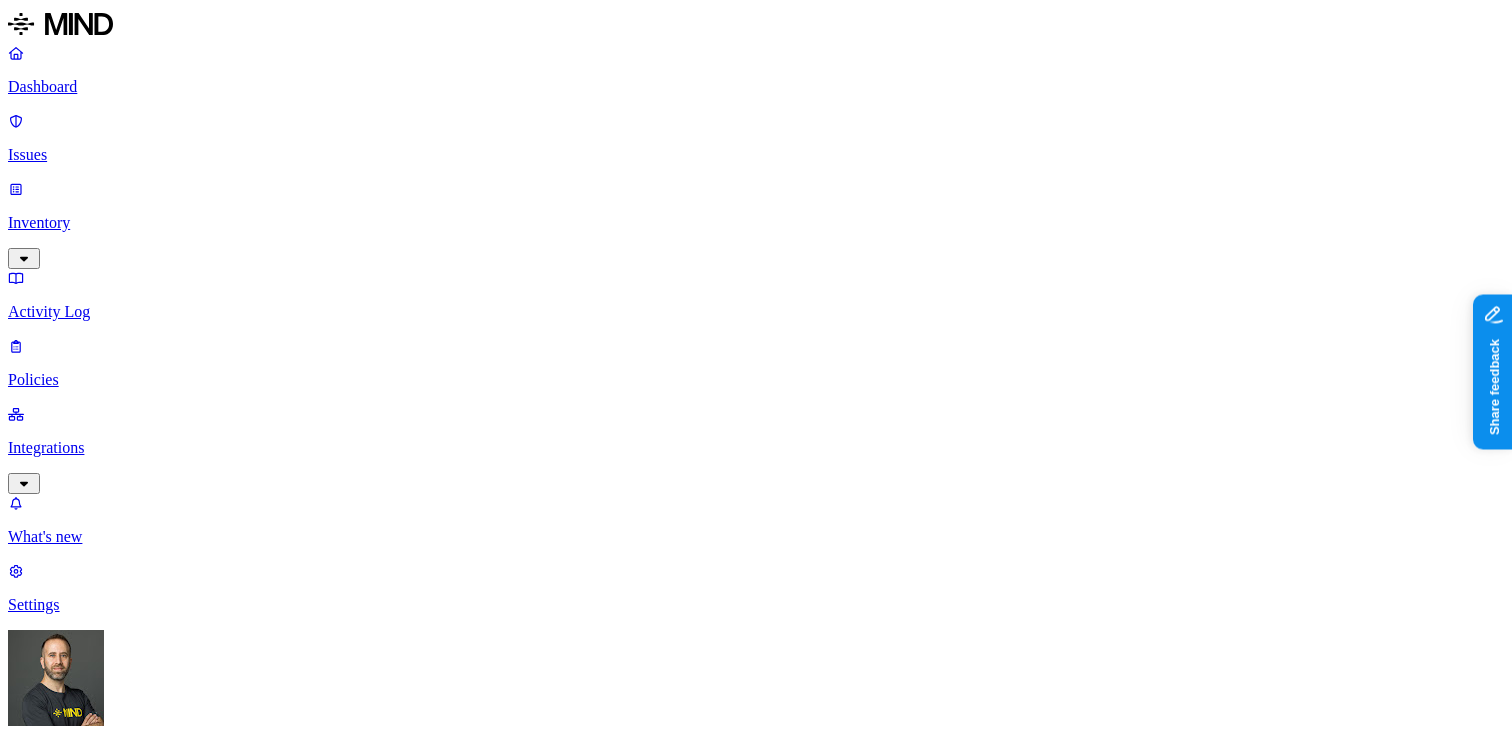 click on "PII" at bounding box center (776, 3056) 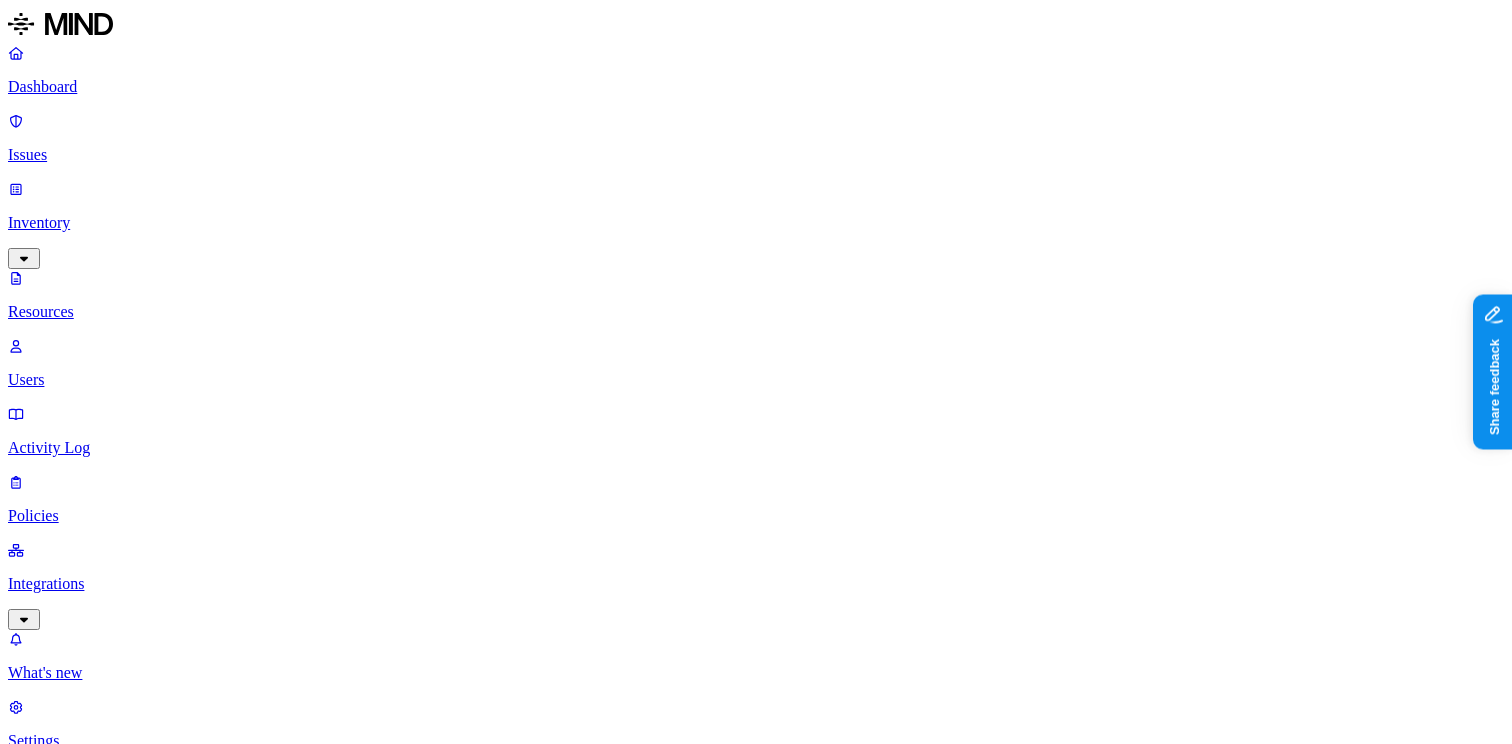 click on "Resources" at bounding box center [756, 1004] 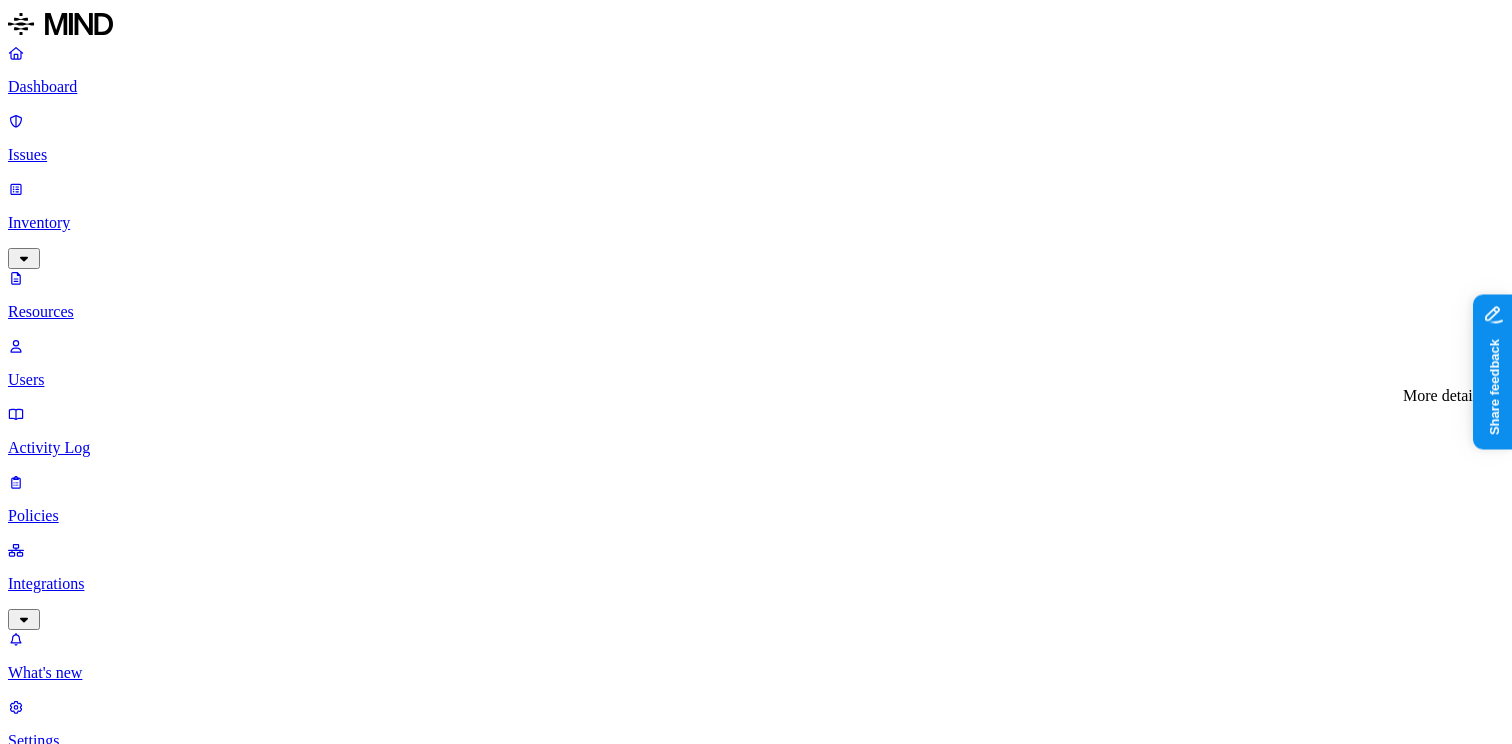 click 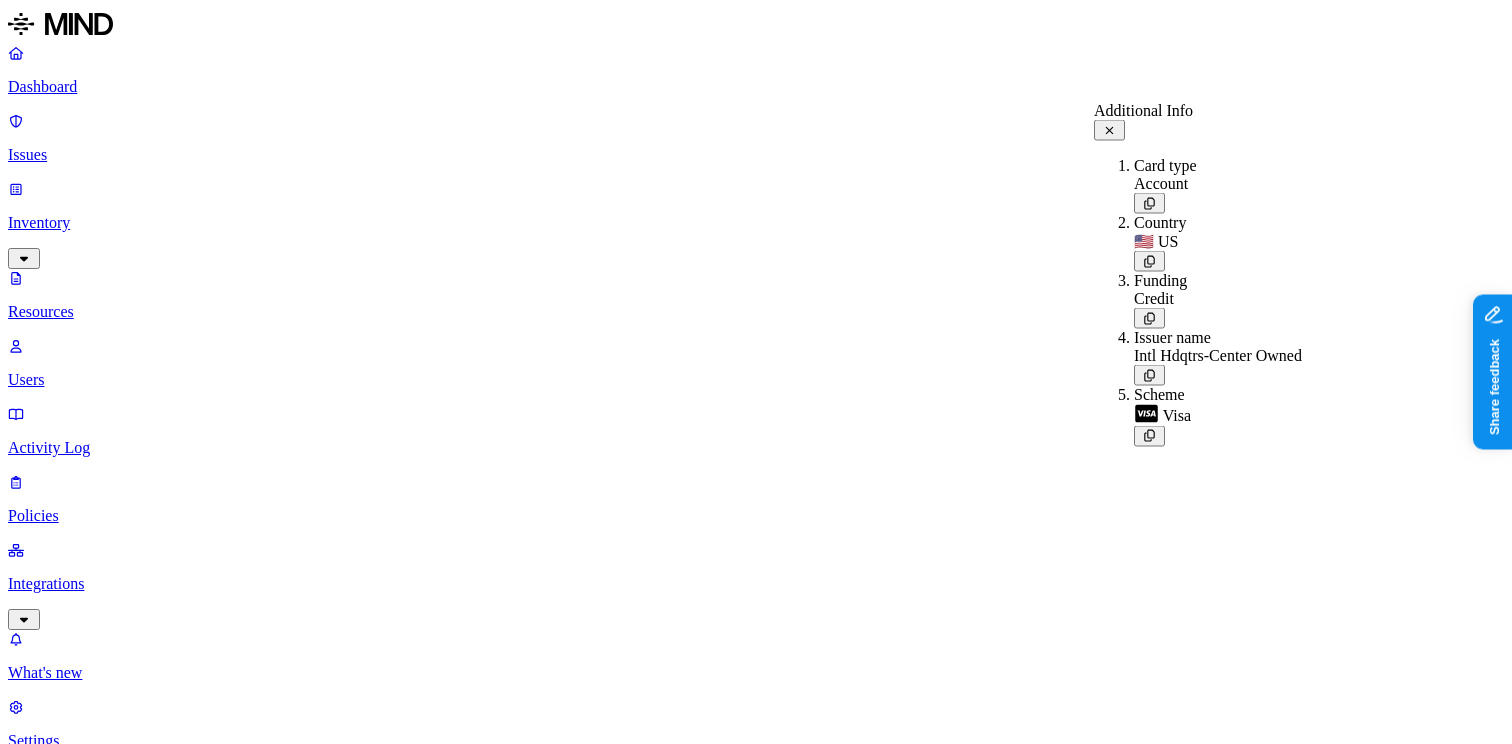 click on "Also a Synthetic CCN Resource Kind OneDrive file Type Other Drive   Mikkel Hansen - Personal Drive Full path Mikkel Hansen/Microsoft Teams Chat Files Classification PCI Data types Credit card Accessible by Internal 2 Public with link Last access time Jul 10, 2025, 01:36 PM Owner   Mikkel Hansen Last accessed by hodbn@k14d.onmicrosoft.com Creation time May 29, 2025, 03:54 PM Classification PCI Credit card 1 Data type Preview Count Credit card ****-****-****-2451 1 Accessible by 3 Items Name Type AN Anyone with link Anyone with link HO hodbn@k14d.onmicrosoft.com Internal MI mikkel.hansen@k14d.onmicrosoft.com Internal Access logs 4 Logs Event User Date File viewed hodbn@k14d.onmicrosoft.com Jul 10, 2025, 01:36 PM File viewed mikkel.hansen@k14d.onmicrosoft.com May 29, 2025, 03:57 PM File shared anonymously mikkel.hansen@k14d.onmicrosoft.com May 29, 2025, 03:54 PM File uploaded mikkel.hansen@k14d.onmicrosoft.com May 29, 2025, 03:54 PM" at bounding box center (756, 5084) 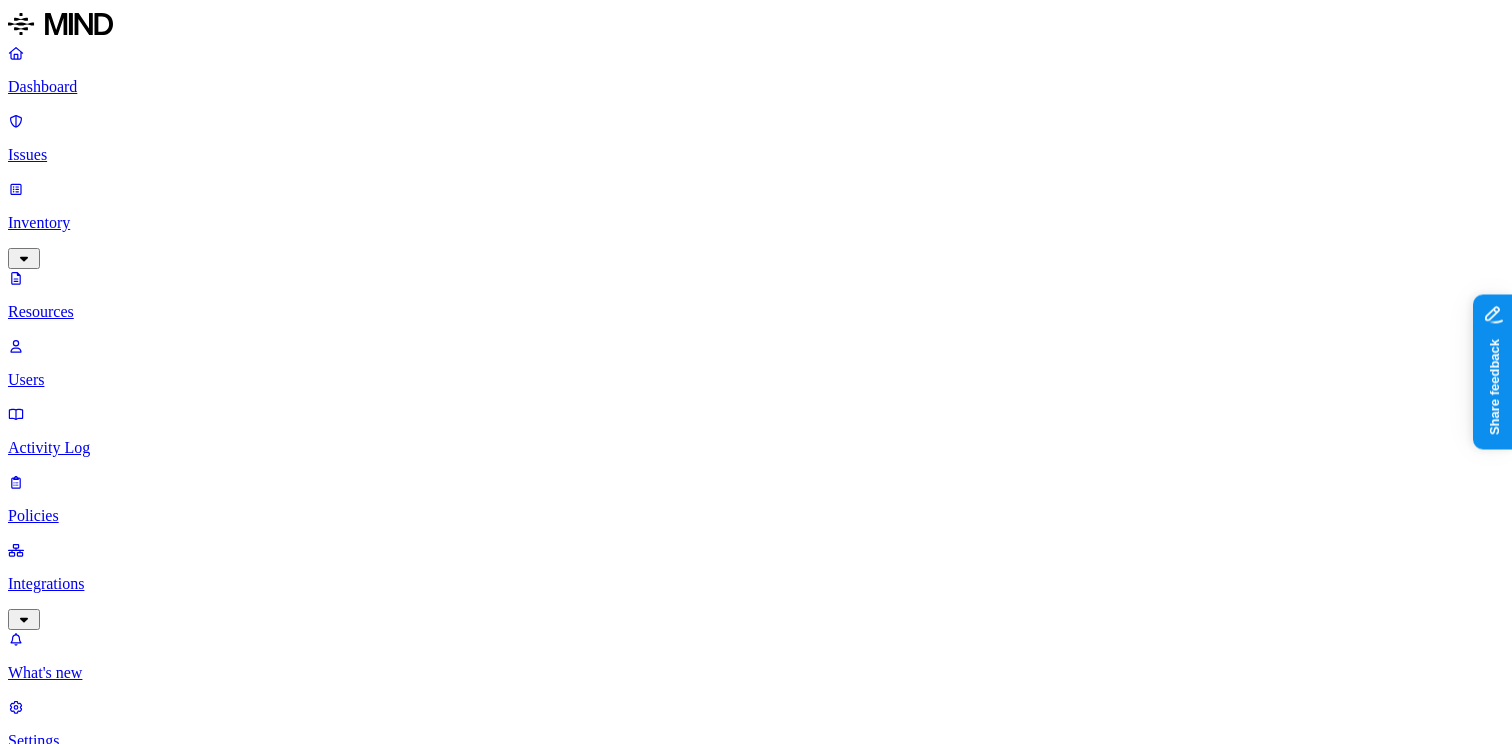 click on "–" at bounding box center [605, 1526] 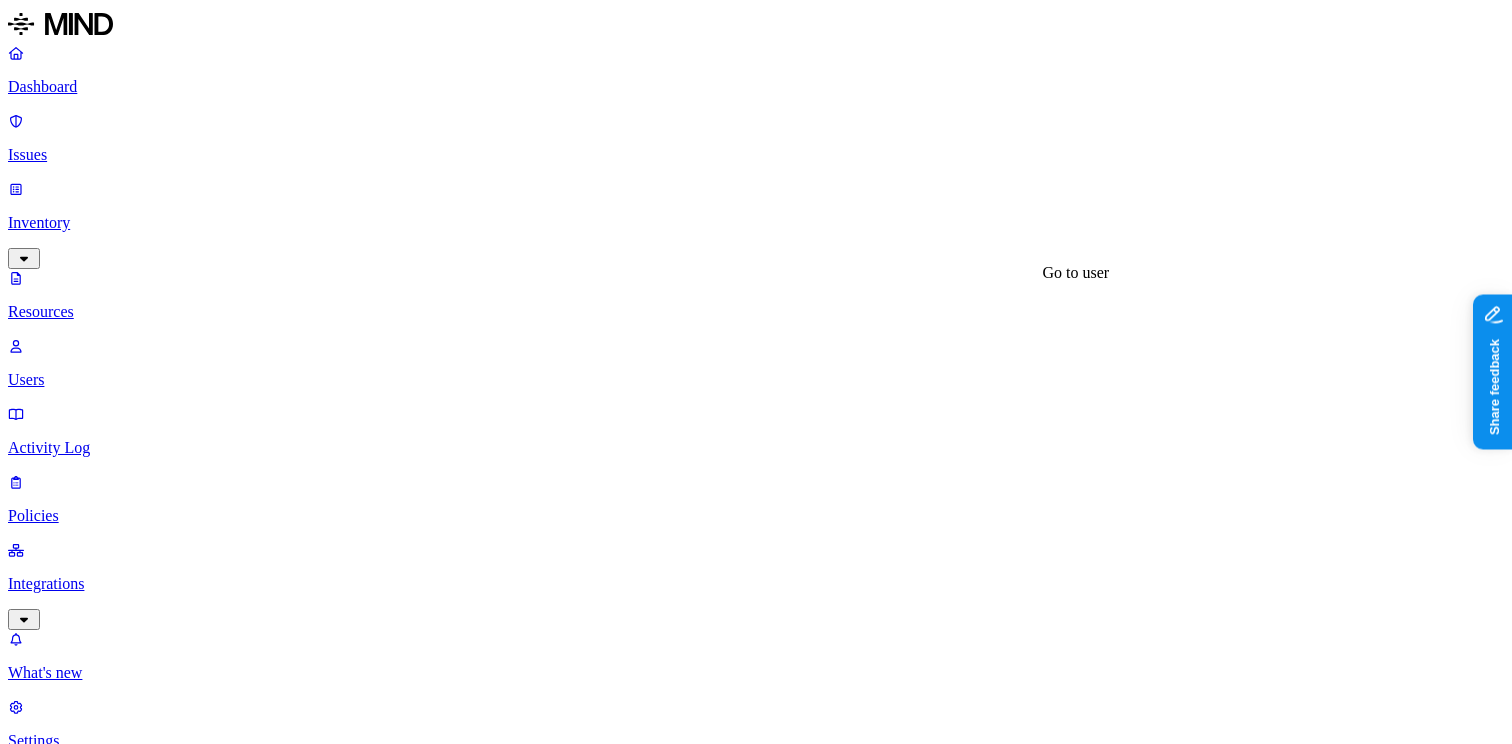 scroll, scrollTop: 182, scrollLeft: 0, axis: vertical 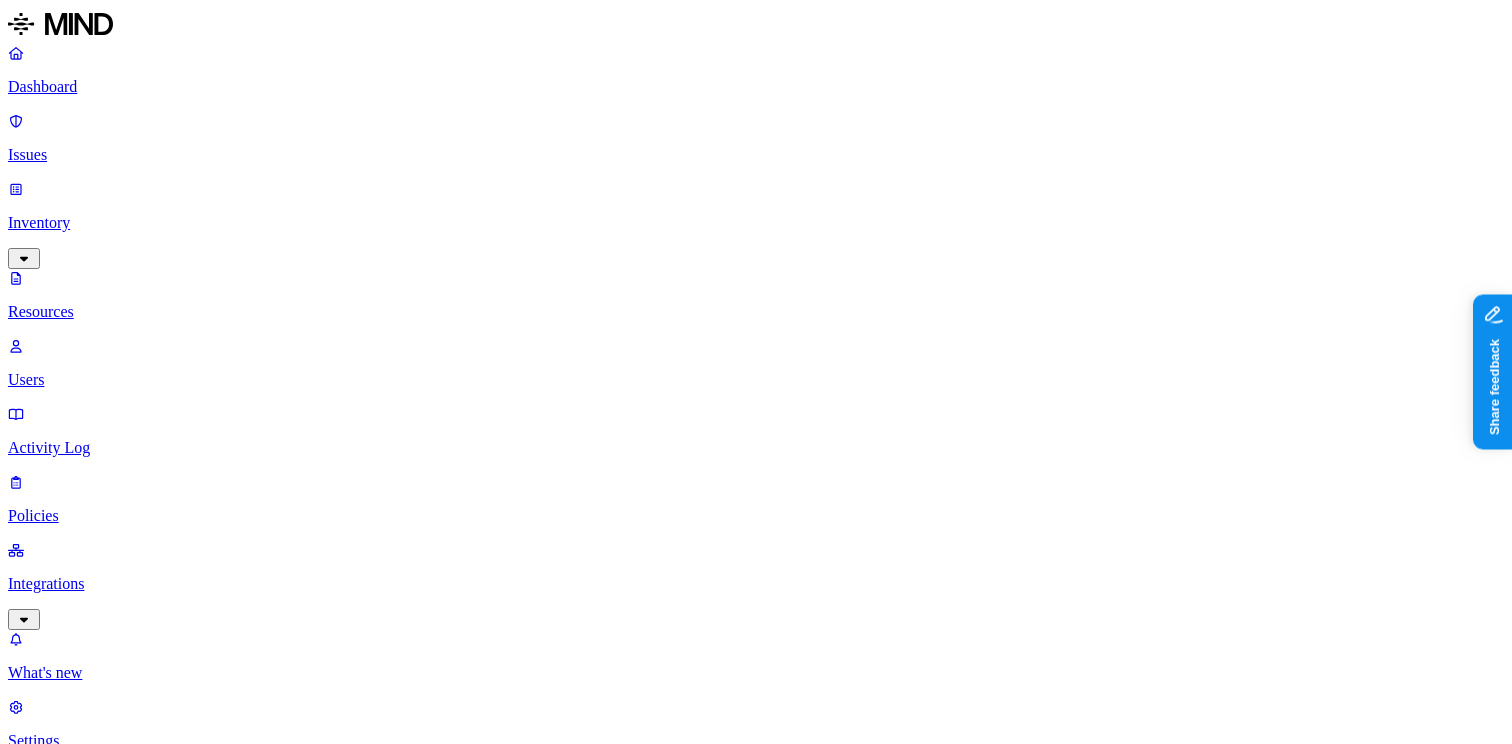click on "PCI Credit card 1" at bounding box center [50, 5382] 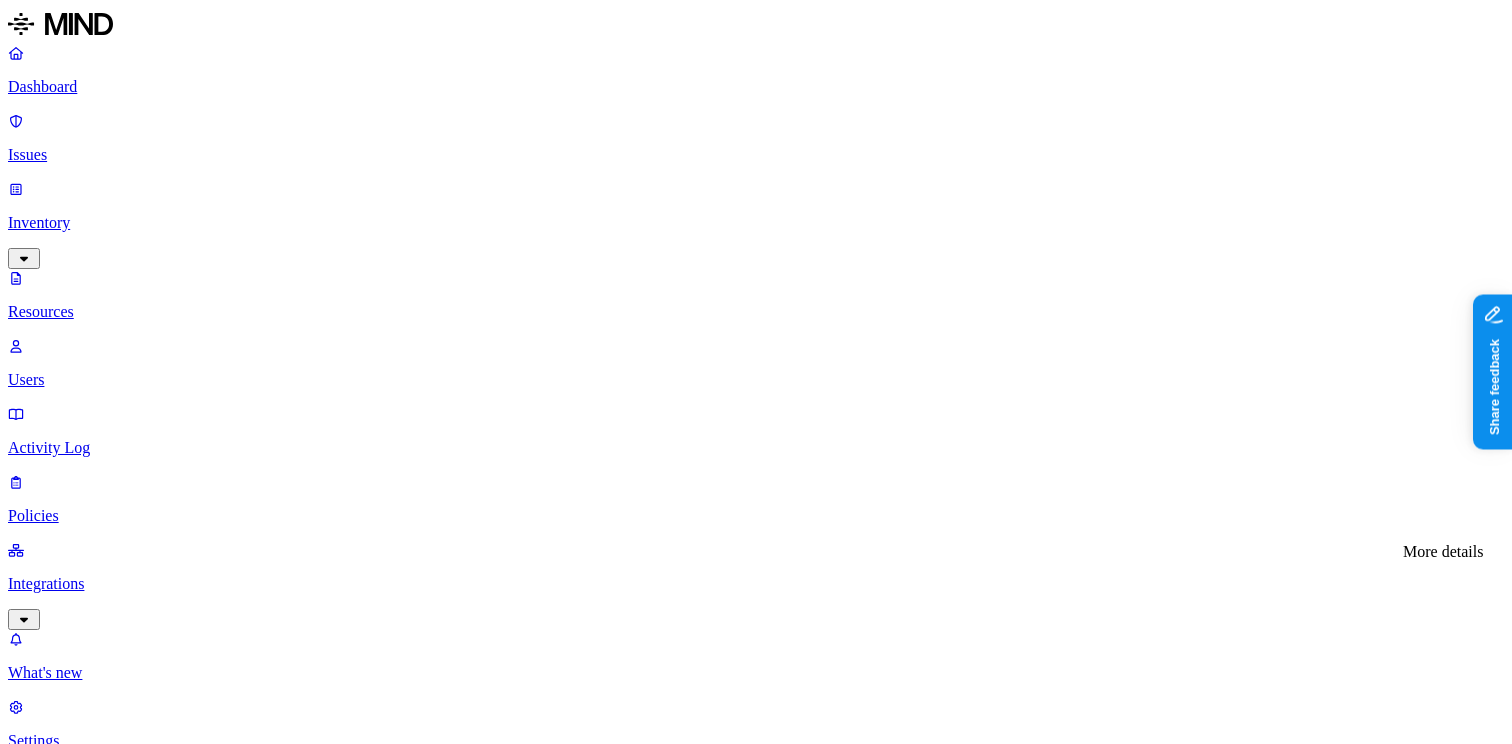 click 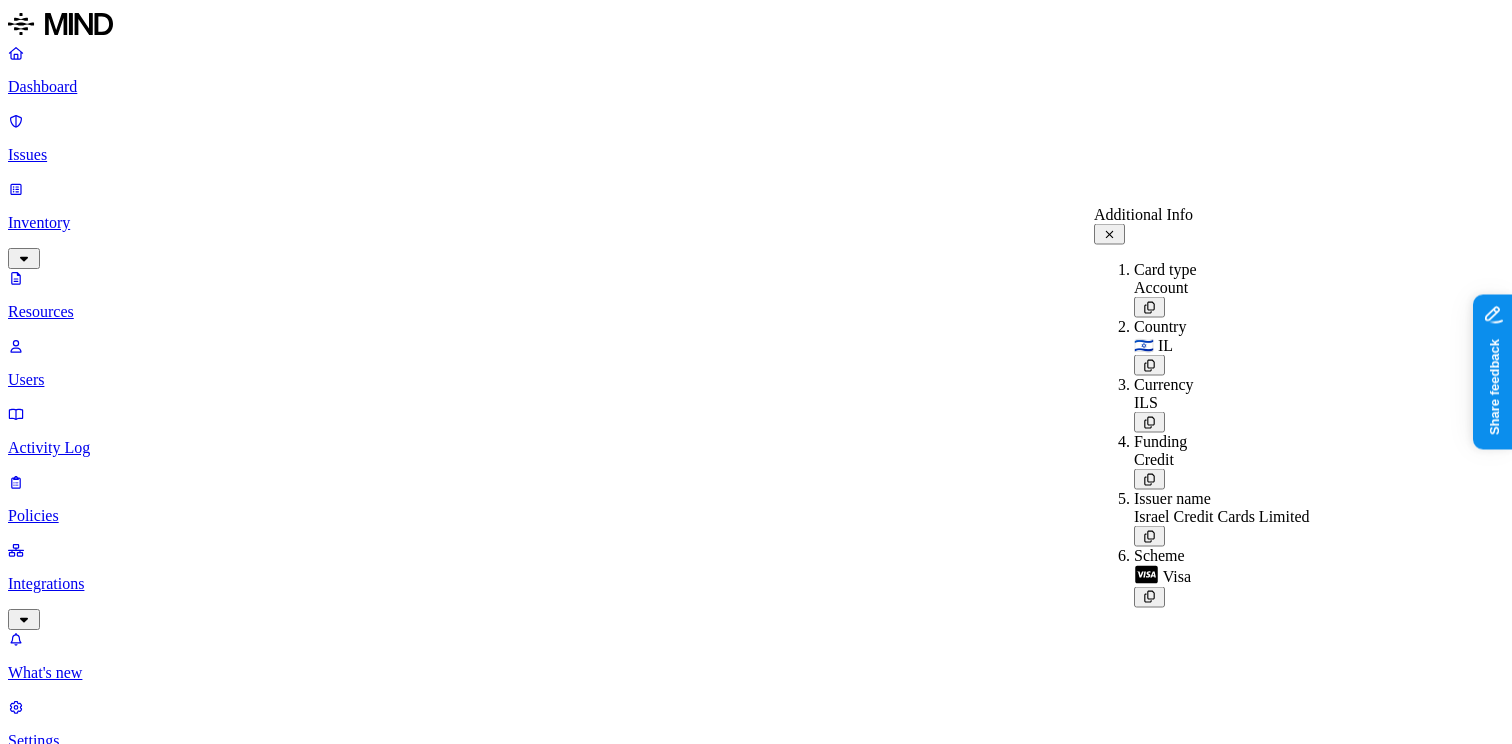 click on "Credit card ****-****-****-6184 1" at bounding box center [208, 5493] 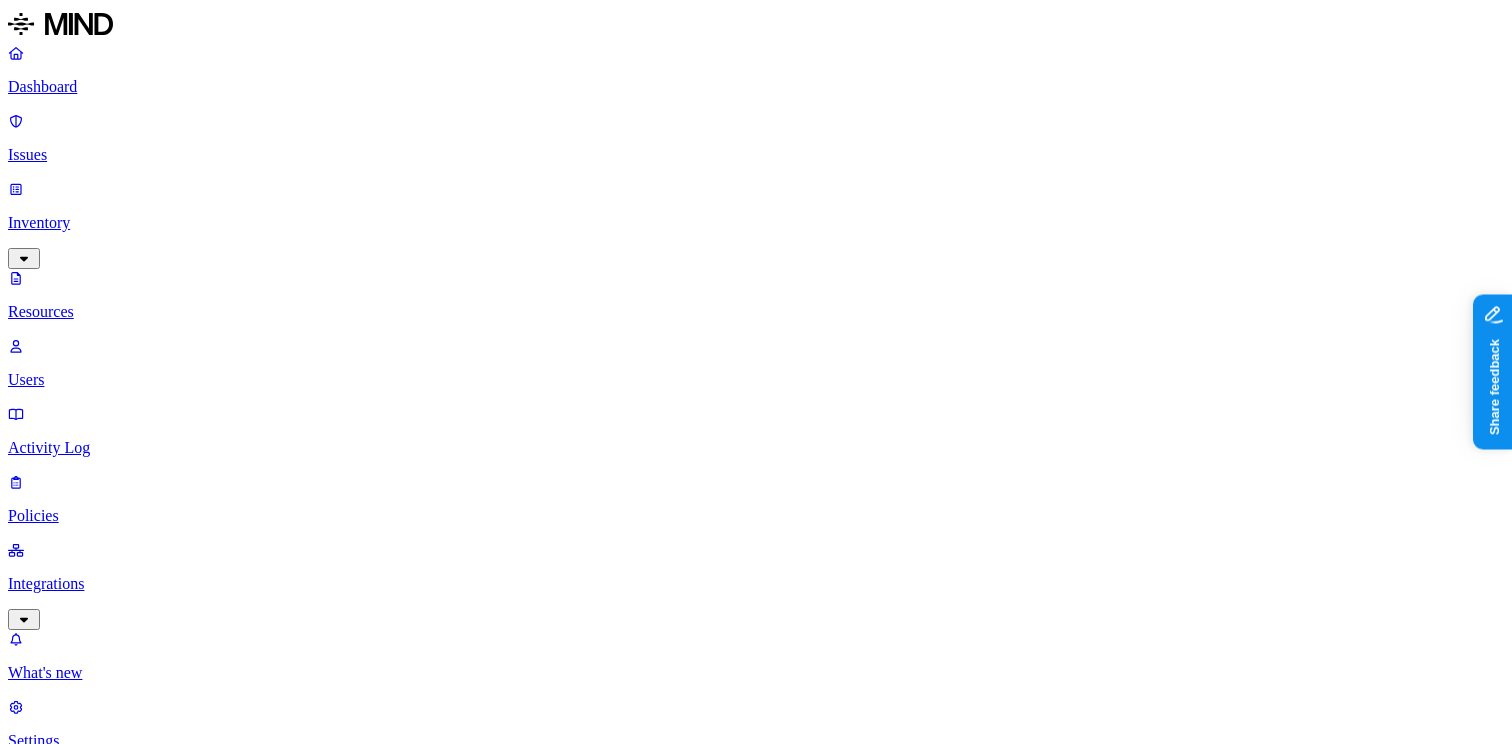 click on "Resources" at bounding box center (756, 1004) 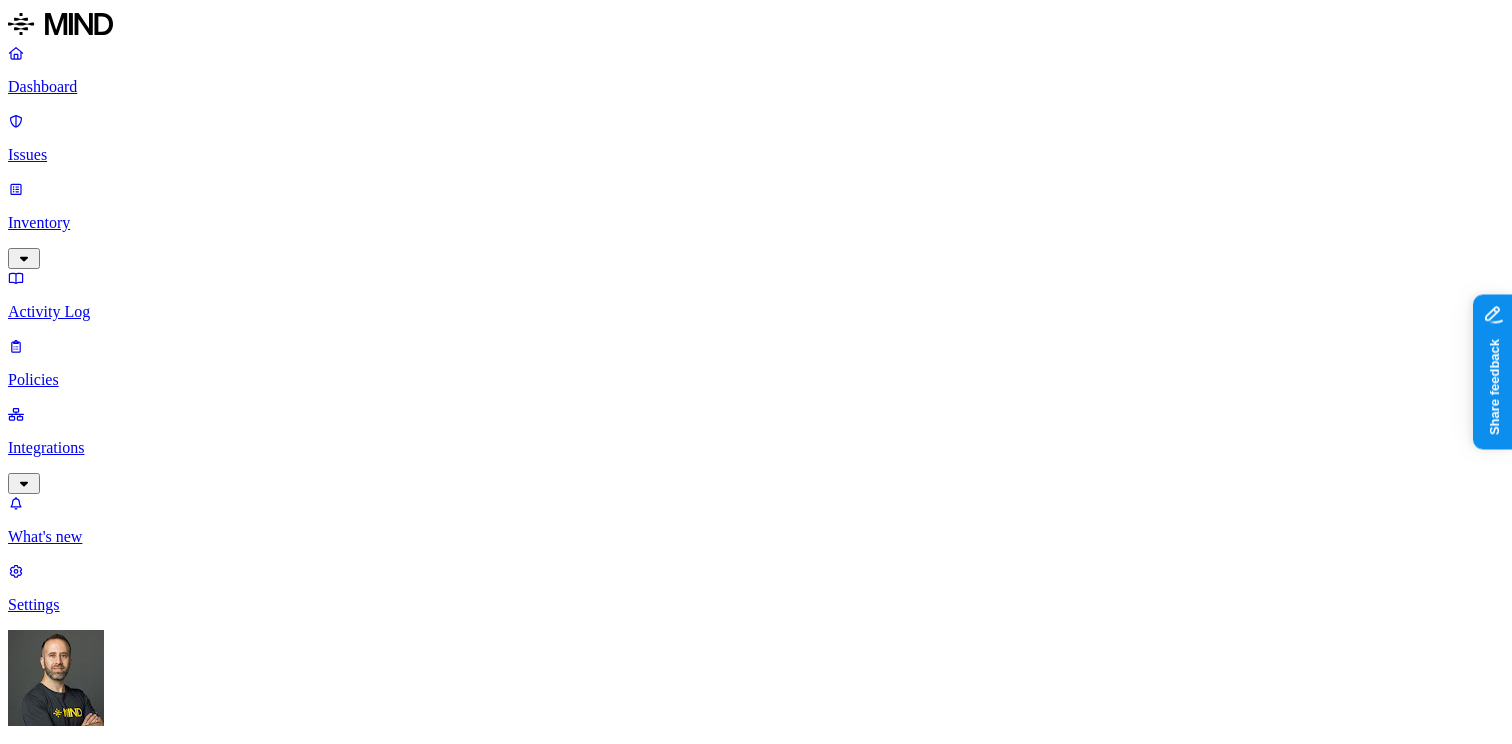click on "AWS credentials" at bounding box center [142, 3739] 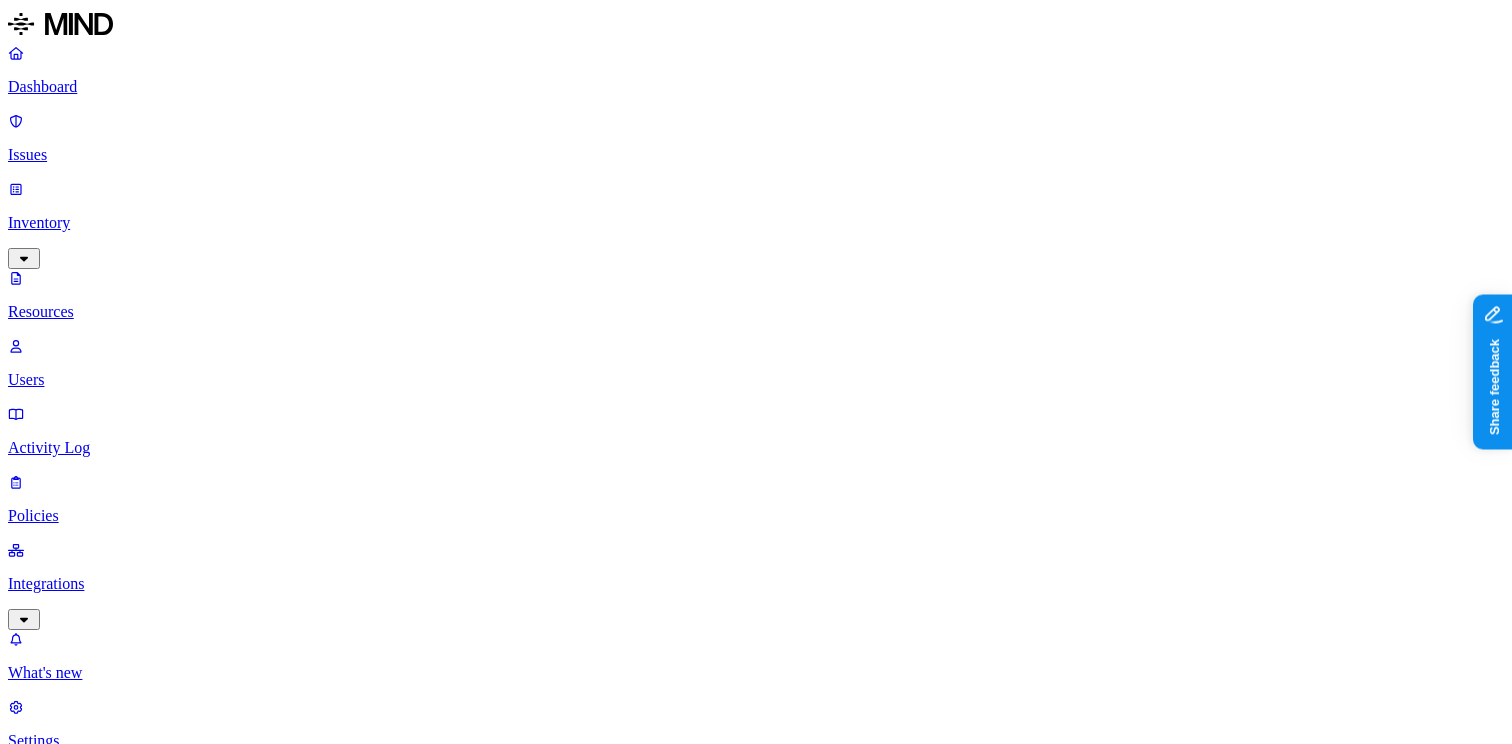 click on "–" at bounding box center [2819, 1444] 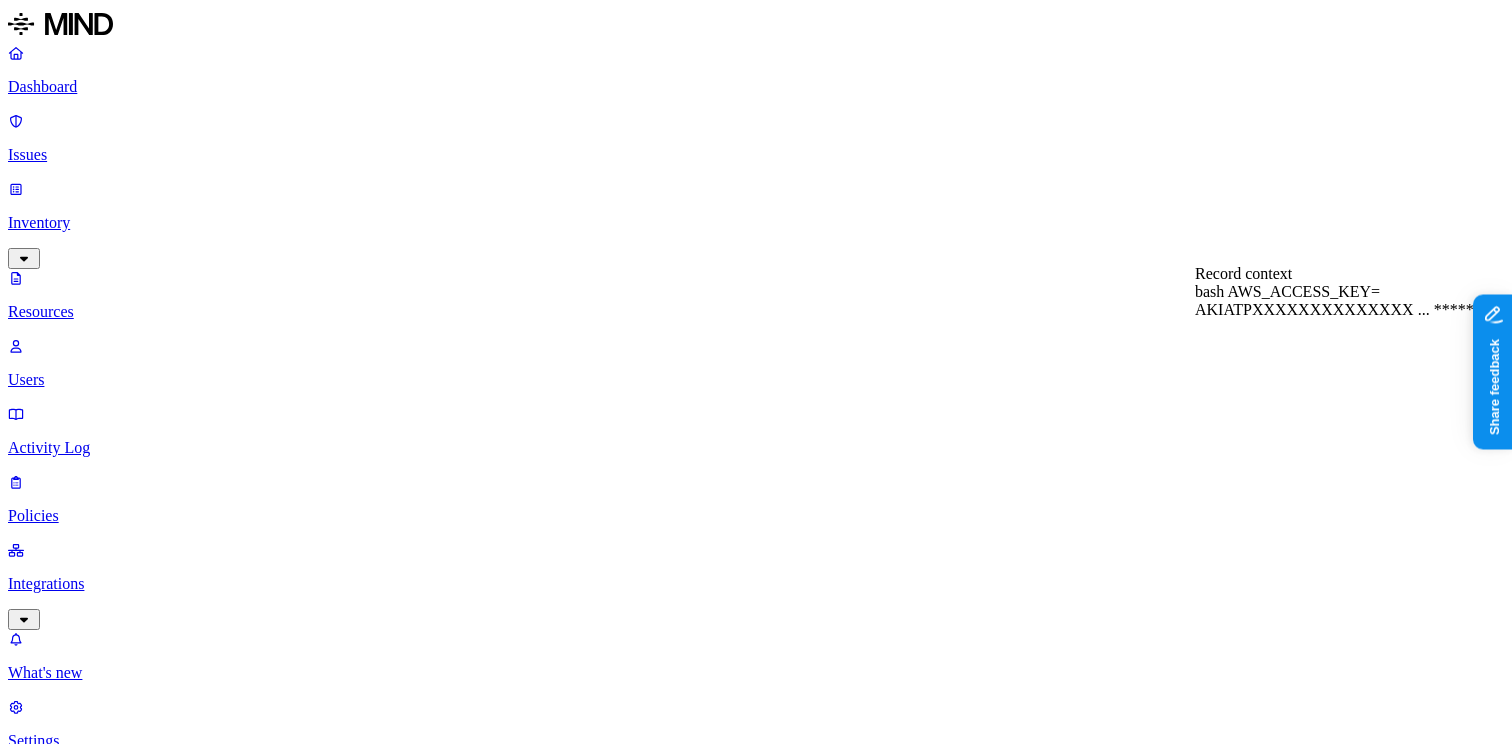 click on "**********" at bounding box center [267, 26405] 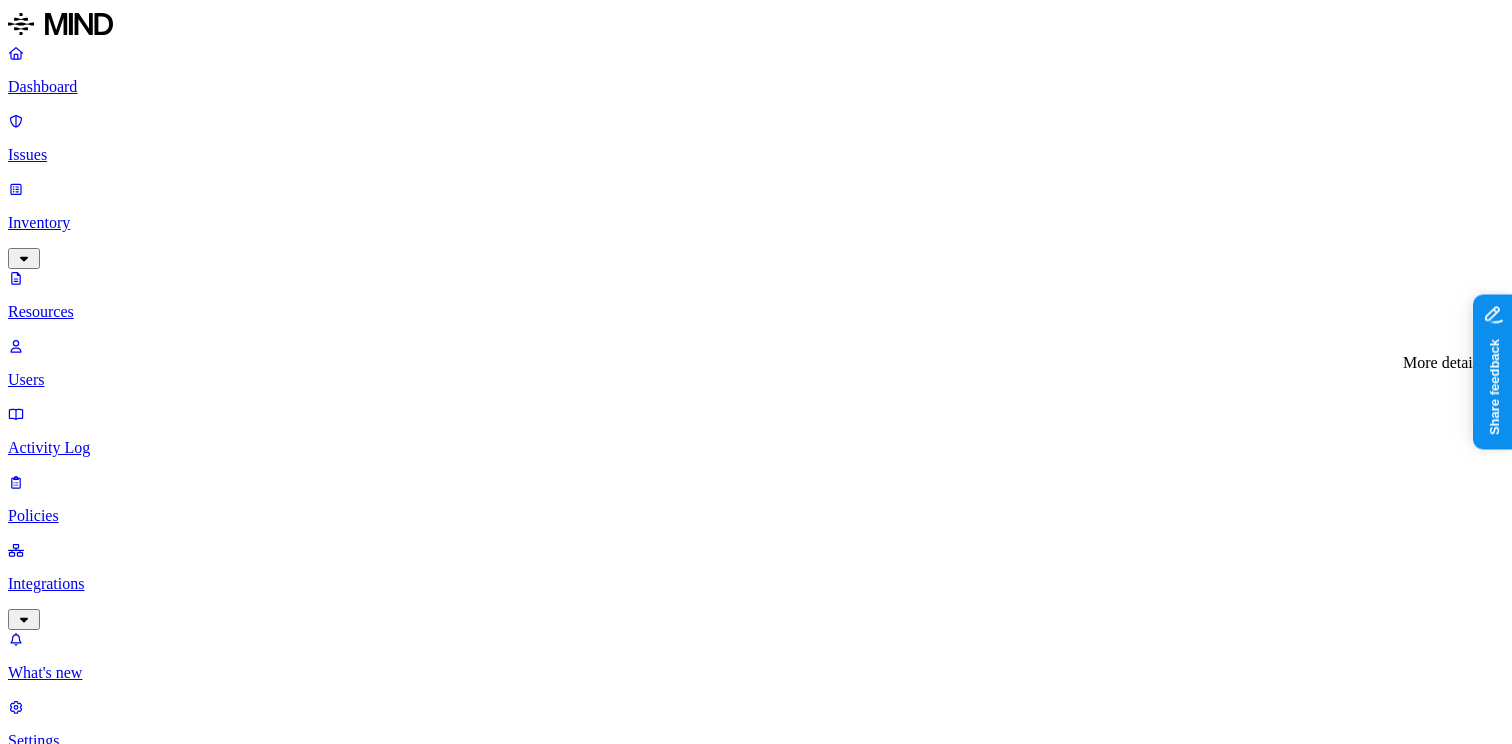 click 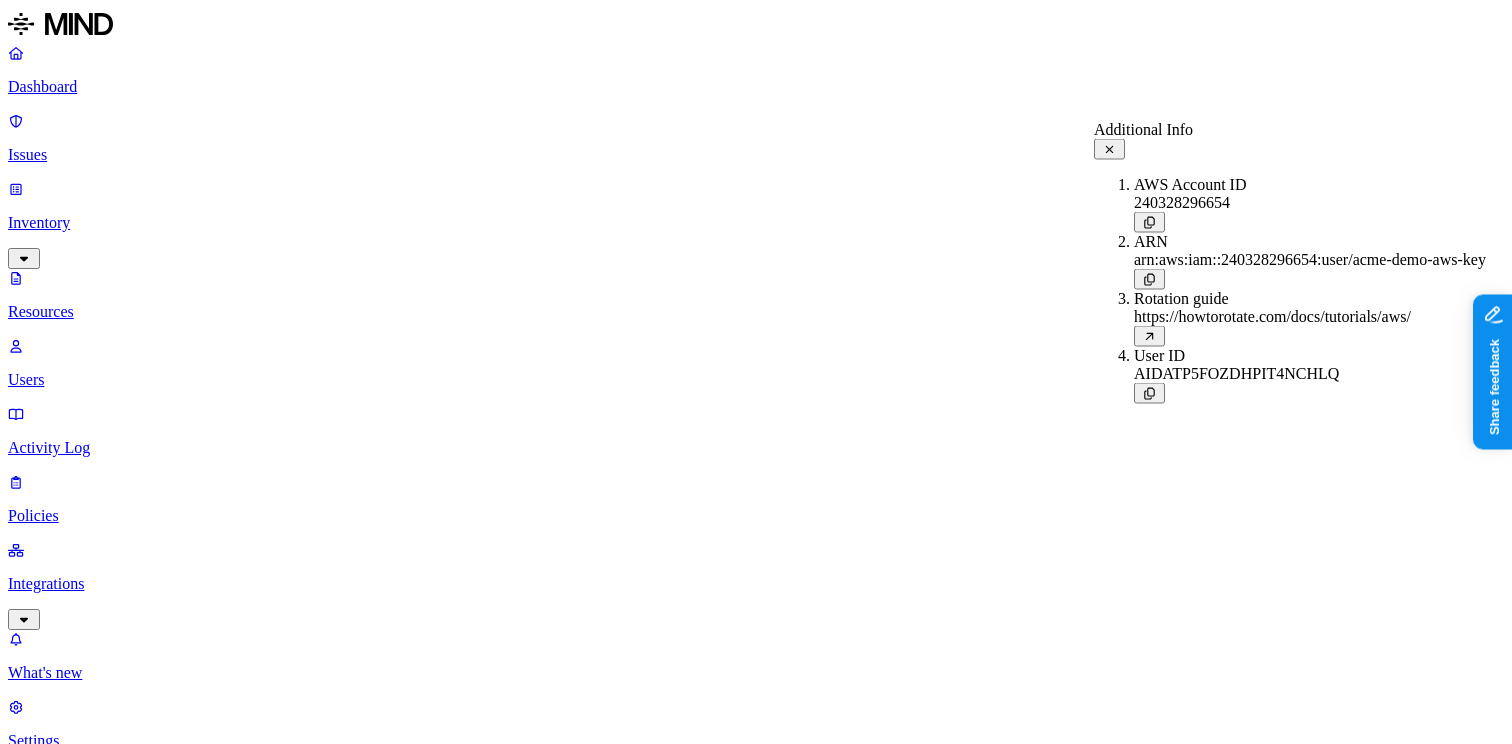 click at bounding box center [1310, 222] 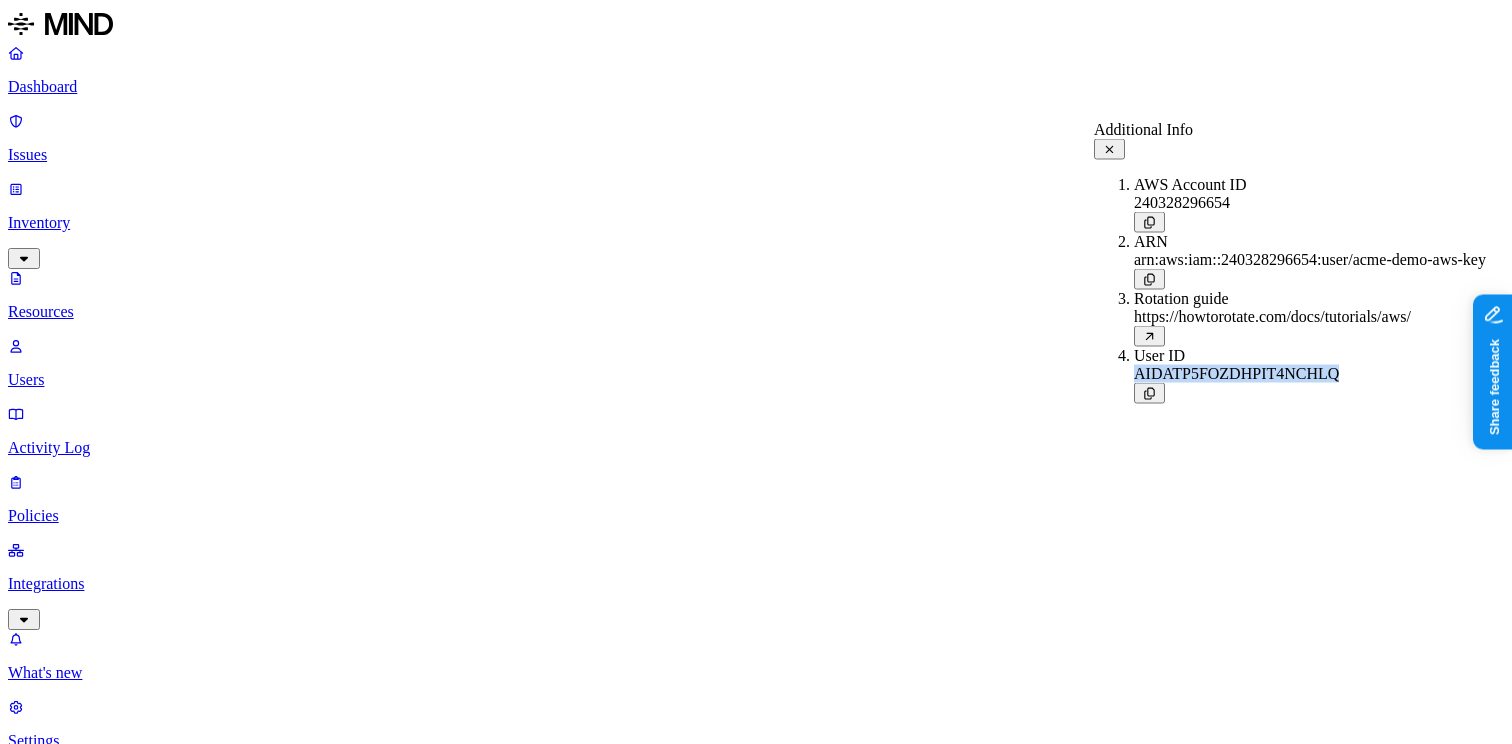 click at bounding box center (1310, 393) 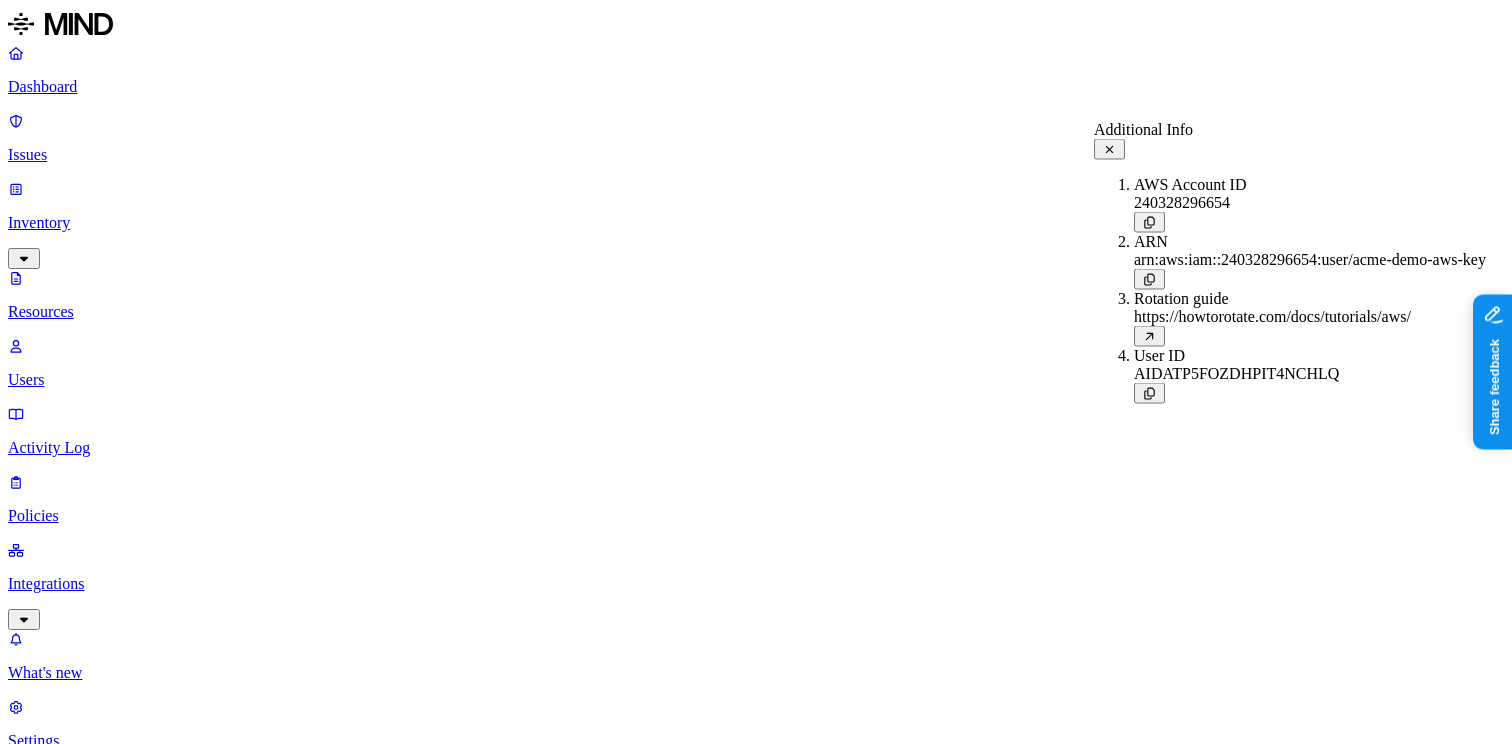click on "**********" at bounding box center (283, 26405) 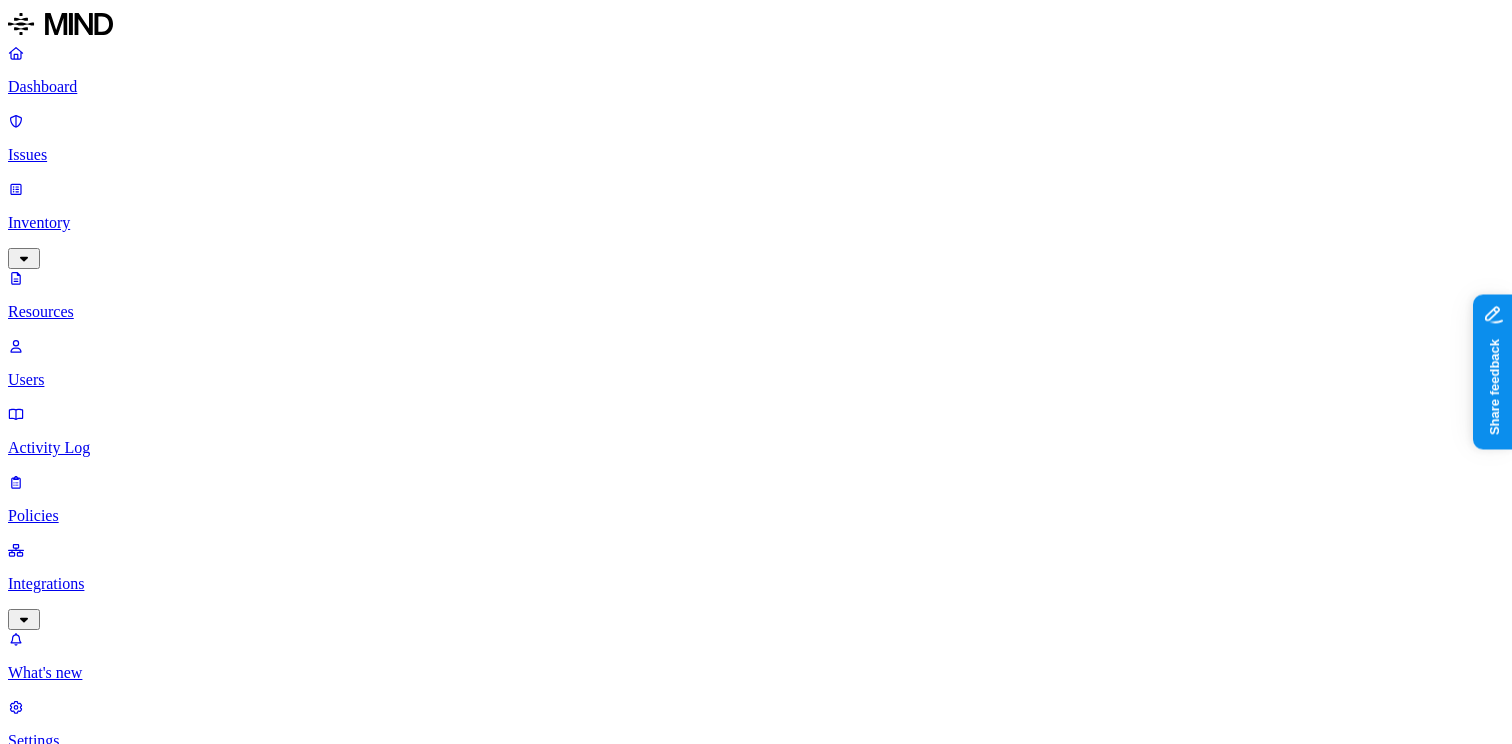click on "Resources" at bounding box center [756, 1004] 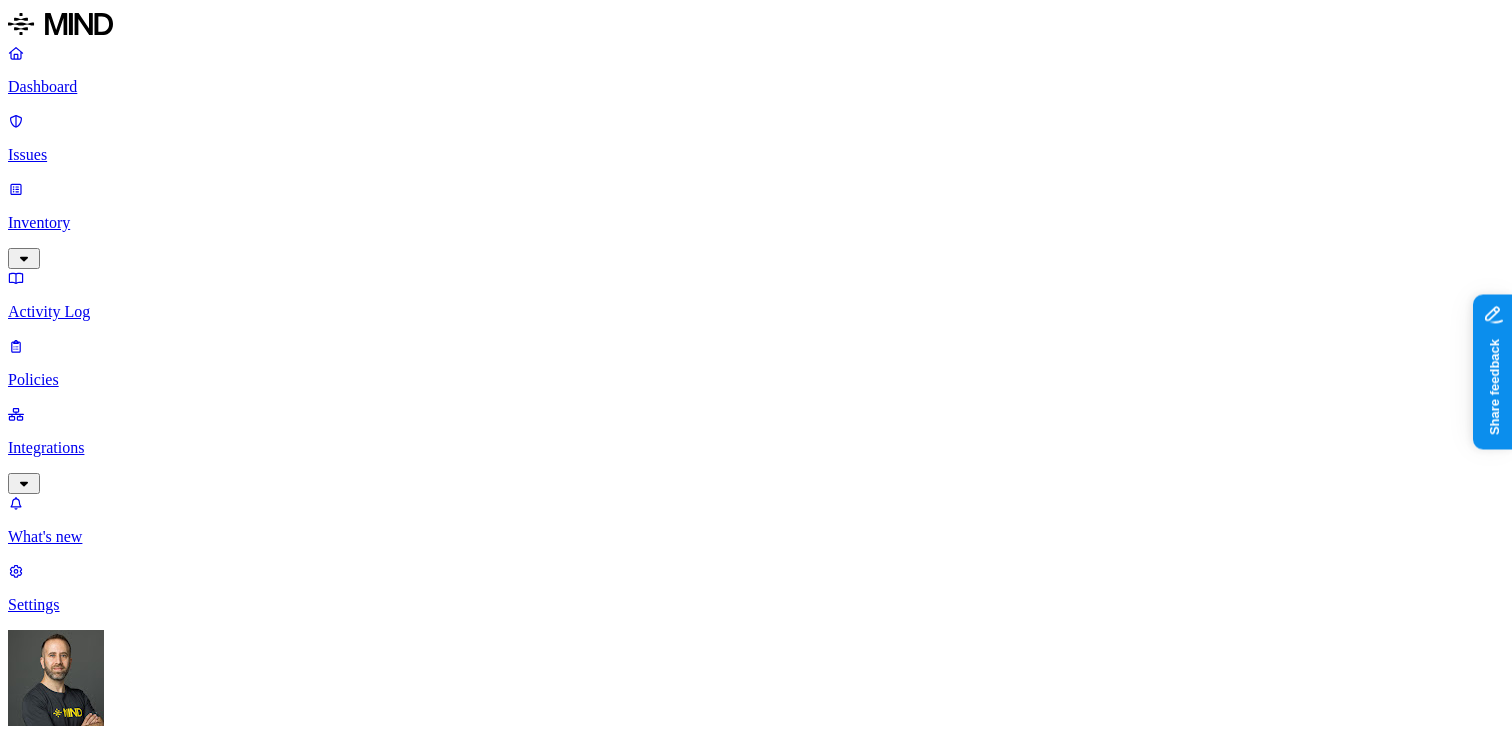 scroll, scrollTop: 94, scrollLeft: 0, axis: vertical 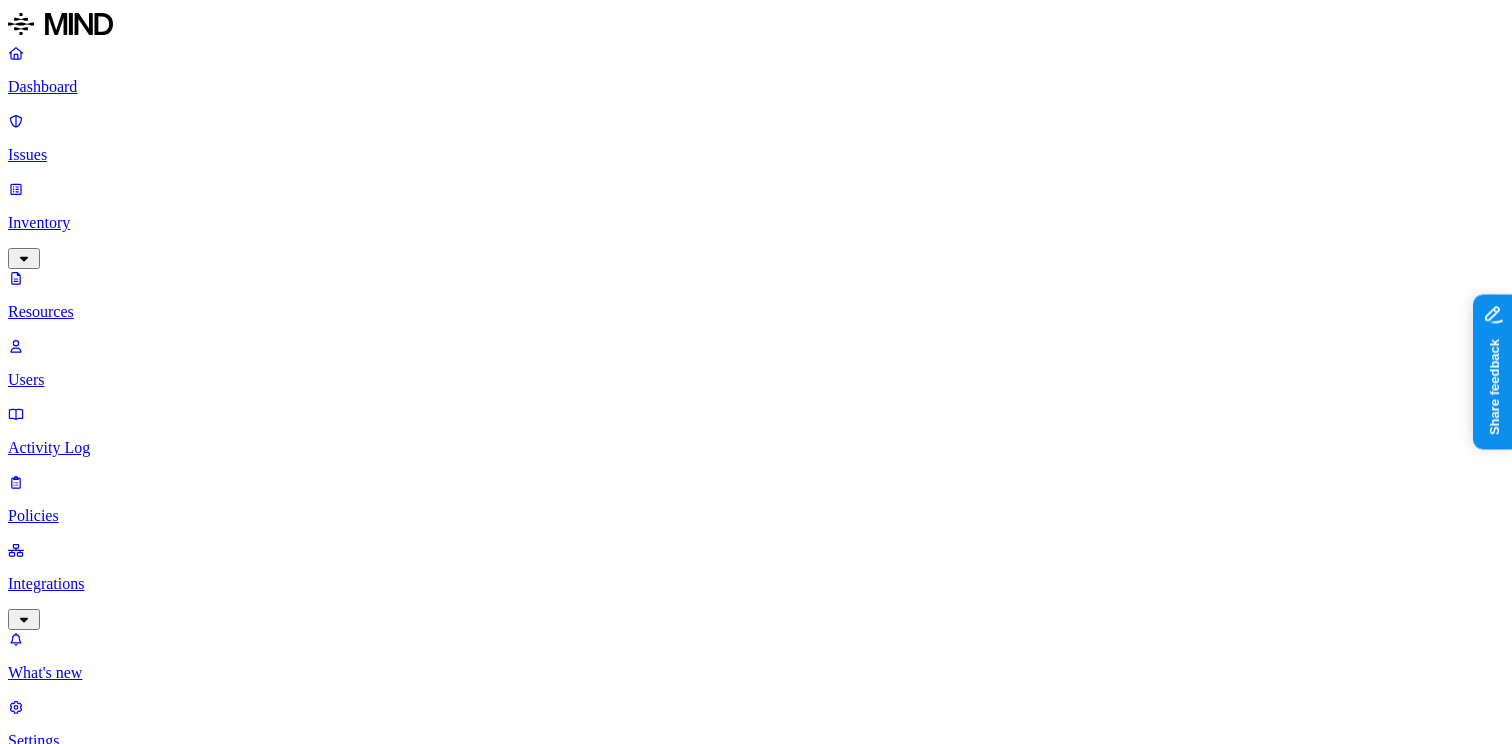 click on "Users" at bounding box center (756, 380) 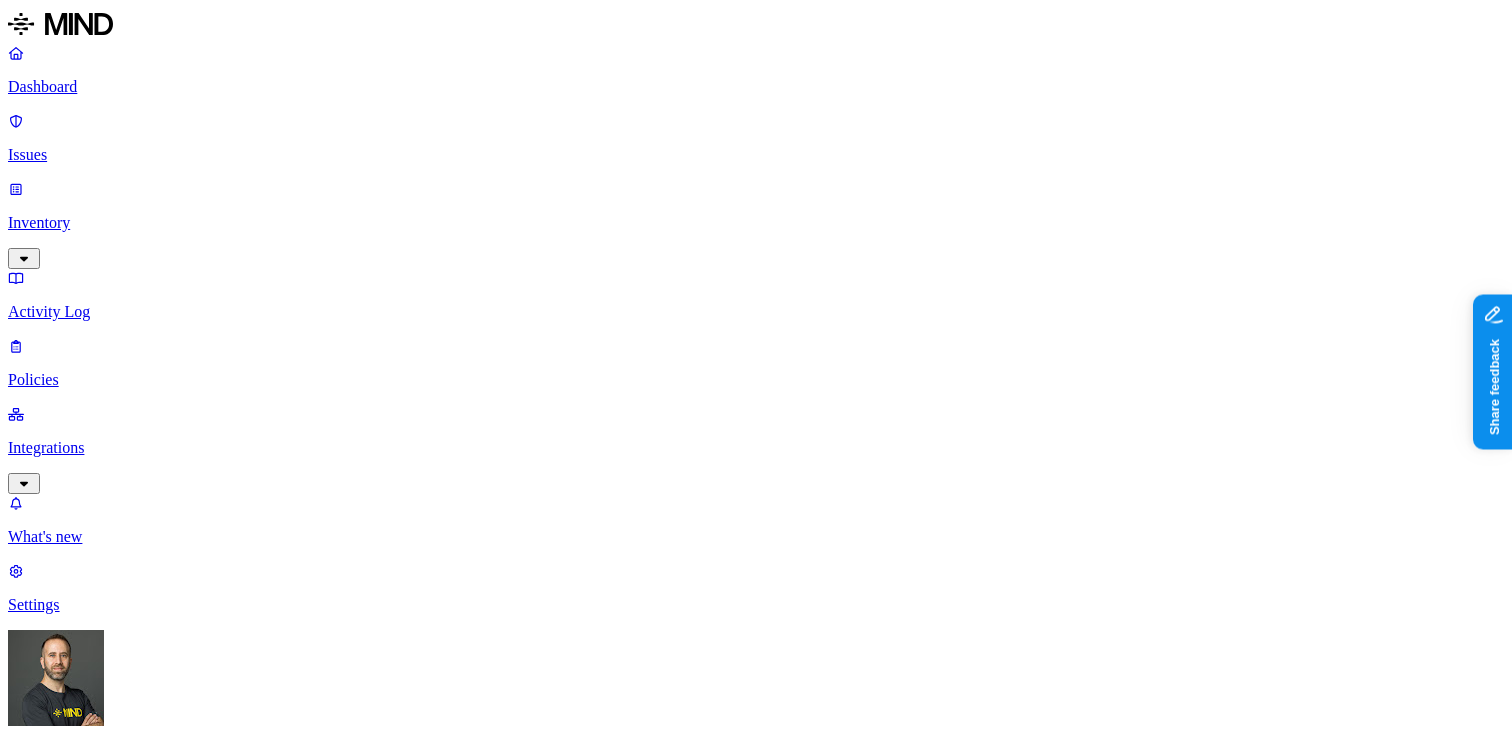 scroll, scrollTop: 0, scrollLeft: 0, axis: both 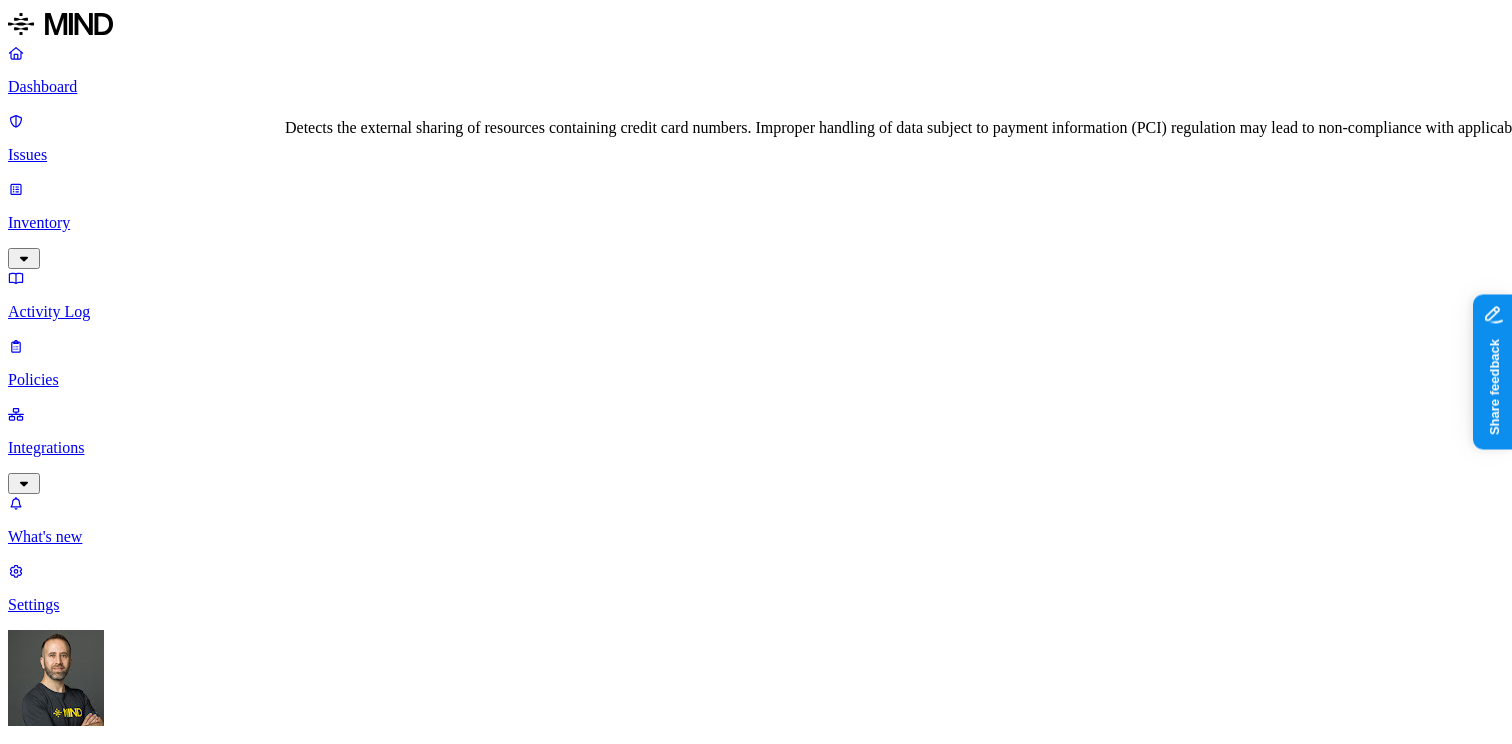 click on "Credit card number shared with external user" at bounding box center [245, 1150] 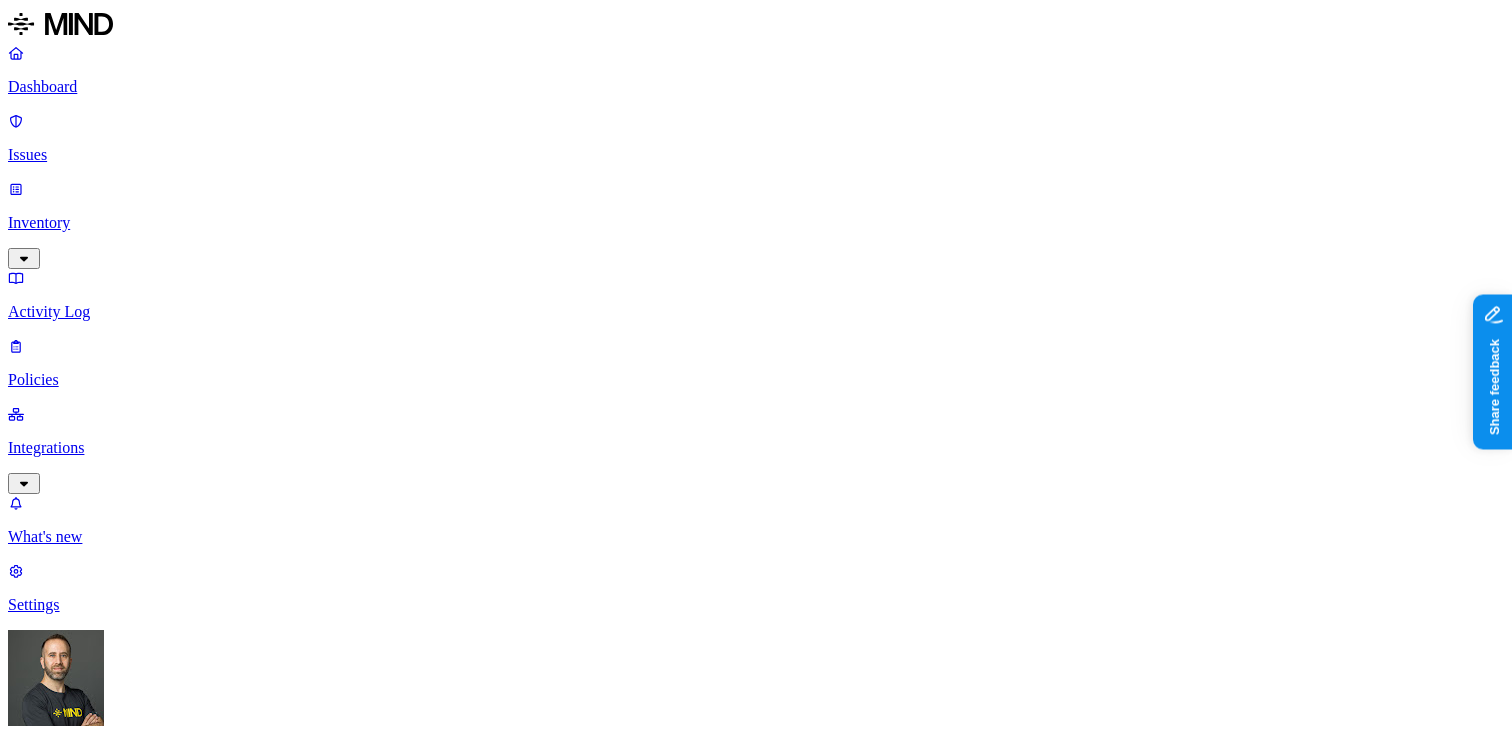 scroll, scrollTop: 121, scrollLeft: 0, axis: vertical 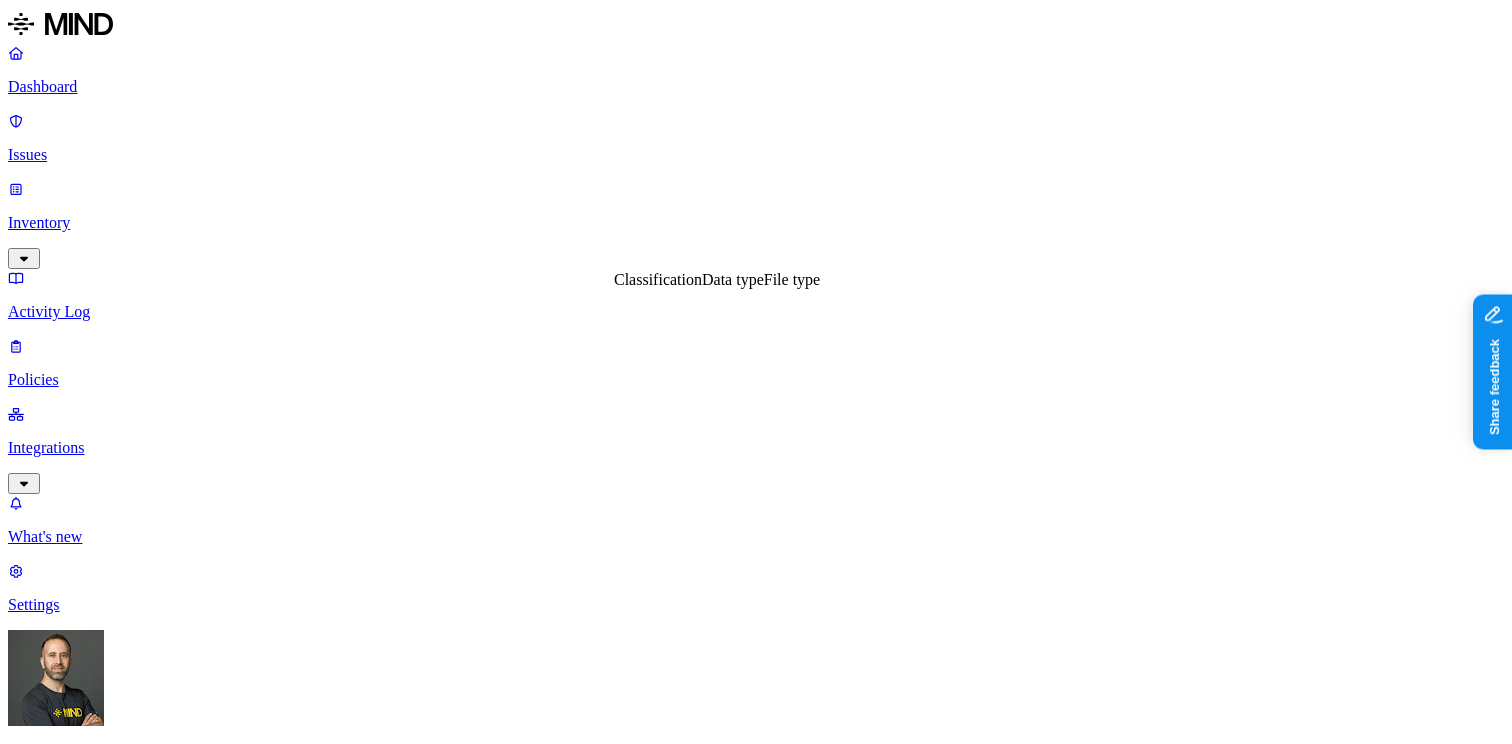 click on "Data type" at bounding box center (733, 279) 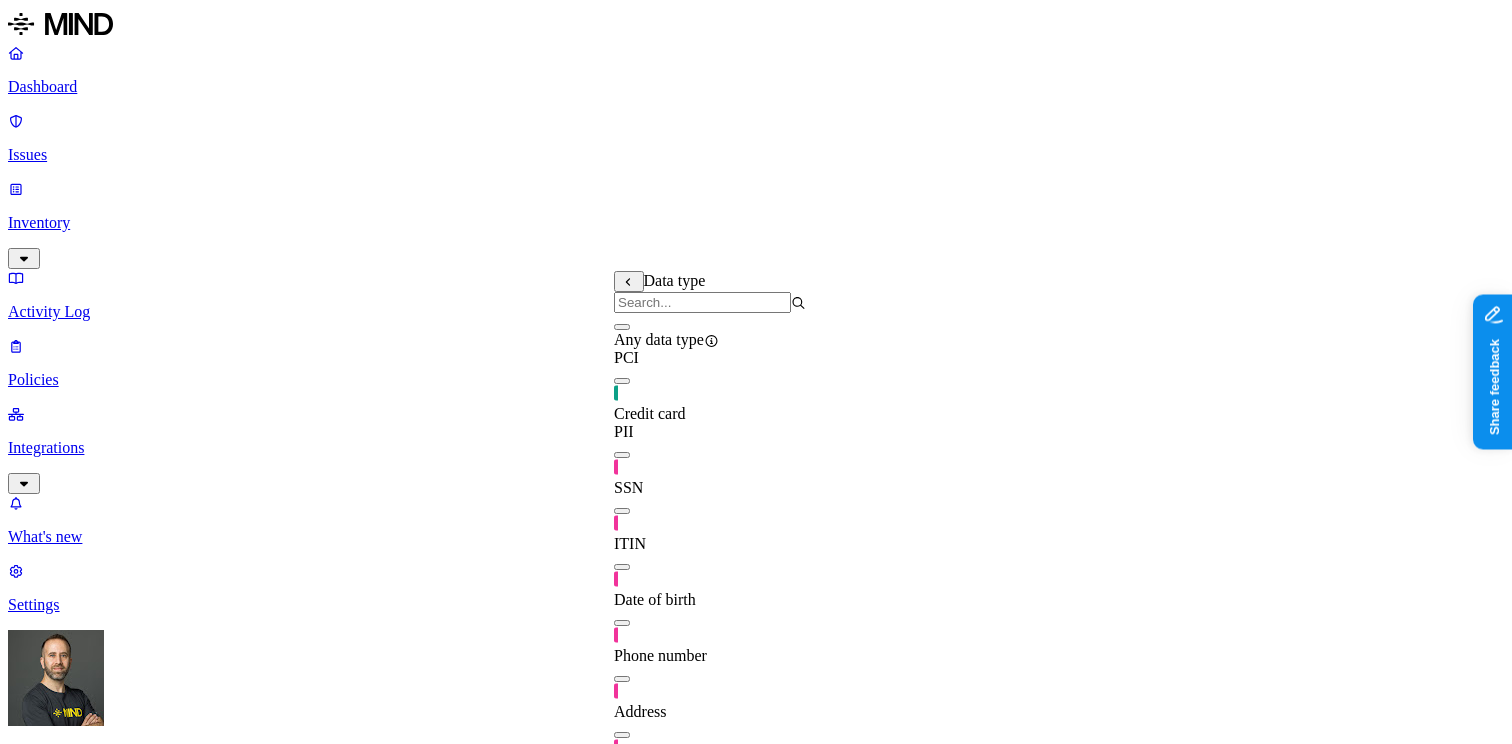 scroll, scrollTop: 560, scrollLeft: 0, axis: vertical 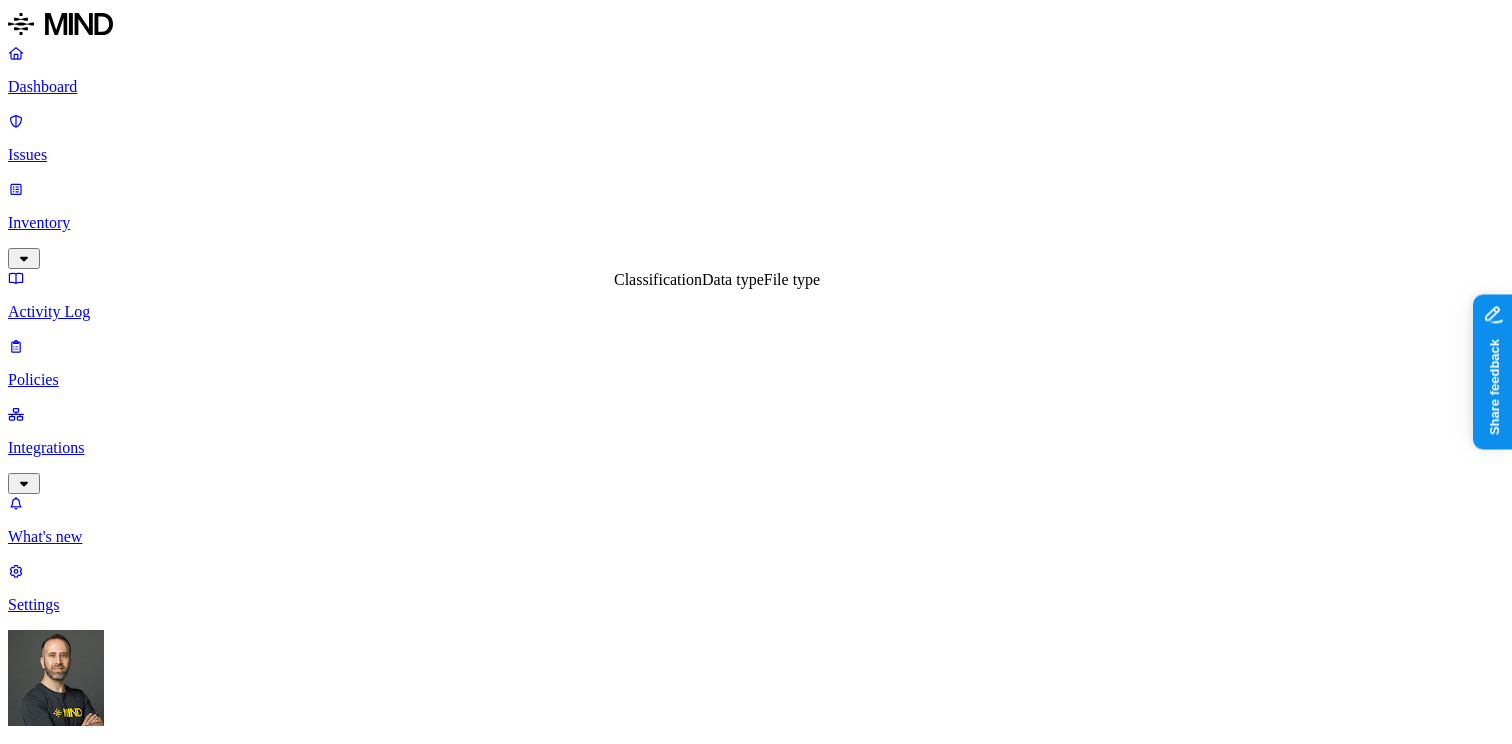 click on "Classification" at bounding box center (658, 279) 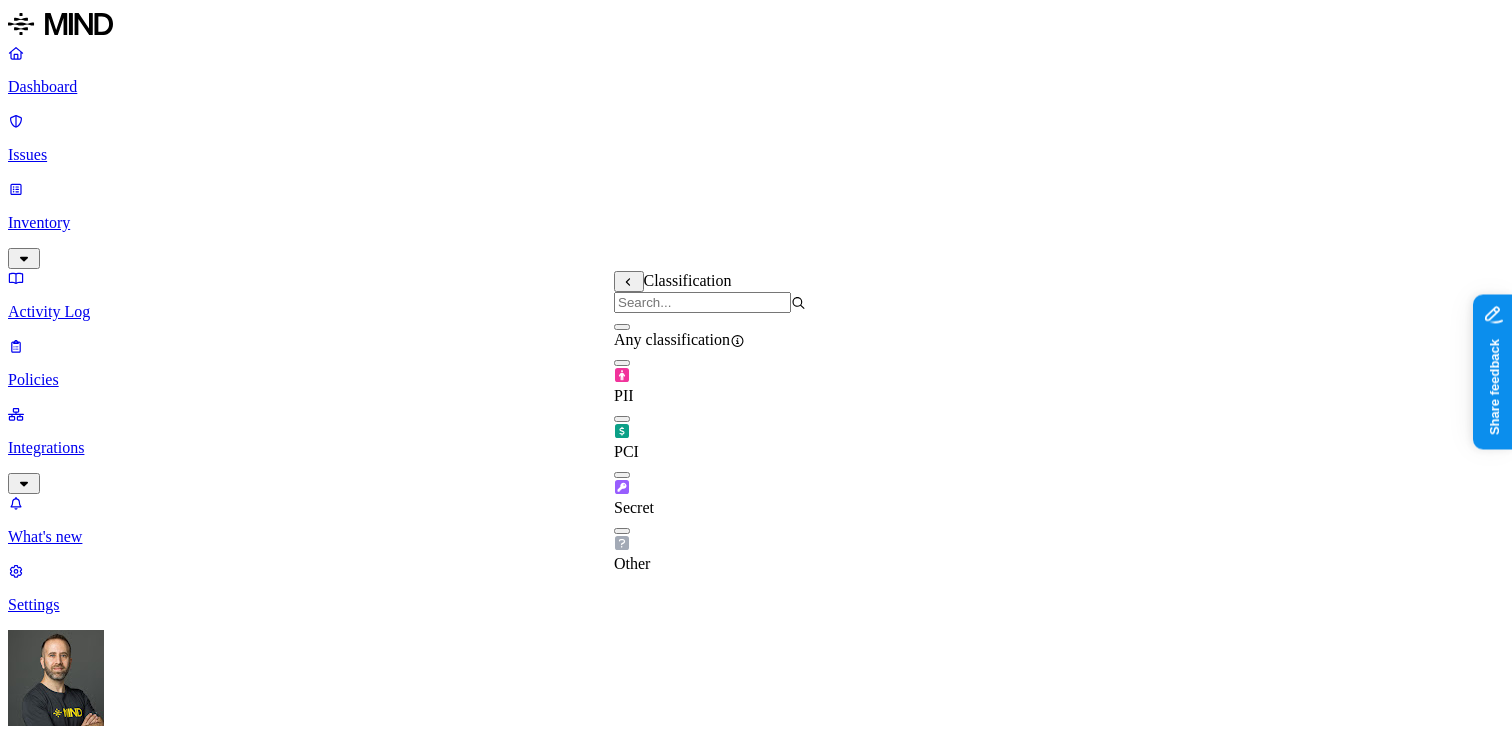 click at bounding box center [622, 327] 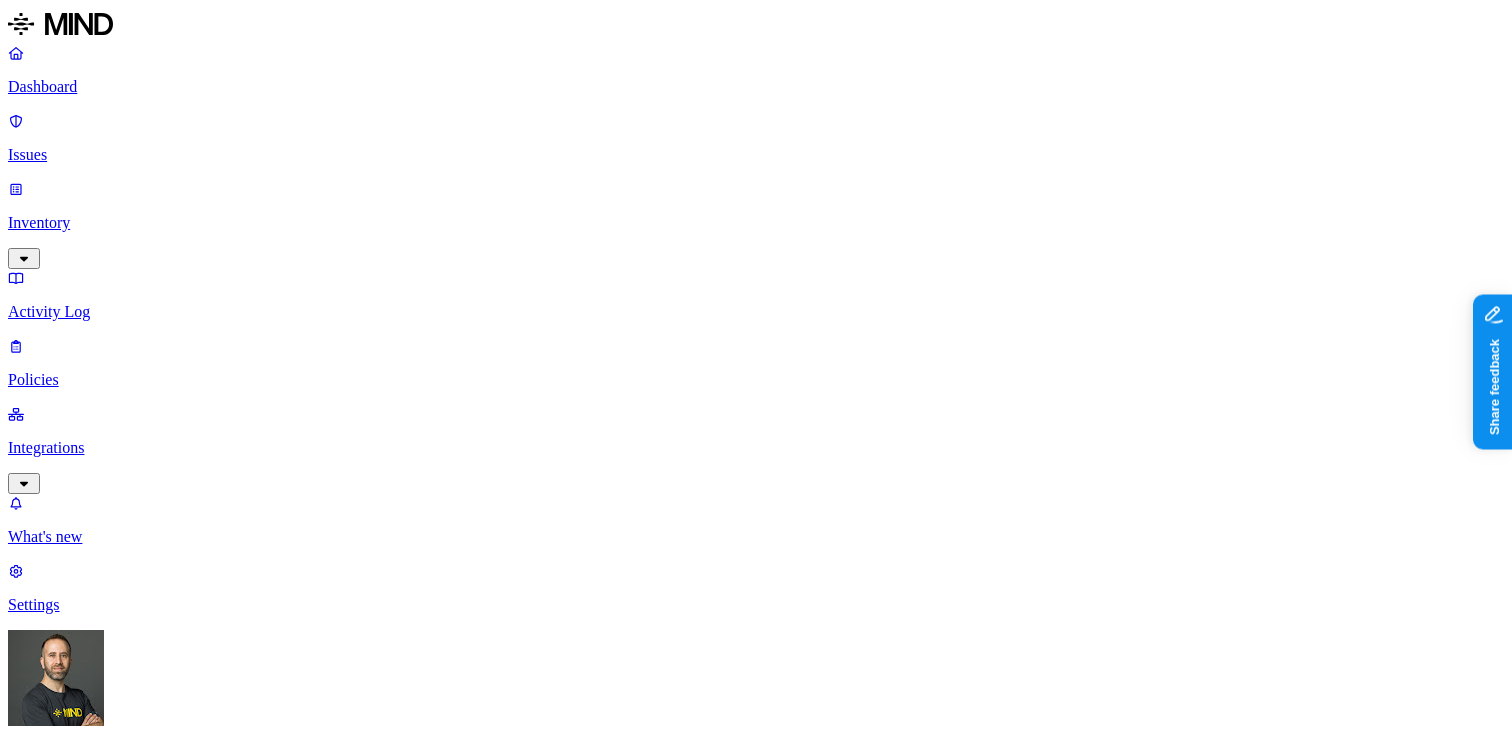 click on "DATA WHERE Classification is Any classification ACCESS Any LOCATION Any" at bounding box center (756, 1571) 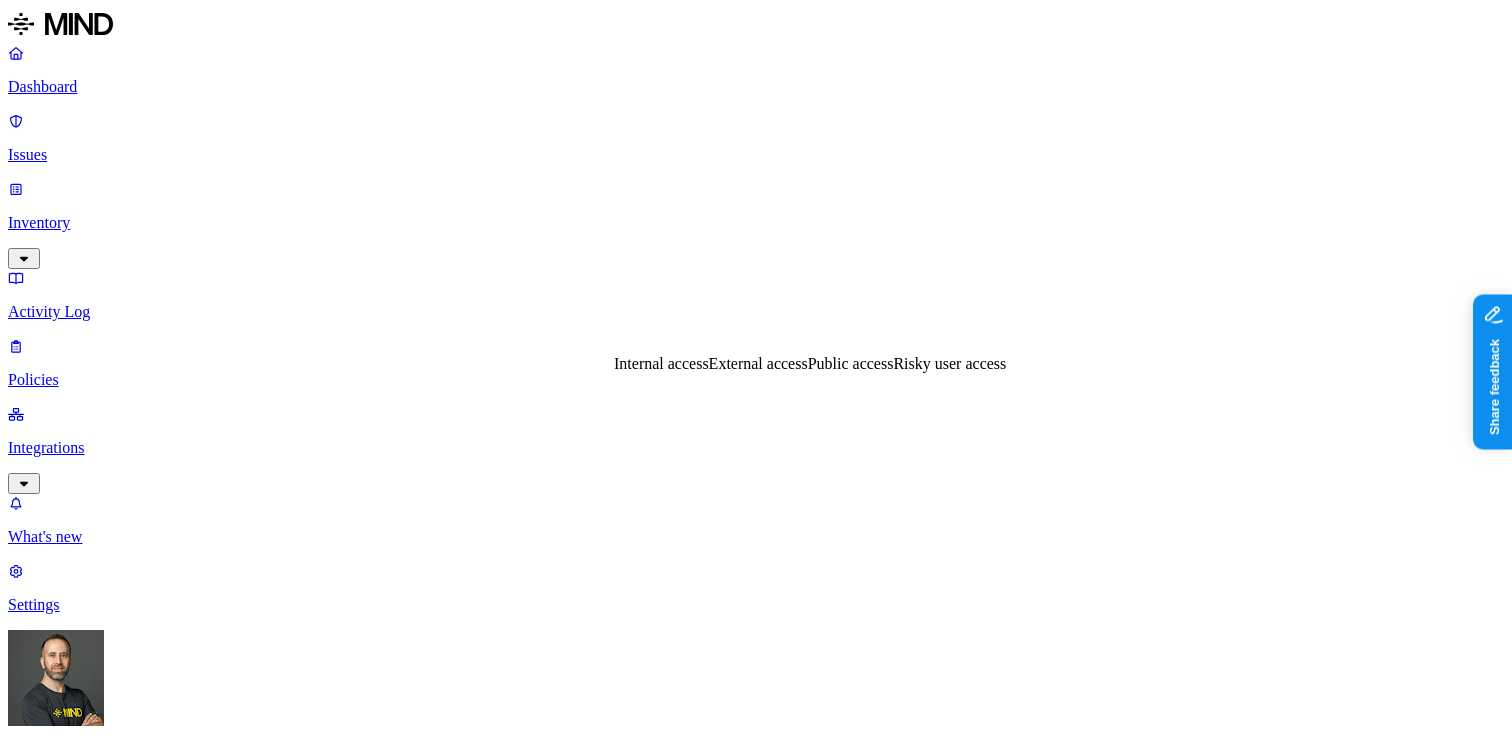 click on "Internal access" at bounding box center (661, 363) 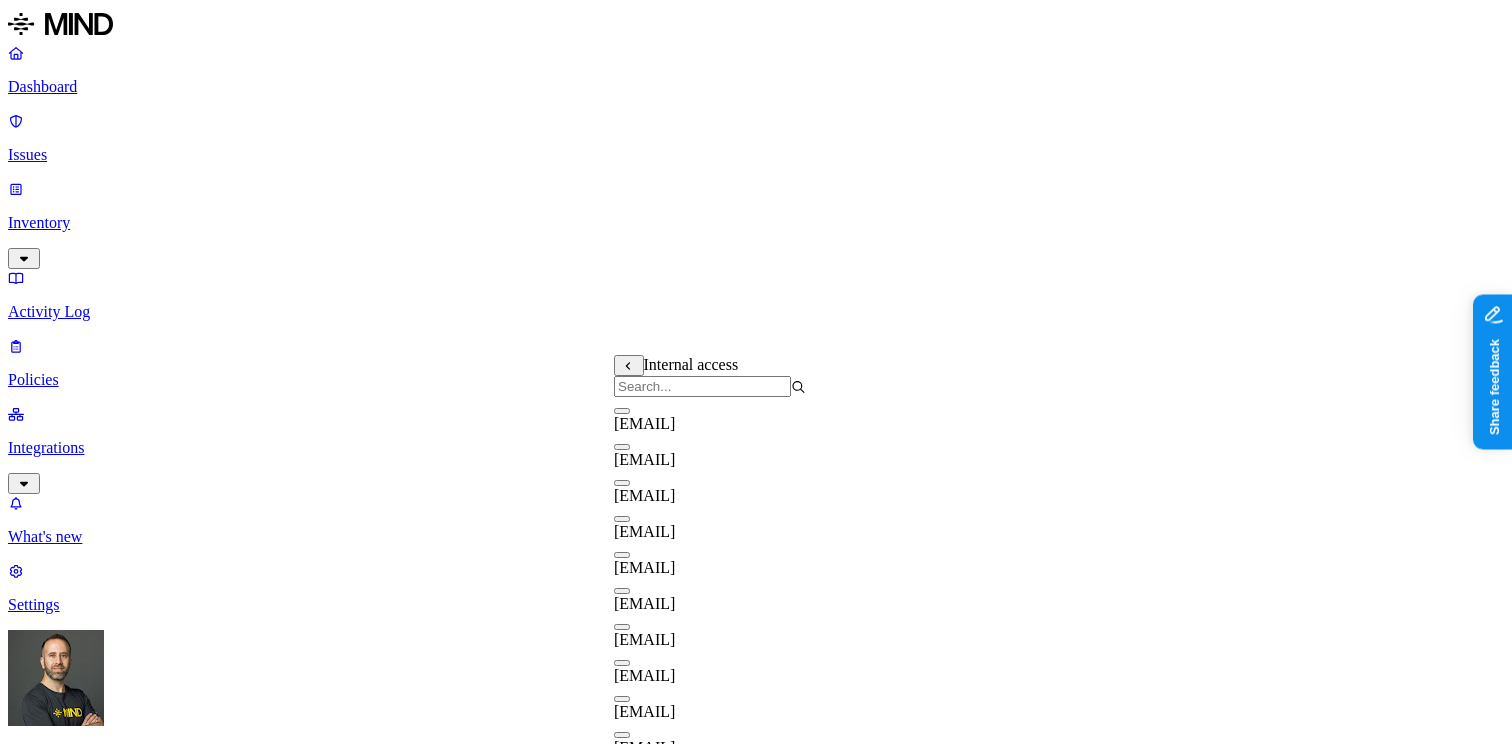 click 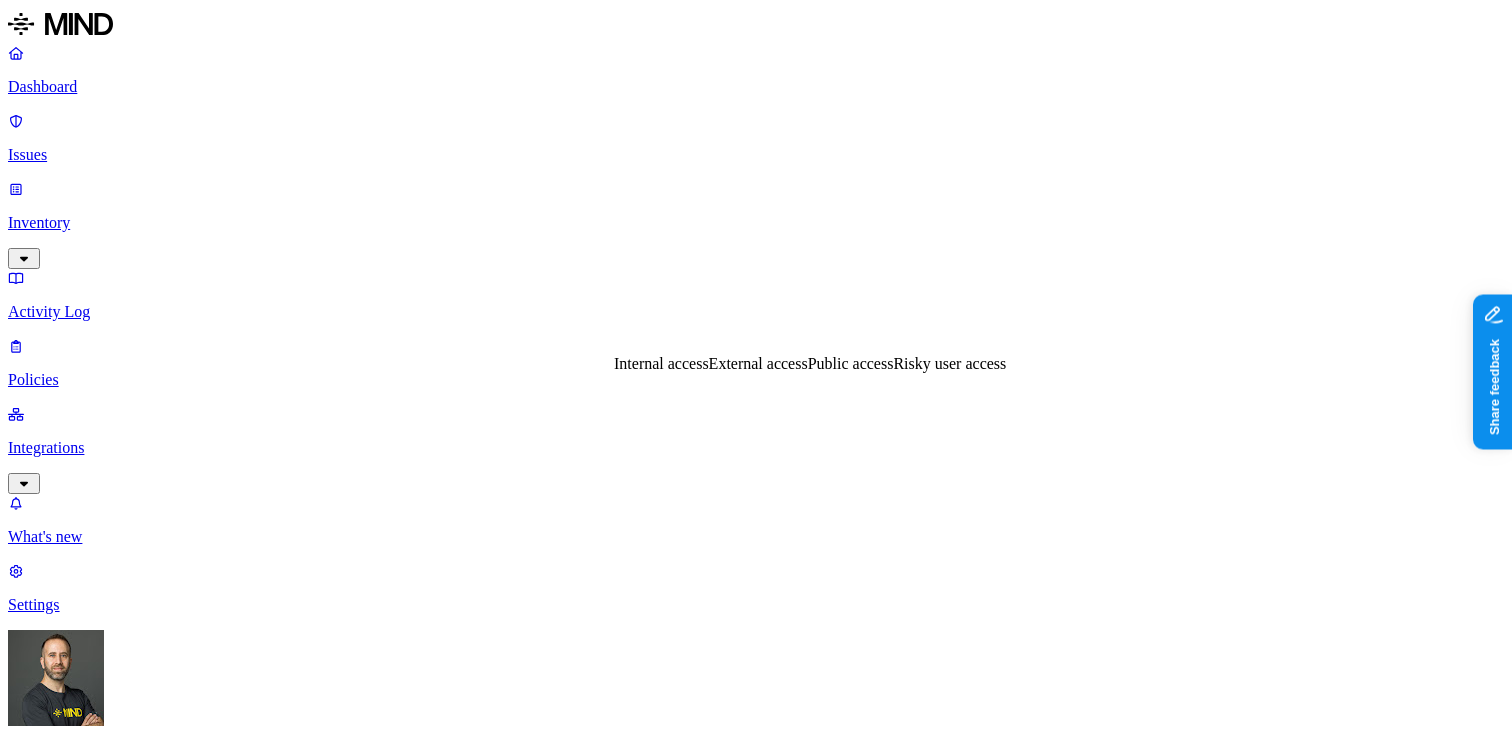 click on "External access" at bounding box center (758, 363) 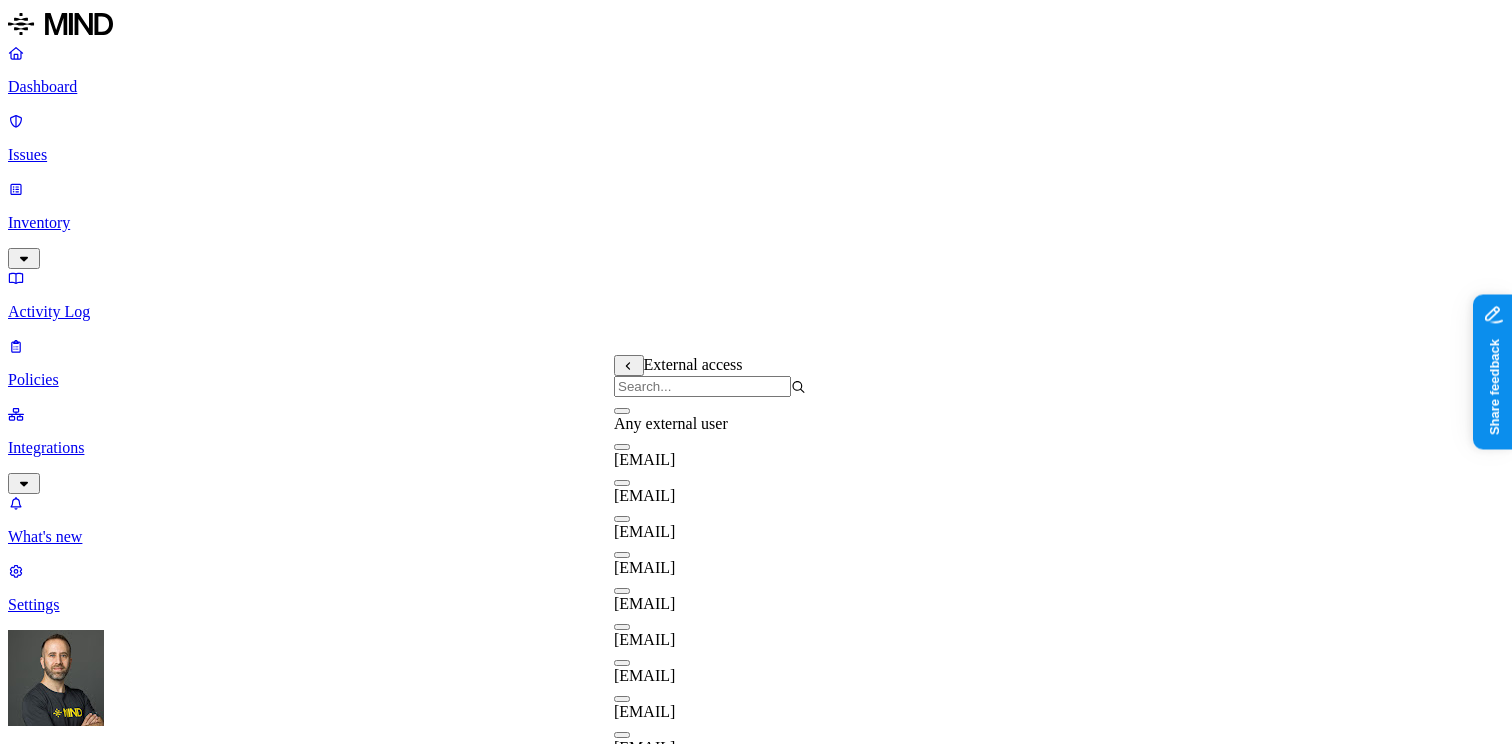 scroll, scrollTop: 0, scrollLeft: 0, axis: both 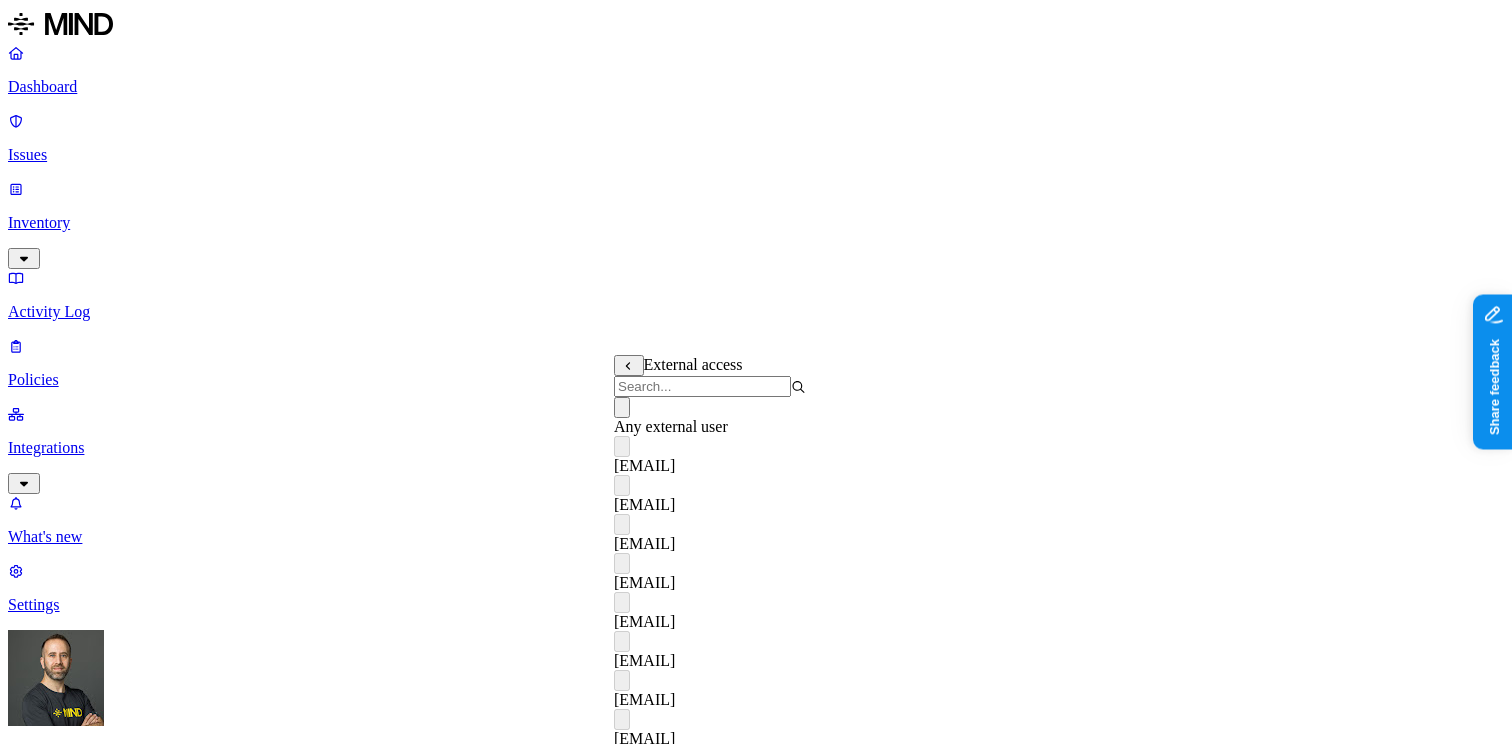 click on "DATA WHERE Classification is Any classification ACCESS Any LOCATION Any" at bounding box center (756, 1571) 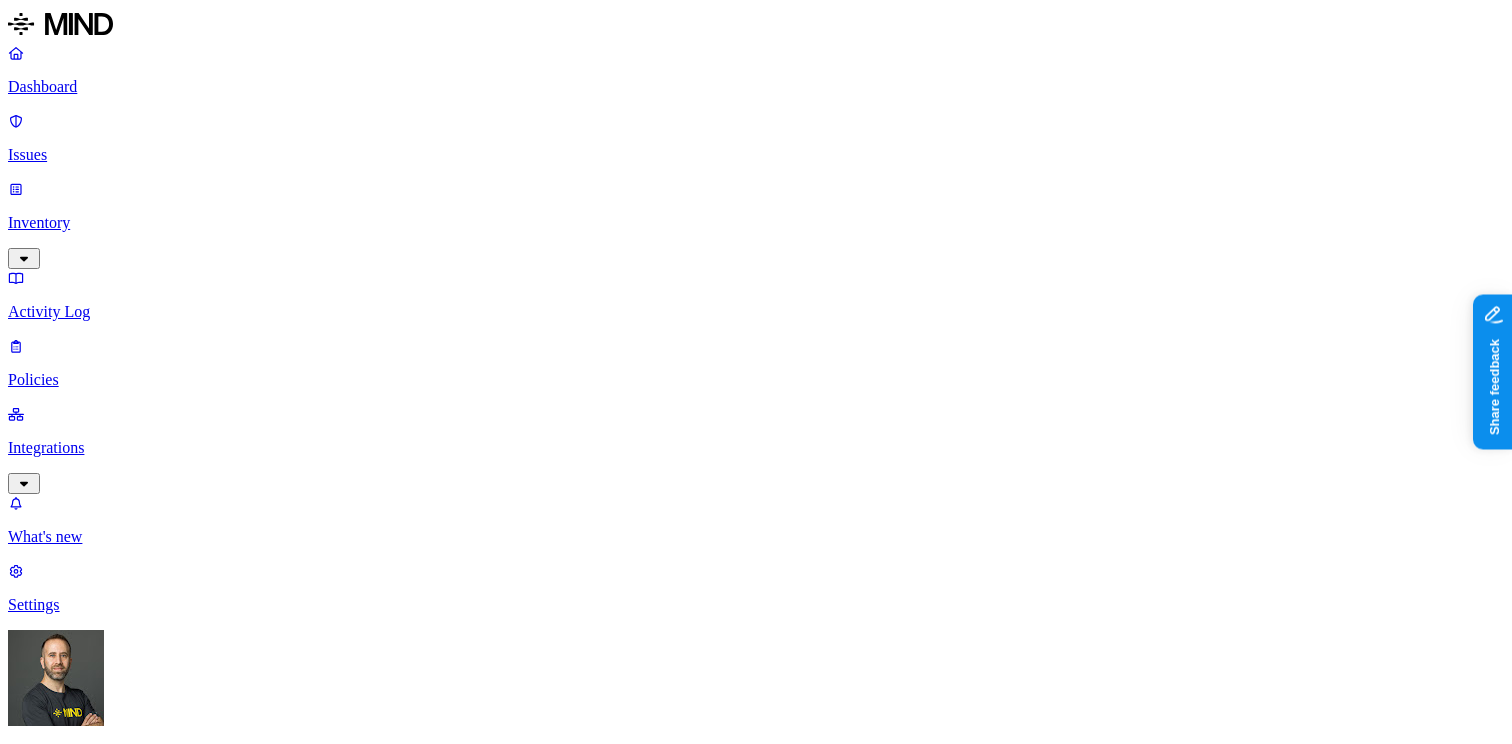 click at bounding box center [31, 1719] 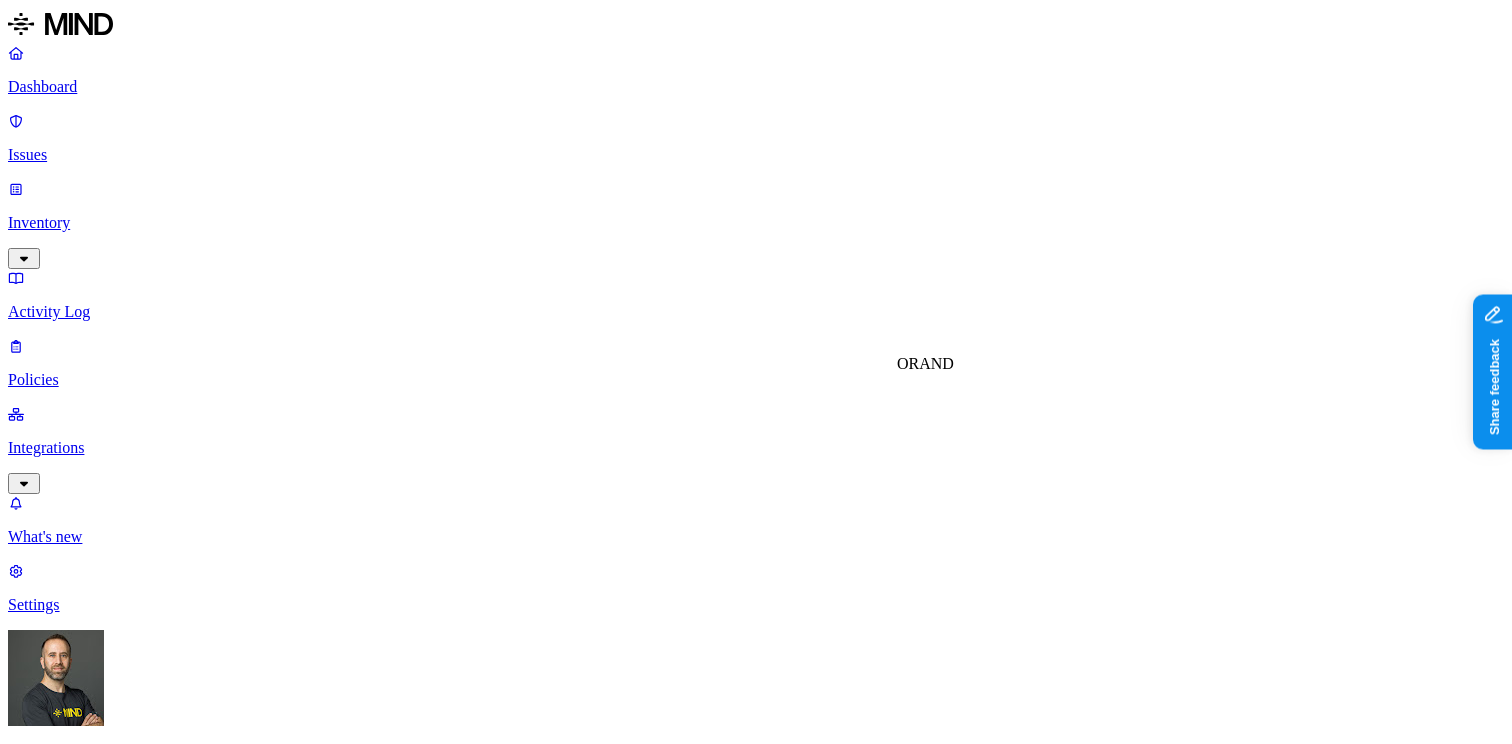 click on "OR" at bounding box center [908, 363] 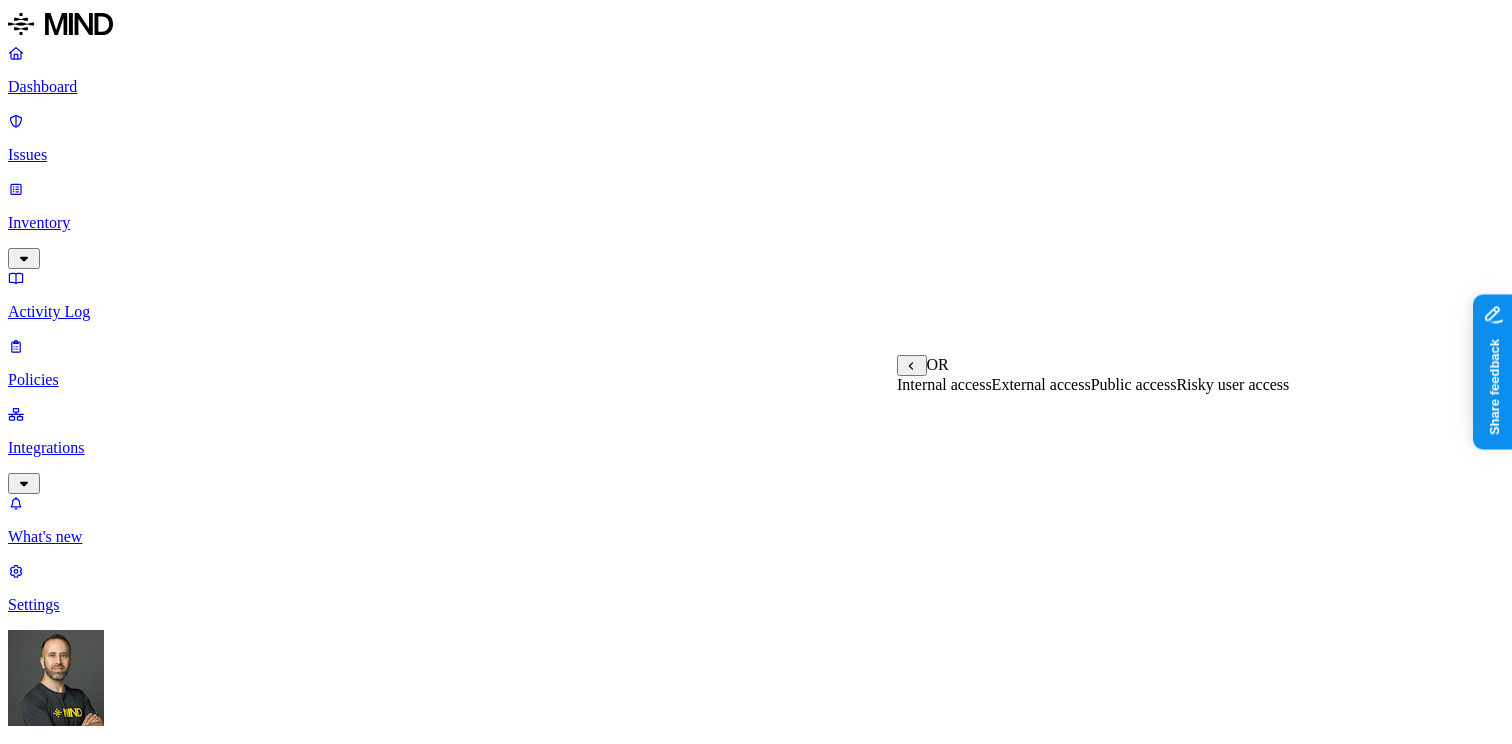 click on "Public access" at bounding box center [1134, 384] 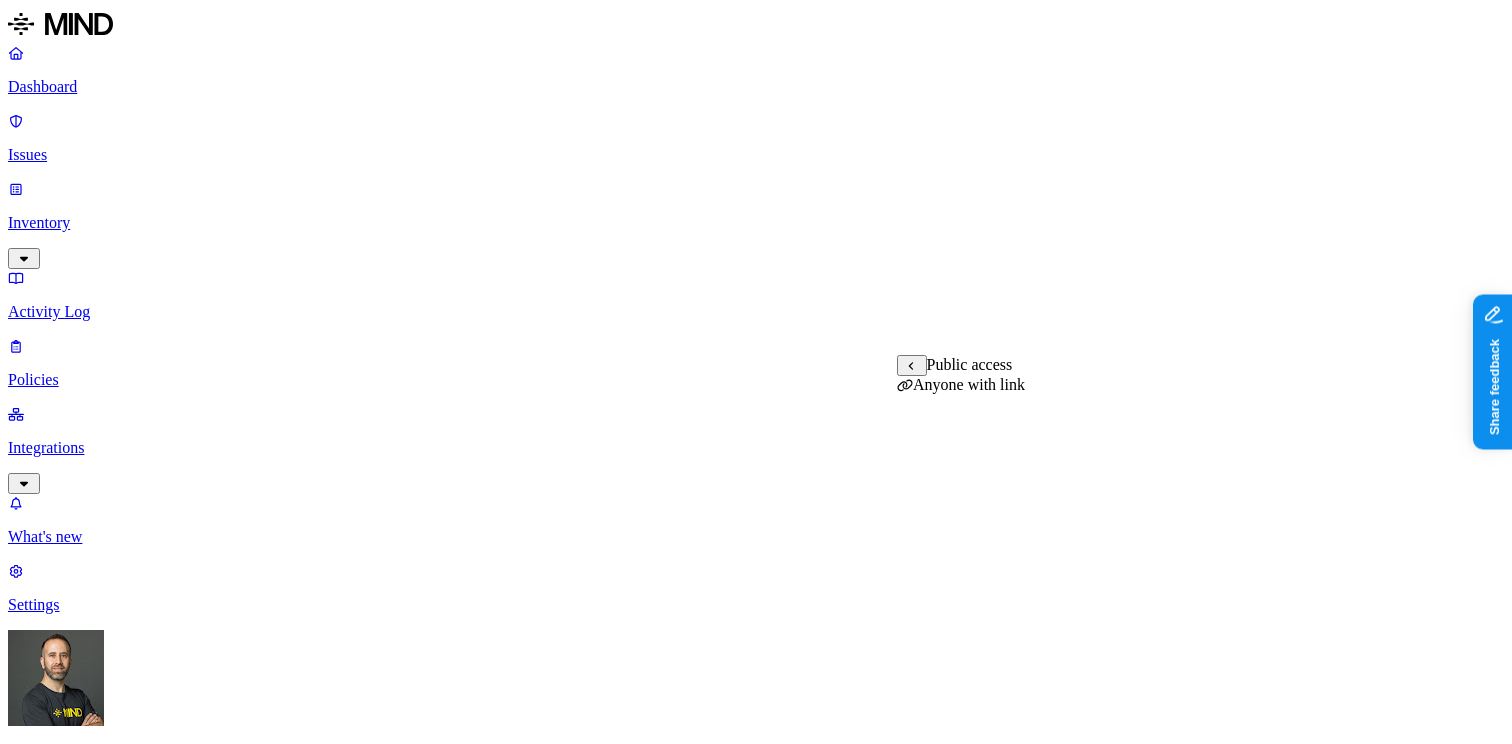 click on "Anyone with link" at bounding box center (961, 384) 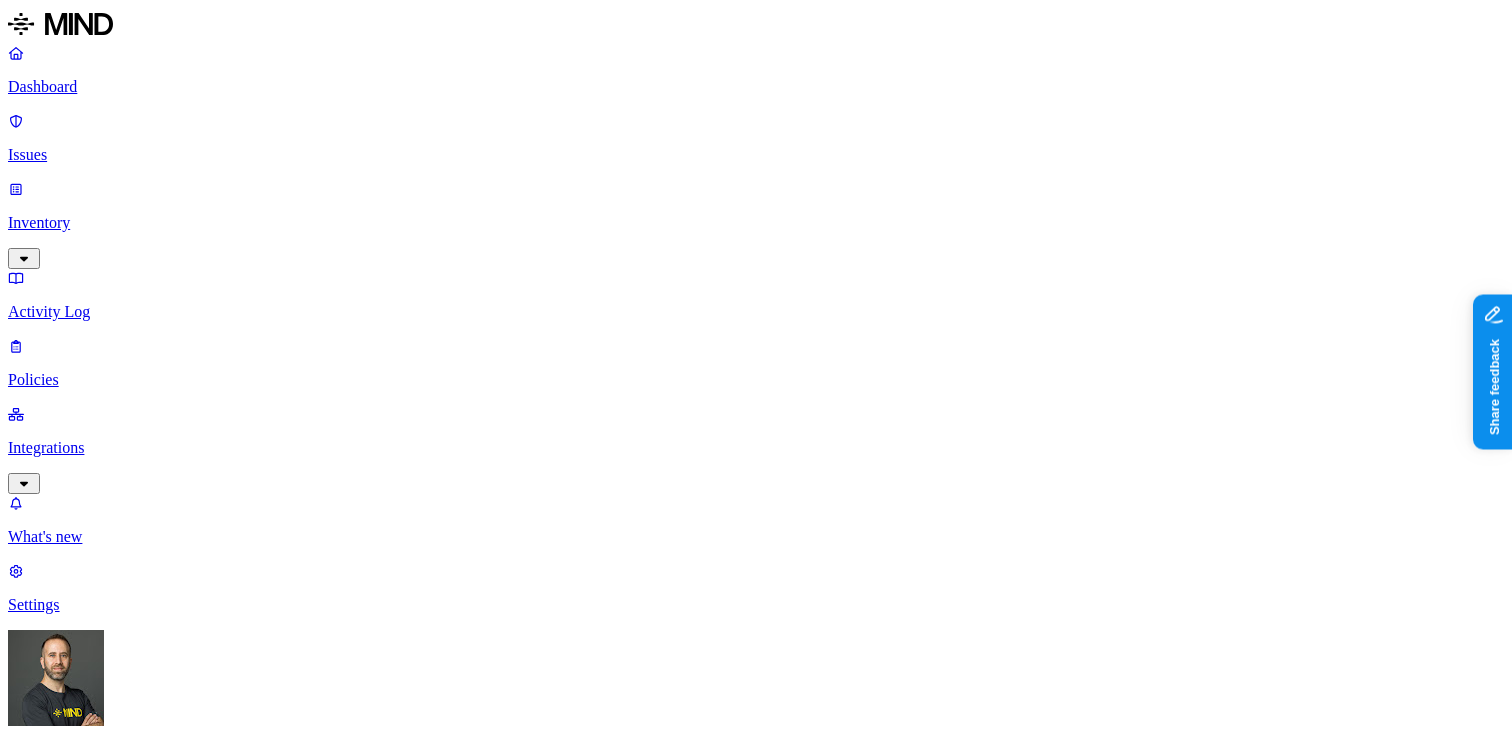 click on "DATA WHERE Classification is Any classification ACCESS WHERE External access is Any external user OR Public access is Anyone with link LOCATION Any" at bounding box center [756, 1655] 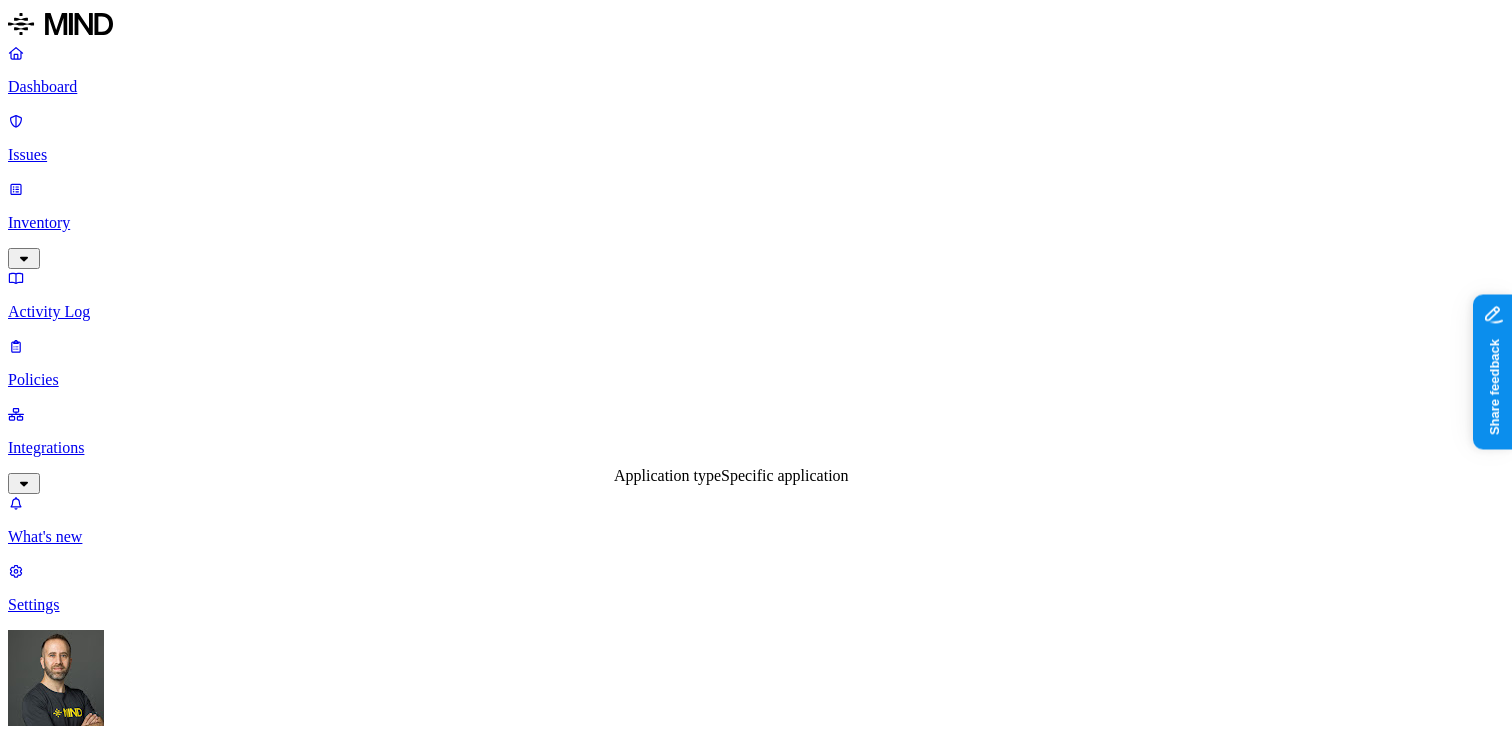 click on "Application type" at bounding box center (667, 475) 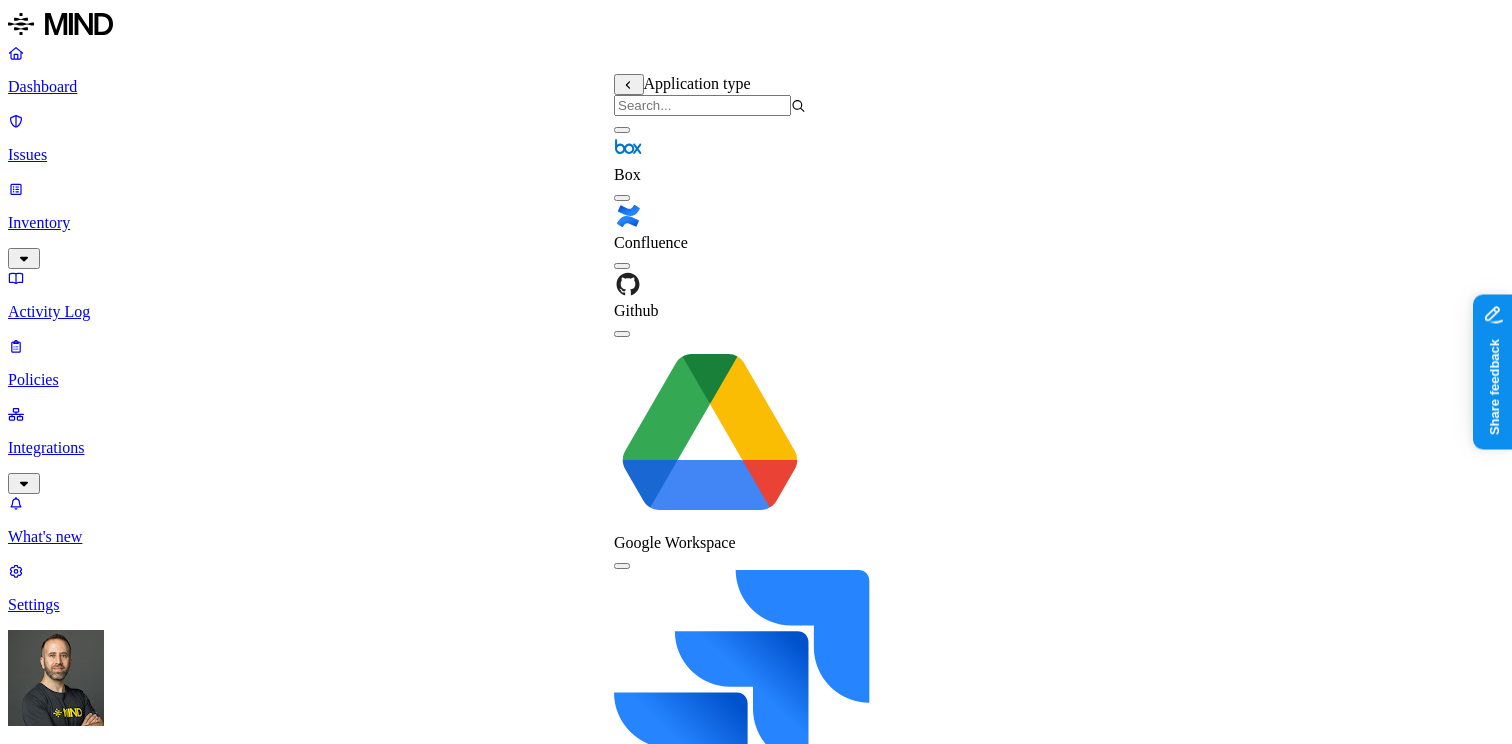 click at bounding box center [622, 862] 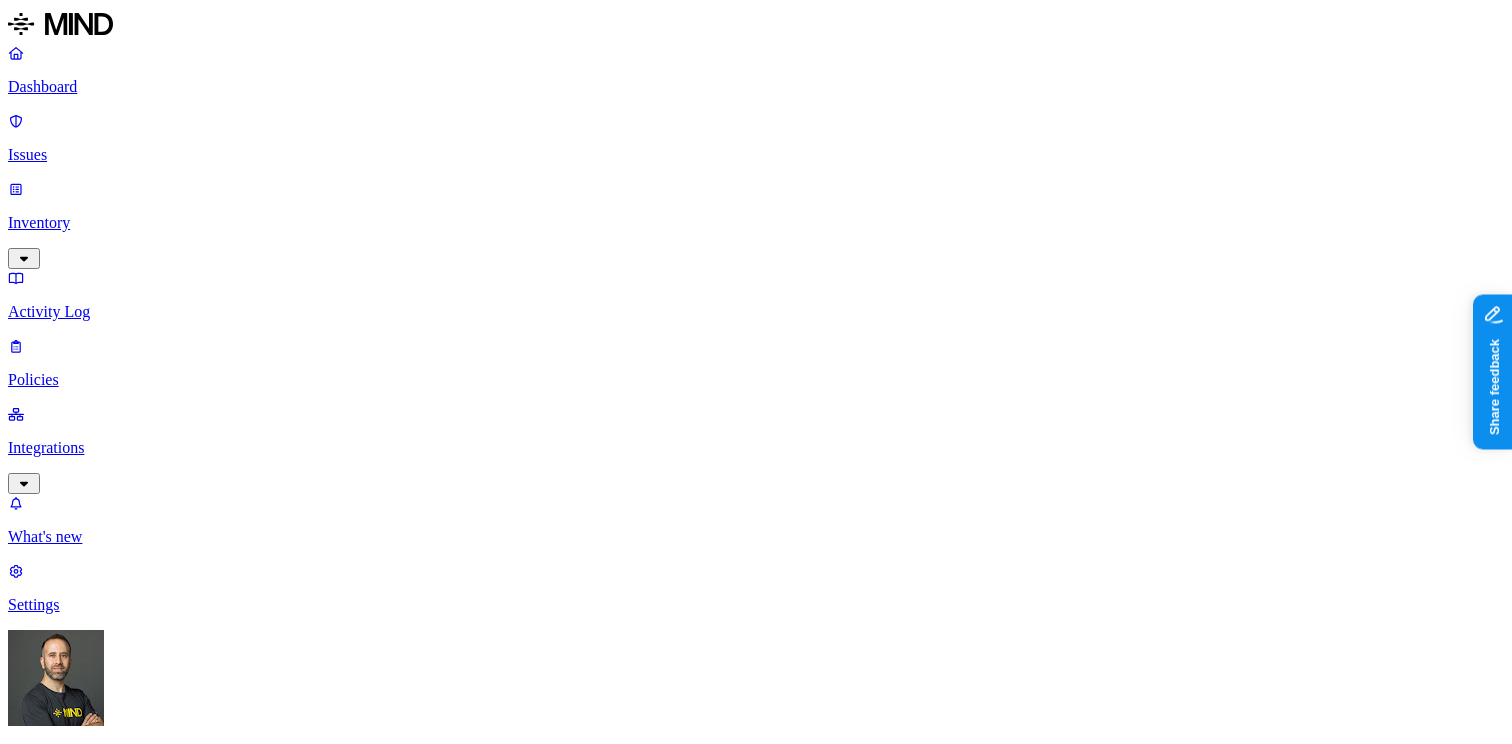 scroll, scrollTop: 868, scrollLeft: 0, axis: vertical 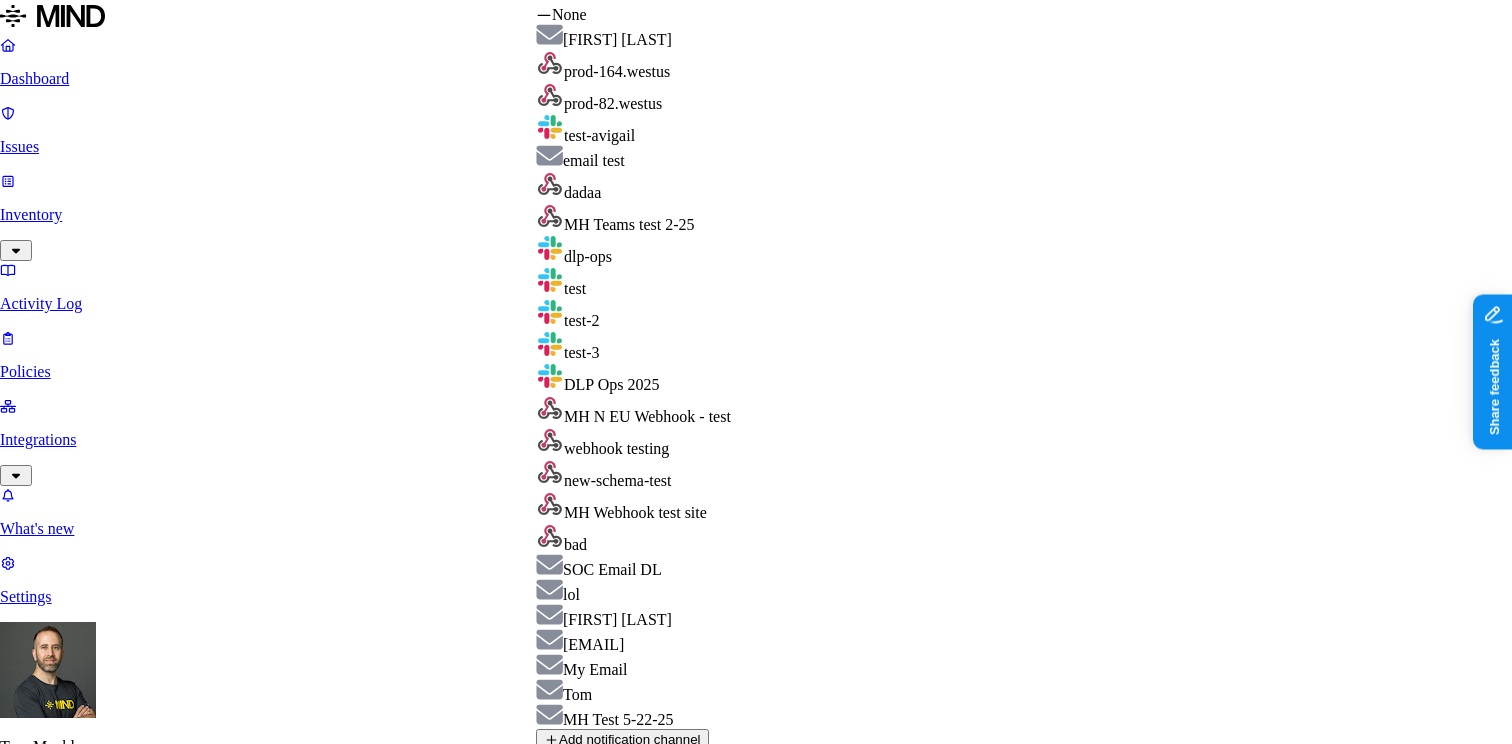 click on "Dashboard Issues Inventory Activity Log Policies Integrations What's new 1 Settings Tom Mayblum ACME New policy Policy name   Severity Select severity Low Medium High Critical   Description (Optional) Policy type Exfiltration Prevent sensitive data uploads Endpoint Exposure Detect sensitive data exposure Cloud Condition Define the data attributes, access levels, and data source locations that should trigger this exposure policy.  Note: A condition that matches any data with any access level is not valid, as it is too broad. For more details on condition guidelines, please refer to the   documentation DATA WHERE Classification is Any classification ACCESS WHERE External access is Any external user OR Public access is Anyone with link LOCATION WHERE Application type is Office 365 Notifications Method None None Maya Raz prod-164.westus prod-82.westus test-avigail email test dadaa MH Teams test 2-25 dlp-ops test test-2 test-3 DLP Ops 2025 MH N EU Webhook - test webhook testing new-schema-test bad lol" at bounding box center [756, 1118] 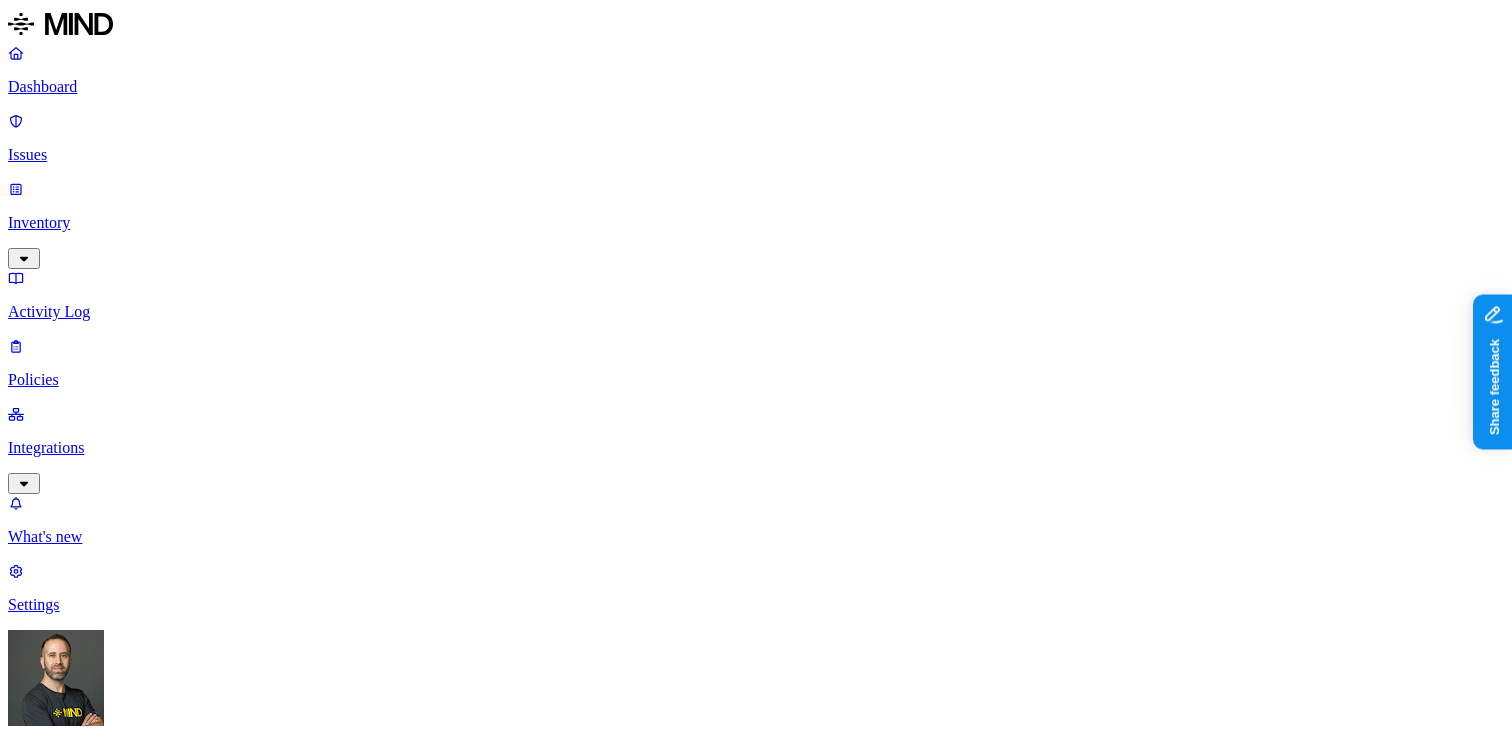 click on "New policy Policy name   Severity Select severity Low Medium High Critical   Description (Optional) Policy type Exfiltration Prevent sensitive data uploads Endpoint Exposure Detect sensitive data exposure Cloud Condition Define the data attributes, access levels, and data source locations that should trigger this exposure policy.  Note: A condition that matches any data with any access level is not valid, as it is too broad. For more details on condition guidelines, please refer to the   documentation DATA WHERE Classification is Any classification ACCESS WHERE External access is Any external user OR Public access is Anyone with link LOCATION WHERE Application type is Office 365 Notifications Method None None Maya Raz prod-164.westus prod-82.westus test-avigail email test dadaa MH Teams test 2-25 dlp-ops test test-2 test-3 DLP Ops 2025 MH N EU Webhook - test webhook testing new-schema-test MH Webhook test site bad SOC Email DL lol itay aviran hodbn@k14d.onmicrosoft.com My Email Tom MH Test 5-22-25 Cancel" at bounding box center (756, 1542) 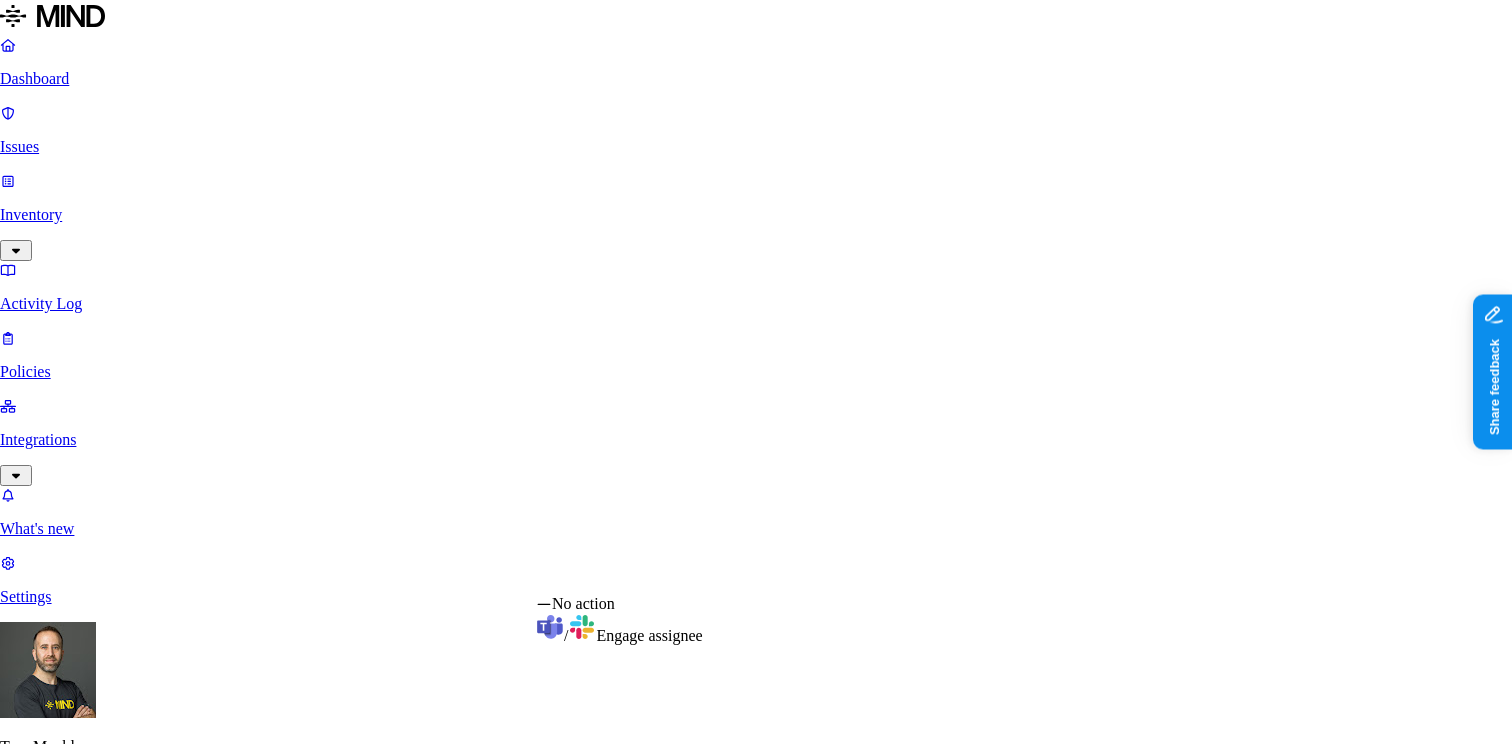 click on "Dashboard Issues Inventory Activity Log Policies Integrations What's new 1 Settings Tom Mayblum ACME New policy Policy name   Severity Select severity Low Medium High Critical   Description (Optional) Policy type Exfiltration Prevent sensitive data uploads Endpoint Exposure Detect sensitive data exposure Cloud Condition Define the data attributes, access levels, and data source locations that should trigger this exposure policy.  Note: A condition that matches any data with any access level is not valid, as it is too broad. For more details on condition guidelines, please refer to the   documentation DATA WHERE Classification is Any classification ACCESS WHERE External access is Any external user OR Public access is Anyone with link LOCATION WHERE Application type is Office 365 Notifications Method None None Maya Raz prod-164.westus prod-82.westus test-avigail email test dadaa MH Teams test 2-25 dlp-ops test test-2 test-3 DLP Ops 2025 MH N EU Webhook - test webhook testing new-schema-test bad lol" at bounding box center (756, 1118) 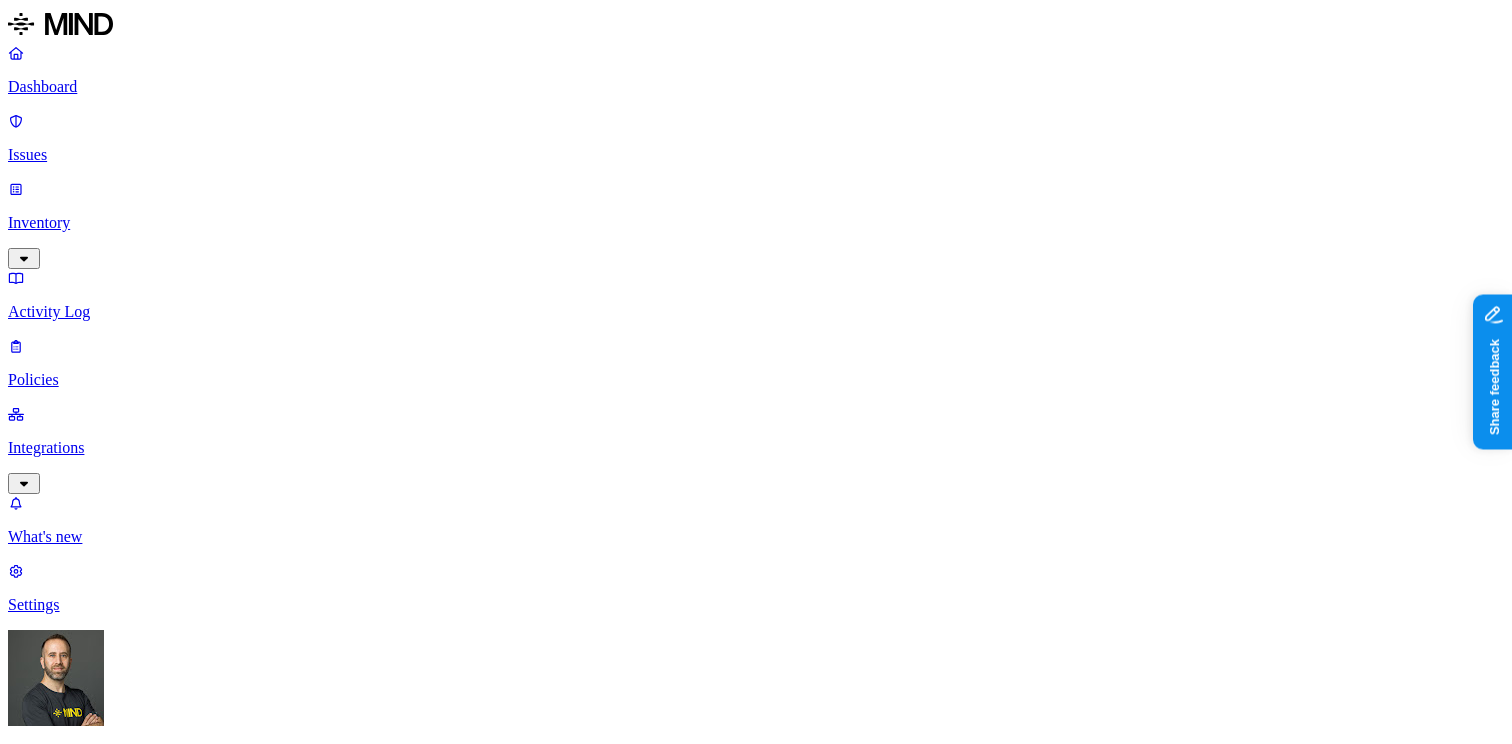 click on "Cancel" at bounding box center (37, 2218) 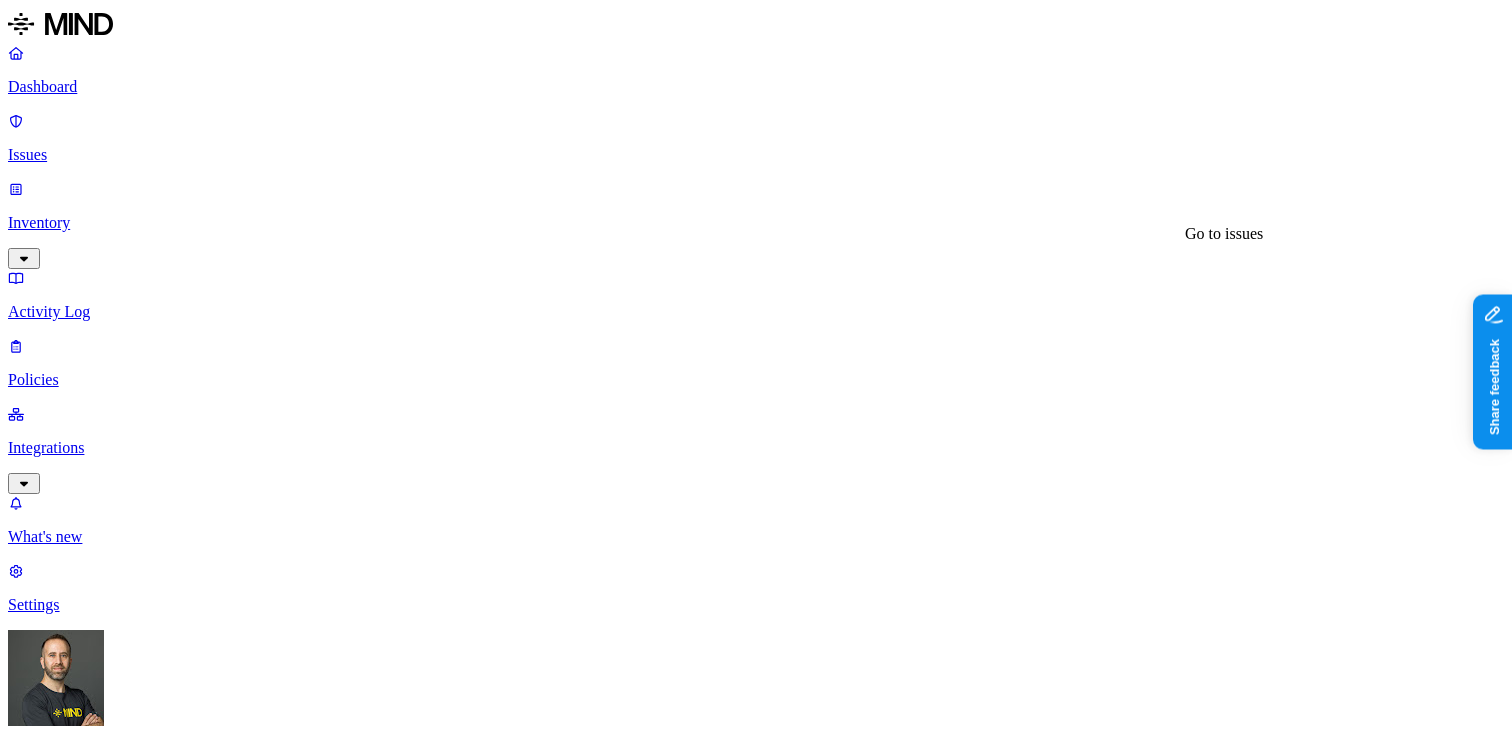click 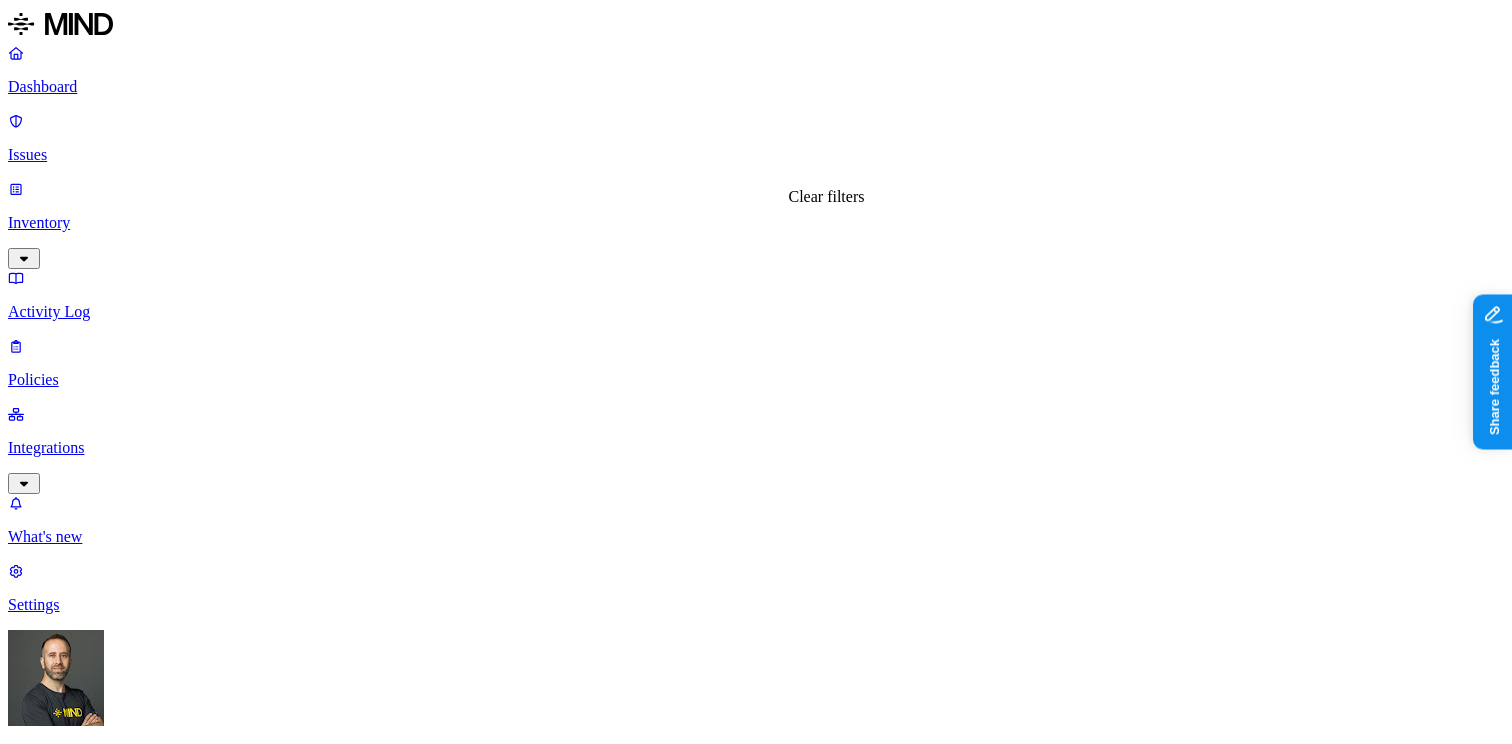 click at bounding box center [23, 1247] 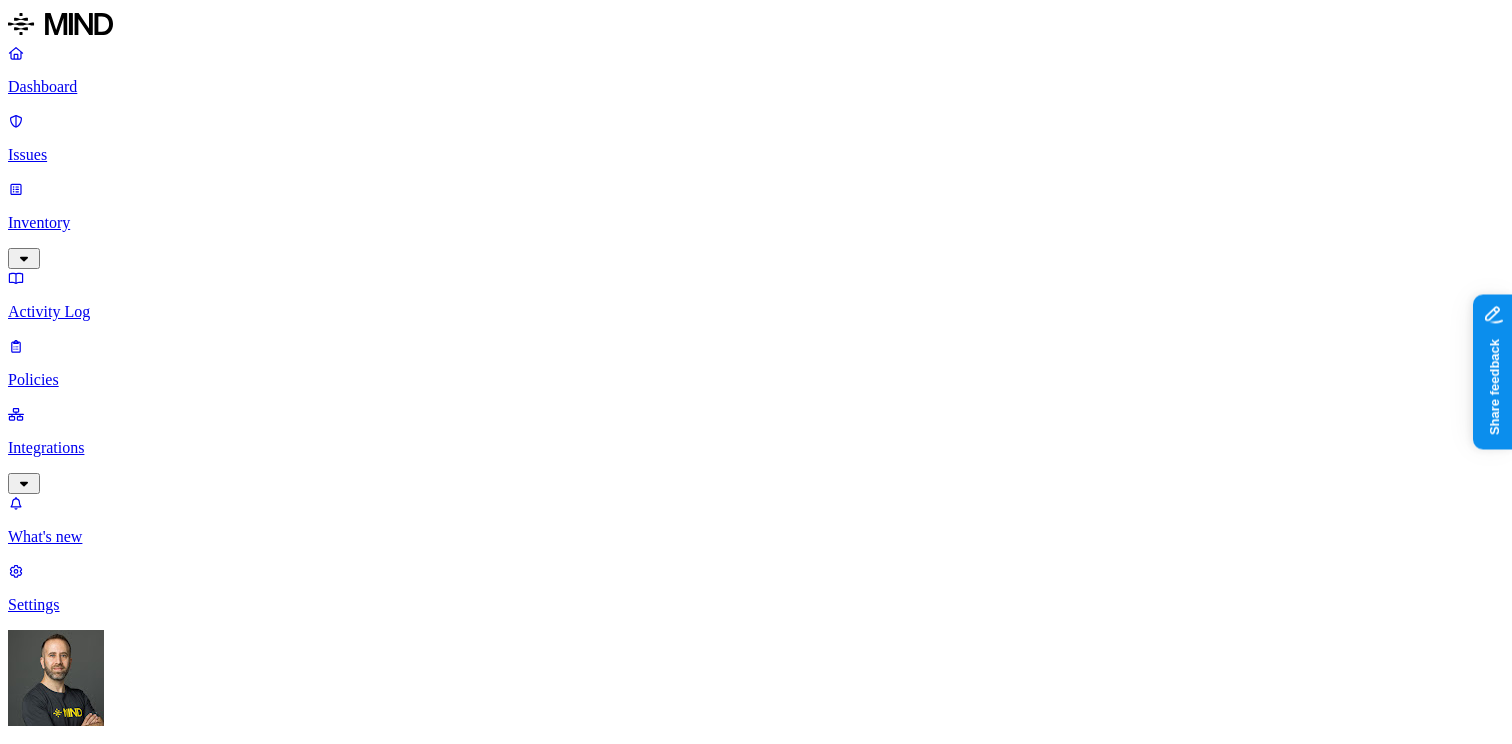 scroll, scrollTop: 0, scrollLeft: 0, axis: both 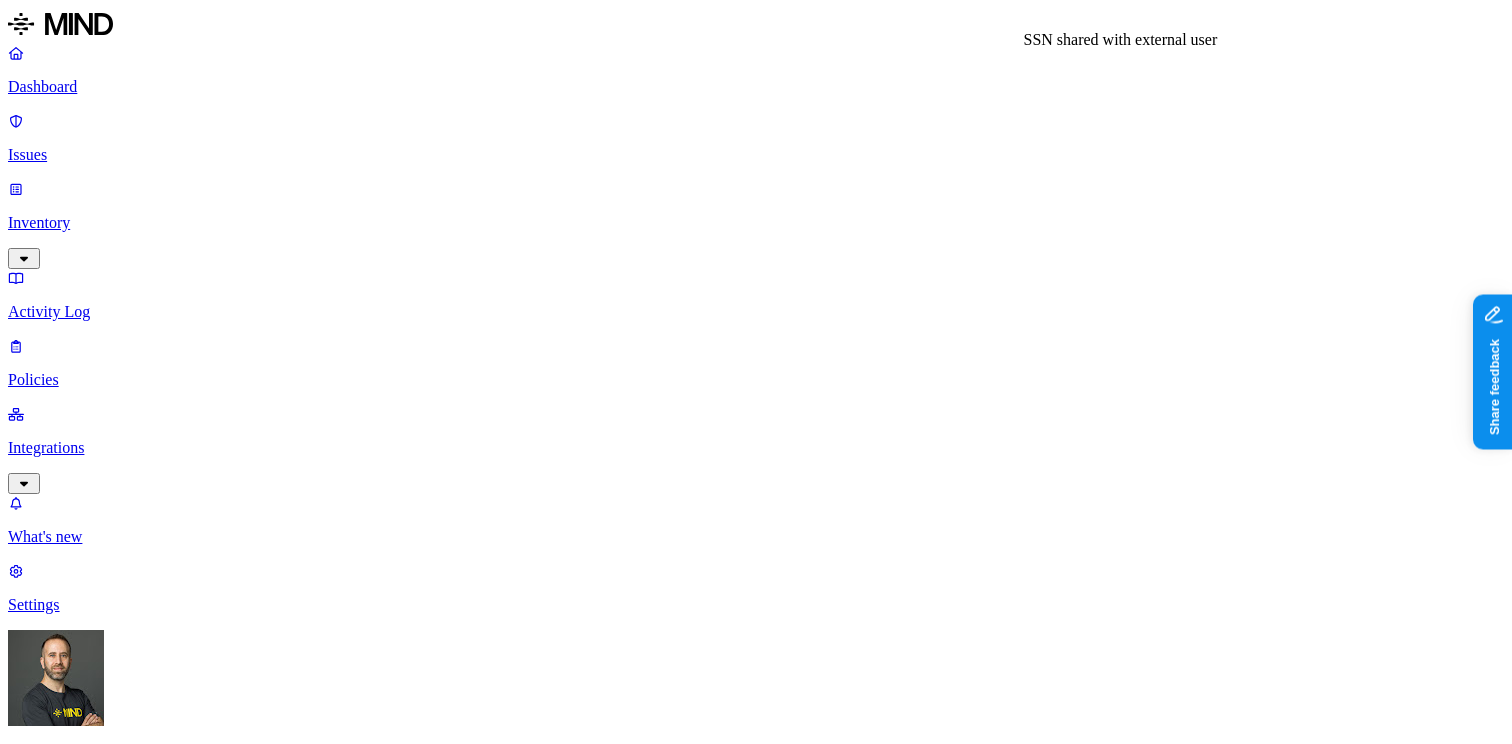 click on "SSN shared with external user" at bounding box center (756, 2472) 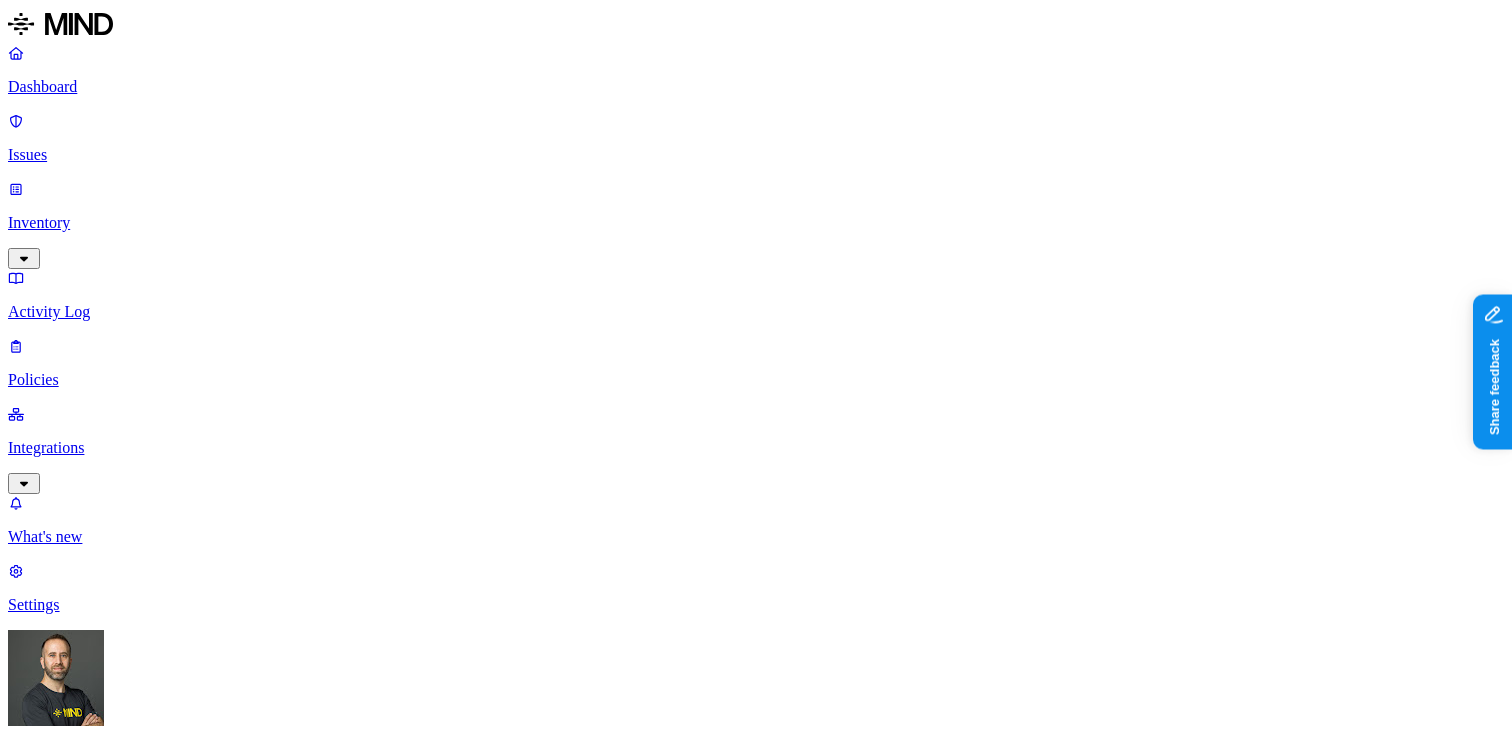 click on "SSN shared with external user" at bounding box center [756, 2472] 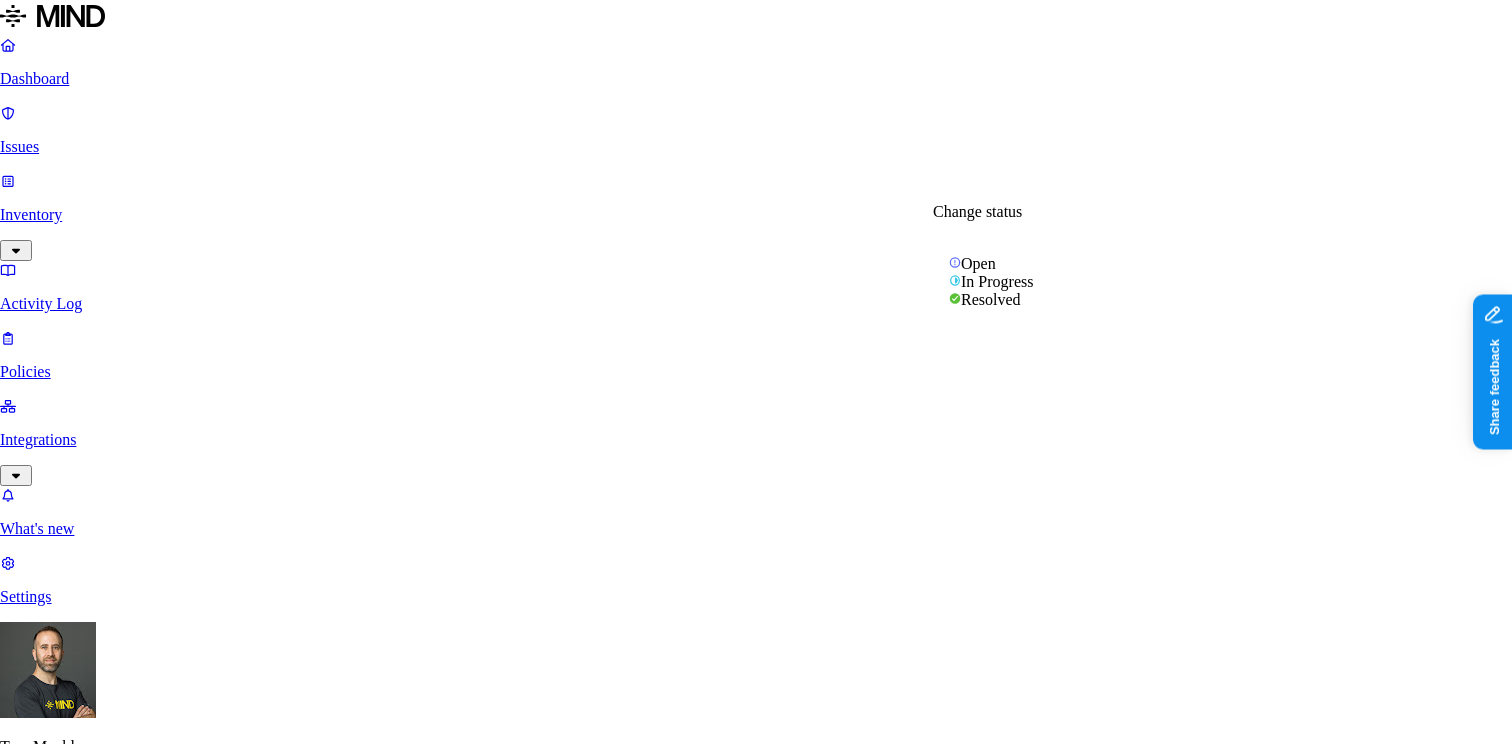 click on "Open" at bounding box center (36, 2637) 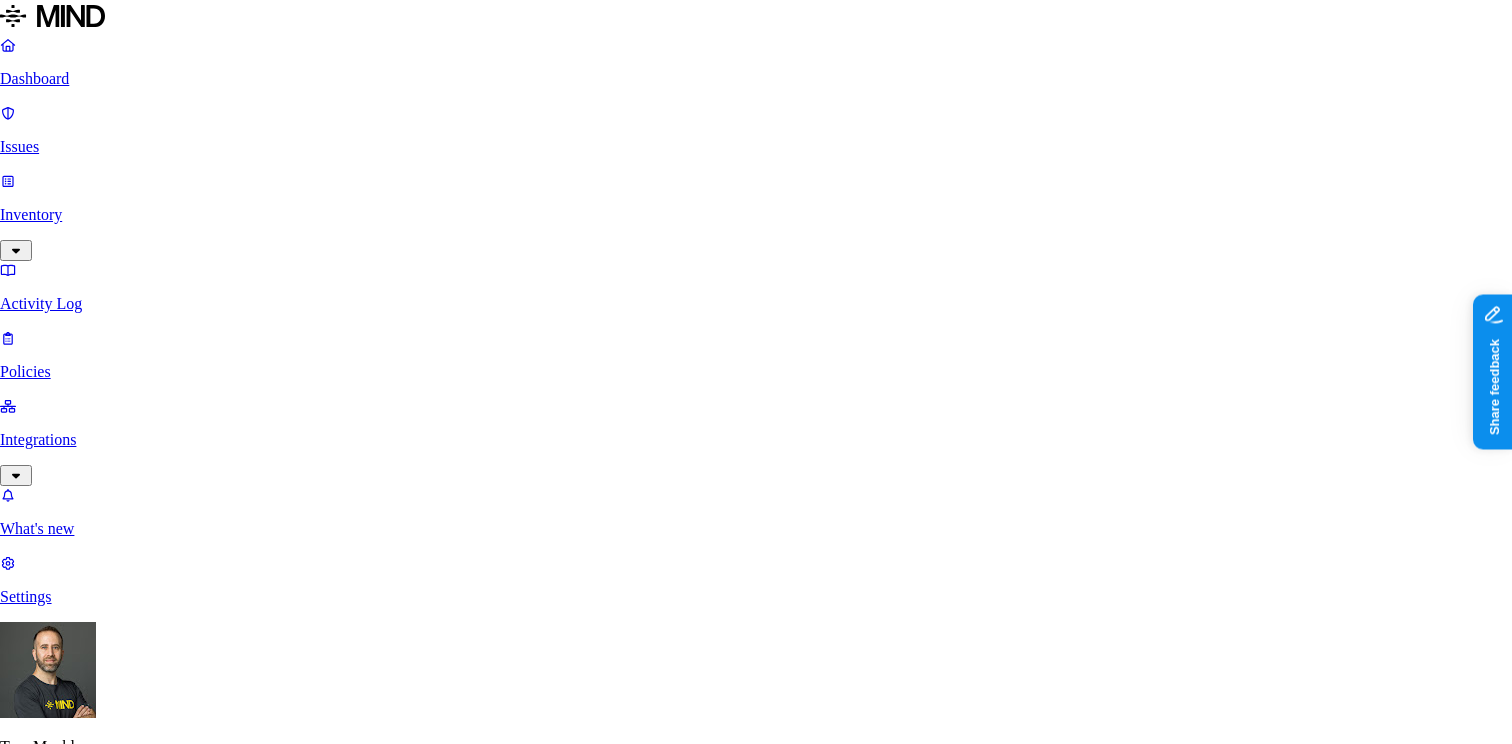 click on "Cancel" at bounding box center (29, 3686) 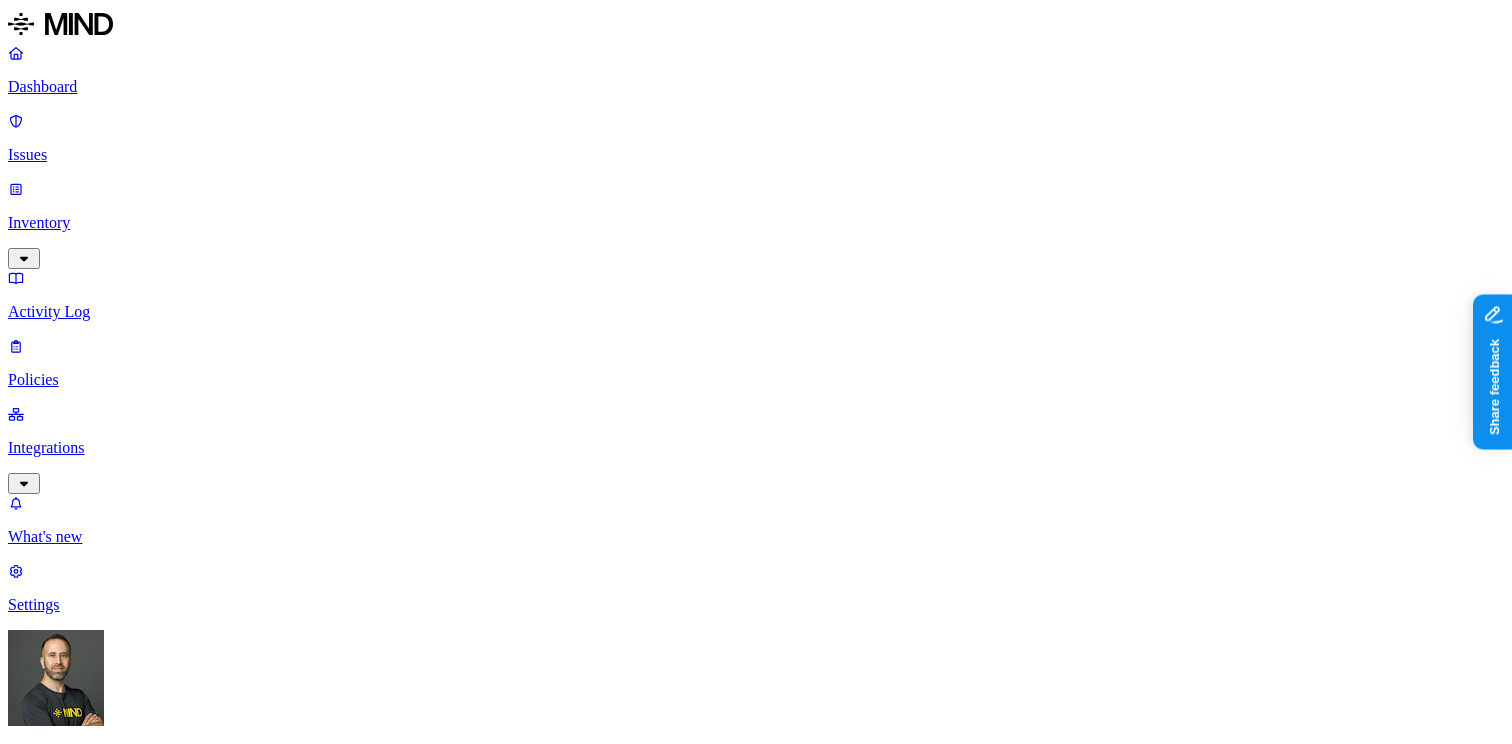 click on "PII / PHI" at bounding box center (355, 1390) 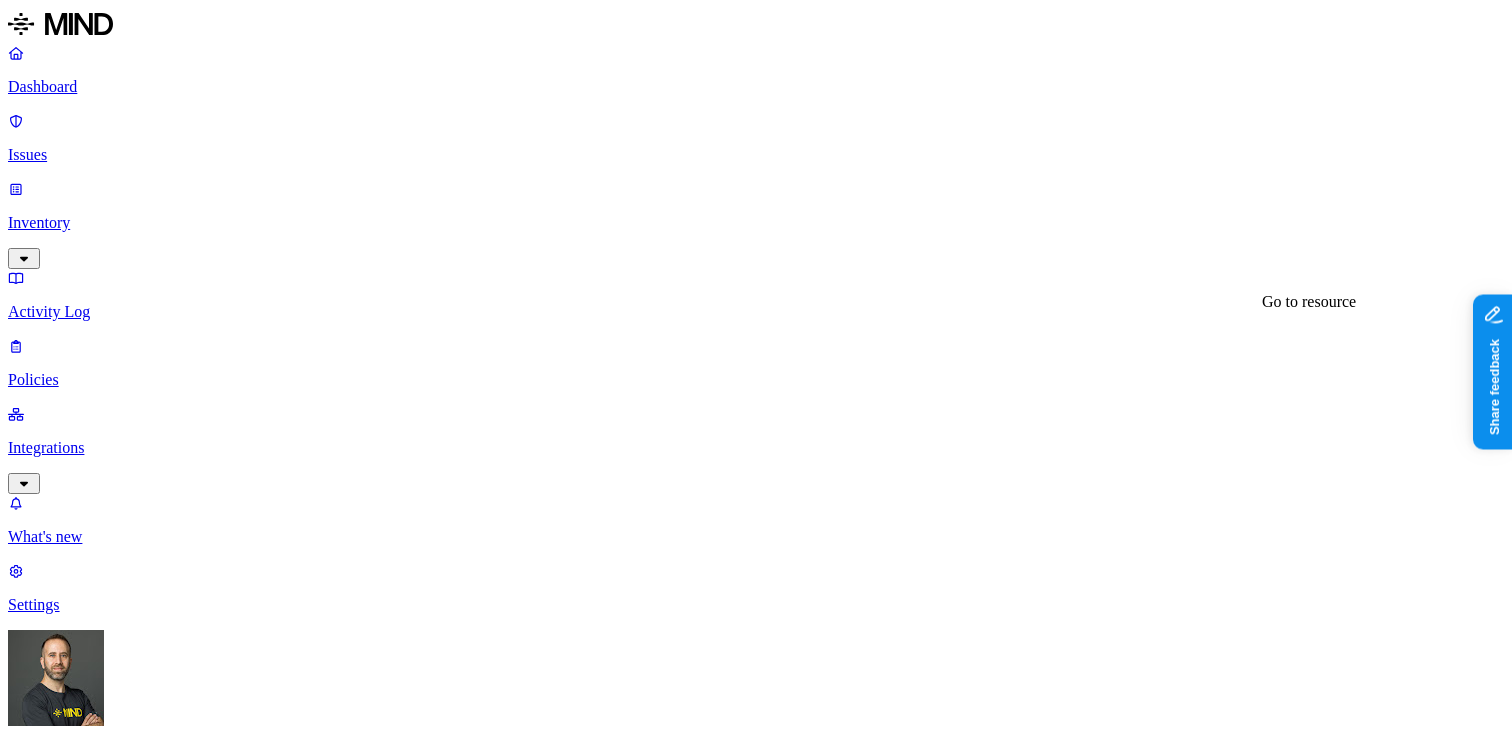 click on "Test Share link.docx" at bounding box center [756, 2898] 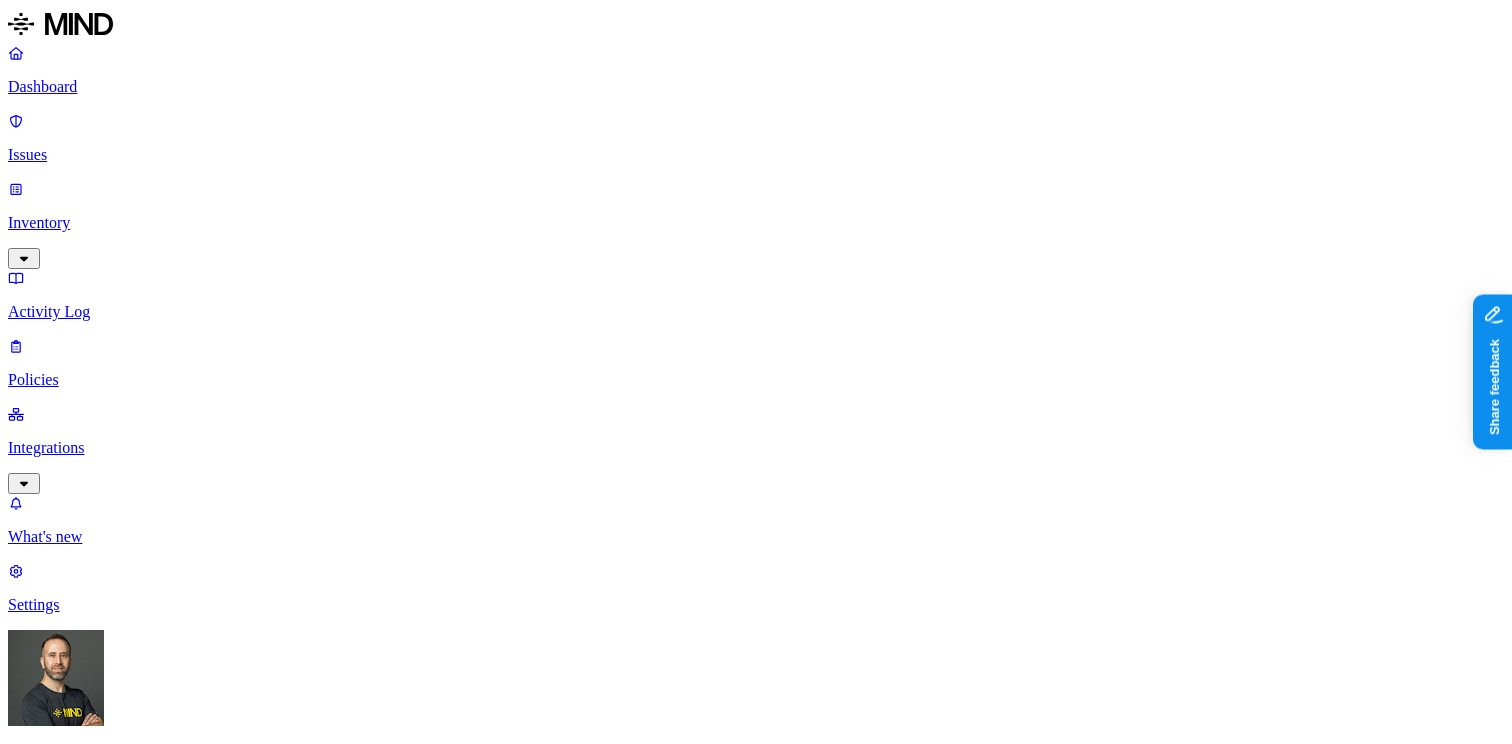 scroll, scrollTop: 0, scrollLeft: 0, axis: both 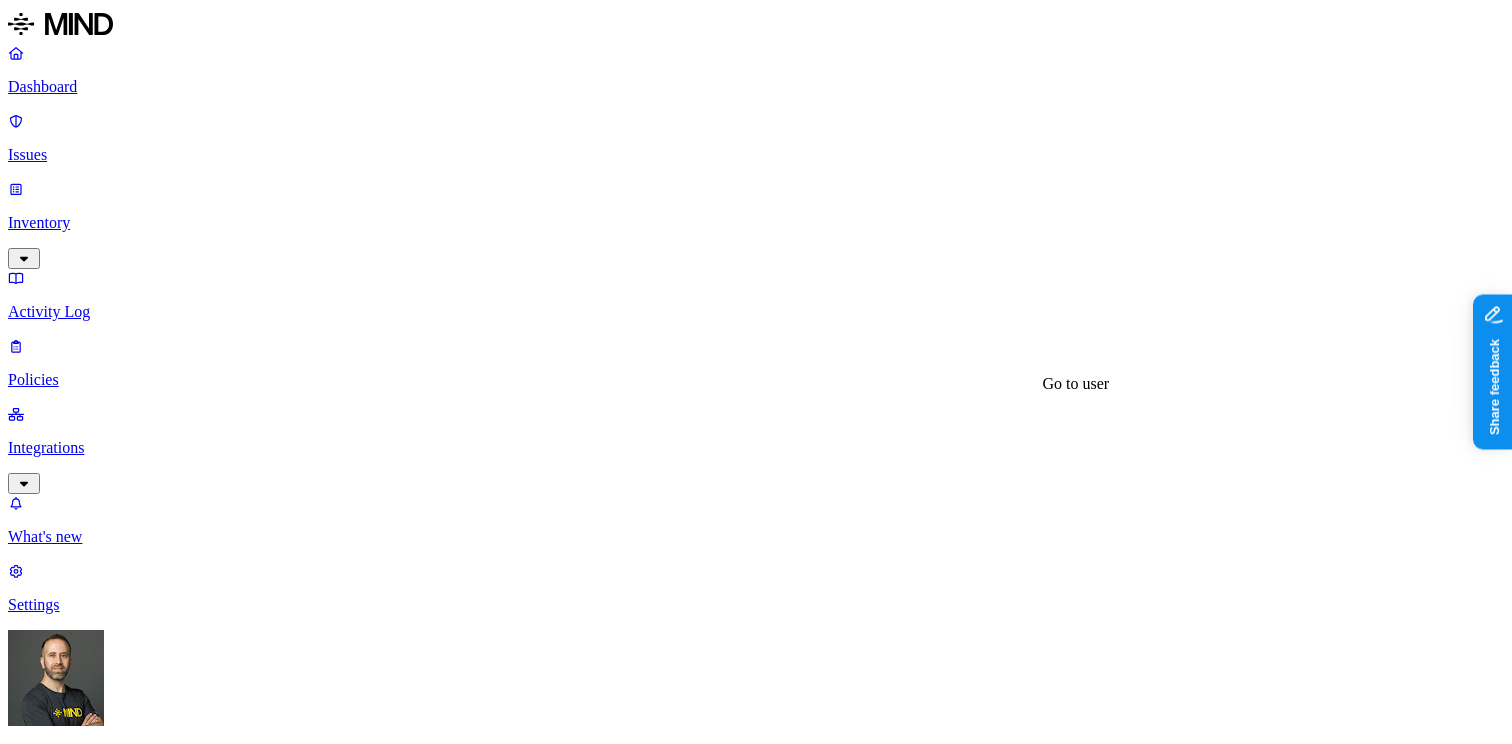 click at bounding box center [24, 3195] 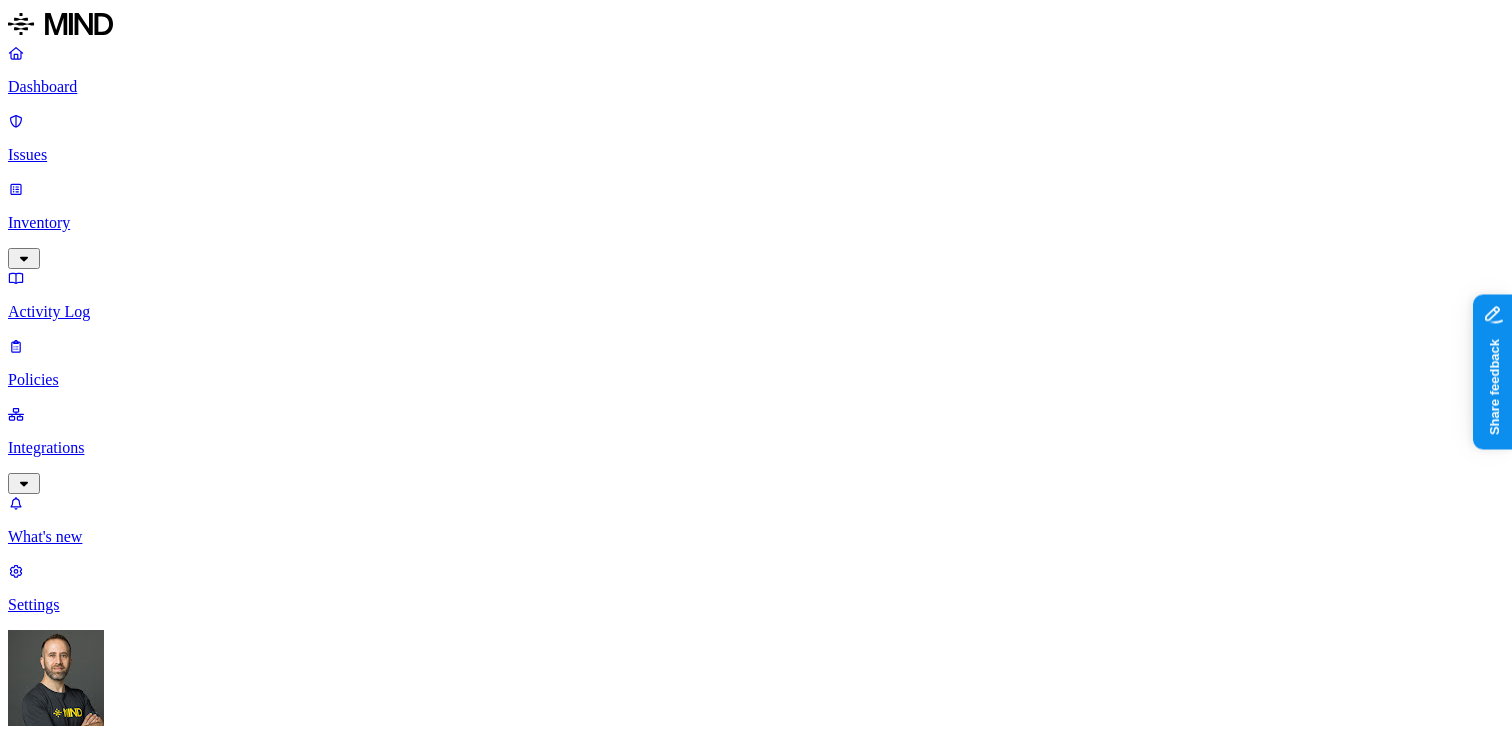 scroll, scrollTop: 0, scrollLeft: 0, axis: both 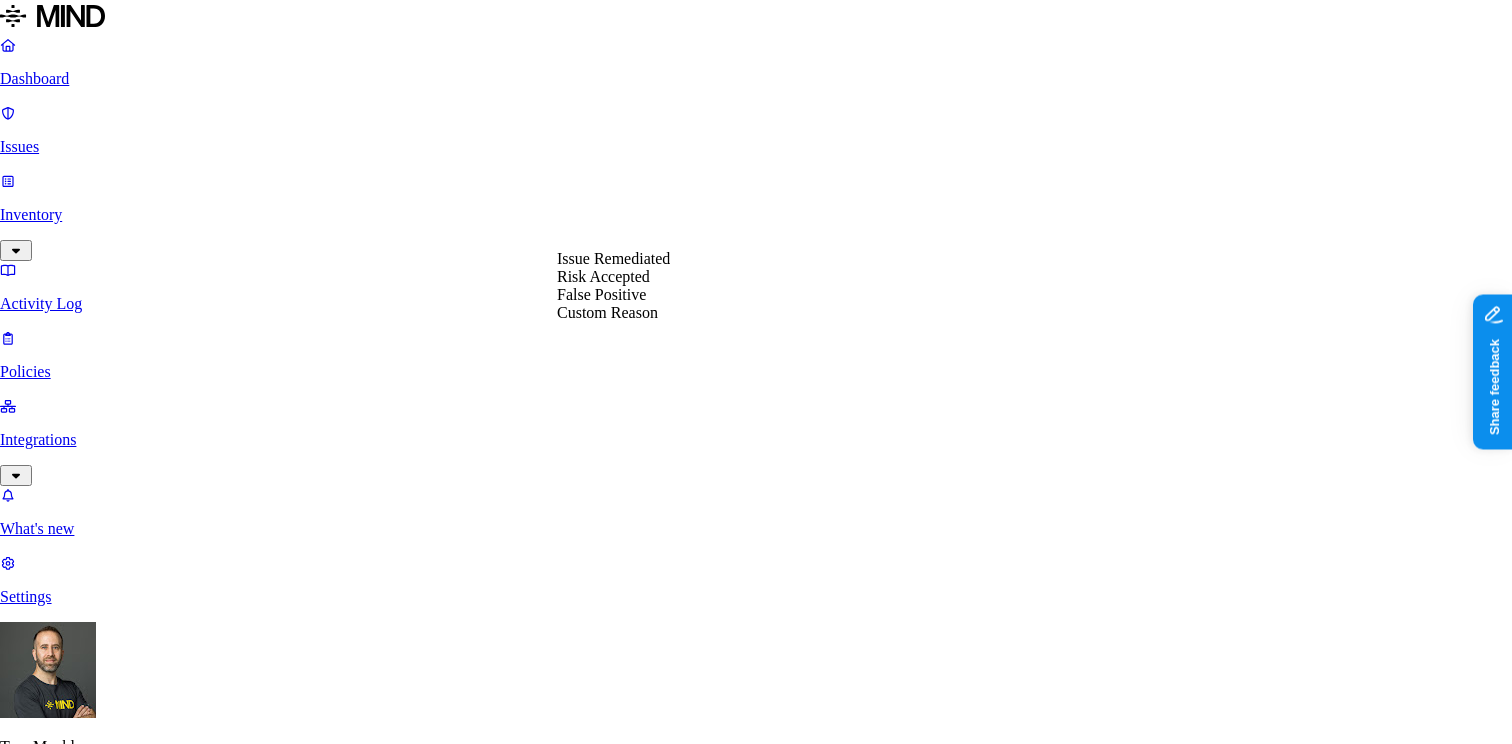 click on "Select reason" at bounding box center [57, 3805] 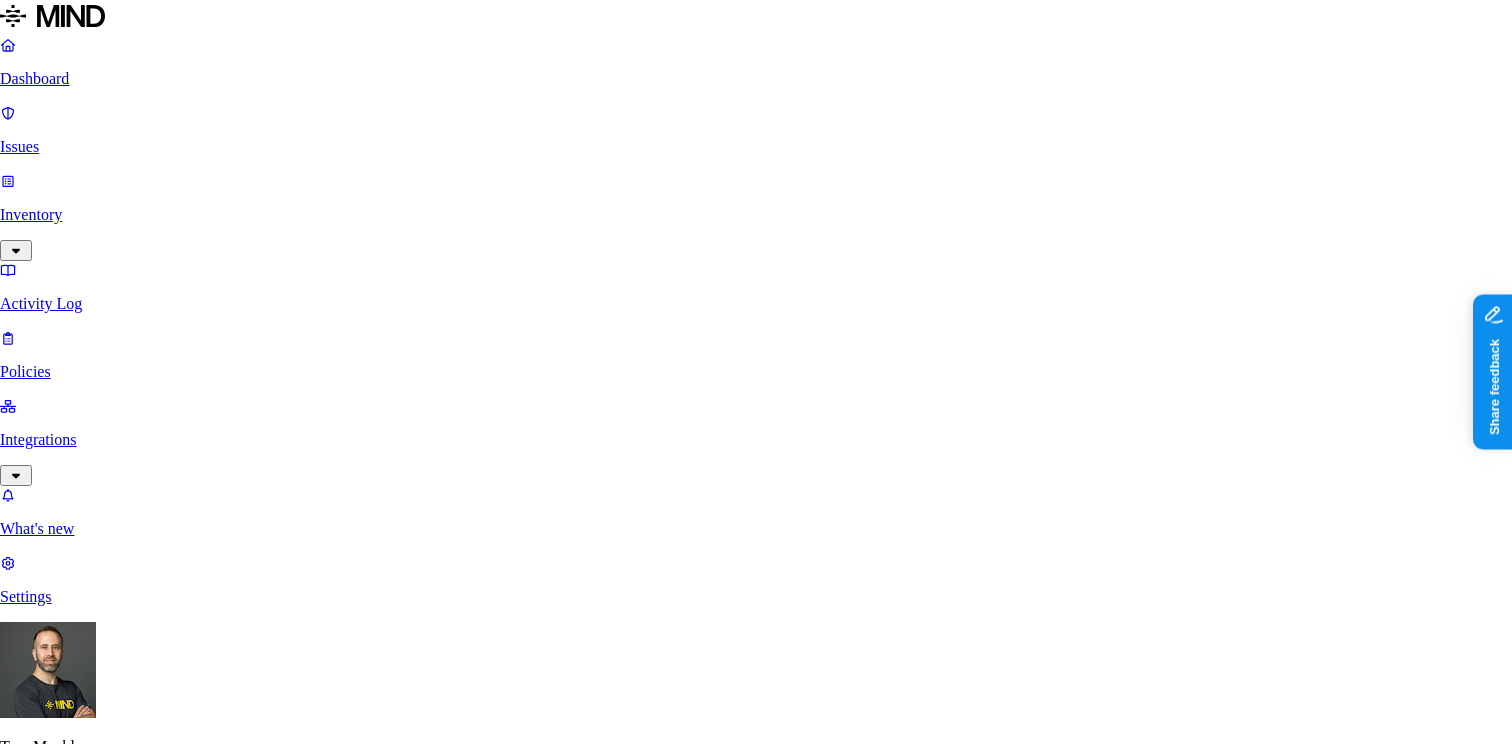 click on "Done" at bounding box center (82, 3826) 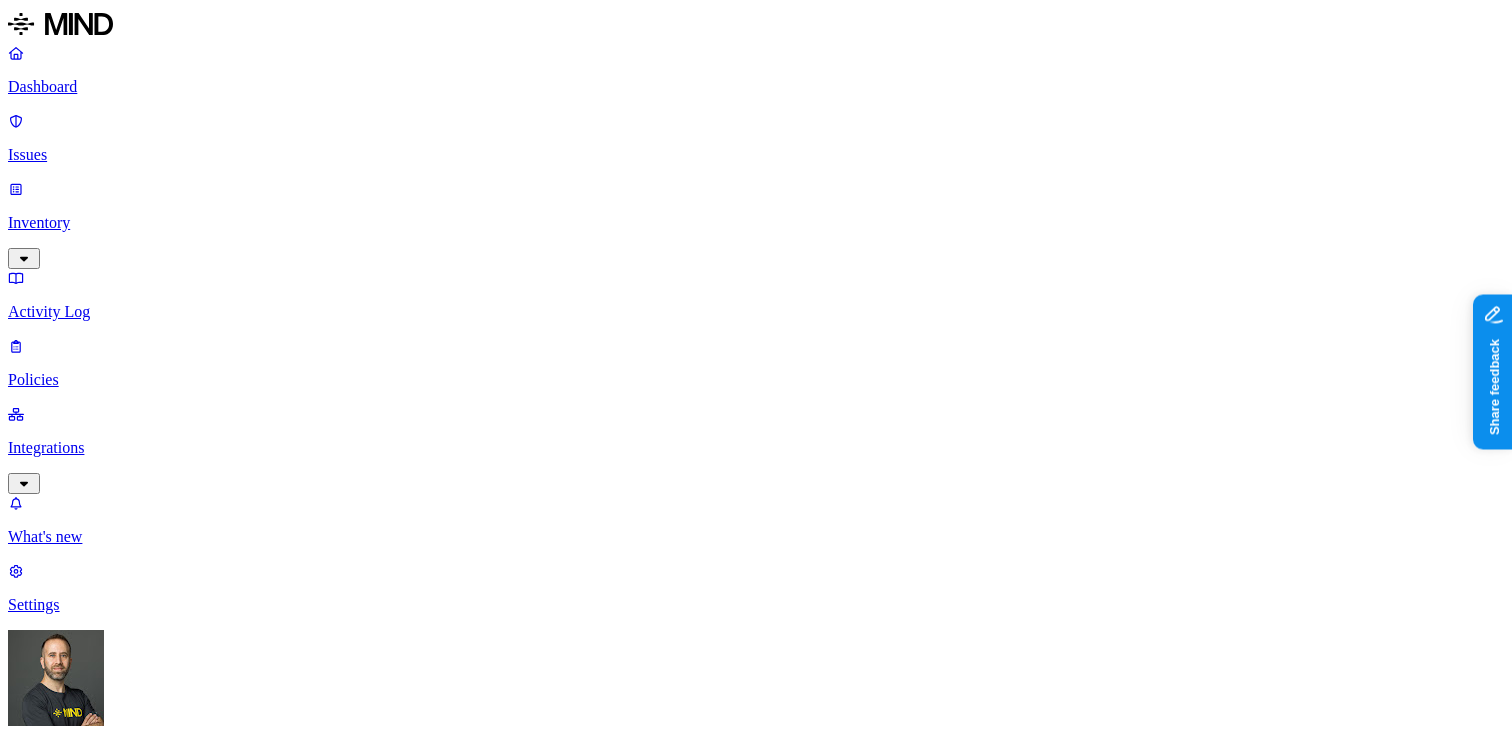 click on "Risk category Exposure" at bounding box center [756, 1078] 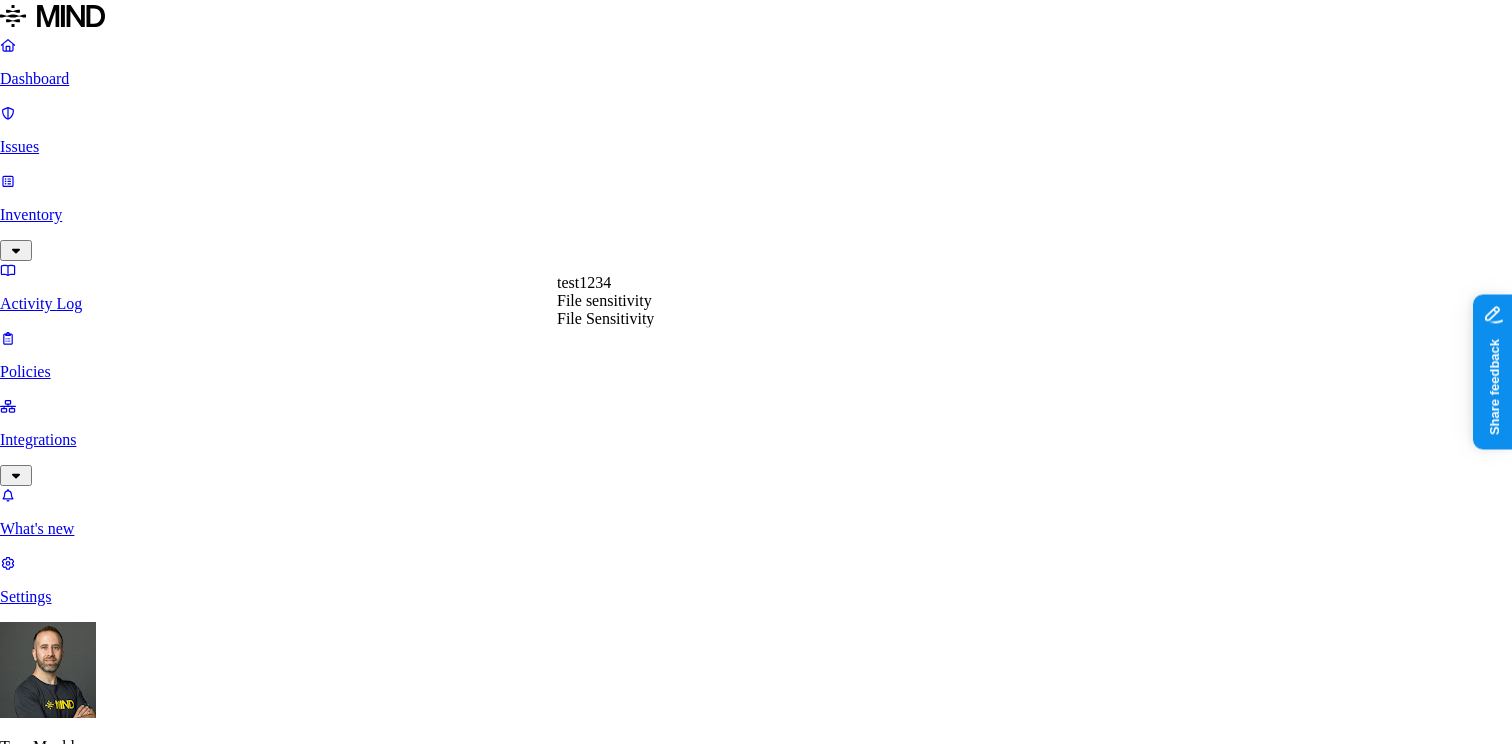 click on "Label Key" at bounding box center [45, 4242] 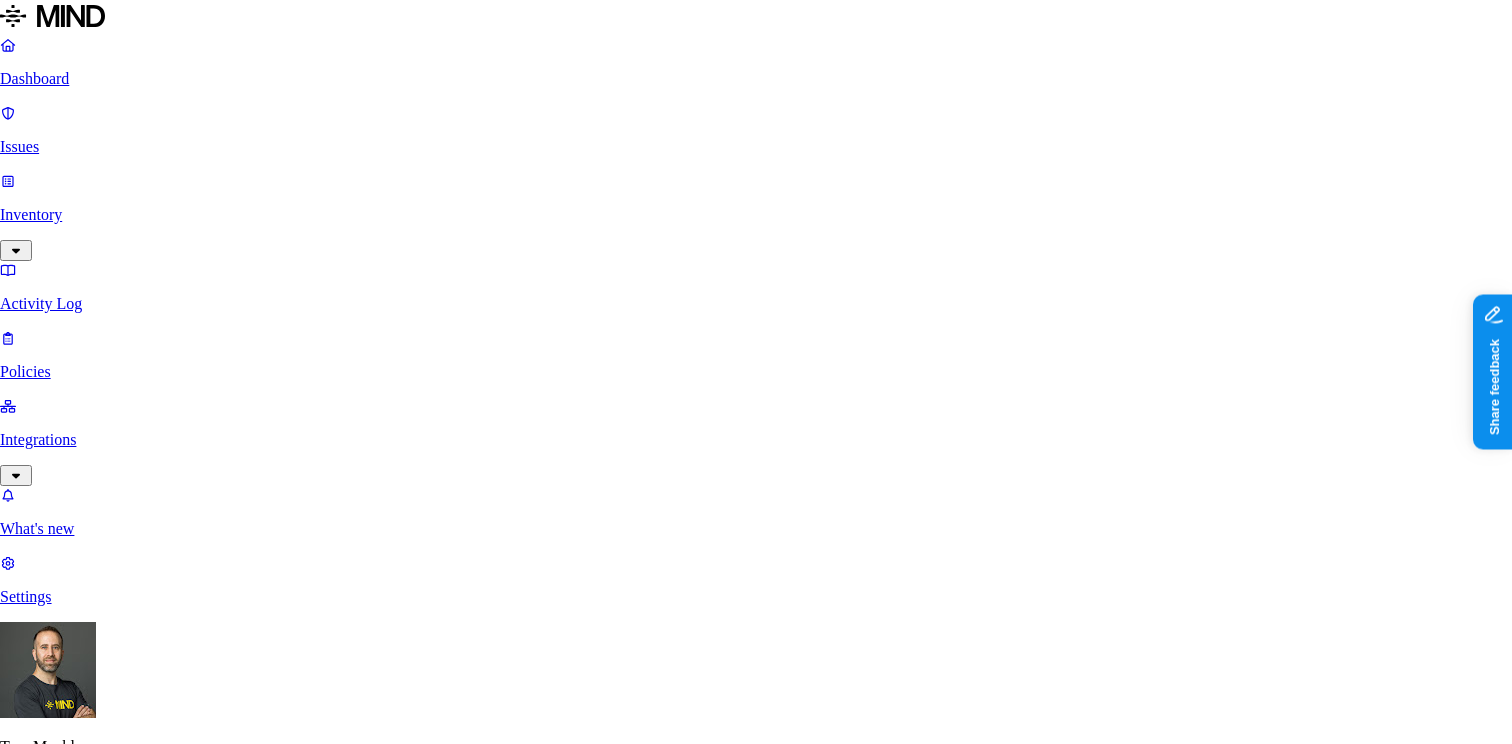 click on "Label Value" at bounding box center [165, 4242] 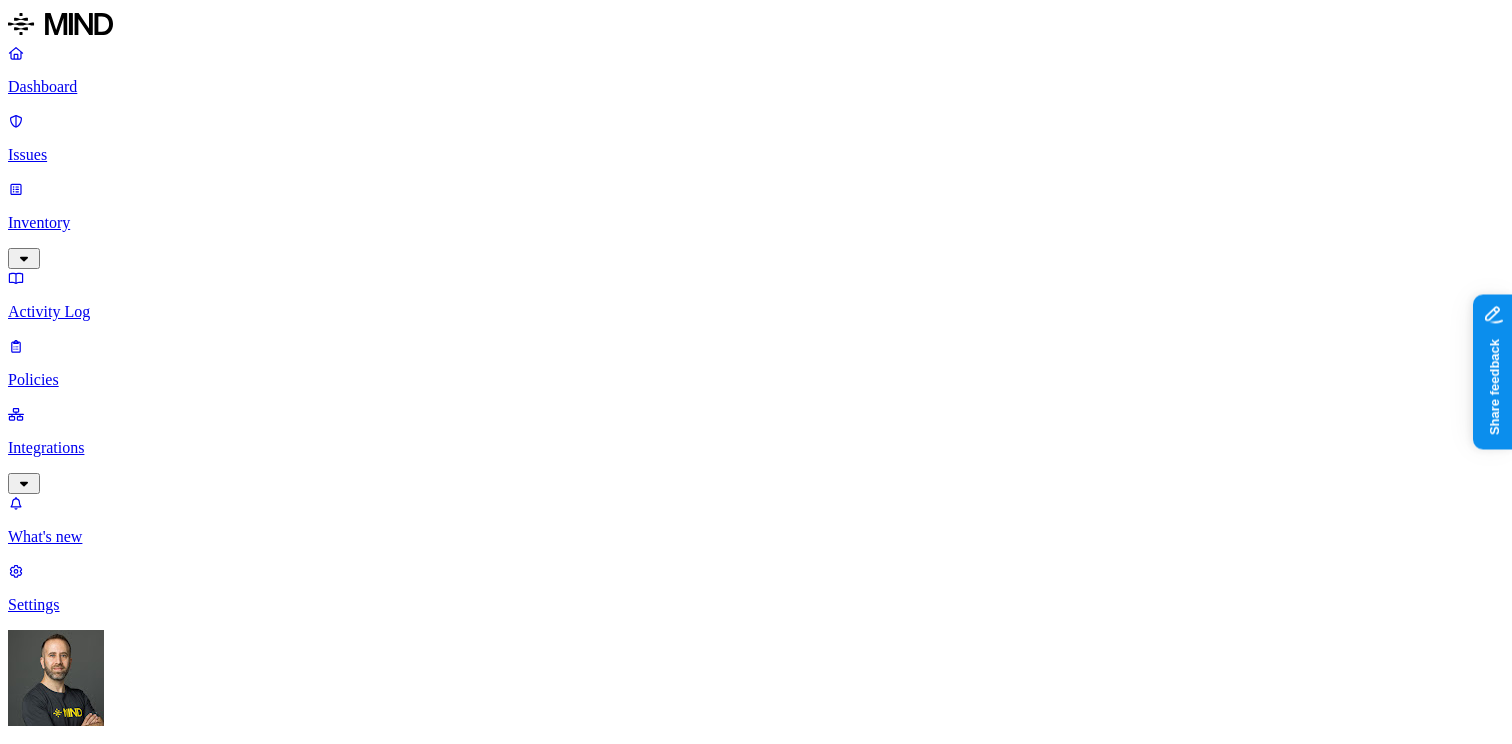 click on "important transaction.docx PII / PHI SSN 1 Public Internal 1 ACME Google Workspace Jun 26 hodbn@acme.tannin.io Open Monitored Test Share link.docx PII / PHI SSN 1 Public External 1 Internal 1 ACME Office 365 Mar 24 hodbn@k14d.onmicrosoft.com Resolved Monitored Demo Spreadsheet Report.xlsx PII / PHI SSN 4 Public Internal 1 ACME Google Workspace Mar 4 hodbn@acme.tannin.io Open Monitored SSNs.txt PII / PHI SSN 4 External 1 Internal 1 ACME Google Workspace Nov 2024 hodbn@acme.tannin.io In Progress Monitored Demo SSNs - 11.txt PII / PHI SSN 4 External 1 Internal 1 ACME Google Workspace Nov 2024 hodbn@acme.tannin.io Open Monitored" at bounding box center (794, 1764) 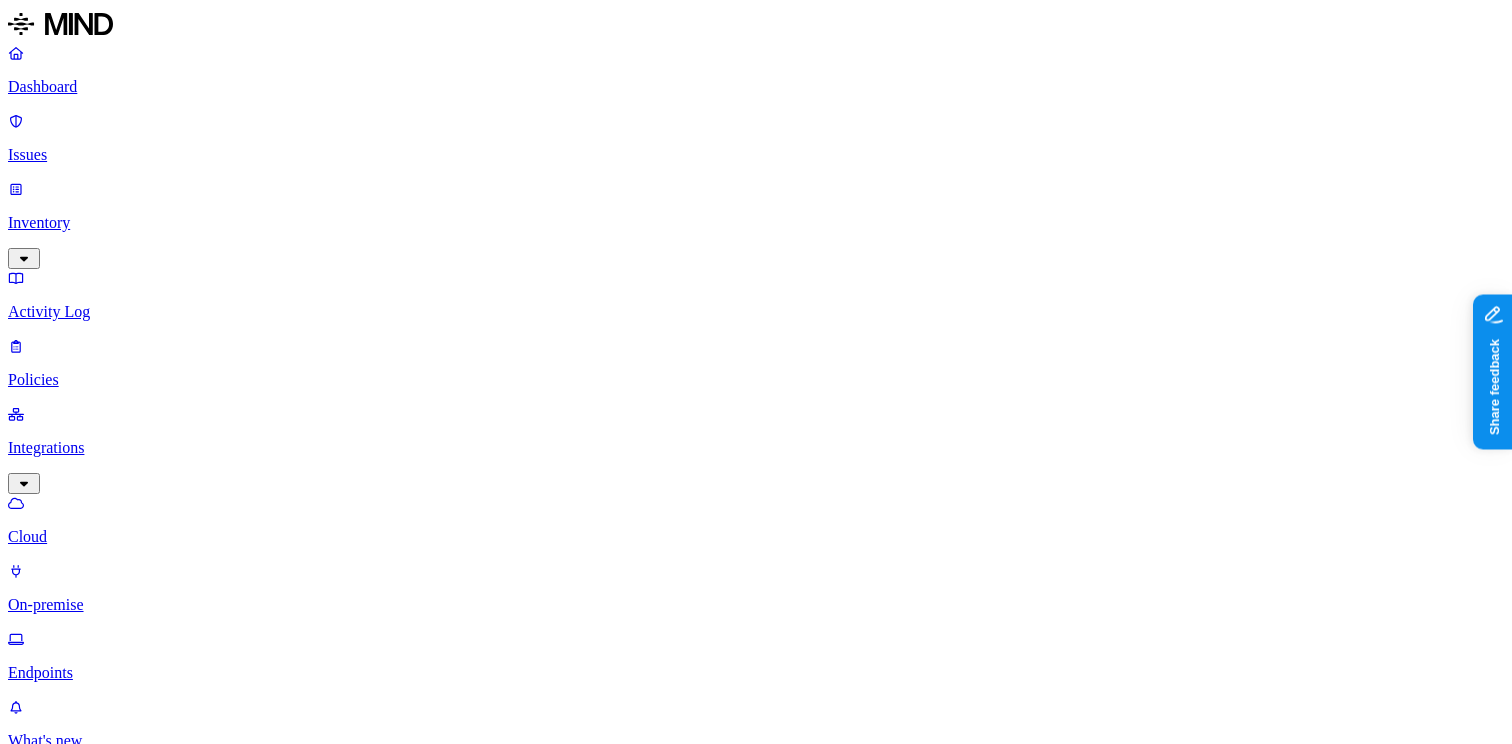 click on "Endpoints" at bounding box center (756, 673) 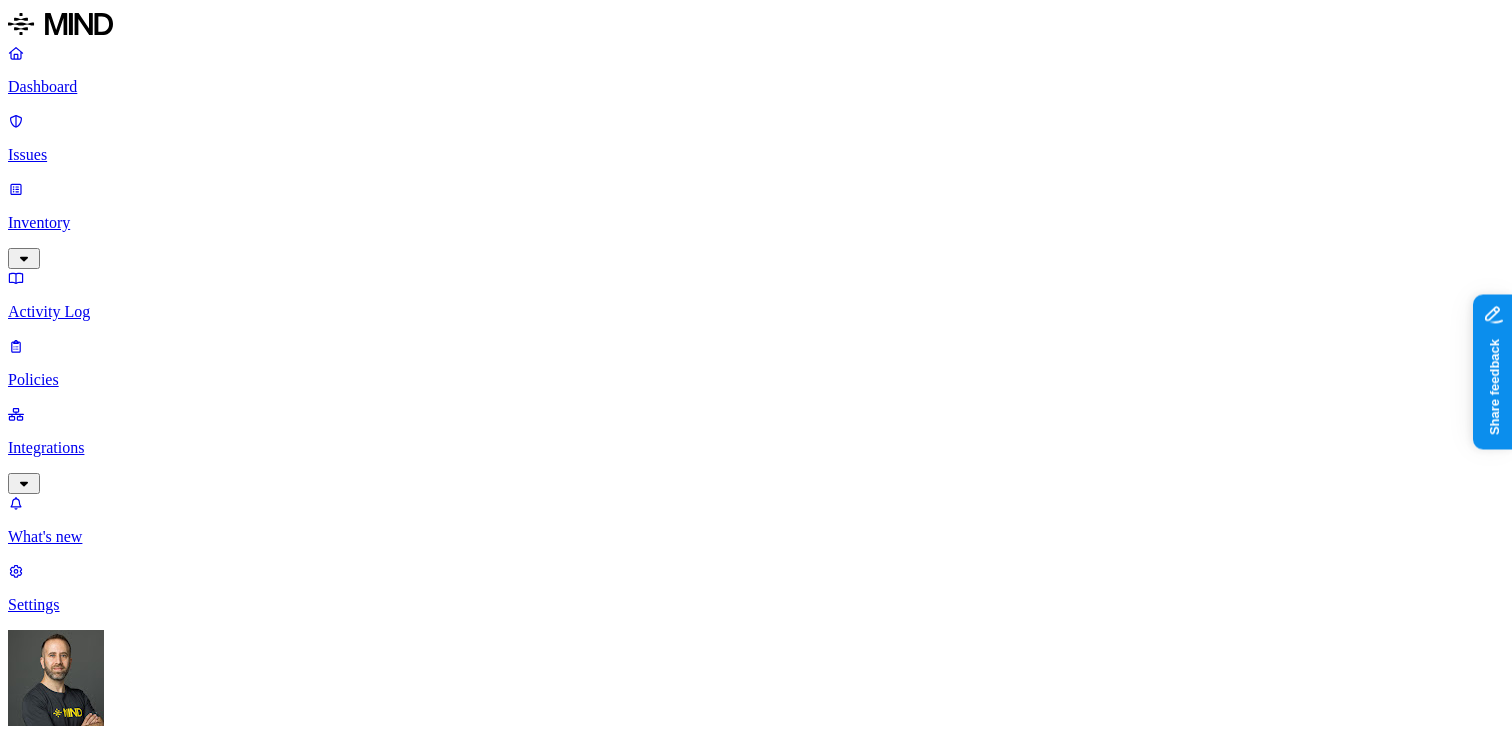 click on "Environment" at bounding box center (53, 954) 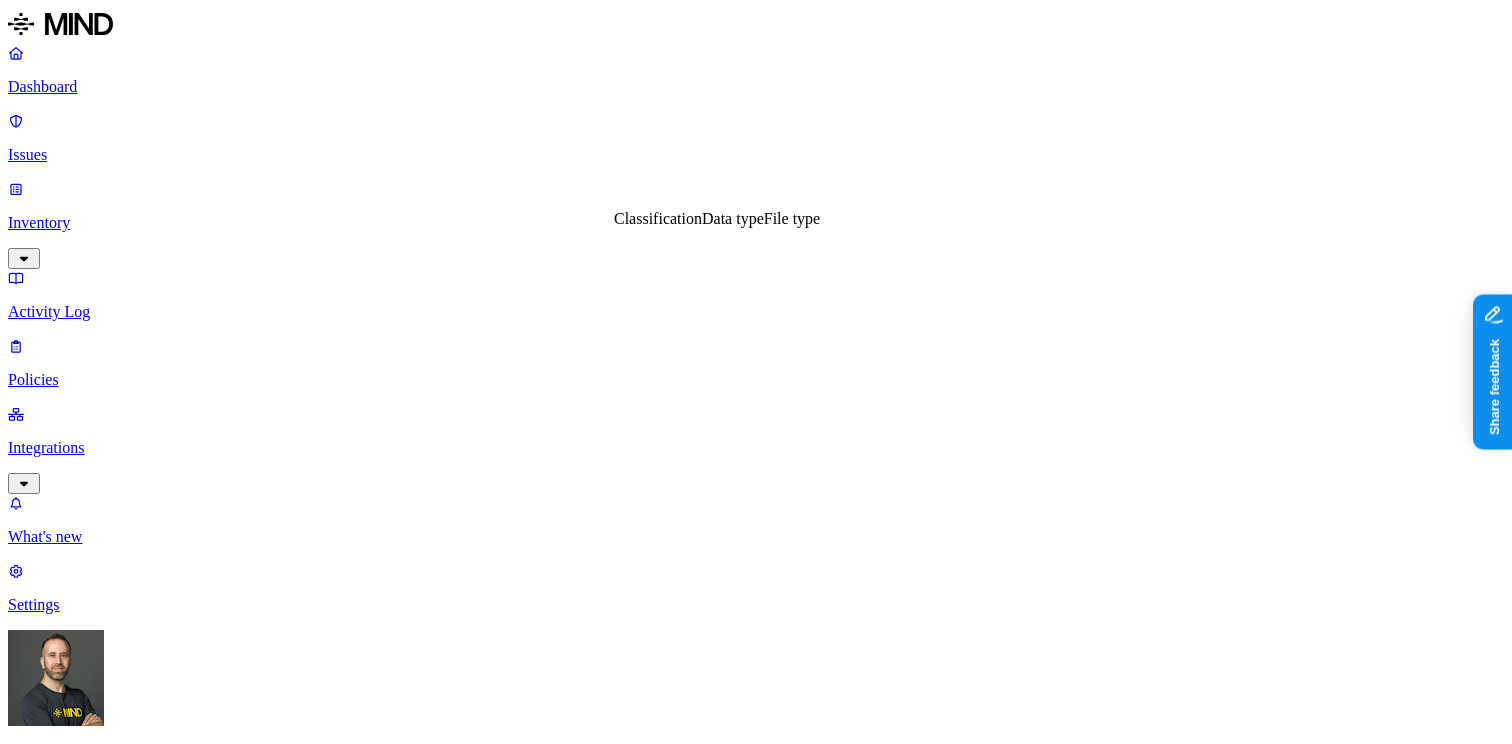 click on "Data type" at bounding box center (733, 218) 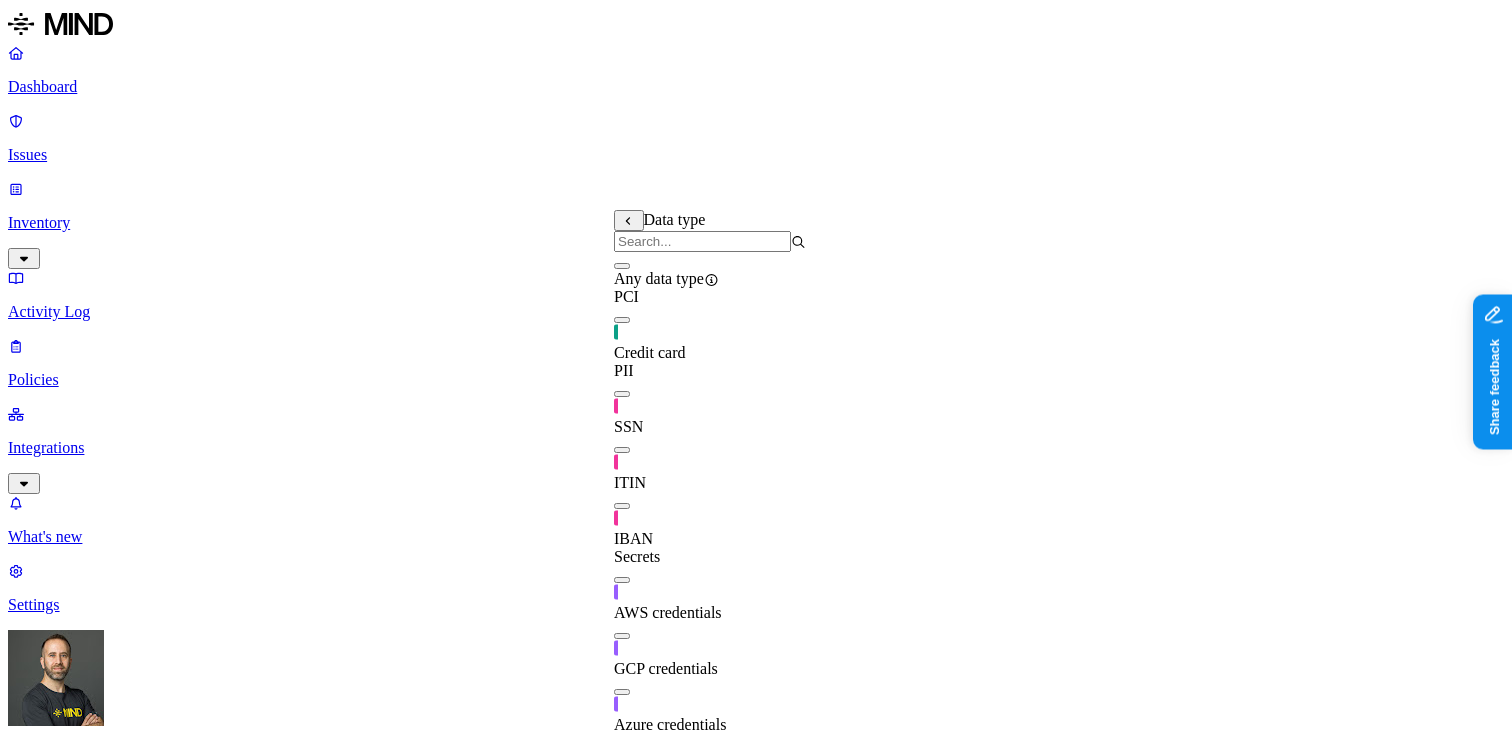 click at bounding box center (622, 320) 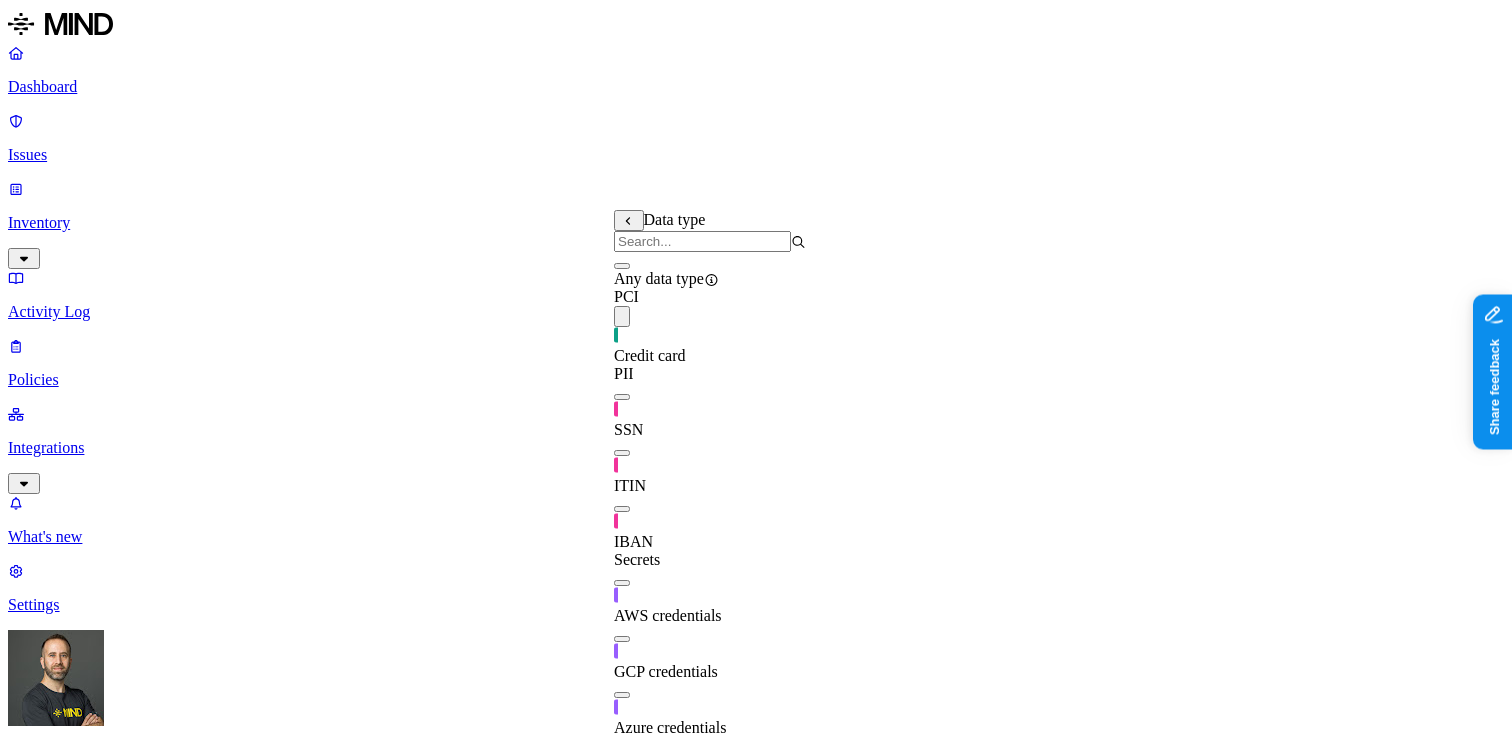 scroll, scrollTop: 20, scrollLeft: 0, axis: vertical 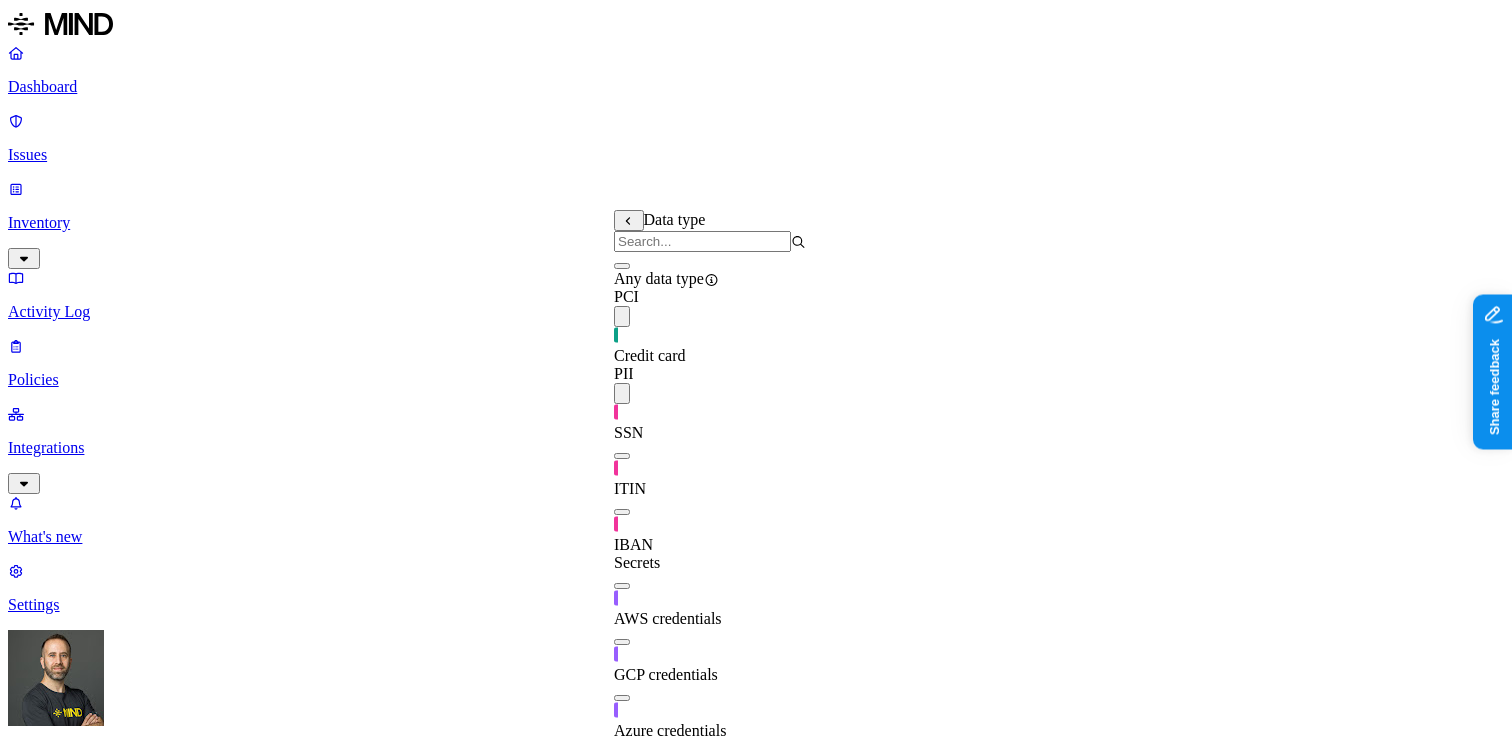 click on "DATA Any UPLOAD Anywhere BY USER Anyone" at bounding box center [756, 1533] 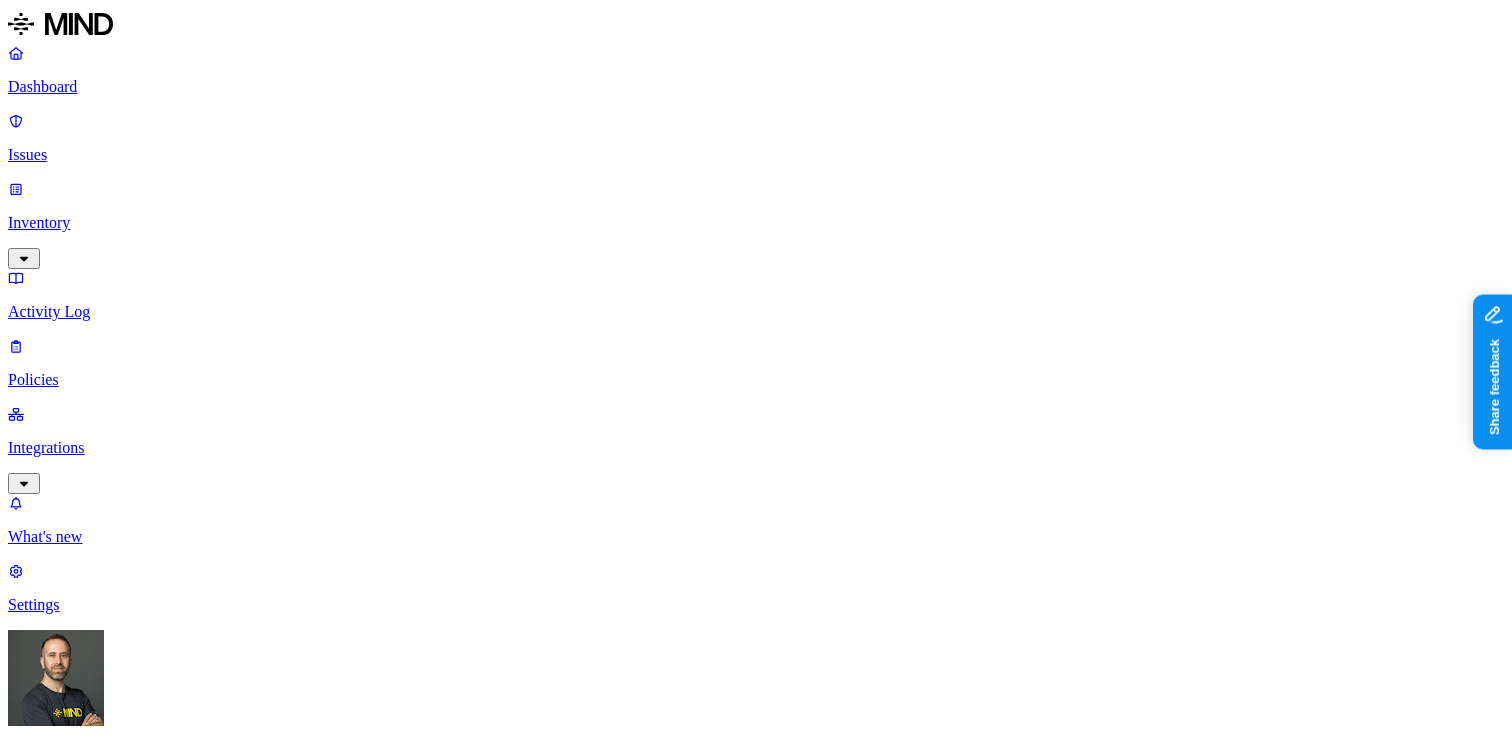 click at bounding box center (31, 1644) 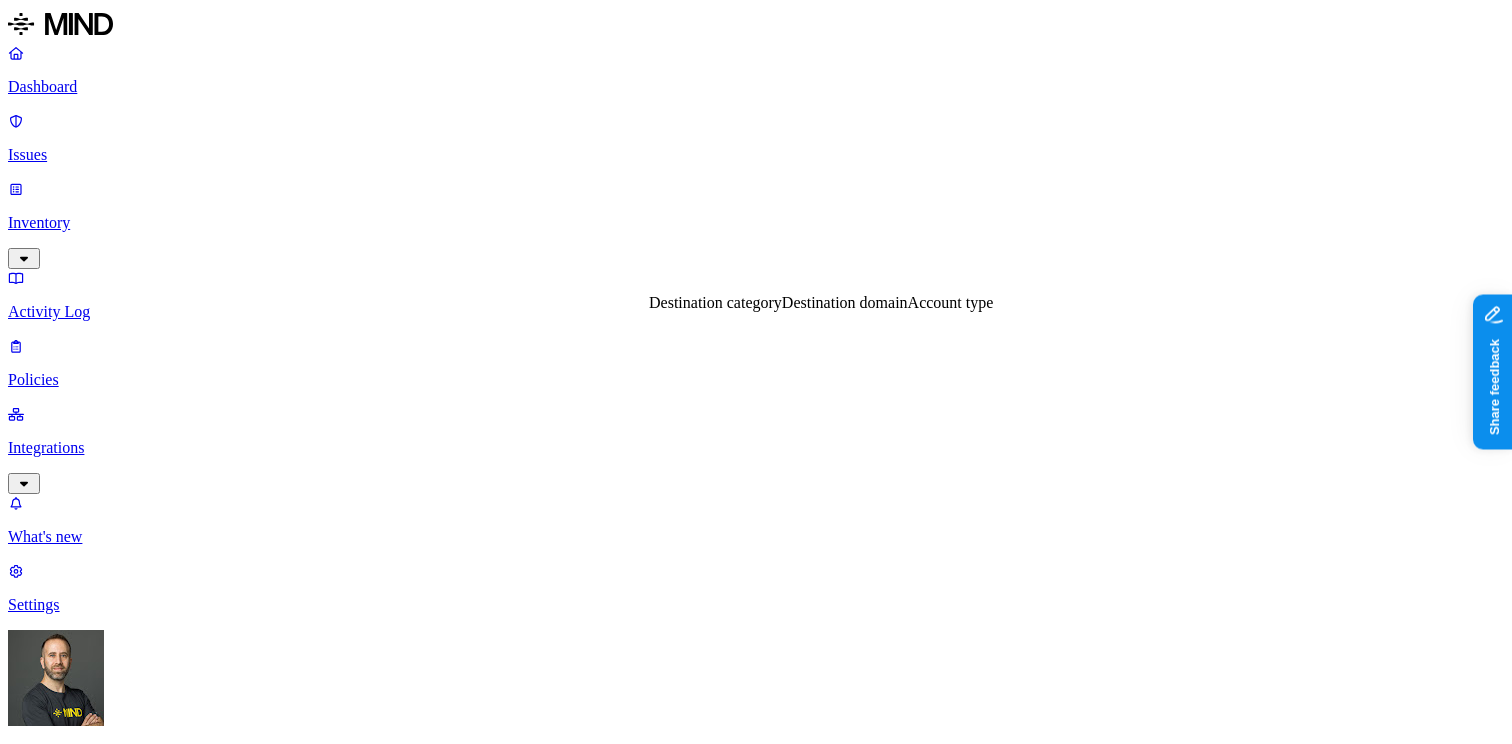 click on "Destination domain" at bounding box center [845, 302] 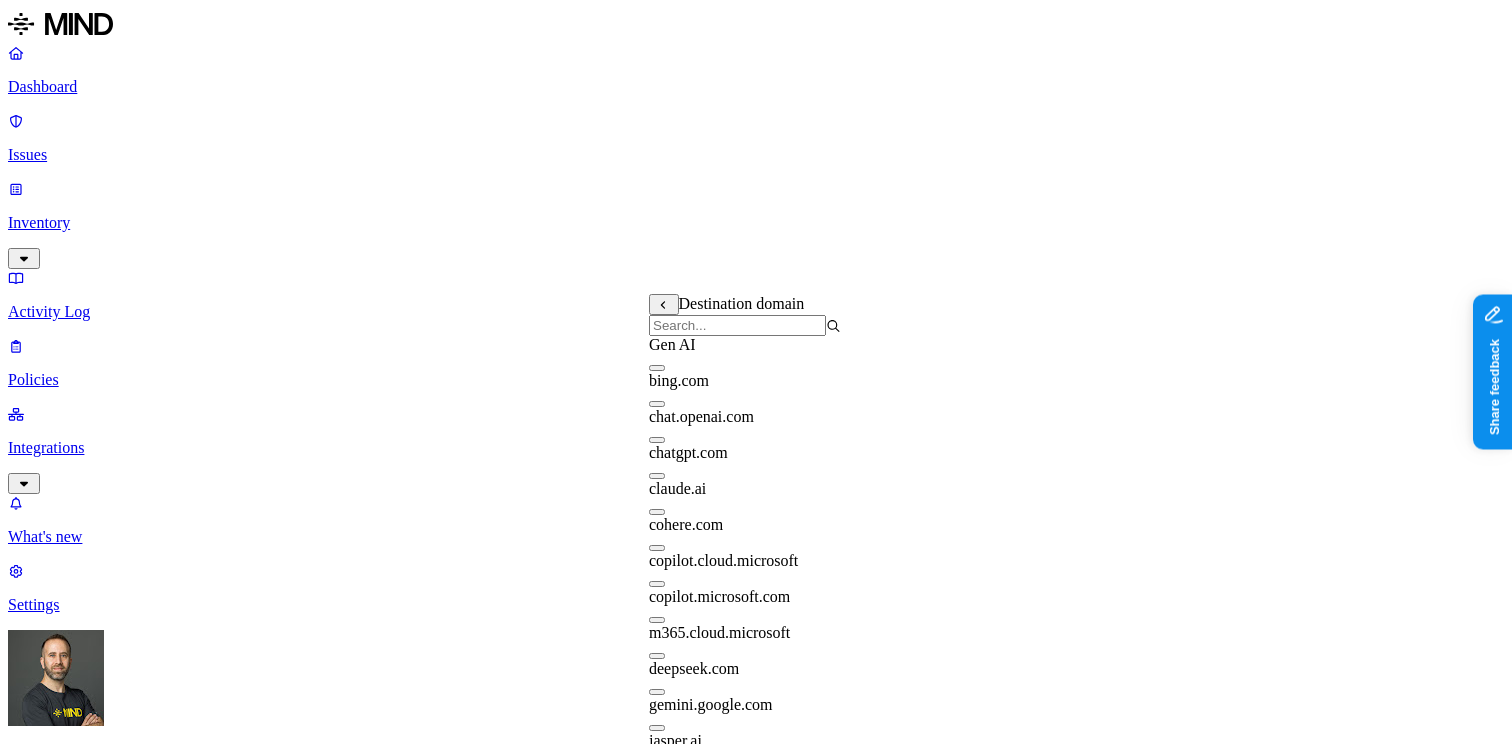 scroll, scrollTop: 0, scrollLeft: 0, axis: both 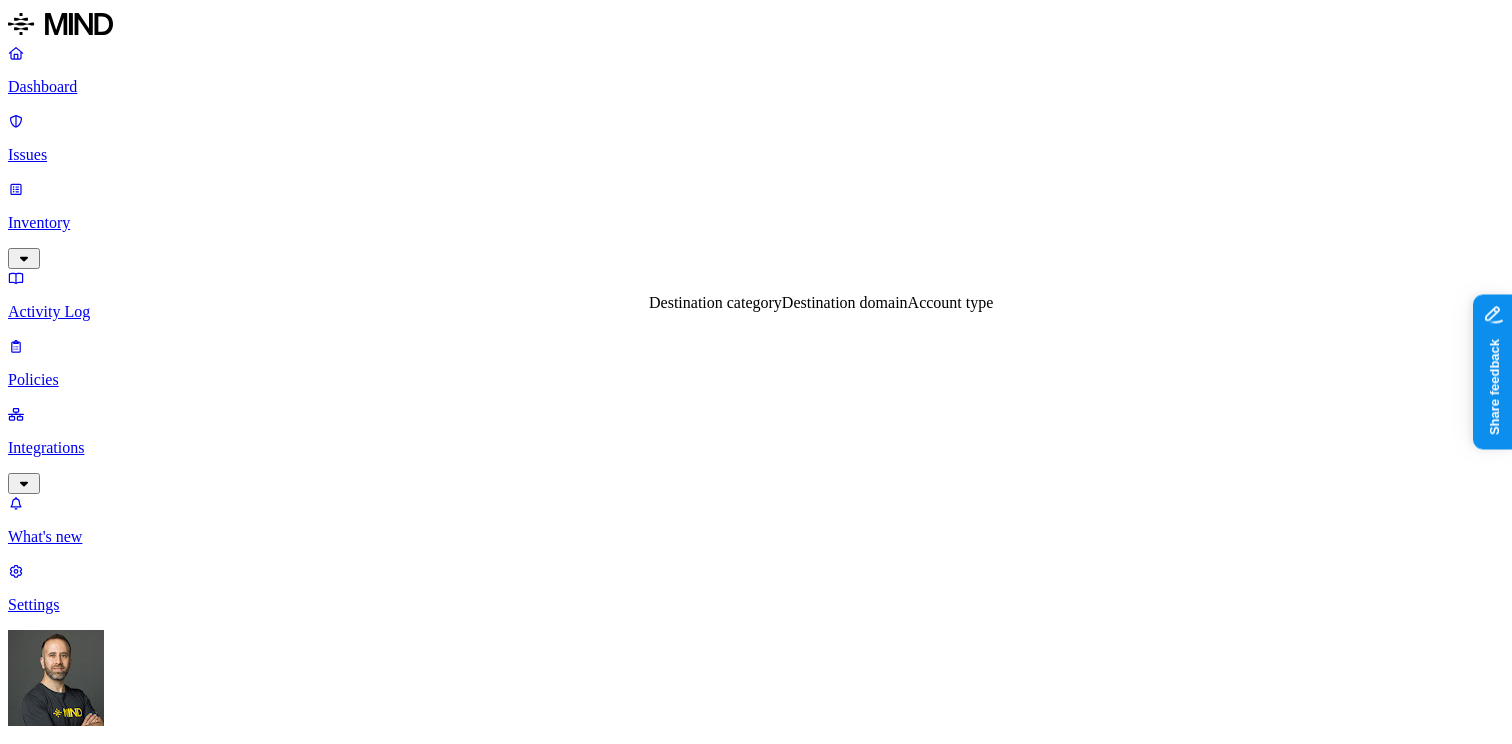 click on "Destination category" at bounding box center [715, 302] 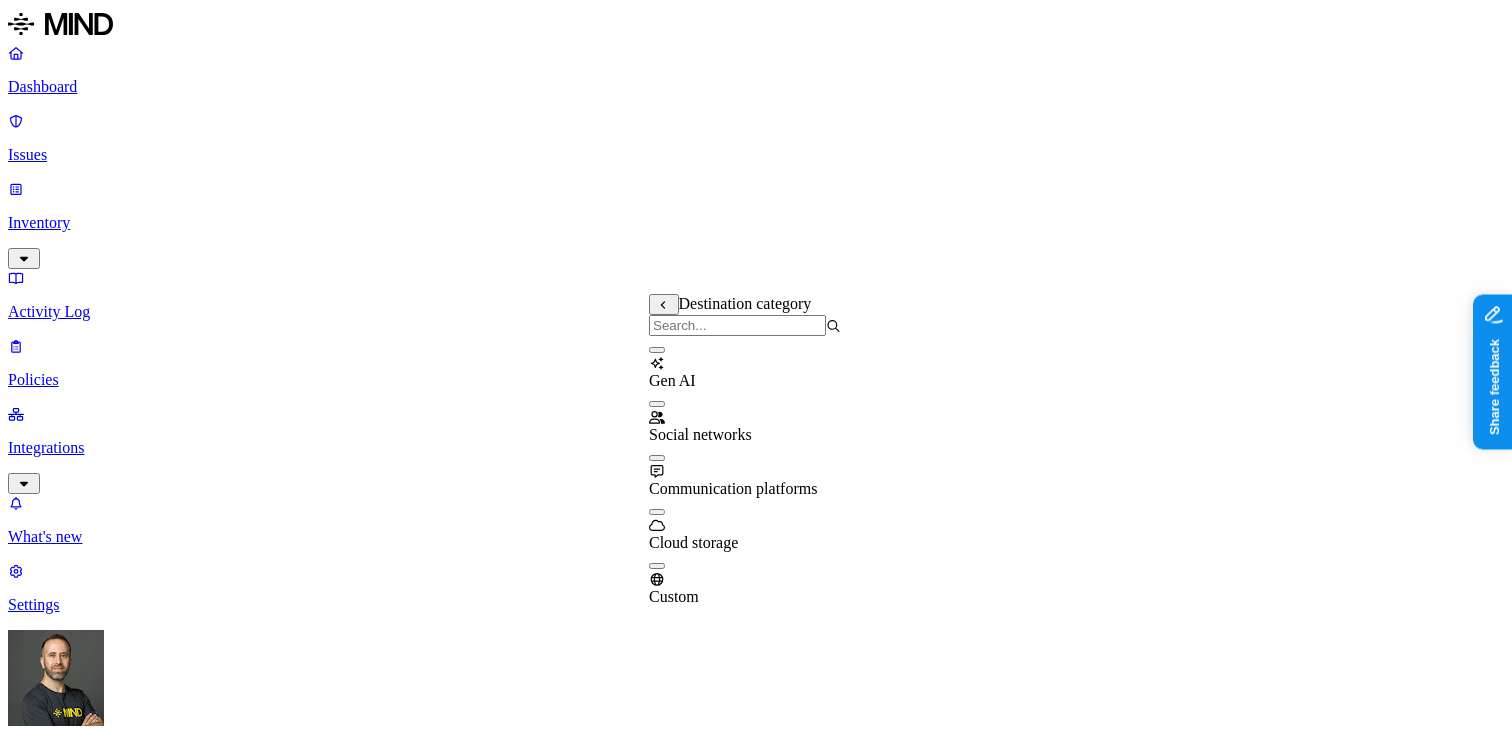 click at bounding box center [657, 350] 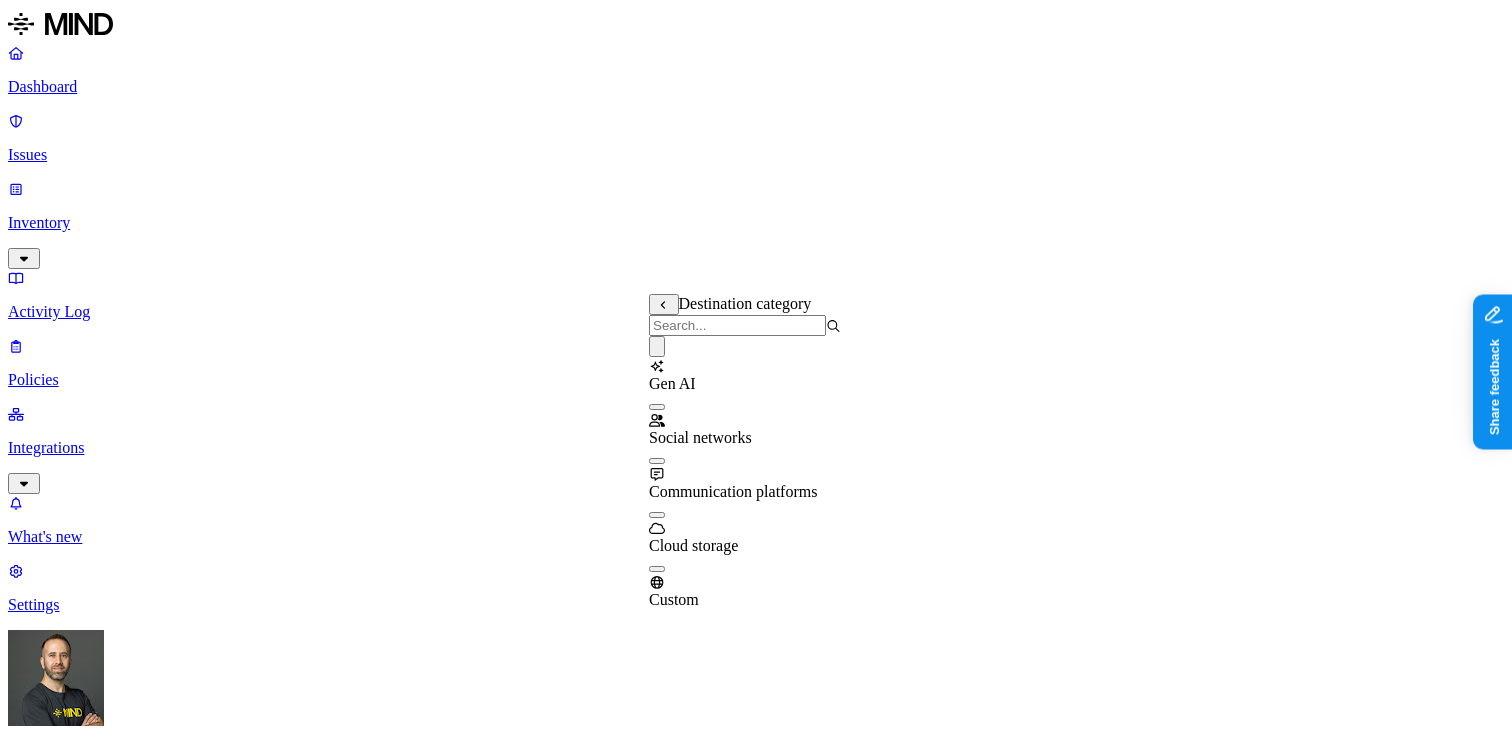 click on "Communication platforms" at bounding box center (745, 474) 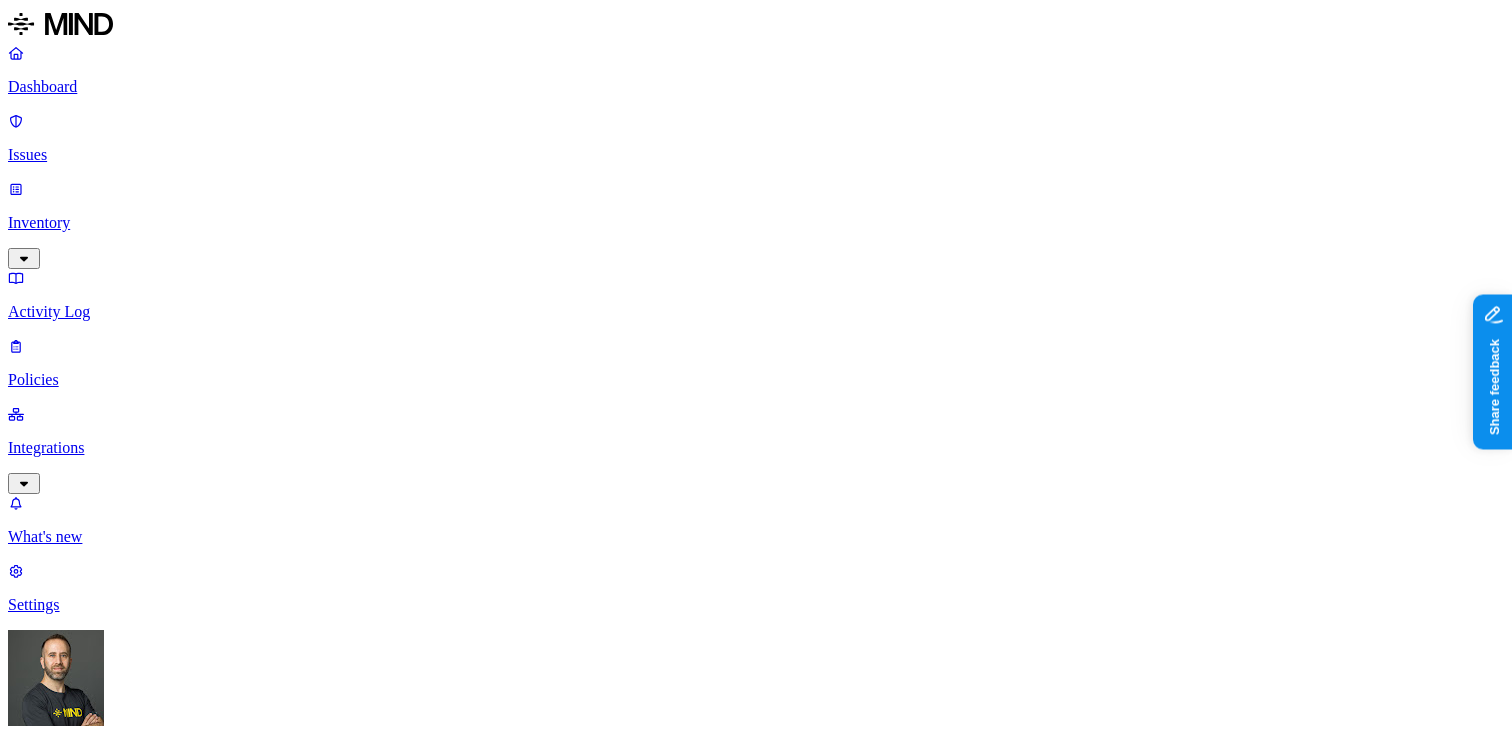 click on "DATA WHERE Data type is any of Credit card, SSN UPLOAD WHERE Destination category is any of Communication platforms, Gen AI BY USER Anyone" at bounding box center (756, 1608) 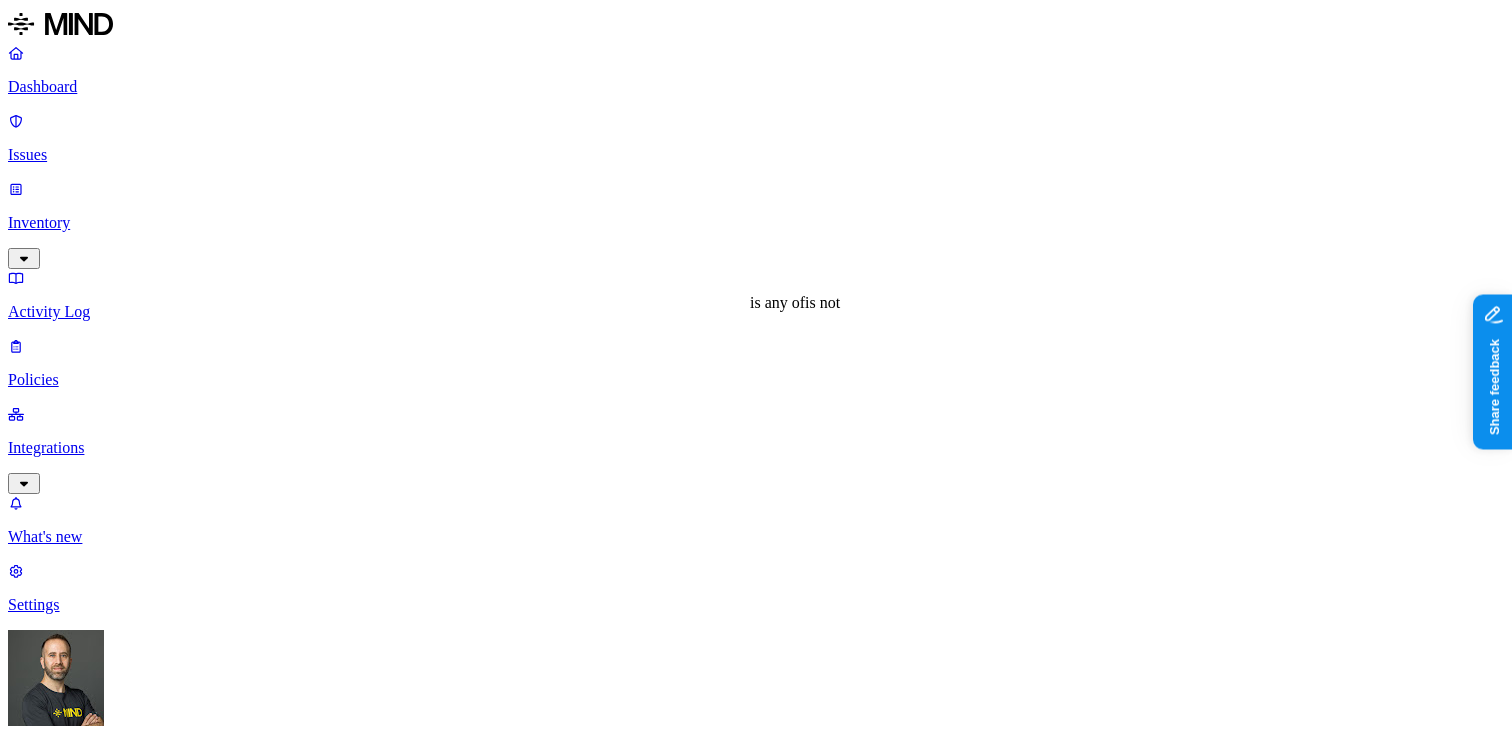 click on "is not" at bounding box center (822, 302) 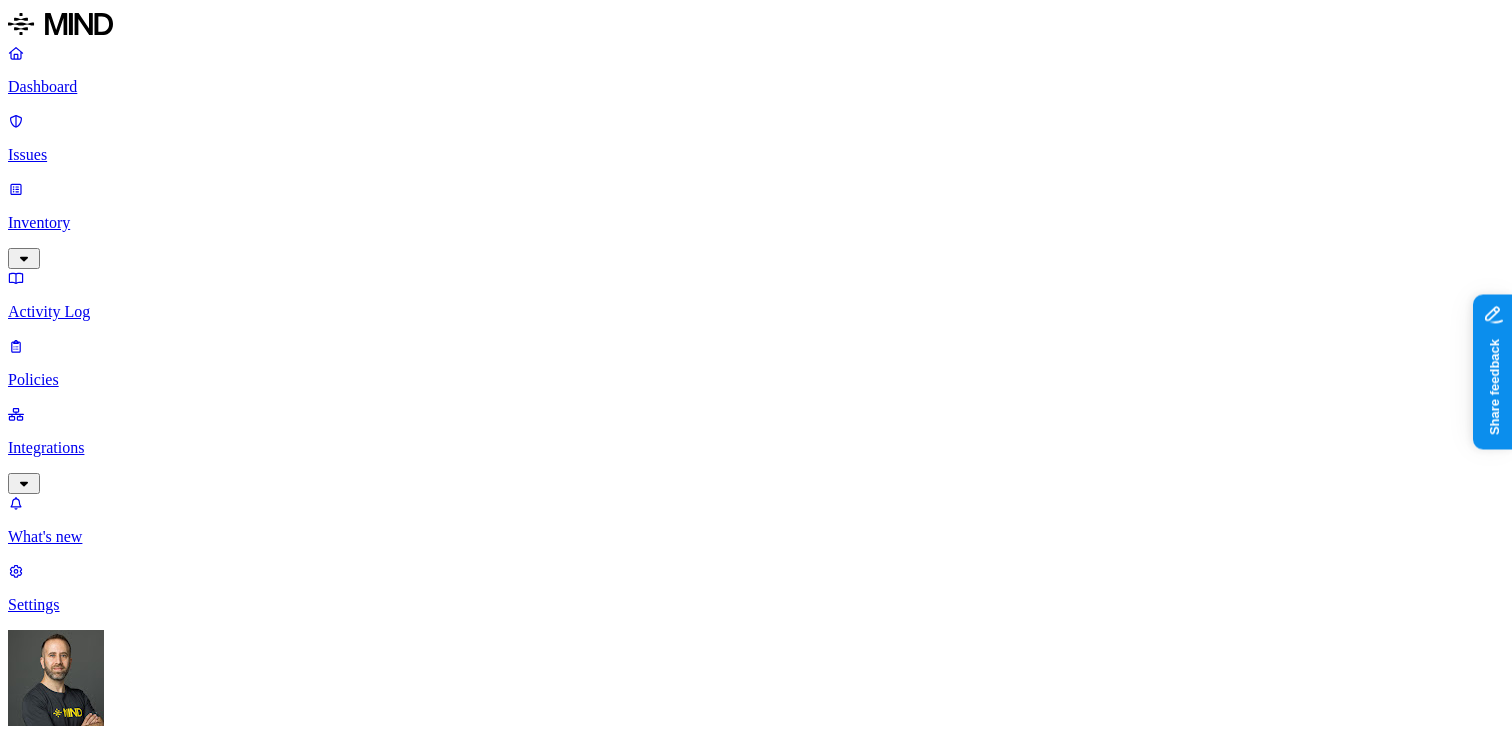 click 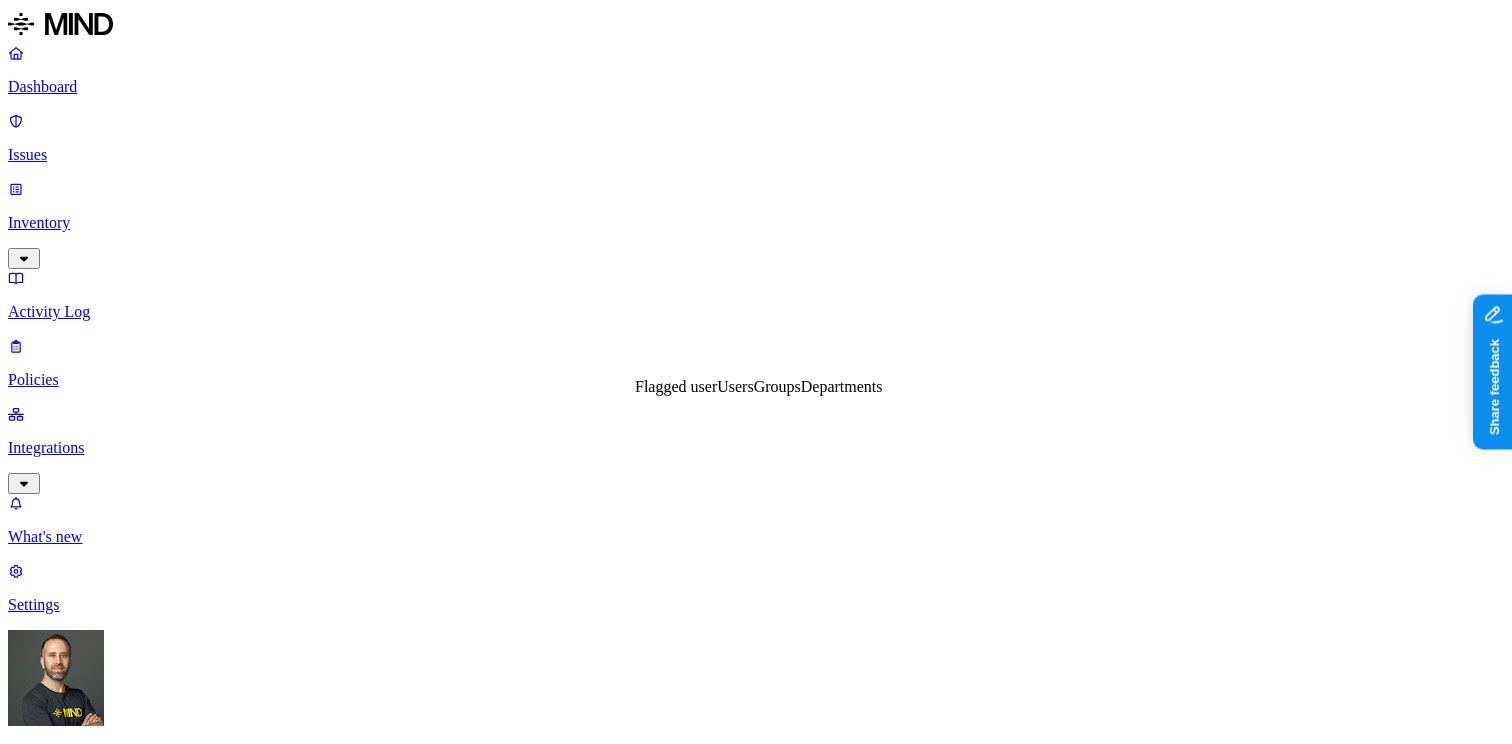 click on "Groups" at bounding box center (777, 386) 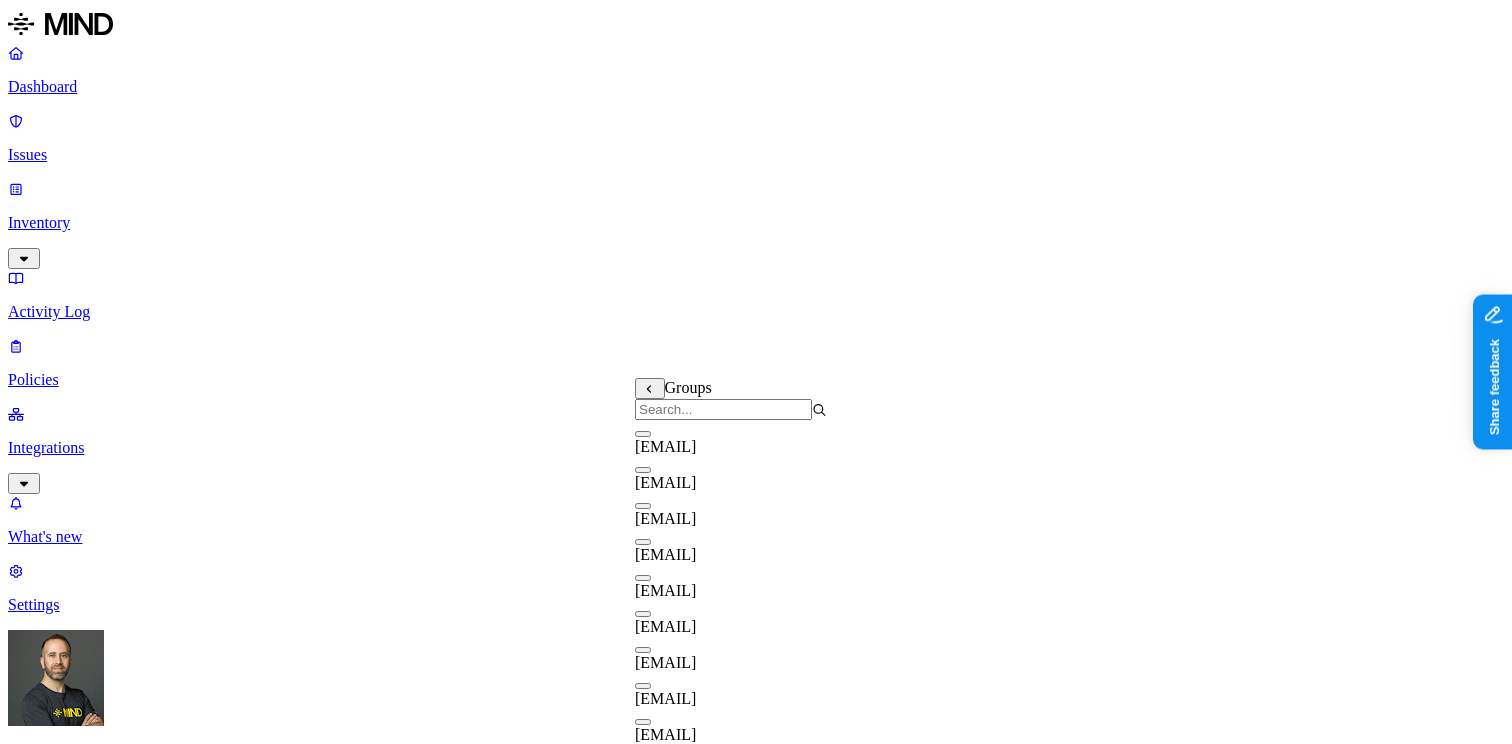 click on "Groups" at bounding box center (731, 399) 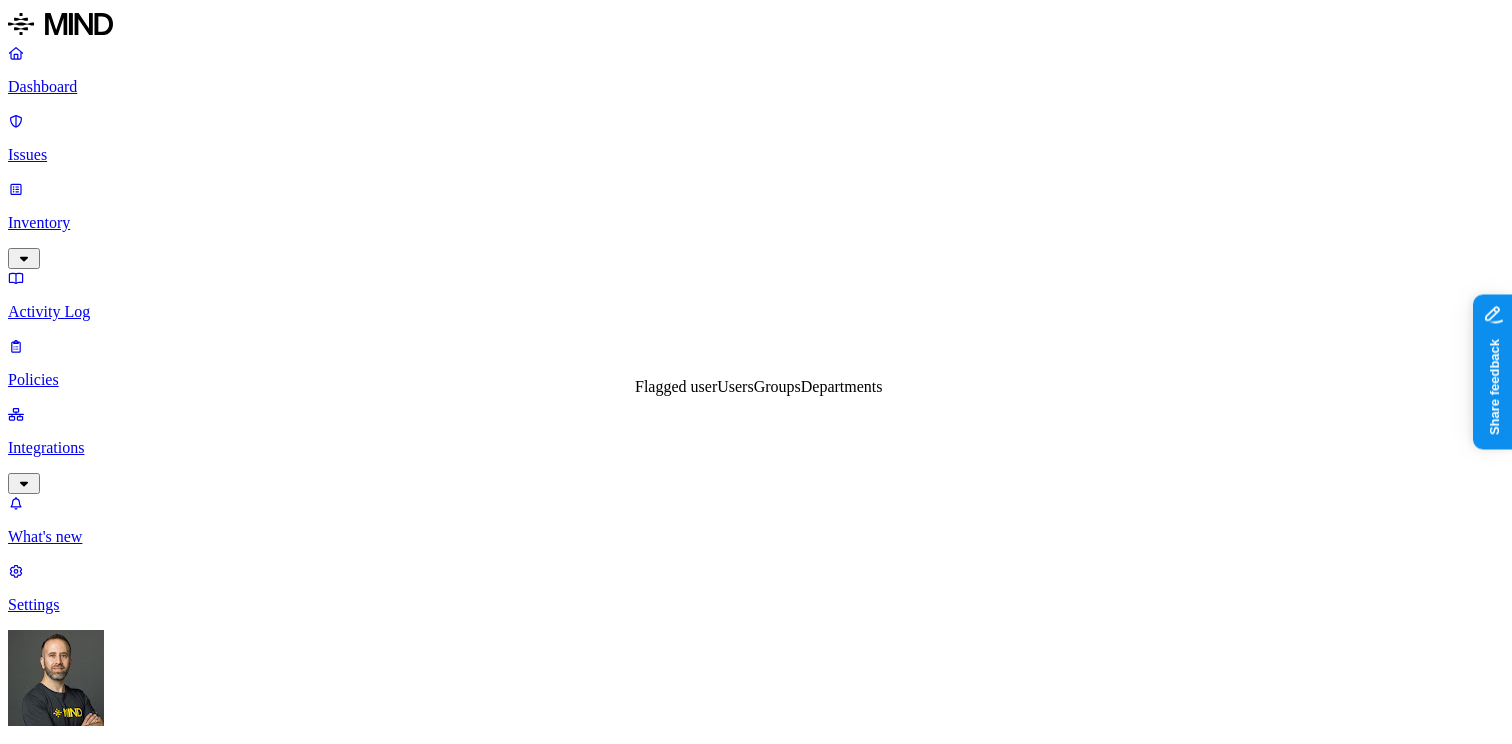 click on "Departments" at bounding box center [842, 386] 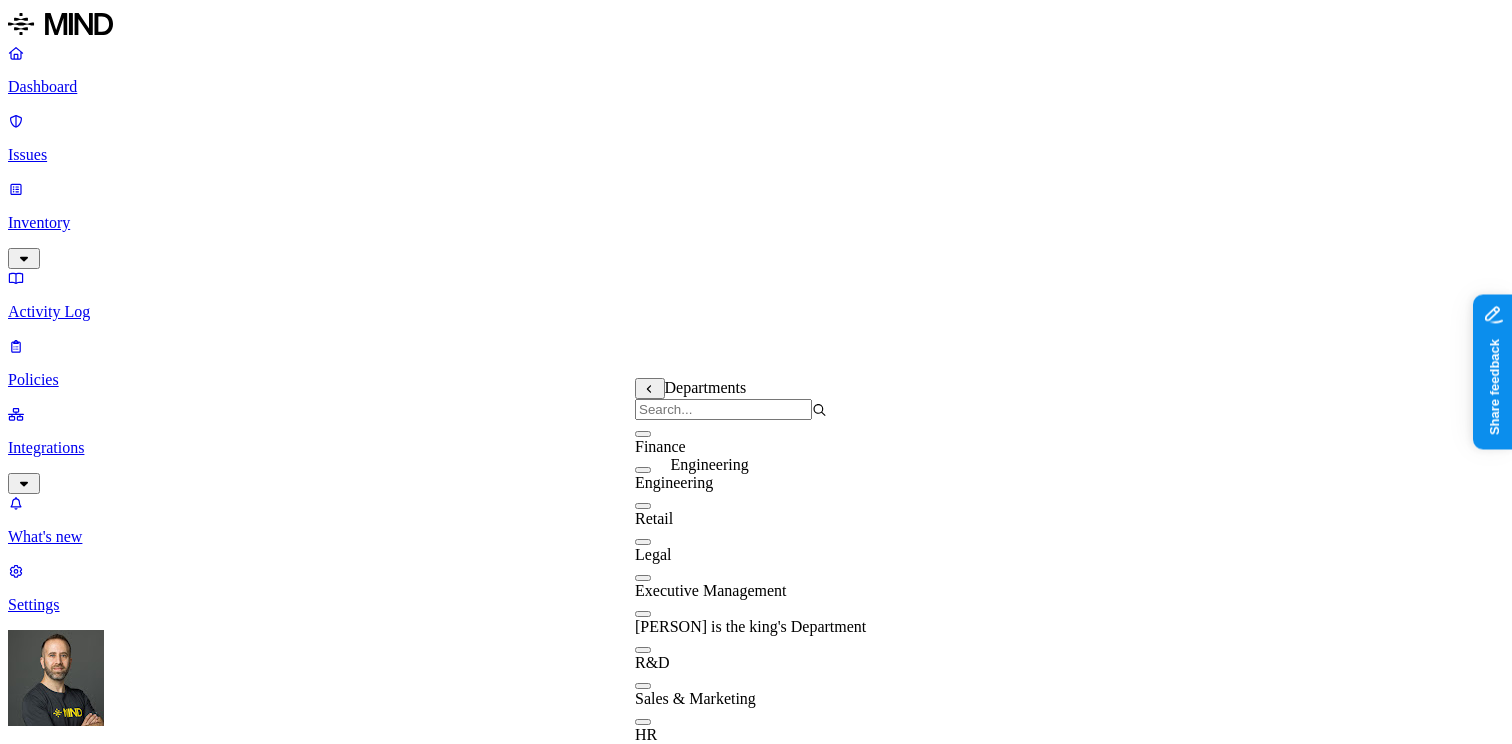 click at bounding box center [643, 434] 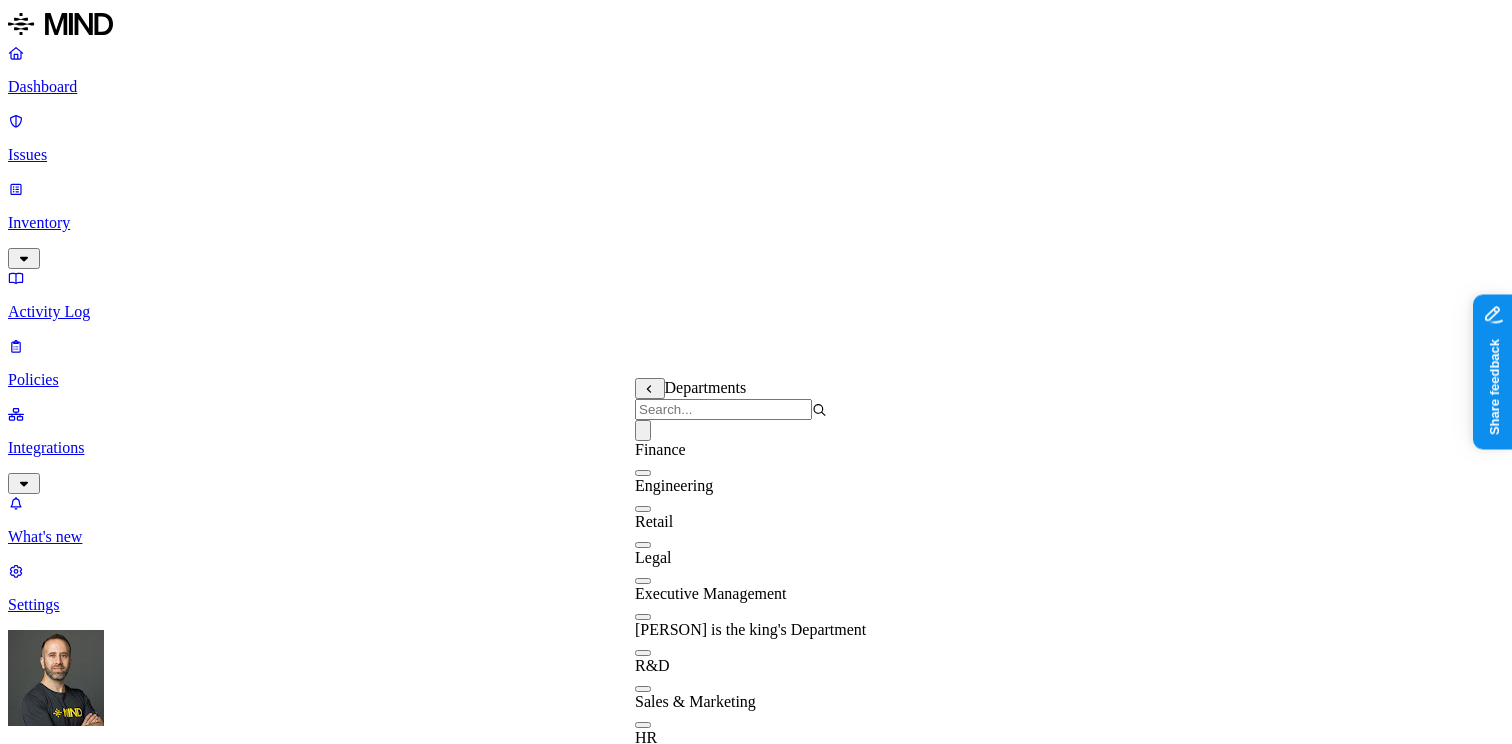 click on "Policy name   Severity Select severity Low Medium High Critical   Description (Optional) Policy type Exfiltration Prevent sensitive data uploads Endpoint Exposure Detect sensitive data exposure Cloud Condition Define the data attributes, exfiltration destinations, and users that should trigger the policy.  By default, the policy will be triggered by any data uploaded to any destination by any user. For more details on condition guidelines, please refer to the   documentation DATA WHERE Data type is any of Credit card, SSN UPLOAD WHERE Destination category is not Communication platforms, Gen AI BY USER Anyone Action Default action Default action for all users and groups who violate the policy. Block with override BlockDeny all uploads. Block with overrideDeny all uploads with an option to upload anyway. MonitorAllow uploads and create a new issue. AllowAllow all uploads. Exceptions You can add exceptions for specific users or groups. Exceptions are evaluated from the top. Add Exception Notifications Method" at bounding box center (756, 1577) 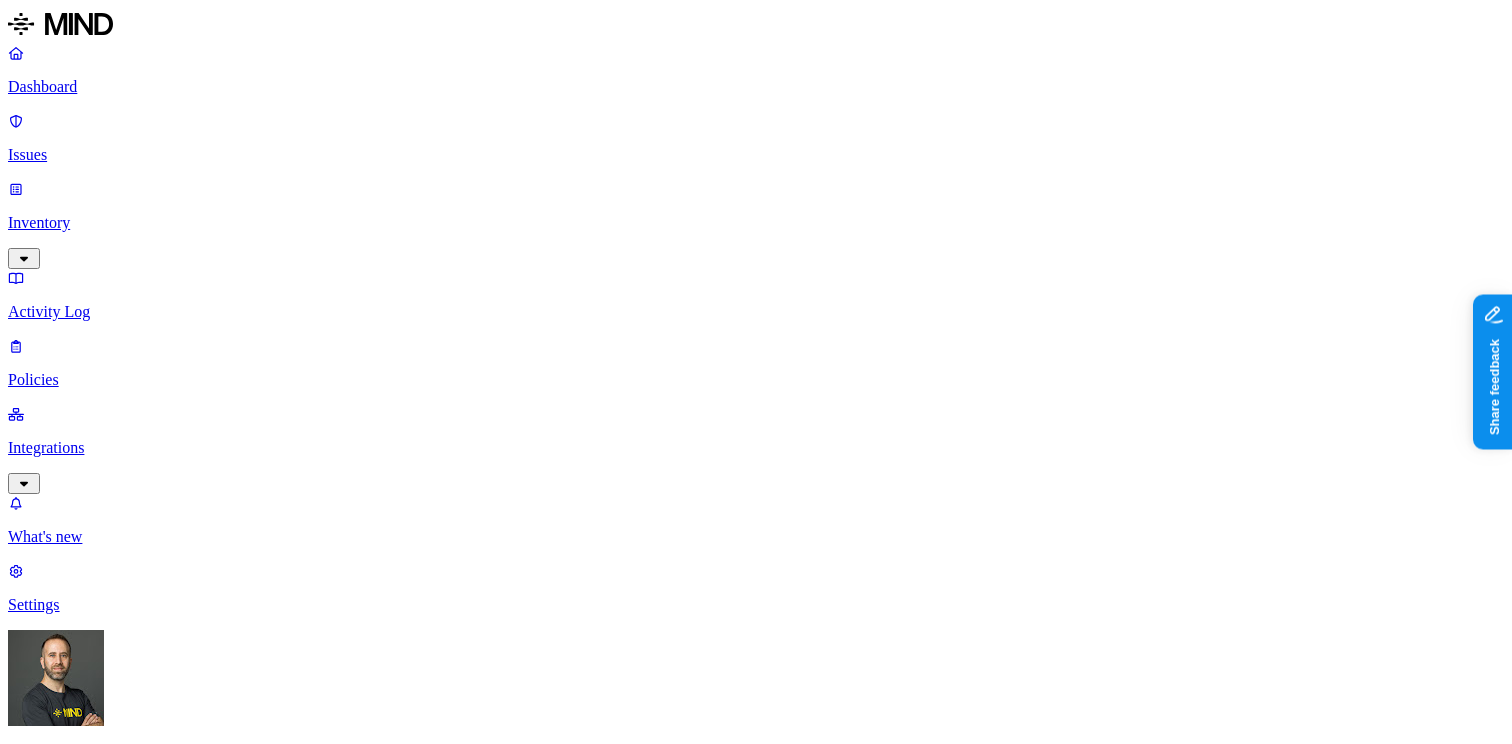 click at bounding box center [31, 1893] 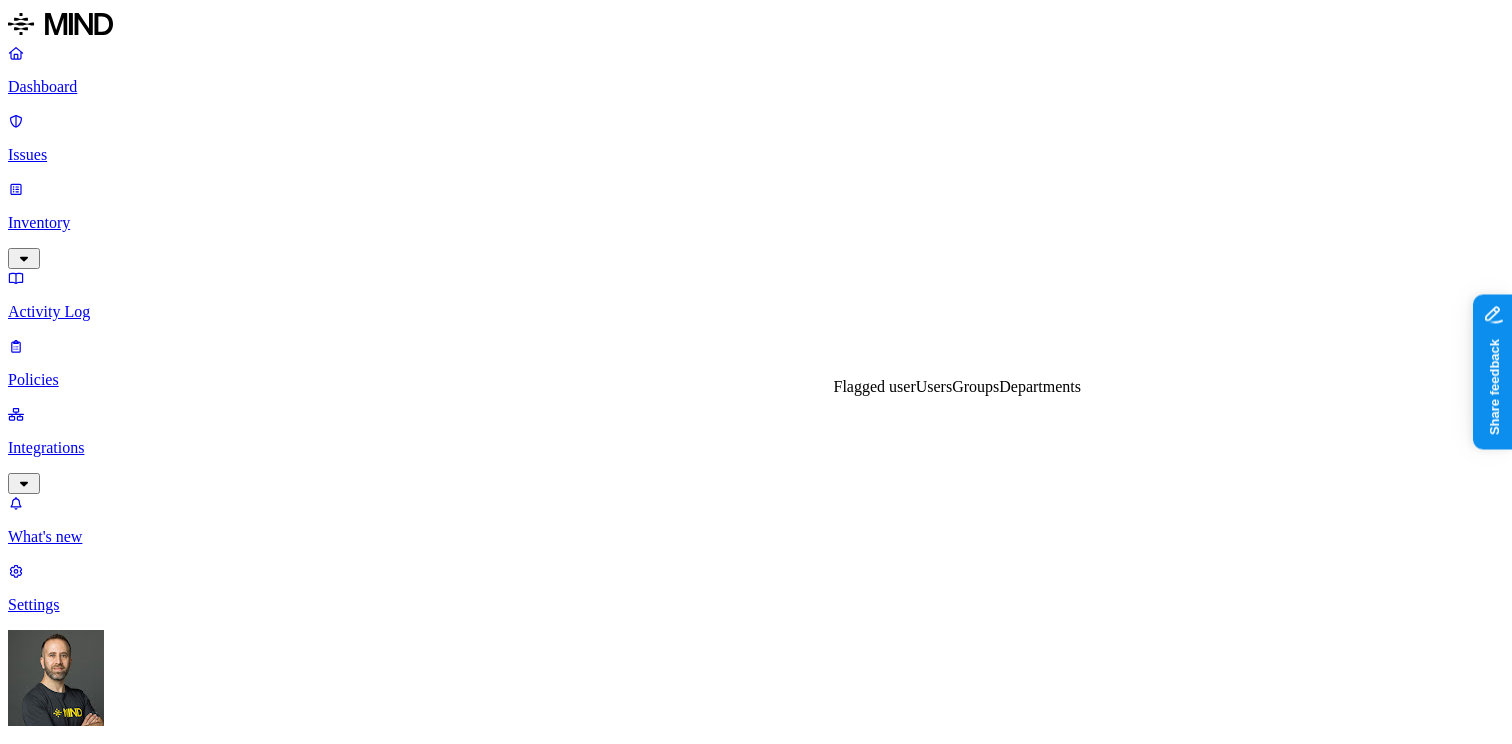 click on "Policy name   Severity Select severity Low Medium High Critical   Description (Optional) Policy type Exfiltration Prevent sensitive data uploads Endpoint Exposure Detect sensitive data exposure Cloud Condition Define the data attributes, exfiltration destinations, and users that should trigger the policy.  By default, the policy will be triggered by any data uploaded to any destination by any user. For more details on condition guidelines, please refer to the   documentation DATA WHERE Data type is any of Credit card, SSN UPLOAD WHERE Destination category is not Communication platforms, Gen AI BY USER WHERE Departments is Finance Action Default action Default action for all users and groups who violate the policy. Block with override BlockDeny all uploads. Block with overrideDeny all uploads with an option to upload anyway. MonitorAllow uploads and create a new issue. AllowAllow all uploads. Exceptions You can add exceptions for specific users or groups. Exceptions are evaluated from the top. Add Exception" at bounding box center [756, 1615] 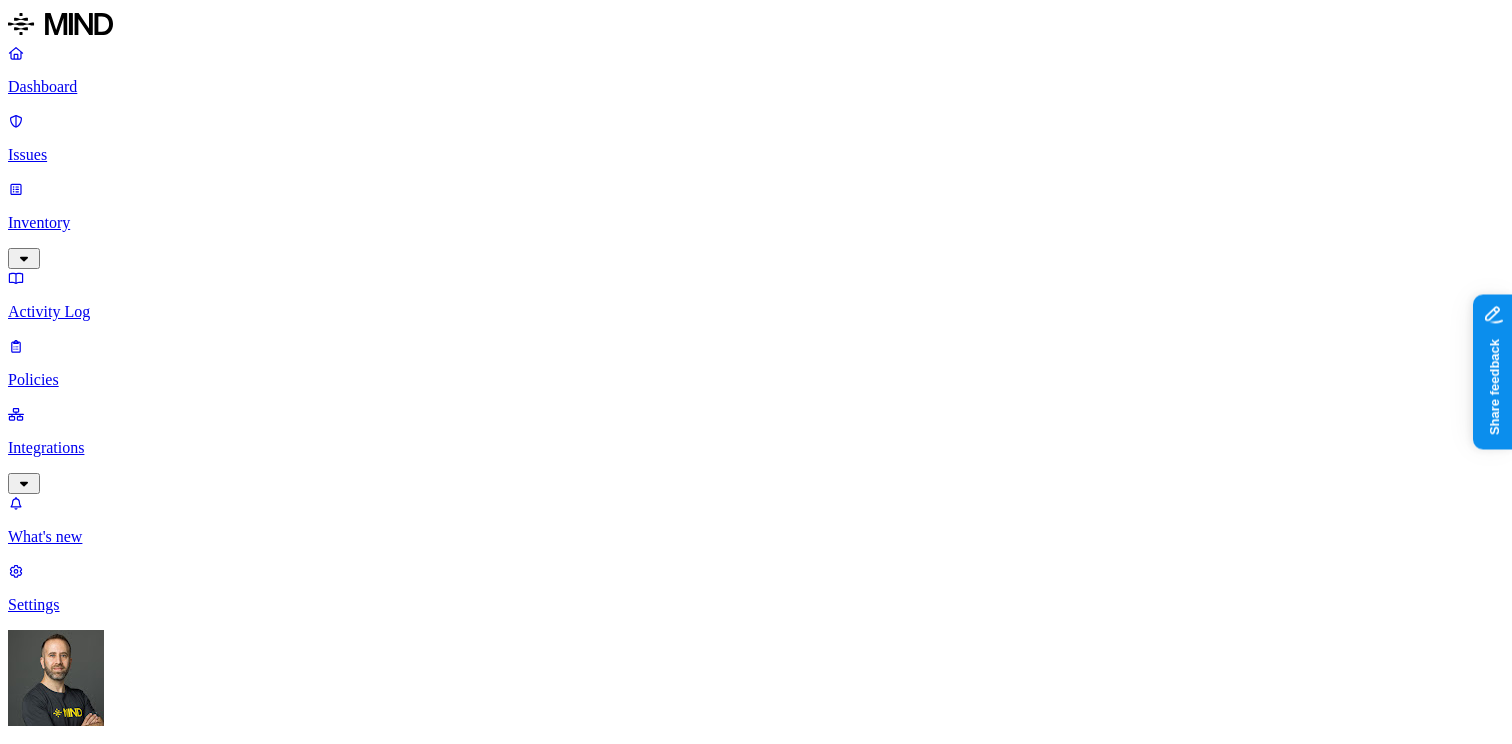 scroll, scrollTop: 1056, scrollLeft: 0, axis: vertical 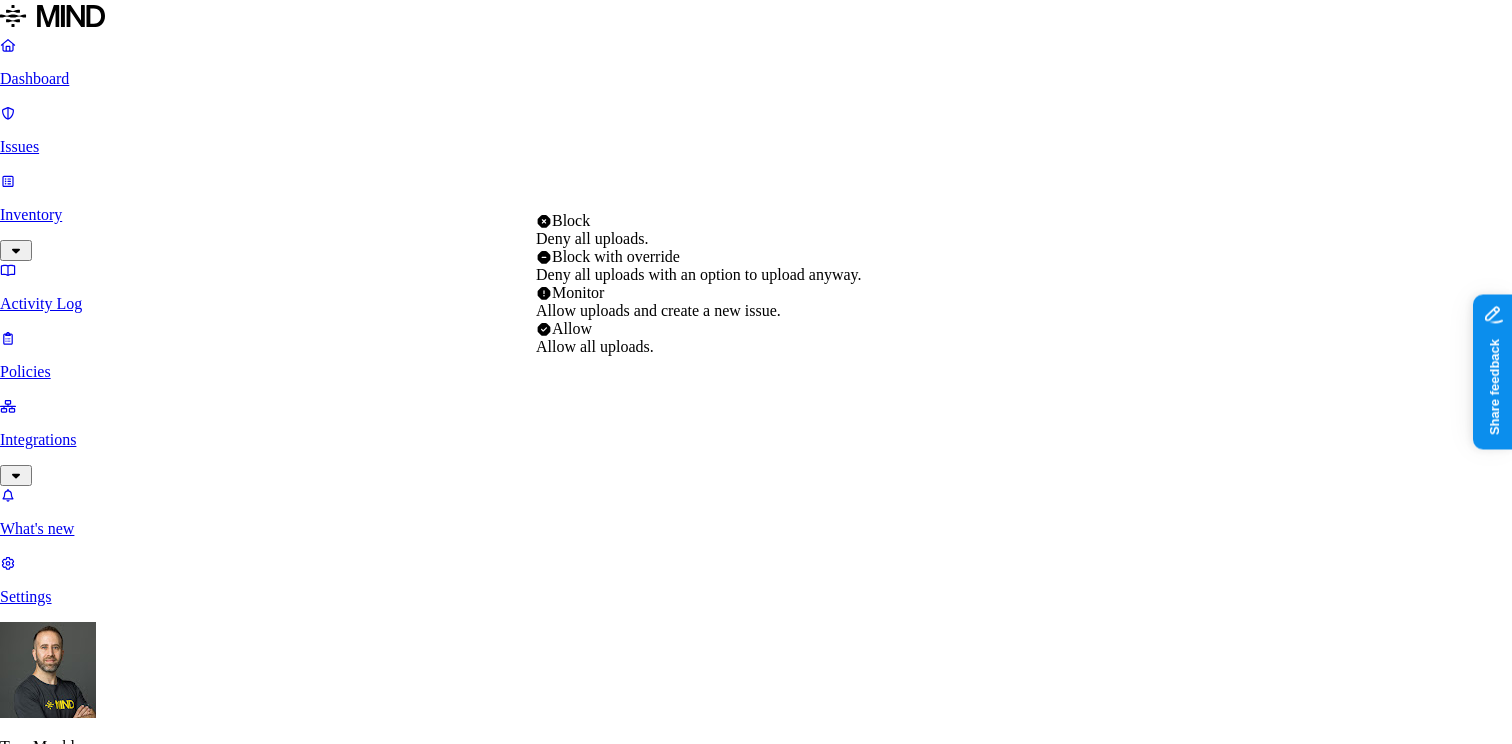 click on "Dashboard Issues Inventory Activity Log Policies Integrations What's new 1 Settings Tom Mayblum ACME New policy Policy name   Severity Select severity Low Medium High Critical   Description (Optional) Policy type Exfiltration Prevent sensitive data uploads Endpoint Exposure Detect sensitive data exposure Cloud Condition Define the data attributes, exfiltration destinations, and users that should trigger the policy.  By default, the policy will be triggered by any data uploaded to any destination by any user. For more details on condition guidelines, please refer to the   documentation DATA WHERE Data type is any of Credit card, SSN UPLOAD WHERE Destination category is not Communication platforms, Gen AI BY USER WHERE Departments is Finance Action Default action Default action for all users and groups who violate the policy. Block with override BlockDeny all uploads. Block with overrideDeny all uploads with an option to upload anyway. MonitorAllow uploads and create a new issue. Exceptions Method" at bounding box center (756, 1161) 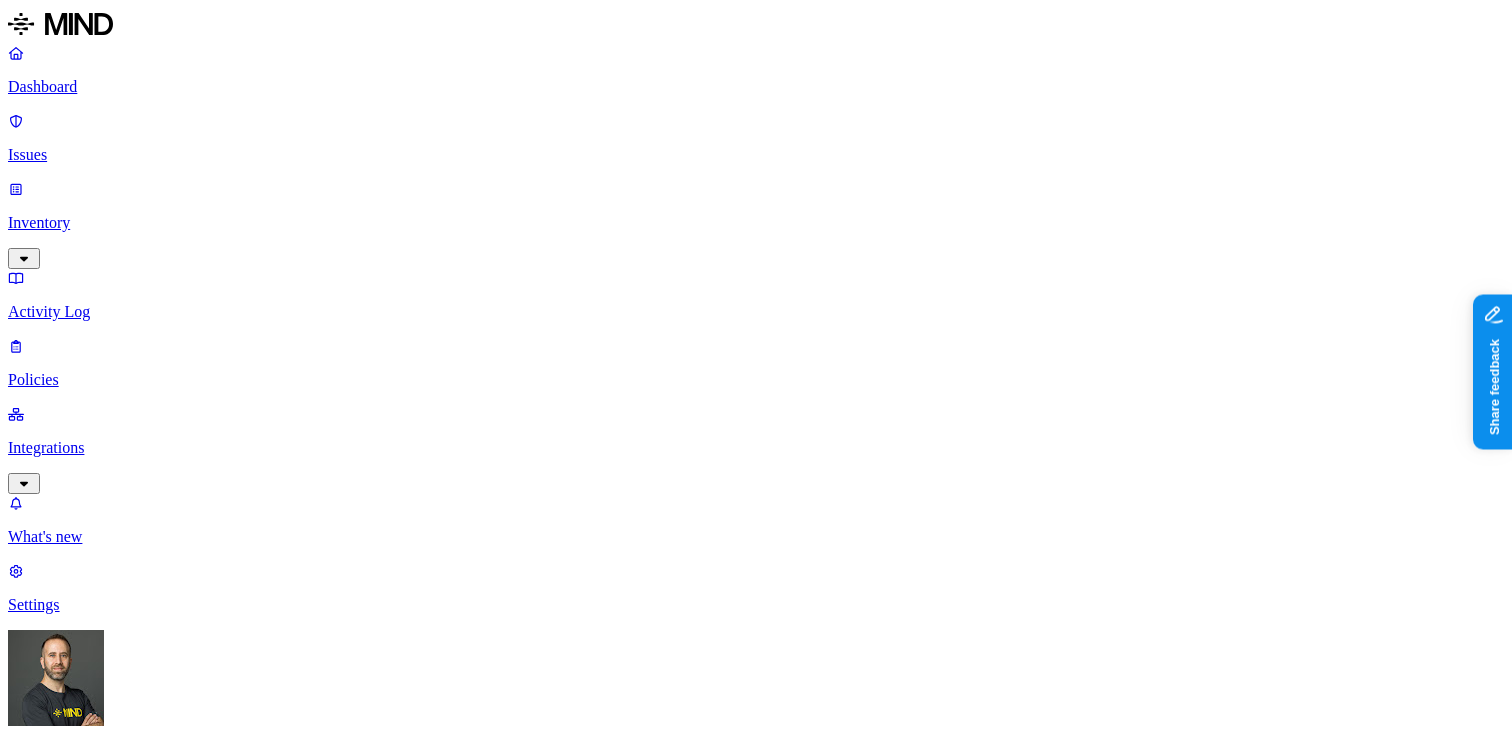 scroll, scrollTop: 1096, scrollLeft: 0, axis: vertical 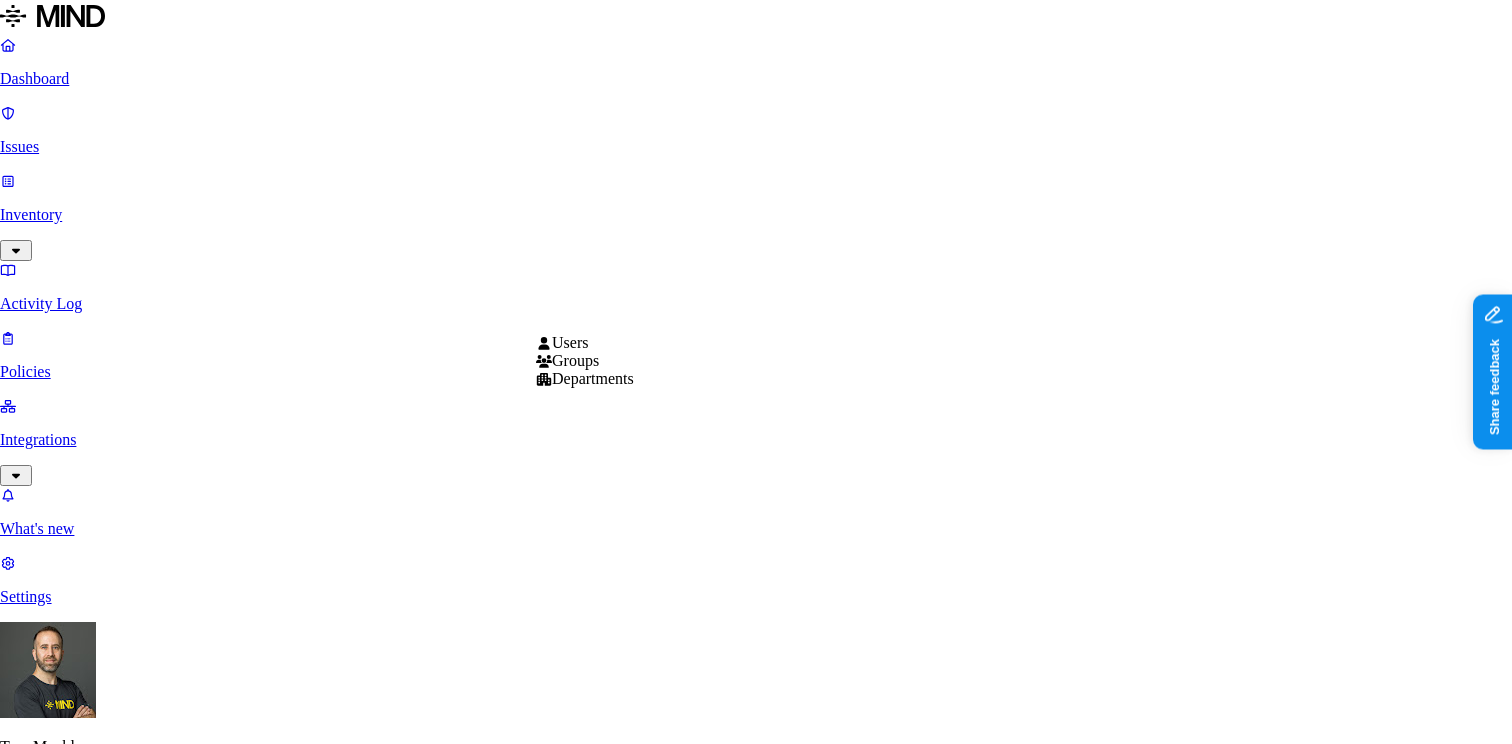 click on "Dashboard Issues Inventory Activity Log Policies Integrations What's new 1 Settings Tom Mayblum ACME New policy Policy name   Severity Select severity Low Medium High Critical   Description (Optional) Policy type Exfiltration Prevent sensitive data uploads Endpoint Exposure Detect sensitive data exposure Cloud Condition Define the data attributes, exfiltration destinations, and users that should trigger the policy.  By default, the policy will be triggered by any data uploaded to any destination by any user. For more details on condition guidelines, please refer to the   documentation DATA WHERE Data type is any of Credit card, SSN UPLOAD WHERE Destination category is not Communication platforms, Gen AI BY USER WHERE Departments is Finance Action Default action Default action for all users and groups who violate the policy. Block with override BlockDeny all uploads. Block with overrideDeny all uploads with an option to upload anyway. MonitorAllow uploads and create a new issue. Exceptions Users" at bounding box center [756, 1200] 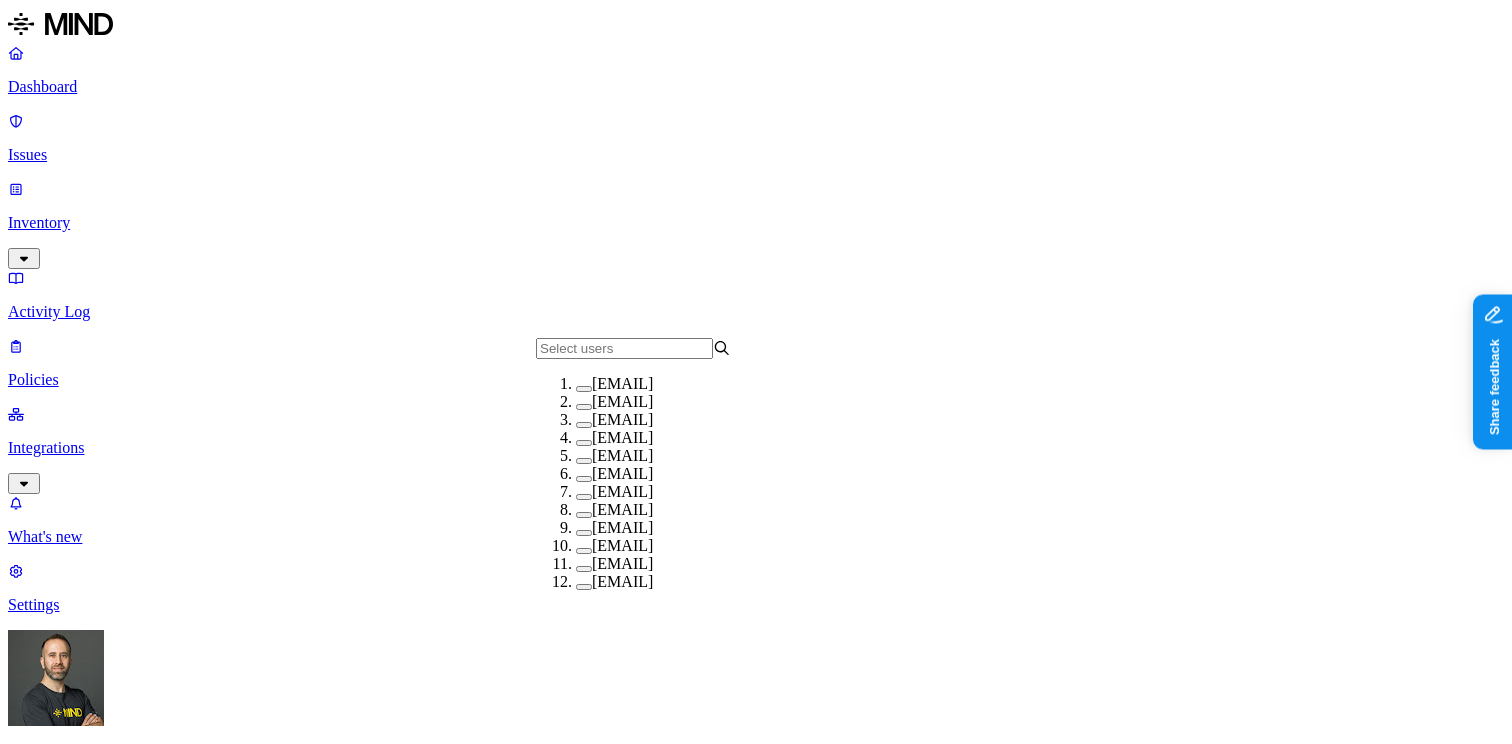 click at bounding box center (584, 389) 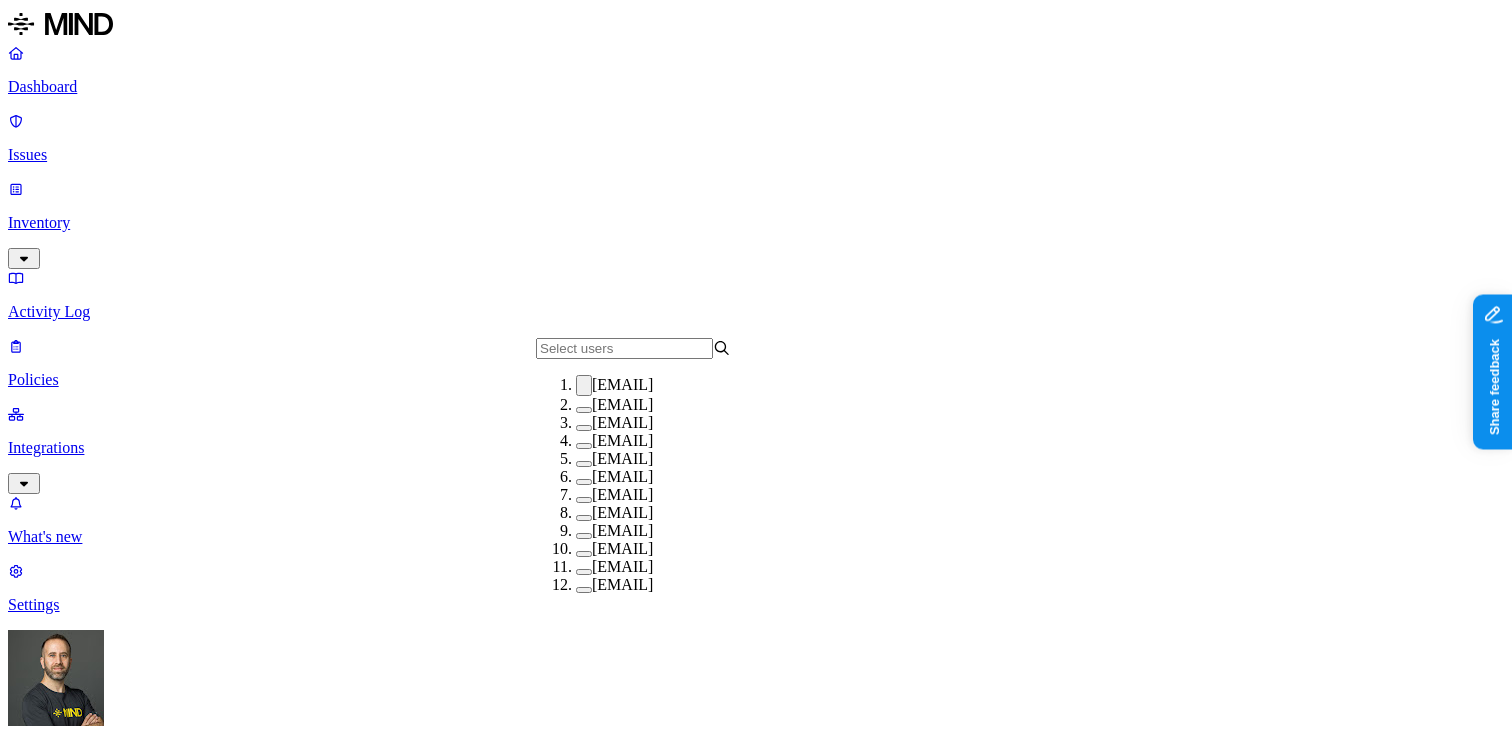 click on "New policy Policy name   Severity Select severity Low Medium High Critical   Description (Optional) Policy type Exfiltration Prevent sensitive data uploads Endpoint Exposure Detect sensitive data exposure Cloud Condition Define the data attributes, exfiltration destinations, and users that should trigger the policy.  By default, the policy will be triggered by any data uploaded to any destination by any user. For more details on condition guidelines, please refer to the   documentation DATA WHERE Data type is any of Credit card, SSN UPLOAD WHERE Destination category is not Communication platforms, Gen AI BY USER WHERE Departments is Finance Action Default action Default action for all users and groups who violate the policy. Block with override BlockDeny all uploads. Block with overrideDeny all uploads with an option to upload anyway. MonitorAllow uploads and create a new issue. AllowAllow all uploads. Exceptions You can add exceptions for specific users or groups. Exceptions are evaluated from the top. bad" at bounding box center [756, 1623] 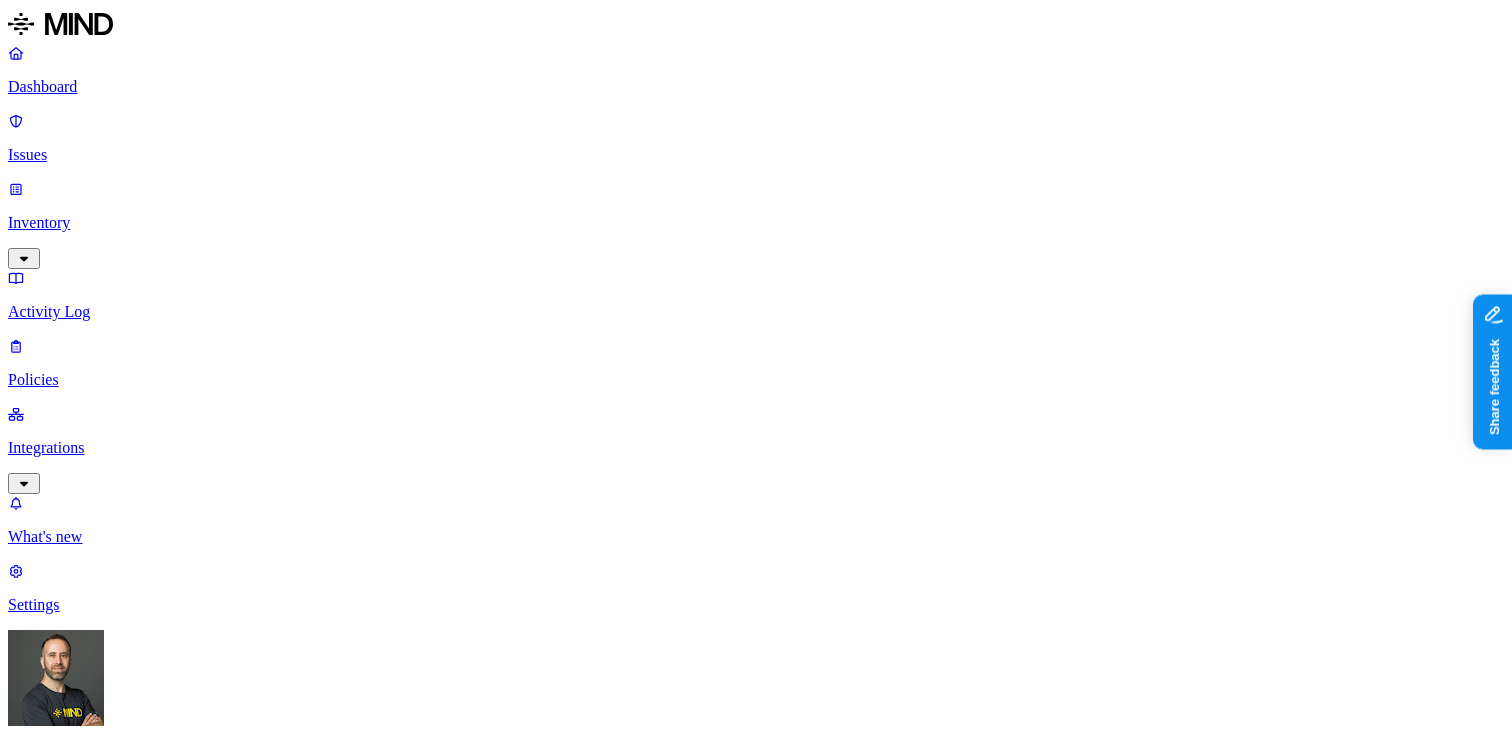 scroll, scrollTop: 1217, scrollLeft: 0, axis: vertical 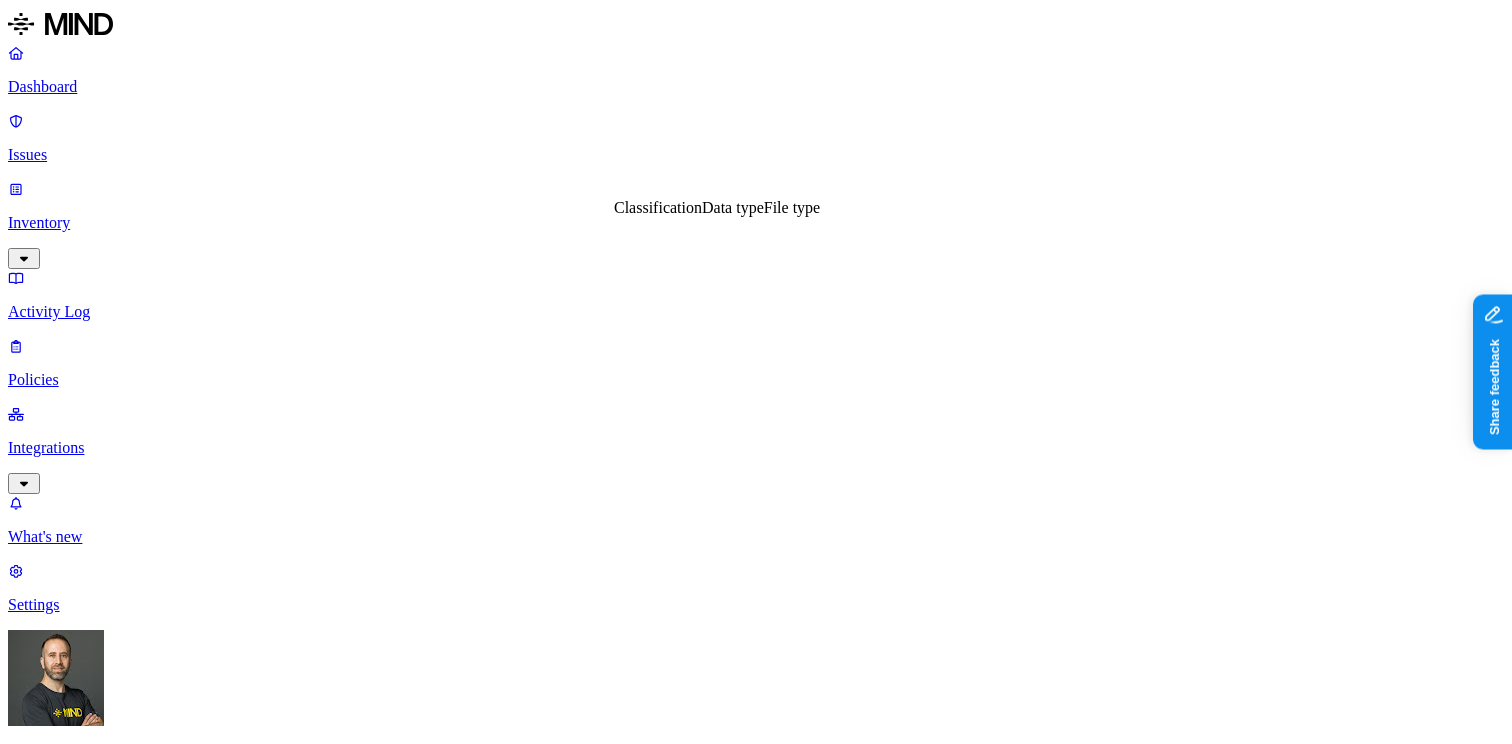 click on "Classification" at bounding box center [658, 207] 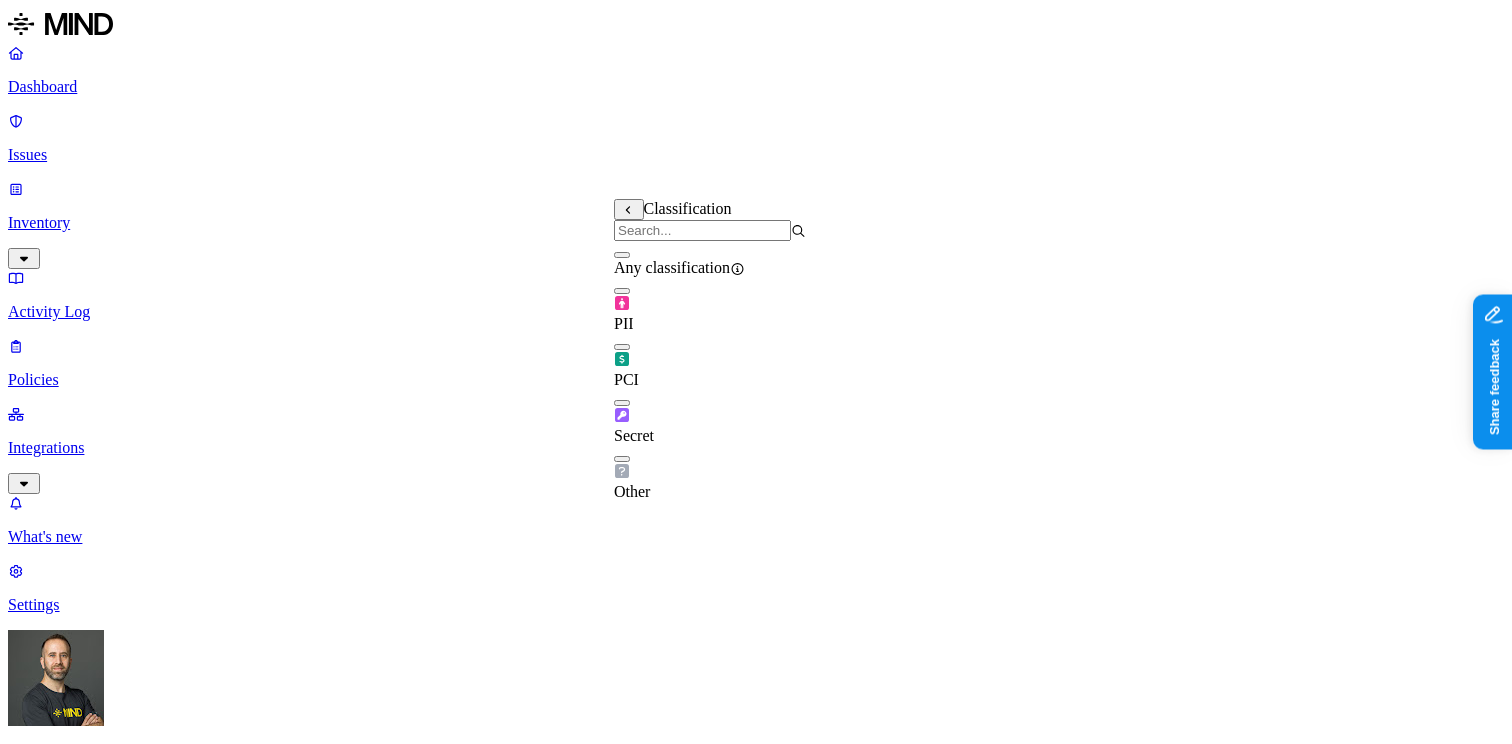 click at bounding box center [622, 255] 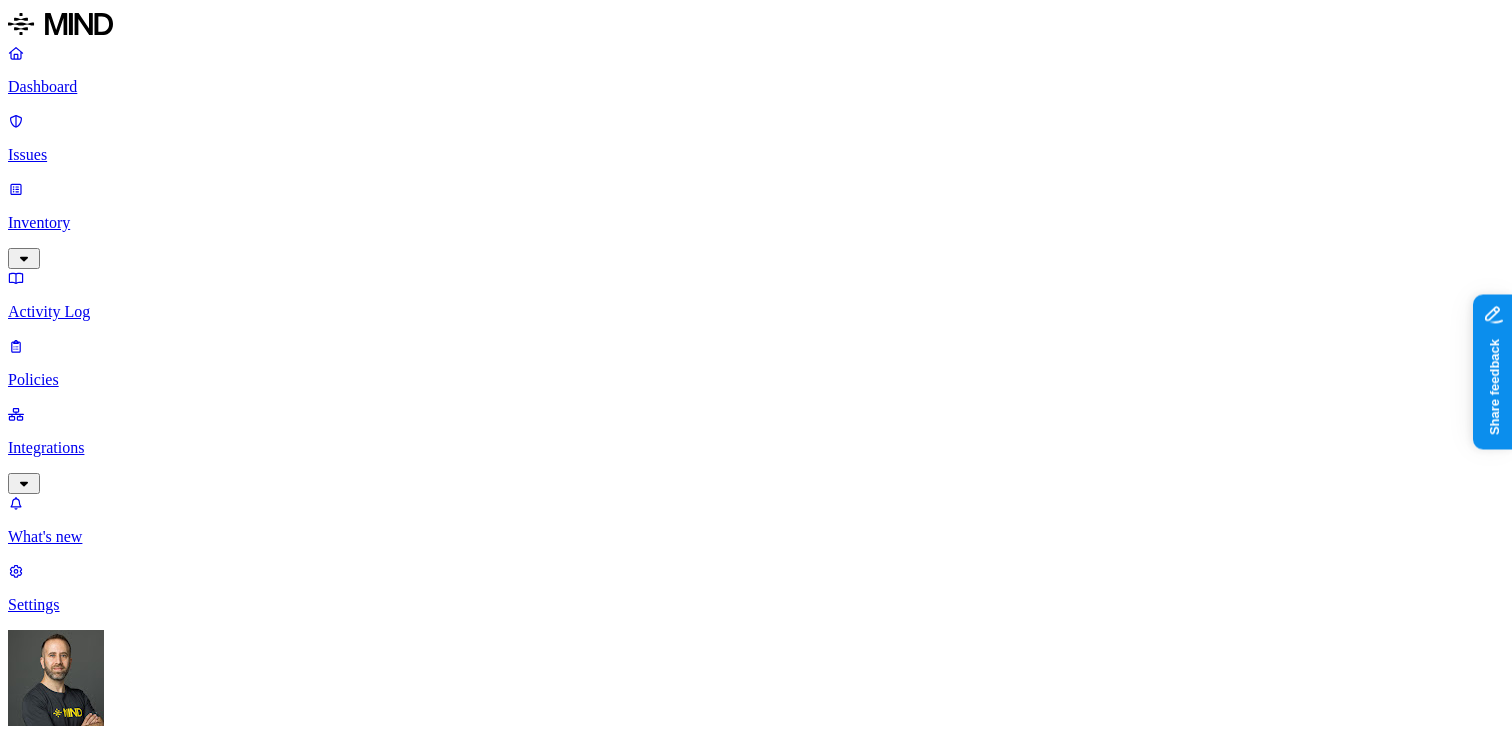 click on "DATA WHERE Classification is Any classification UPLOAD Anywhere BY USER Anyone" at bounding box center [756, 1571] 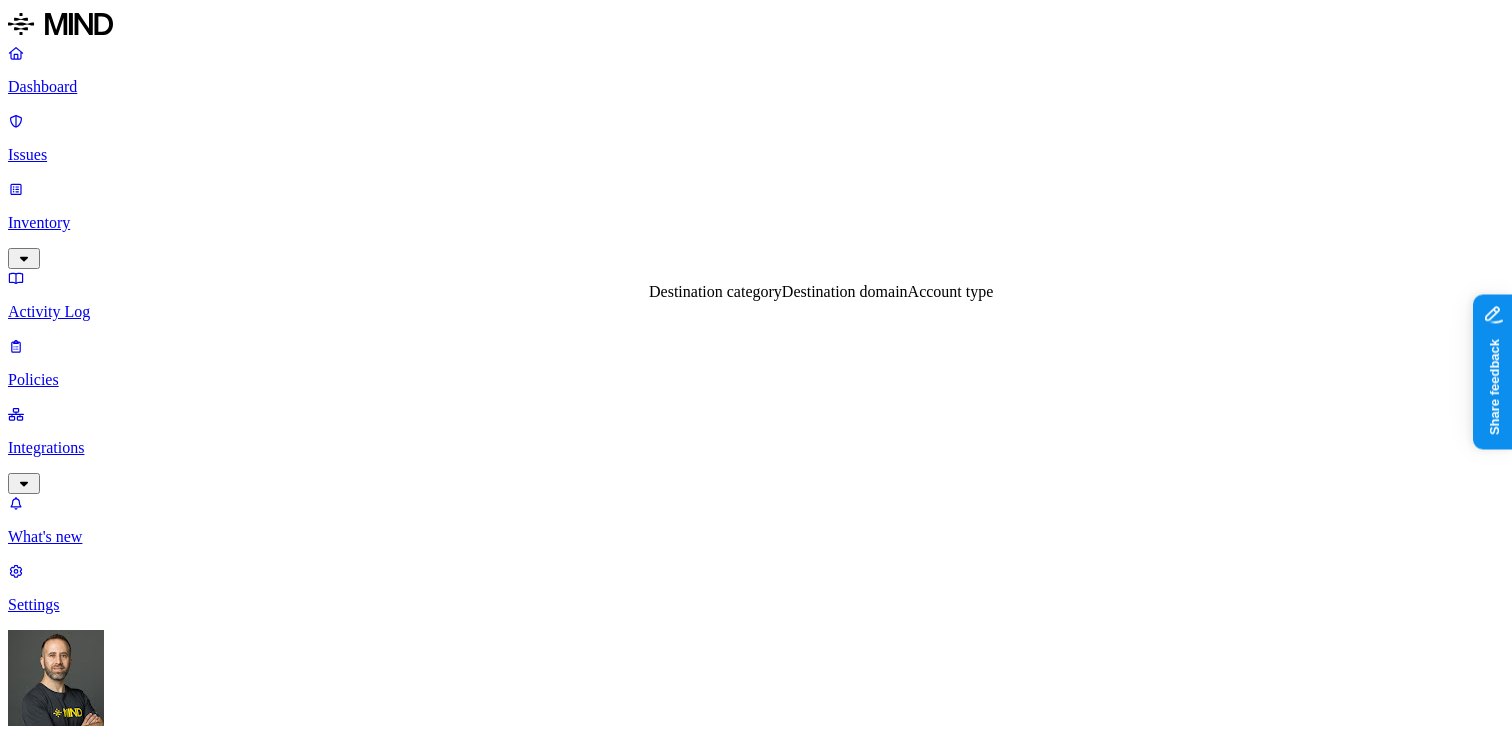 click on "Destination domain" at bounding box center [845, 291] 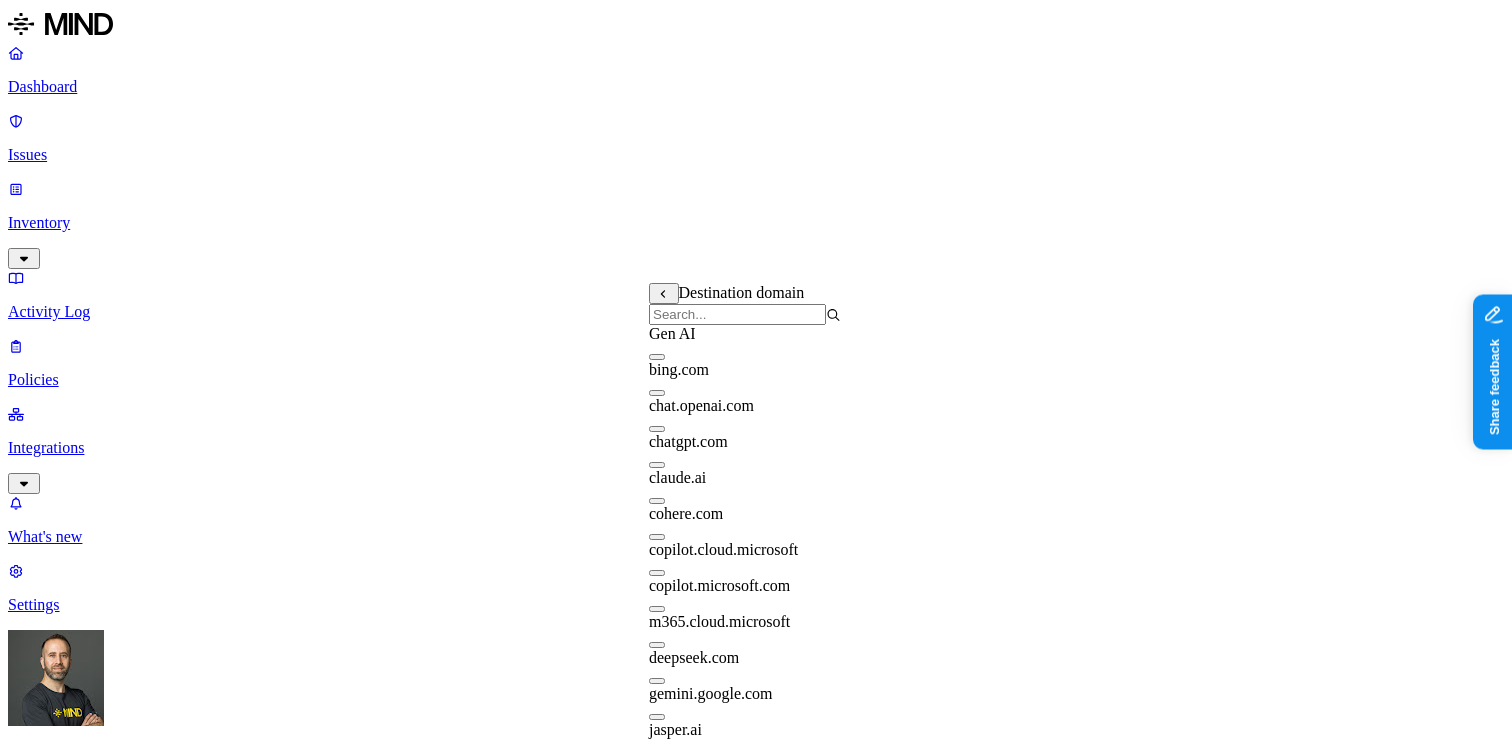 click at bounding box center [657, 429] 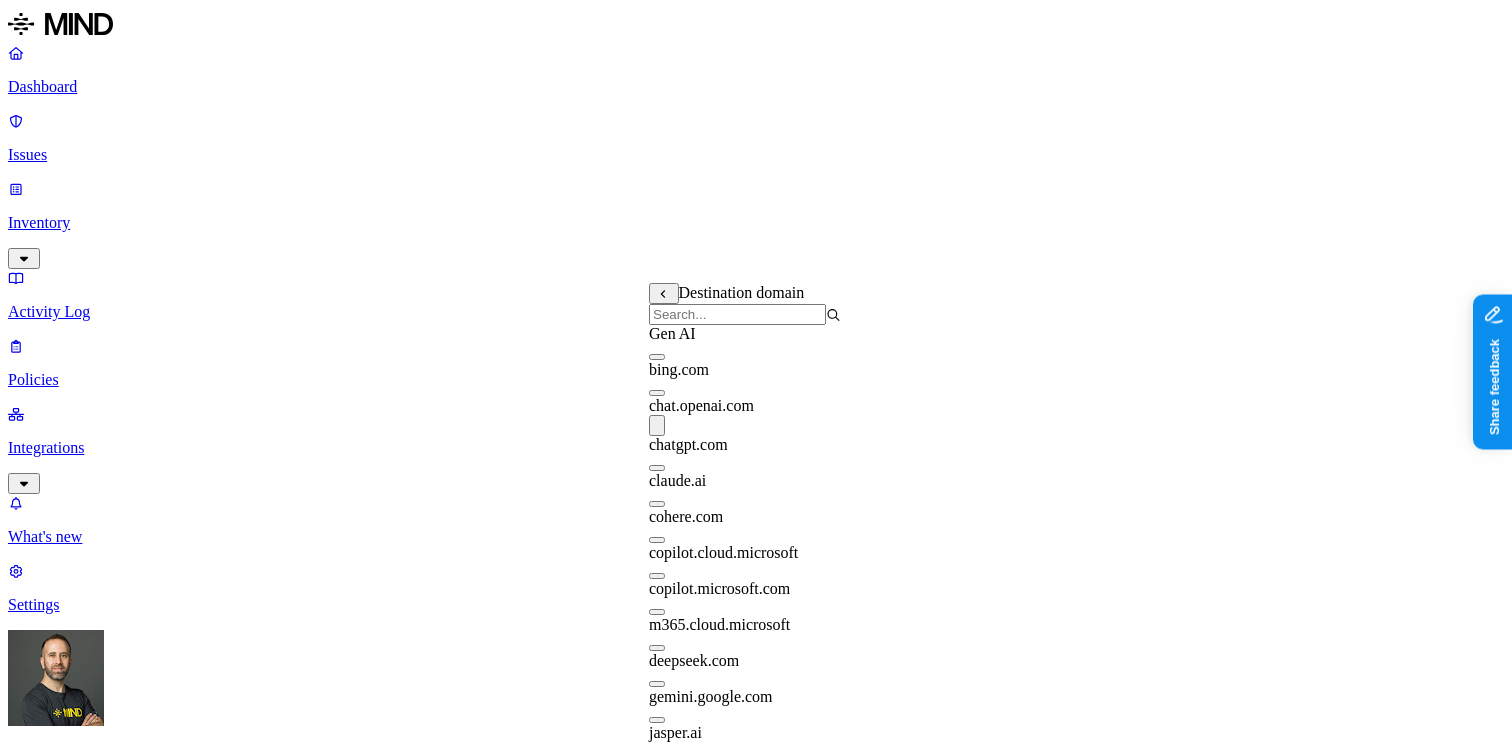 click on "DATA WHERE Classification is Any classification UPLOAD Anywhere BY USER Anyone" at bounding box center (756, 1571) 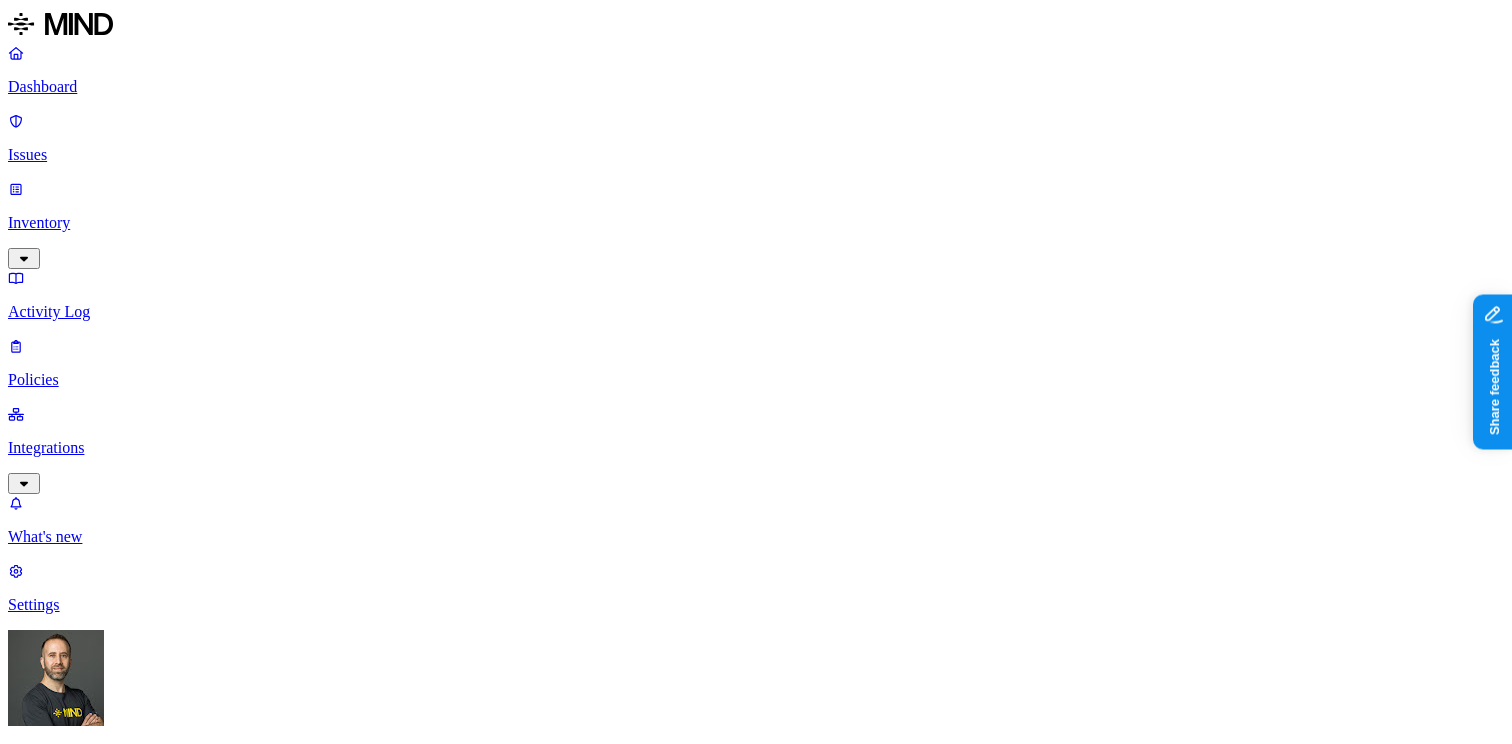 click 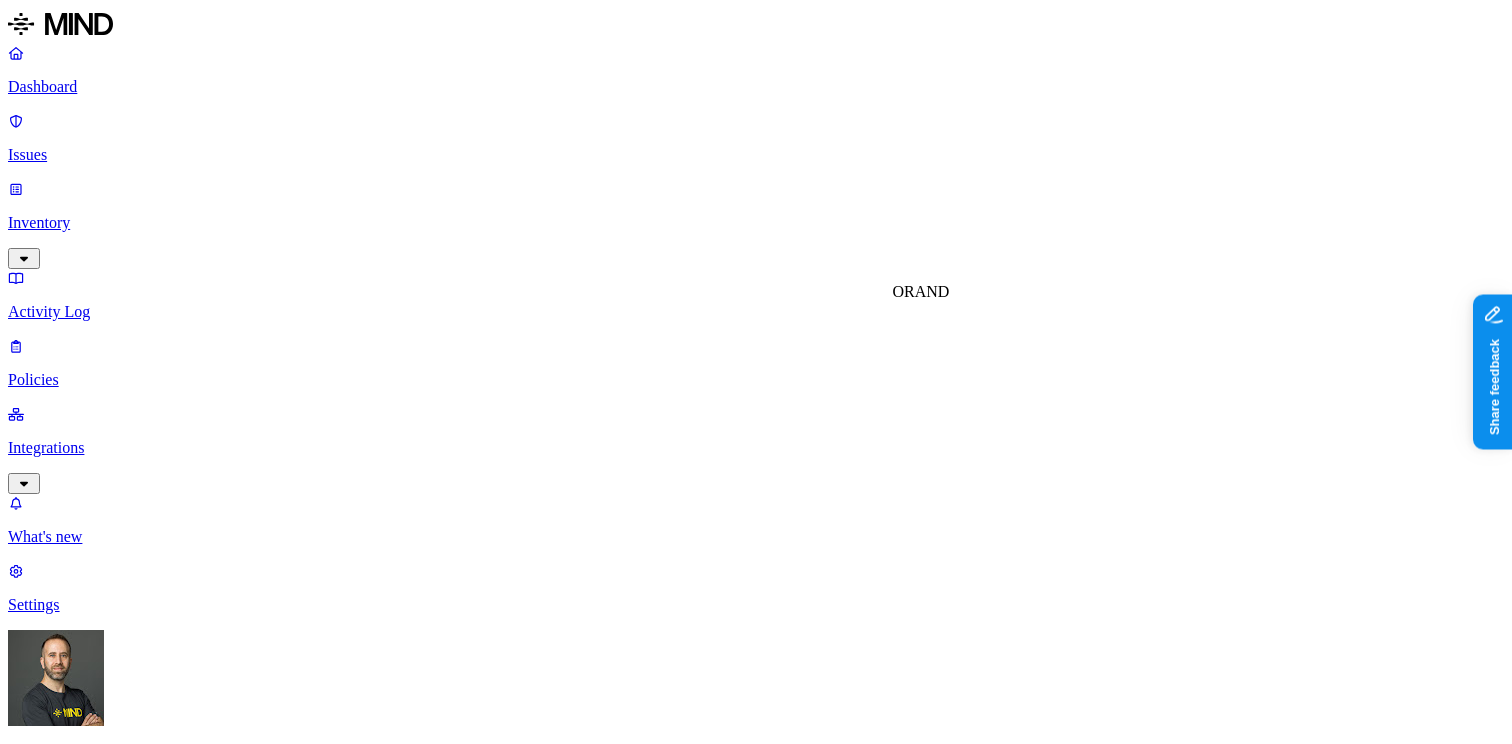 click on "AND" at bounding box center [932, 291] 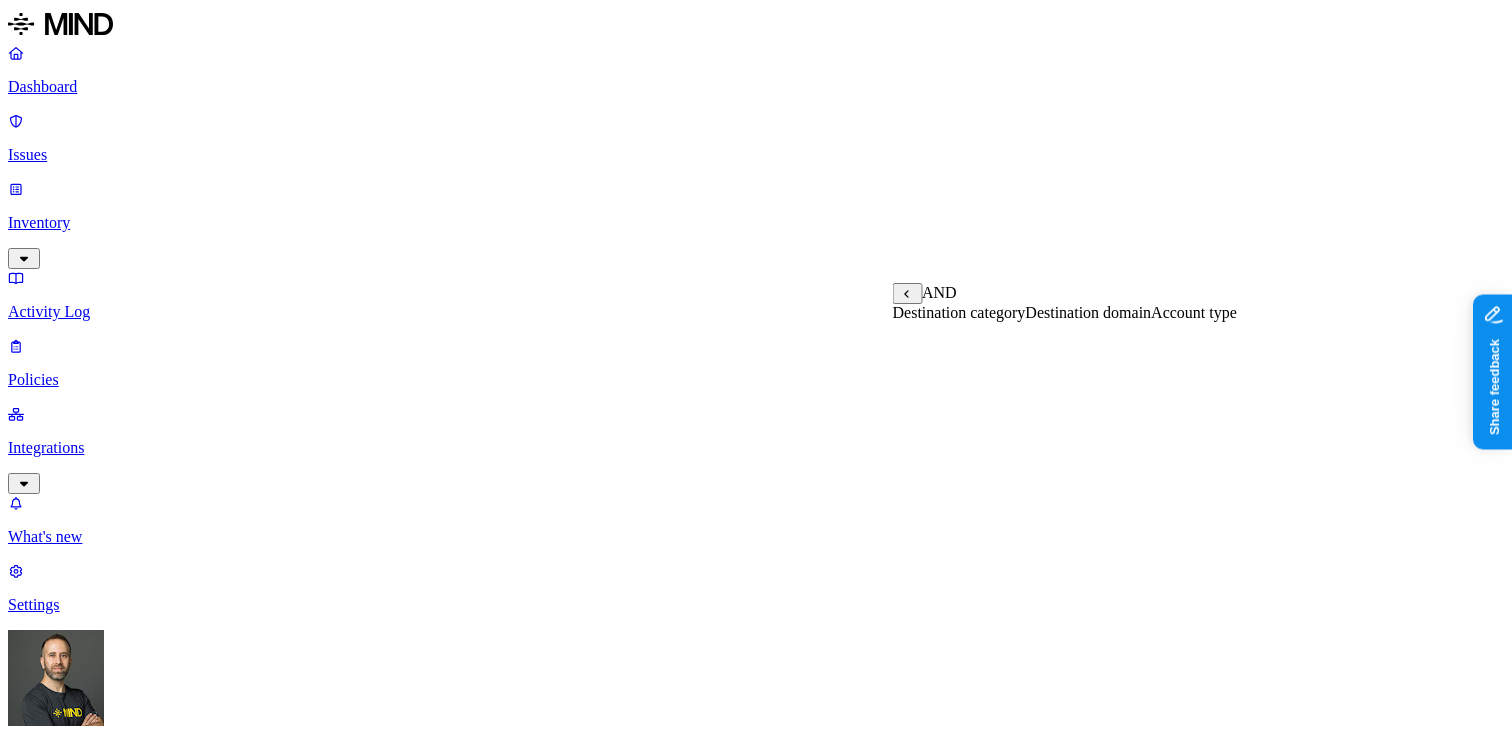 click on "Account type" at bounding box center [1194, 312] 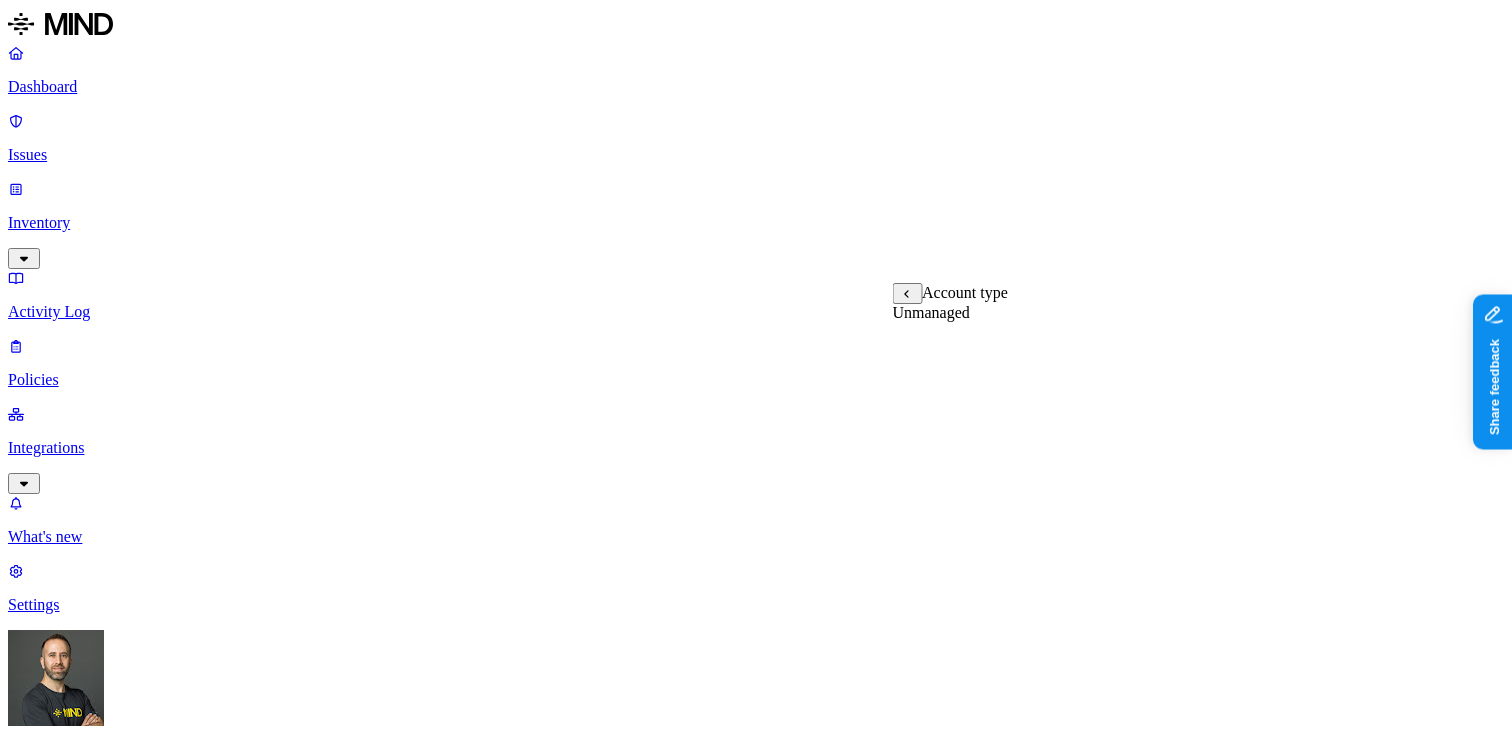 click on "Unmanaged" at bounding box center (931, 312) 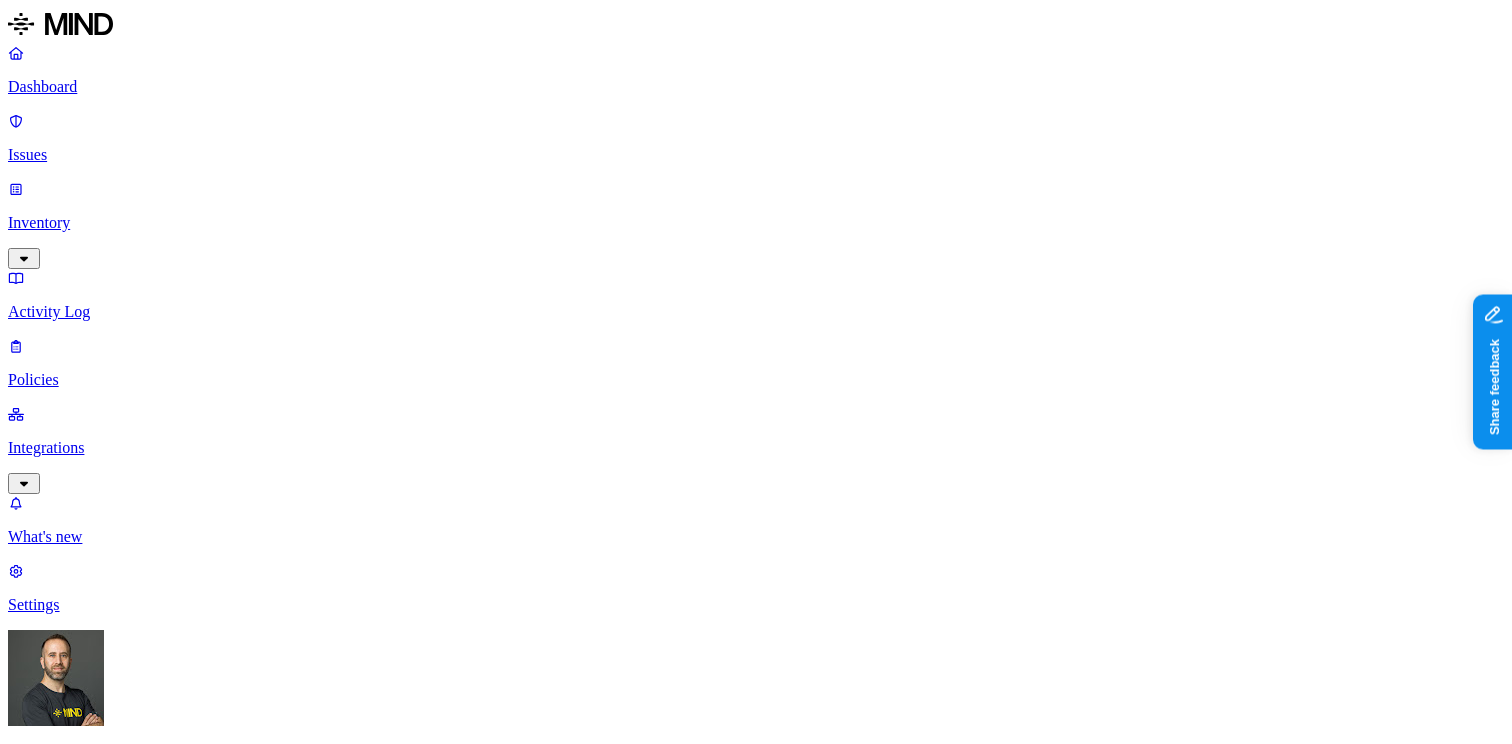 click on "New policy Policy name   Severity Select severity Low Medium High Critical   Description (Optional) Policy type Exfiltration Prevent sensitive data uploads Endpoint Exposure Detect sensitive data exposure Cloud Condition Define the data attributes, exfiltration destinations, and users that should trigger the policy.  By default, the policy will be triggered by any data uploaded to any destination by any user. For more details on condition guidelines, please refer to the   documentation DATA WHERE Classification is Any classification UPLOAD WHERE Destination domain is chatgpt.com AND Account type is Unmanaged BY USER Anyone Action Default action Default action for all users and groups who violate the policy. Block with override BlockDeny all uploads. Block with overrideDeny all uploads with an option to upload anyway. MonitorAllow uploads and create a new issue. AllowAllow all uploads. Exceptions You can add exceptions for specific users or groups. Exceptions are evaluated from the top. Add Exception Method" at bounding box center (756, 1626) 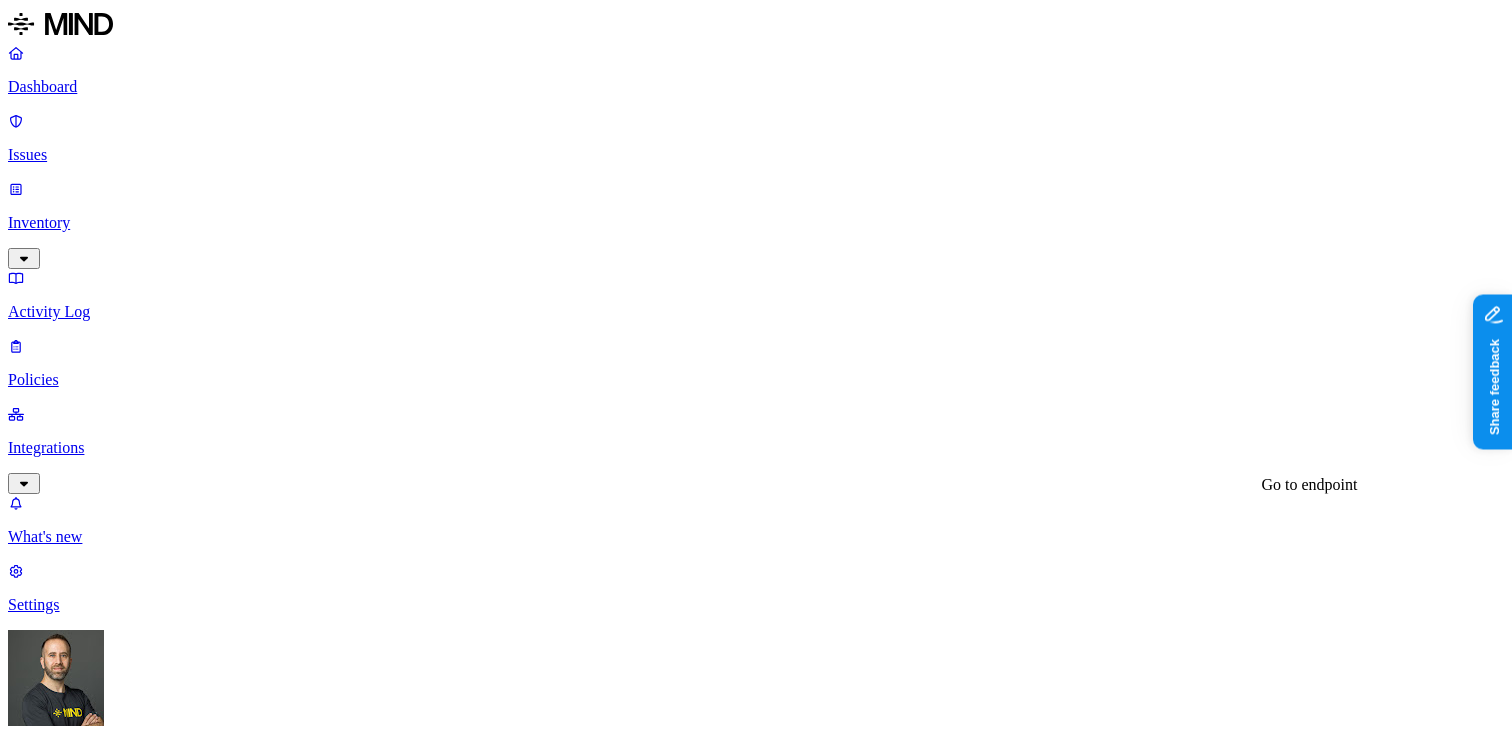 click on "tom’s macbook pro" at bounding box center (86, 4000) 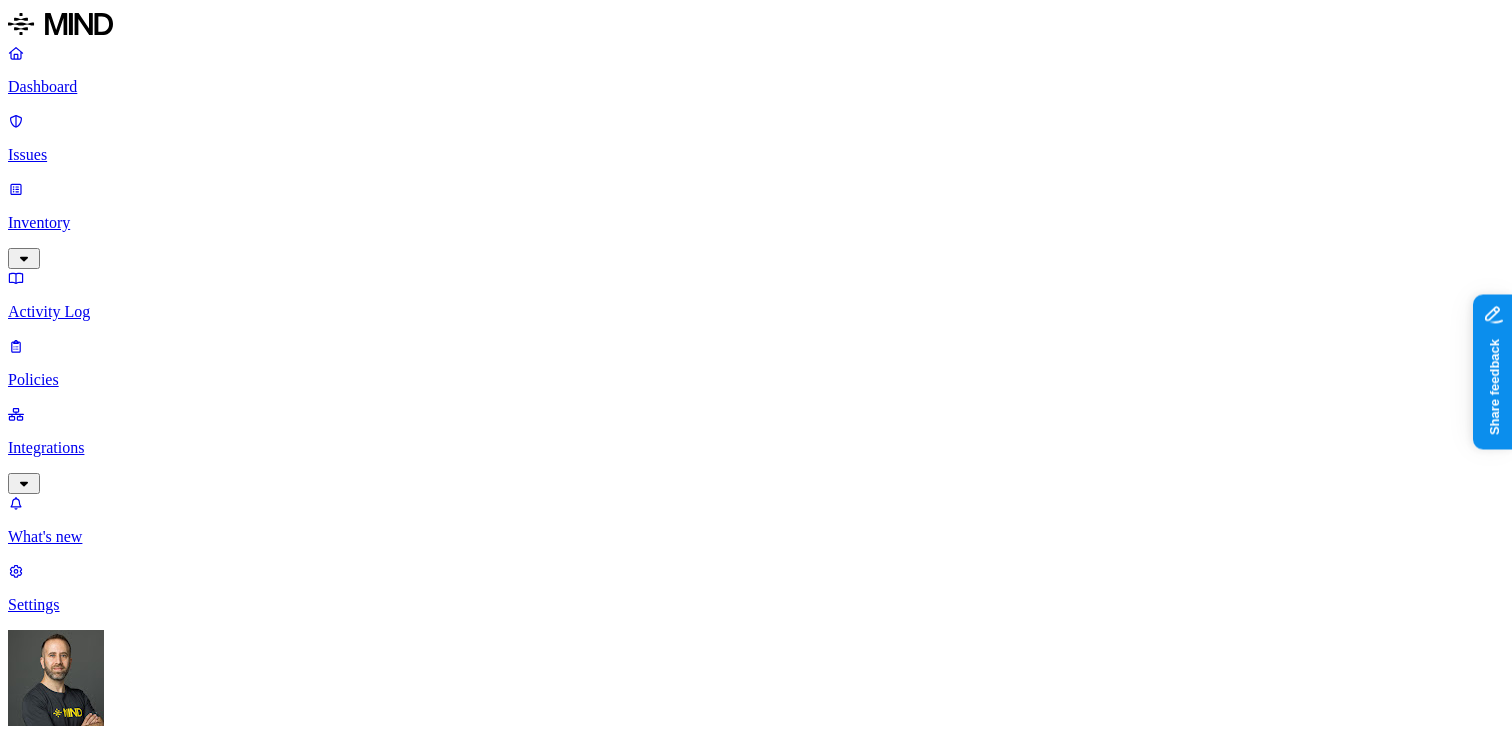 click 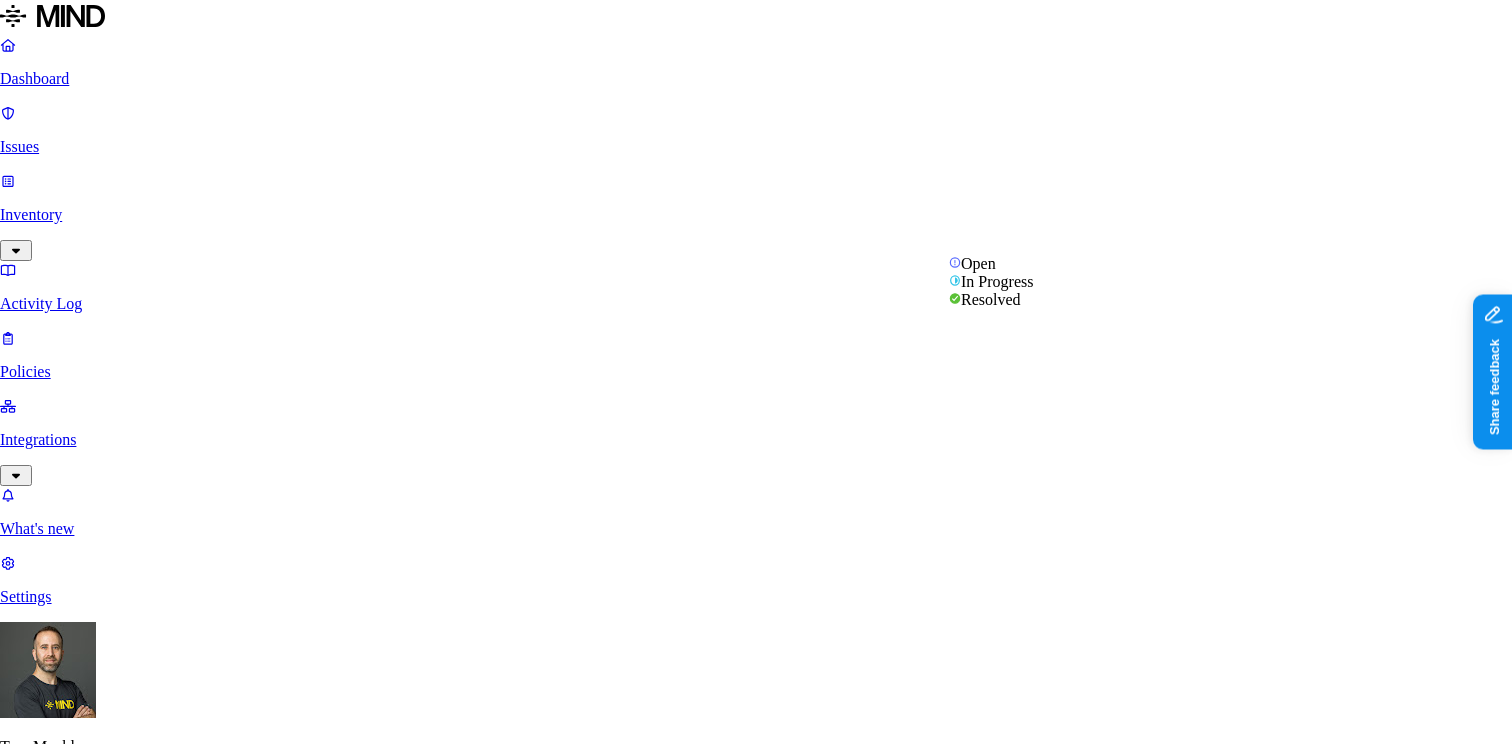 click on "Status" at bounding box center [19, 3514] 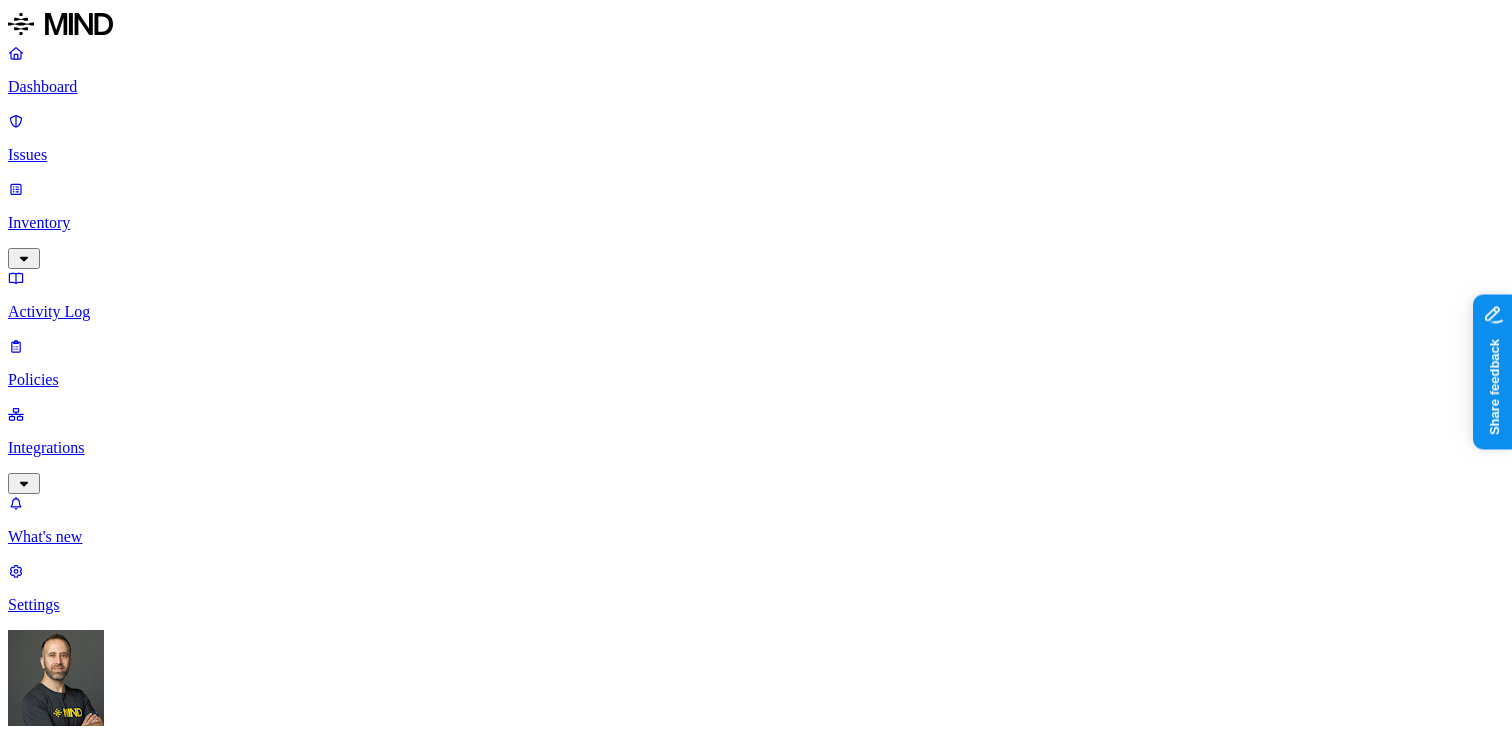 click on "Secret upload to GenAI" at bounding box center [195, 1398] 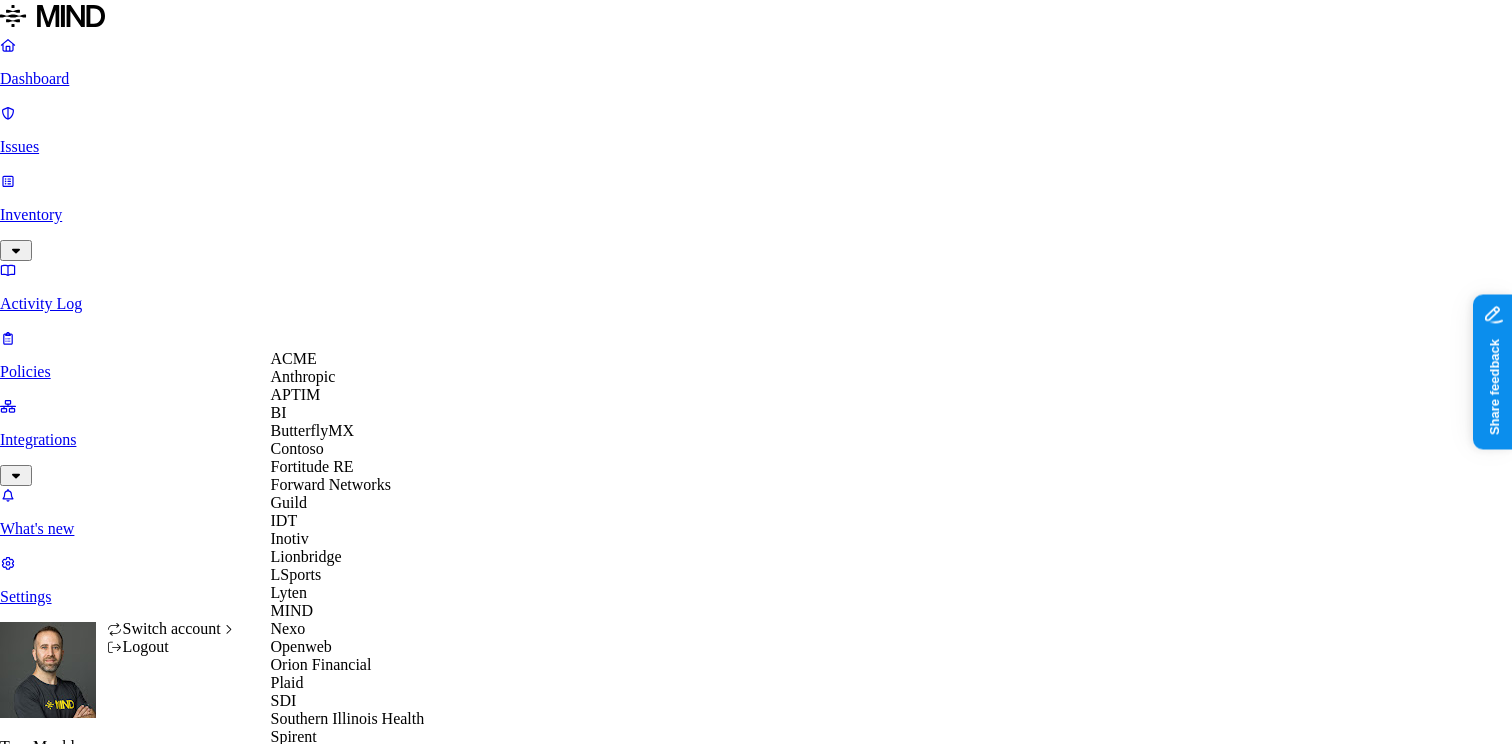 scroll, scrollTop: 632, scrollLeft: 0, axis: vertical 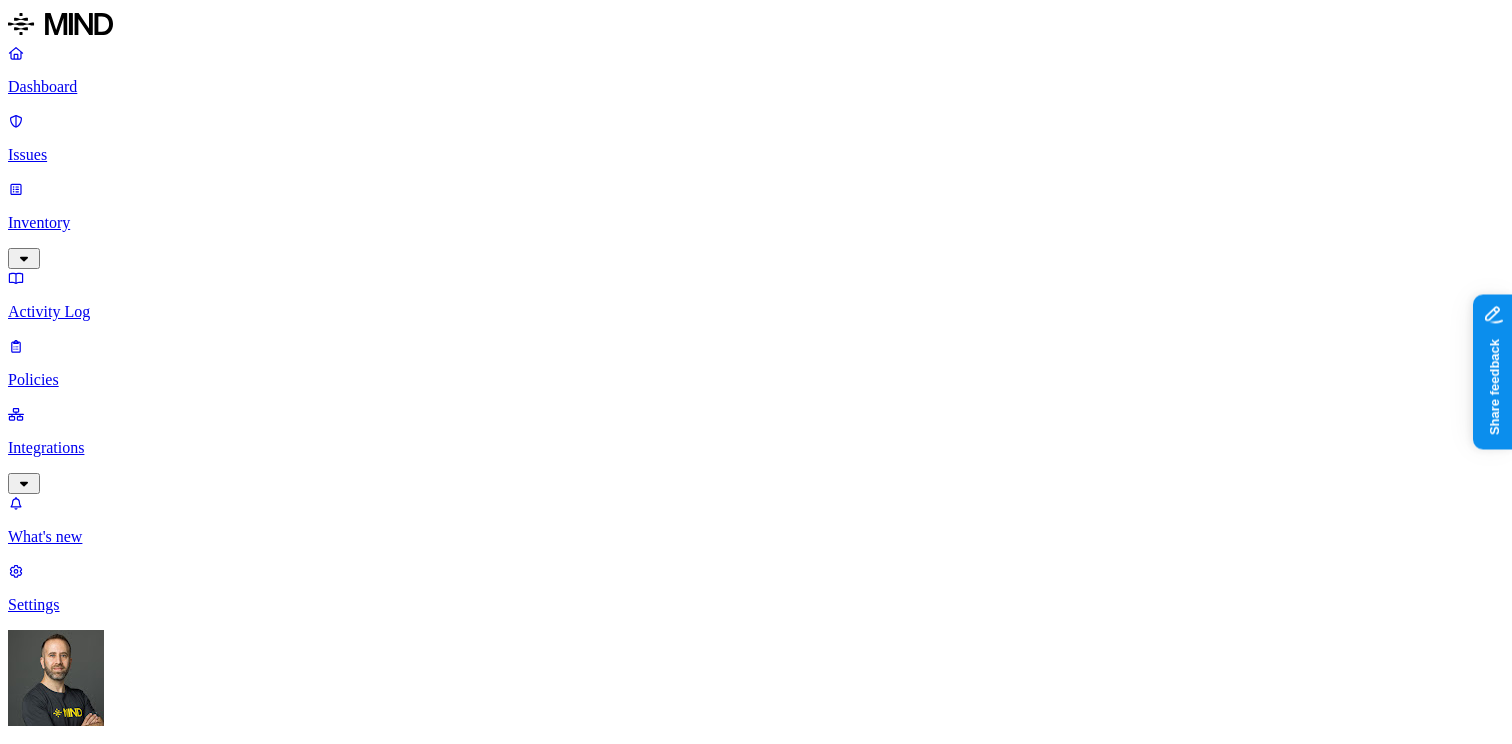 click on "Prevention" at bounding box center (195, 2016) 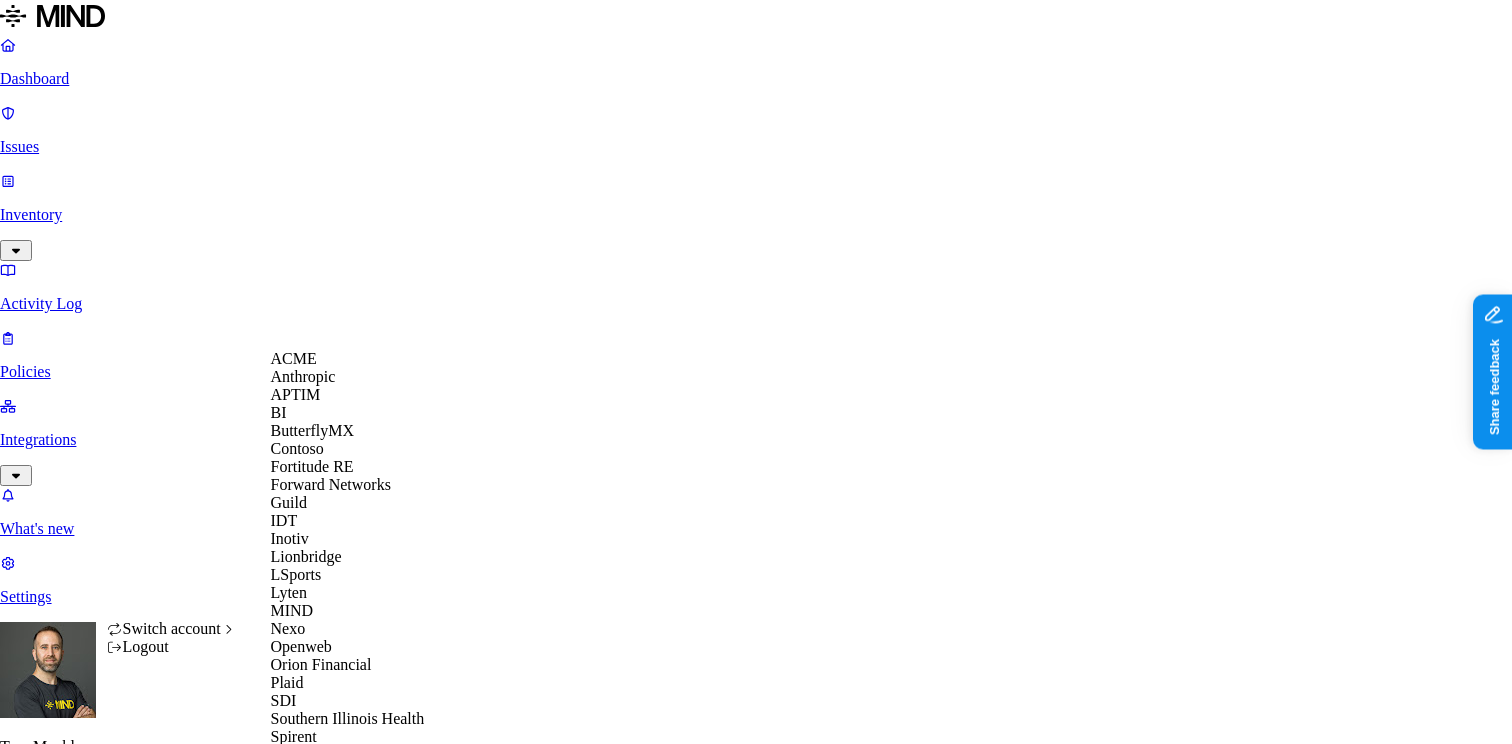 click on "ACME" at bounding box center (348, 359) 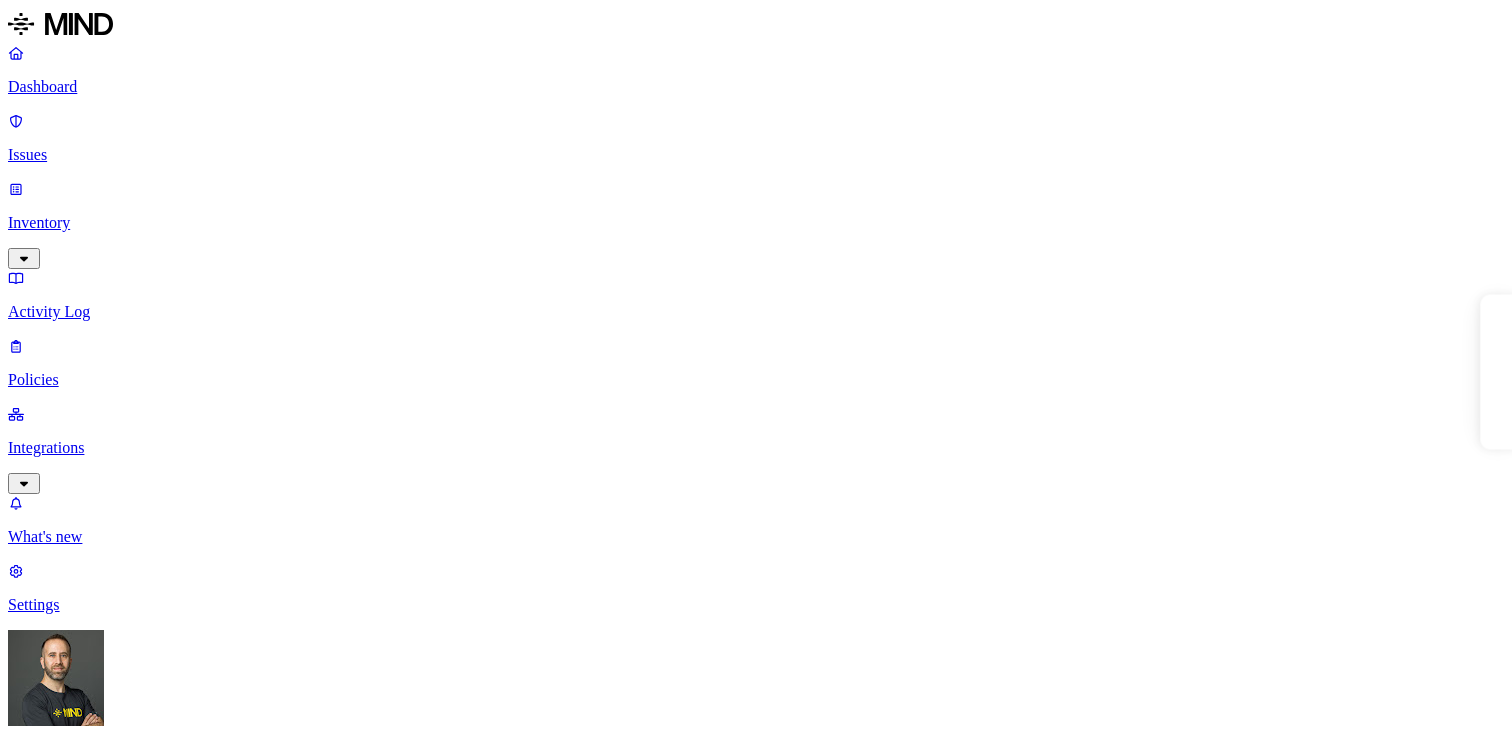 scroll, scrollTop: 0, scrollLeft: 0, axis: both 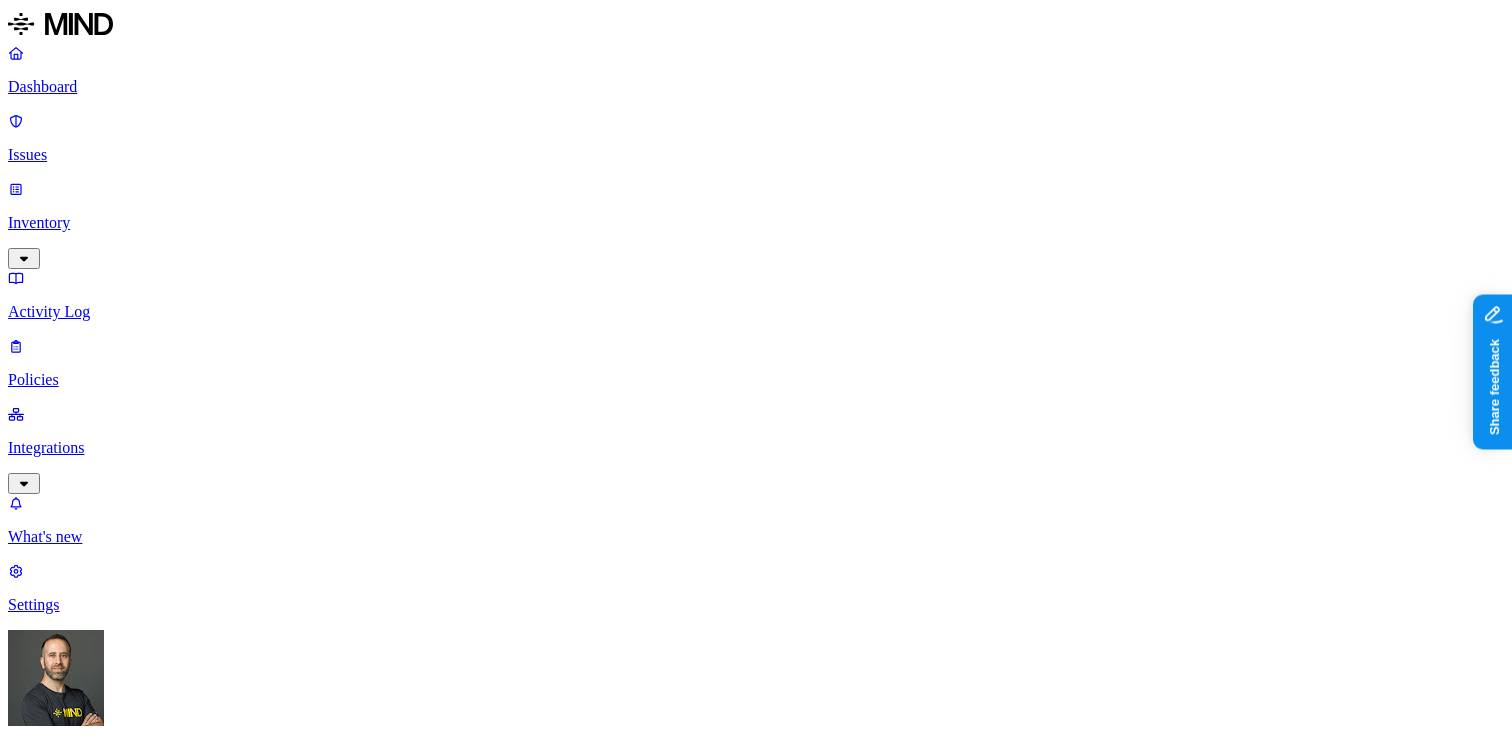 click on "Detection" at bounding box center [119, 2752] 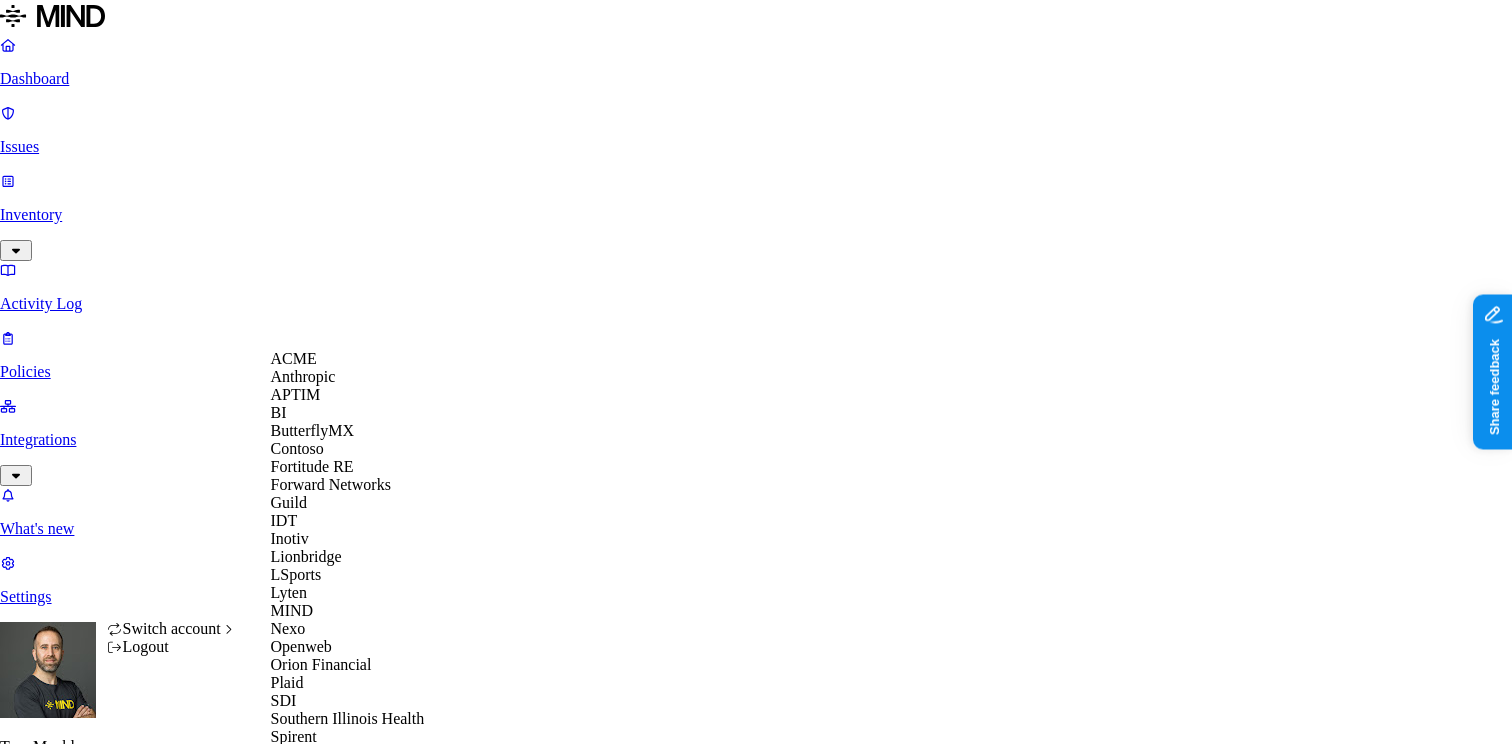 scroll, scrollTop: 632, scrollLeft: 0, axis: vertical 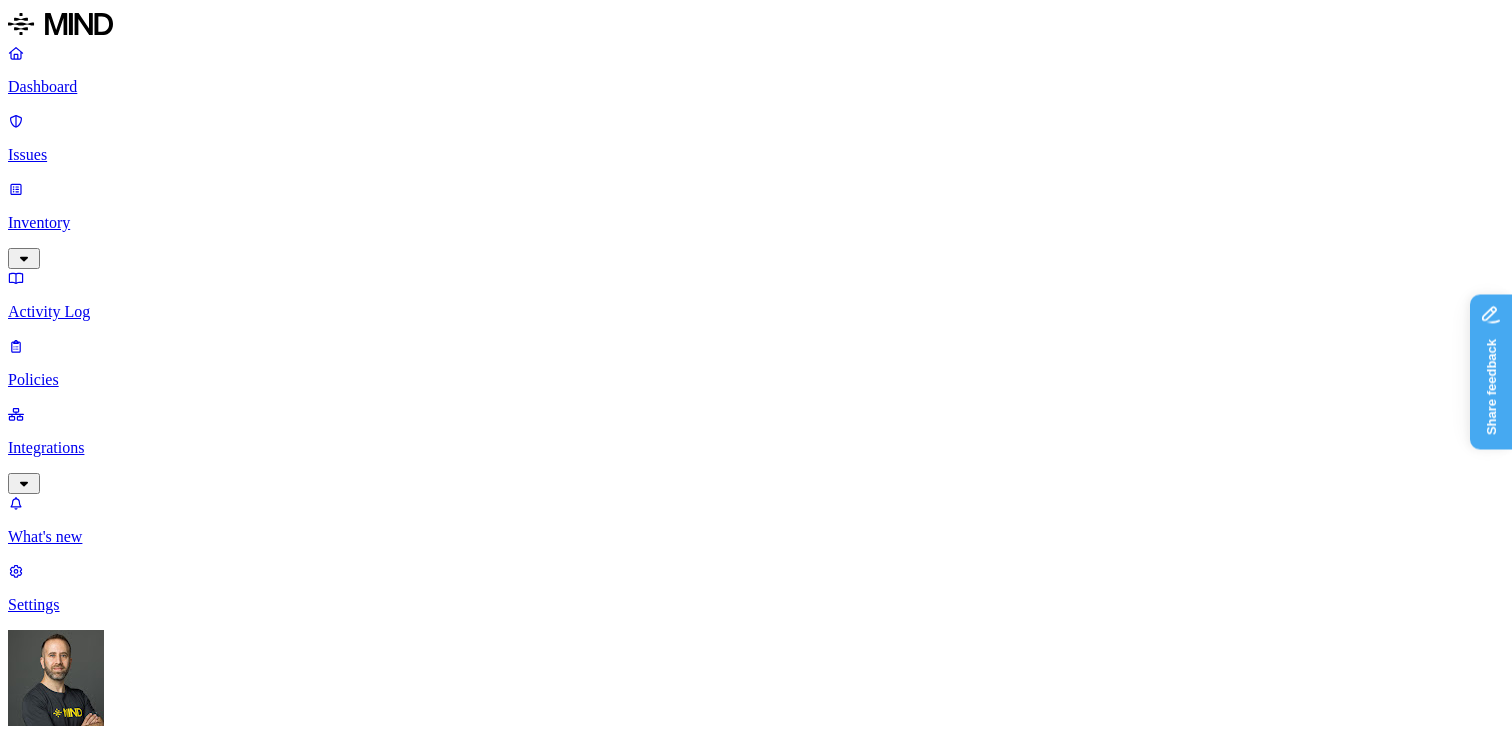 click on "Detection" at bounding box center (119, 1157) 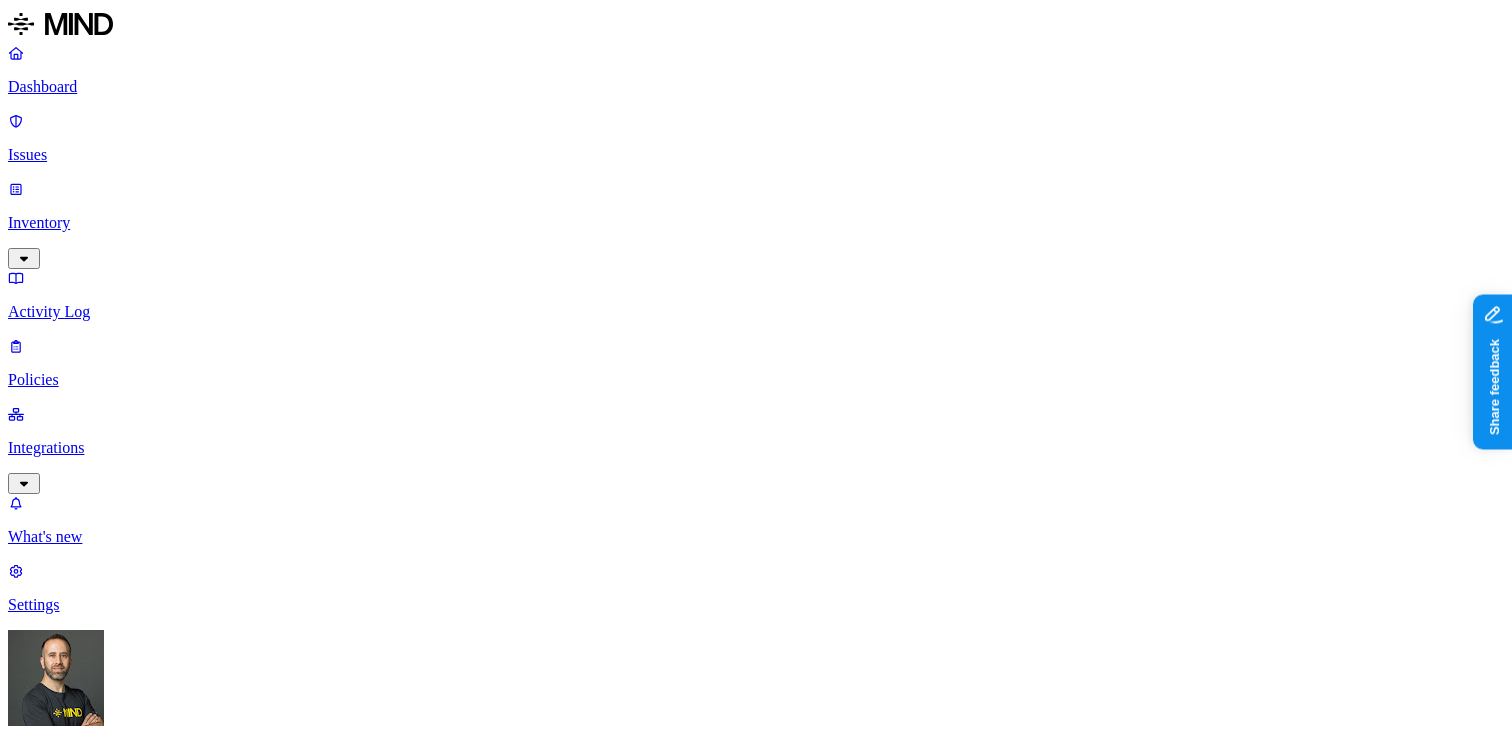 click on "Dashboard Issues Inventory Activity Log Policies Integrations What's new 1 Settings Tom Mayblum Spirent Dashboard 111 Discovery Detection Prevention Timeframe: Last 30 days   |   Last update: 11:09 AM Active issues Critical High Medium Low 493 Issues by risk category 470 Exposure 23 Insider threat Open issues trend Opened vs resolved issues Open Resolved Top issues Policy # issues Risk category Secret shared with external user 4 Exposure Suspicious downloads by a risky user 5 Insider threat Secrets detected in resource 24 Exposure PII data shared with external user 438 Exposure Suspicious downloads by a user 10 Insider threat Suspicious file deletions by a user 8 Insider threat Encrypted resource shared with external user 4 Exposure Top resources with issues Resource Sensitive records # issues MTA-25.2.1.137-release.apk Email address 5 GCP credentials 1 Address 1 TestCenter materials 1 2 ConsolidatedLicenseFile_E24490313 1.txt IBAN 1 1 FW PAC6401 Riser Card PCB Review.msg Email address 3 Person Name" at bounding box center [756, 1501] 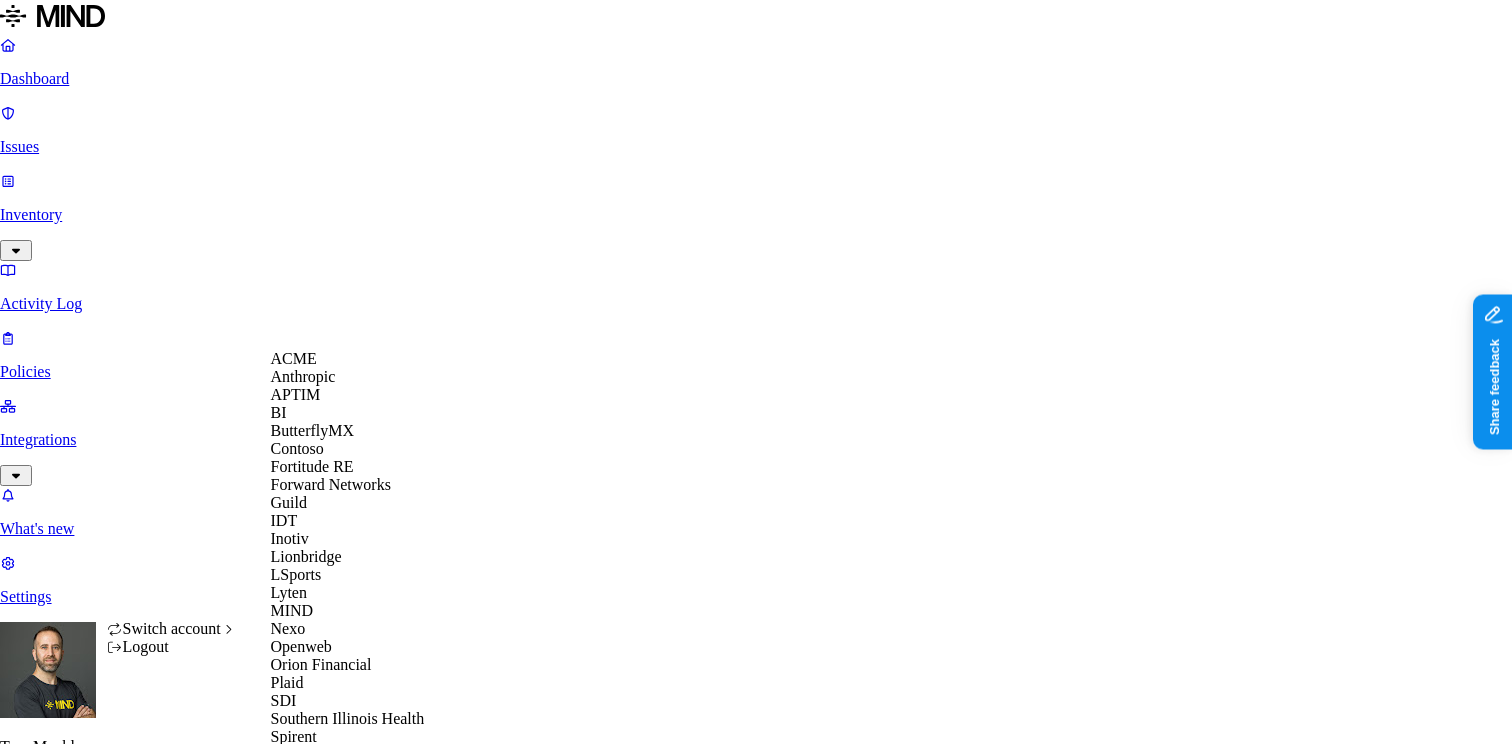 scroll, scrollTop: 526, scrollLeft: 0, axis: vertical 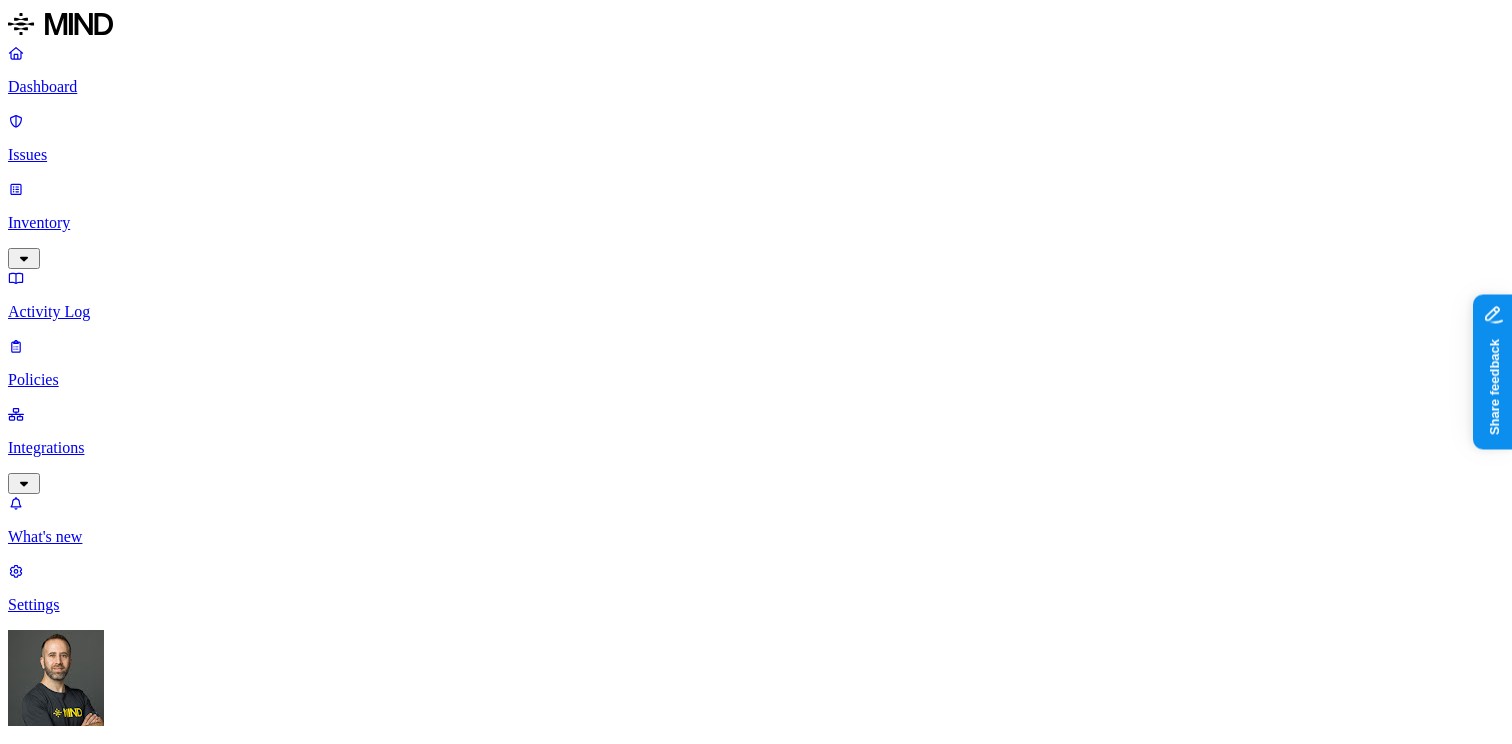 click on "Detection" at bounding box center (119, 1984) 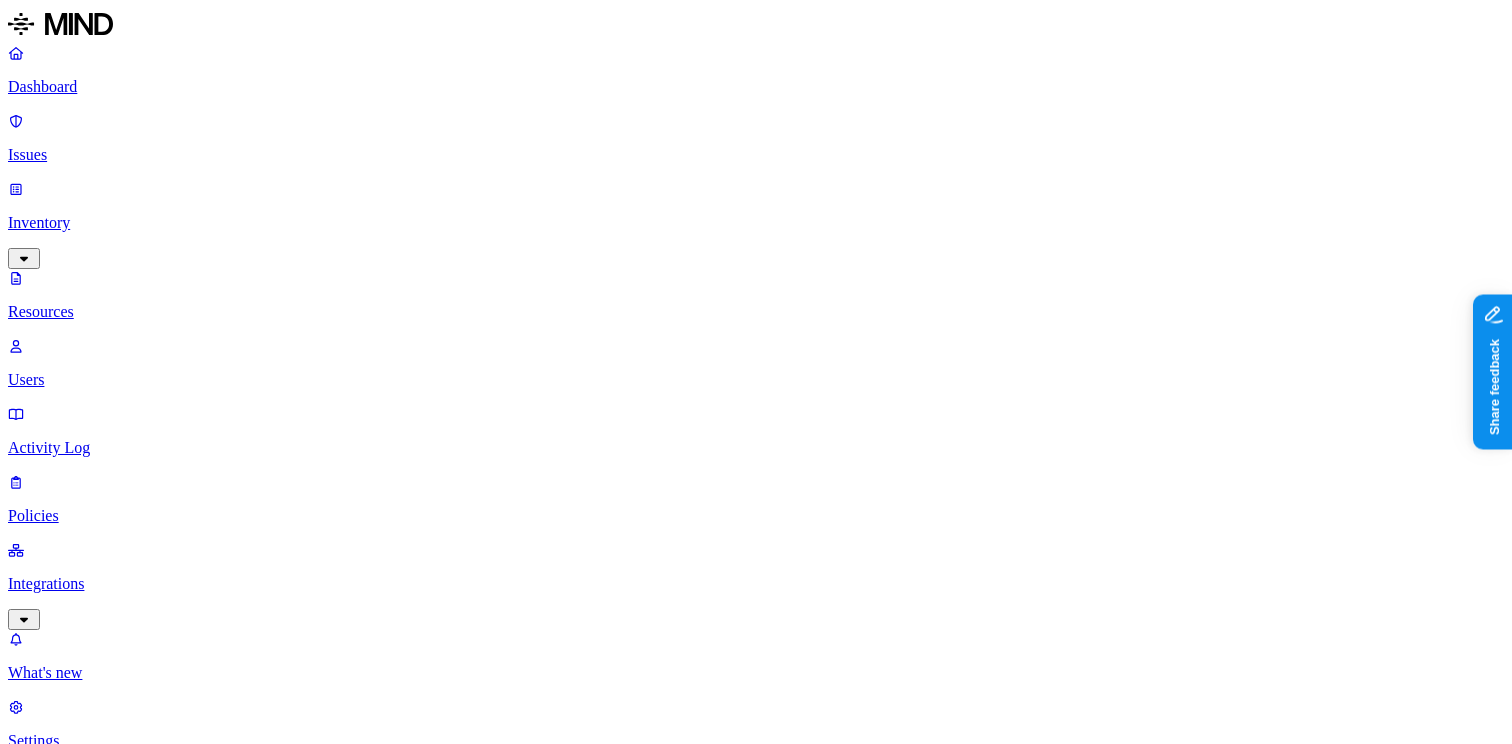 click on "Dashboard Issues Inventory Resources Users Activity Log Policies Integrations What's new 1 Settings [FIRST] [LAST] ThoughtSpot Resources Kind File type Classification Category Data types Access Last access Drive name Encrypted 10,000+ Resources Kind Resource Classification Category Access Last access time Full path SMTB様お見積り.pdf – – – – _ptr-kcme-sales-ext/SMTB様お見積り.pdf UNIQUE-sync-tests-on-demand-45-[NAME]_[NUMBER]_[NUMBER].png – – – [DATE], [TIME] testing-teams - Test/Test UNIQUE-sync-tests-on-demand-45-[NAME]_[NUMBER]_[NUMBER].csv – – – [DATE], [TIME] testing-teams - Test/Test UNIQUE-sync-tests-on-demand-45-Arch_[NUMBER]_[NUMBER].png – – – [DATE], [TIME] testing-teams - Test/Test UNIQUE-sync-tests-on-demand-45-[NAME]_[NUMBER]_[NUMBER].png – – – [DATE], [TIME] testing-teams - Test/Test UNIQUE-sync-tests-on-demand-45-Arch_[NUMBER]_[NUMBER].csv – – – [DATE], [TIME] 1" at bounding box center [756, 10416] 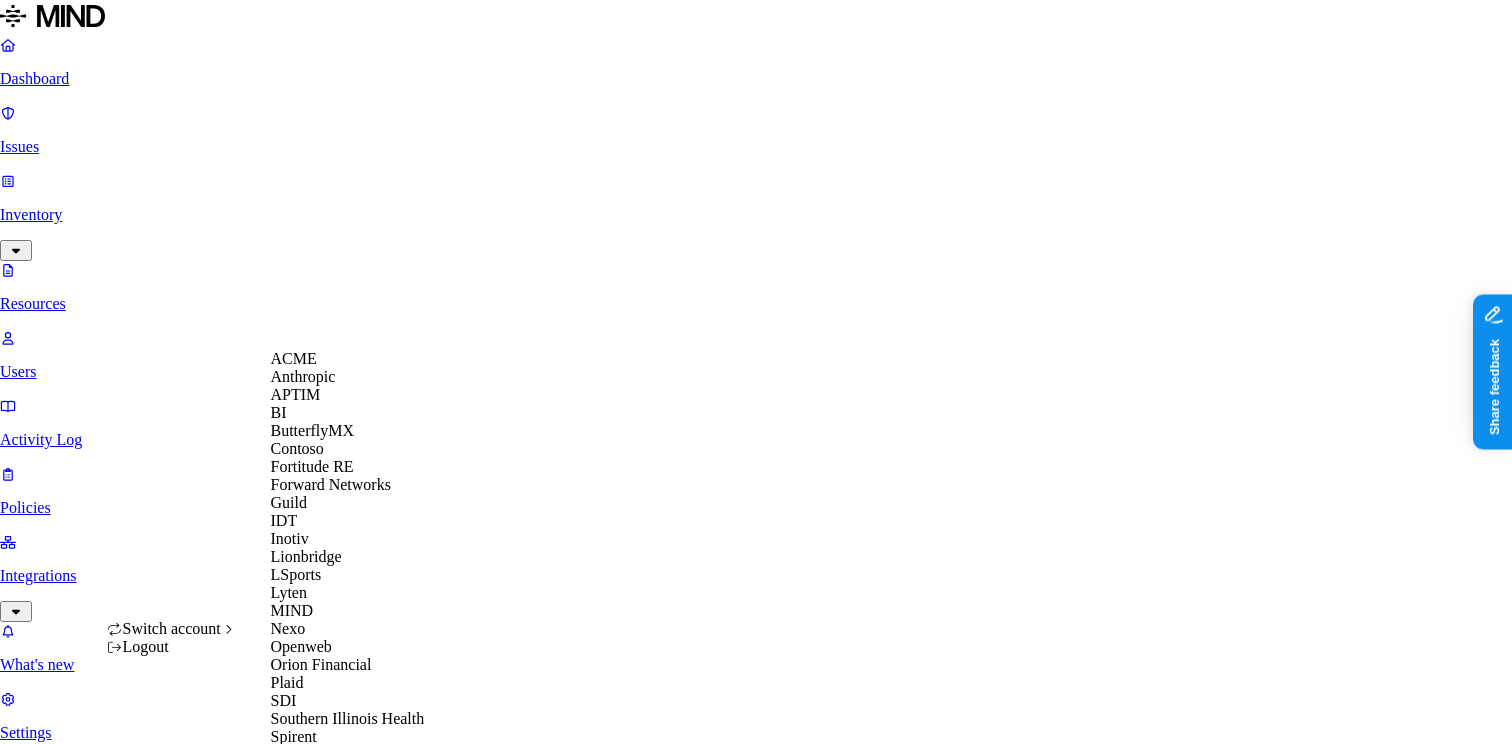 click on "ACME" at bounding box center [348, 359] 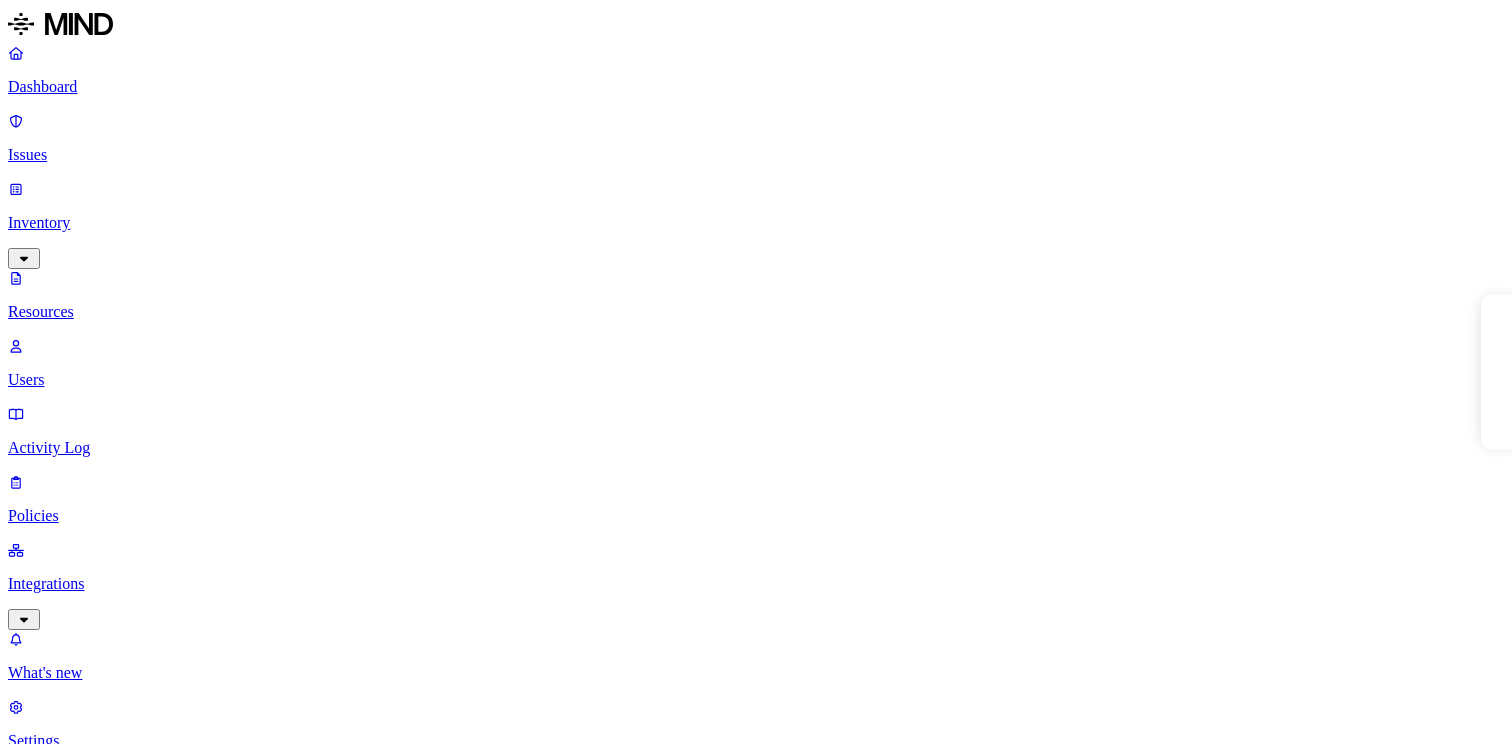 scroll, scrollTop: 0, scrollLeft: 0, axis: both 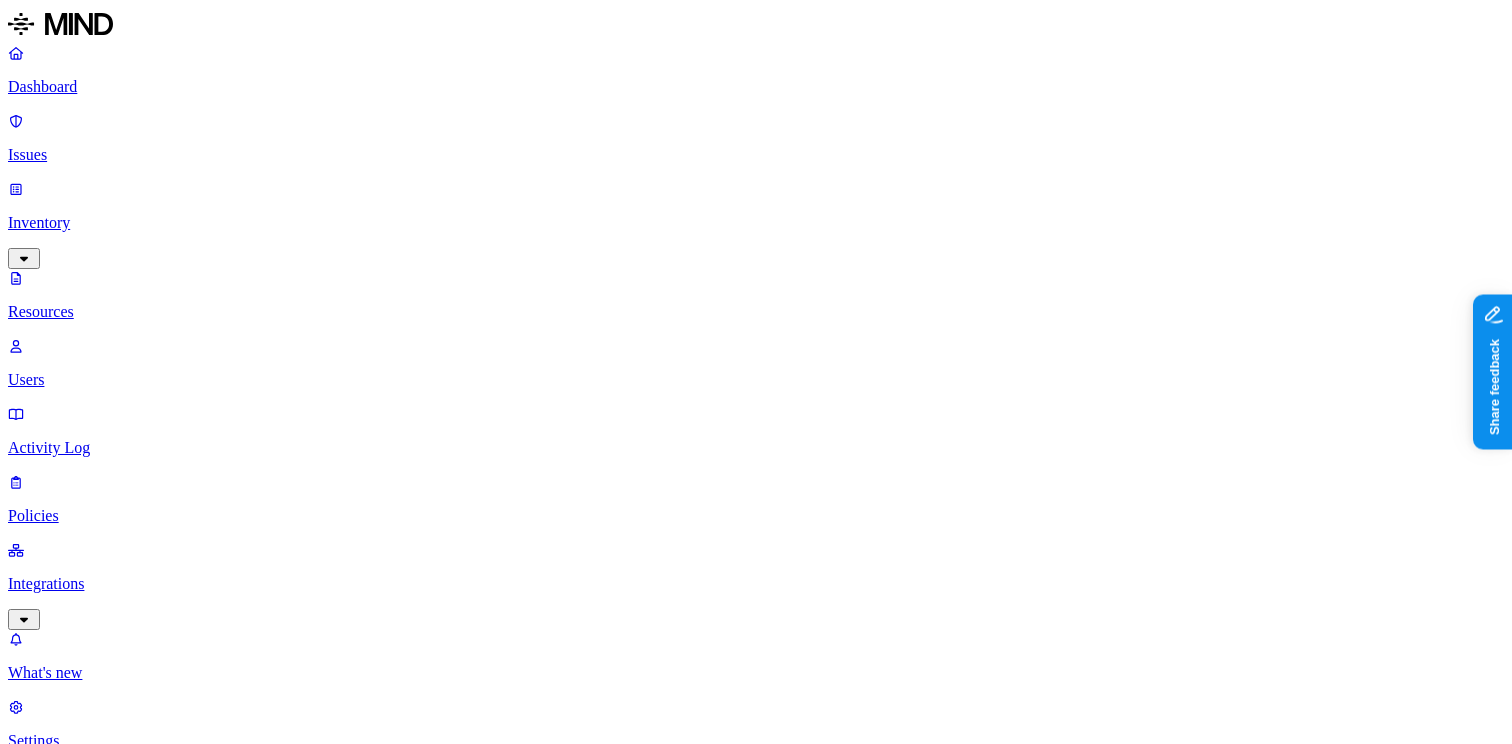 click on "Data types" at bounding box center (48, 1153) 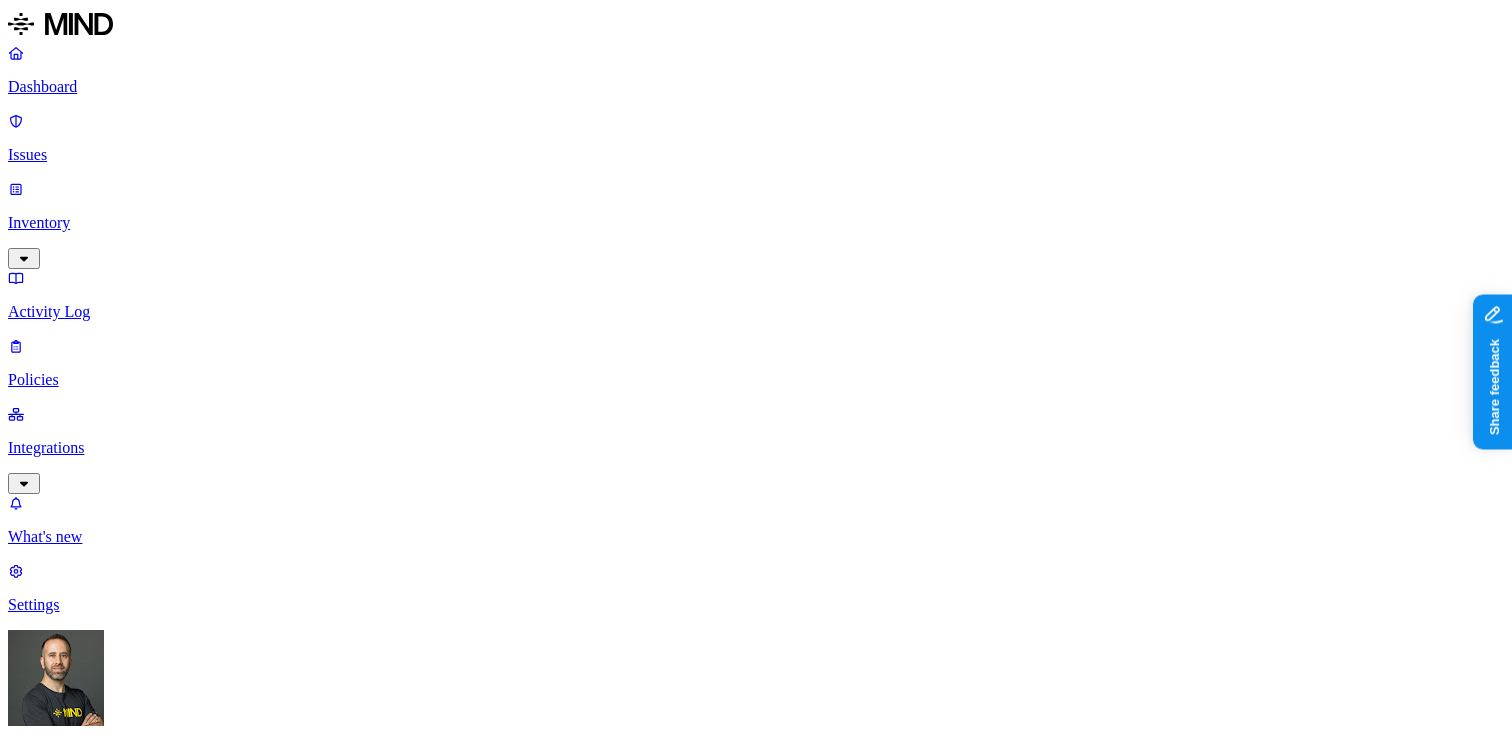 click on "Dashboard Issues Inventory Activity Log Policies Integrations What's new 1 Settings" at bounding box center [756, 329] 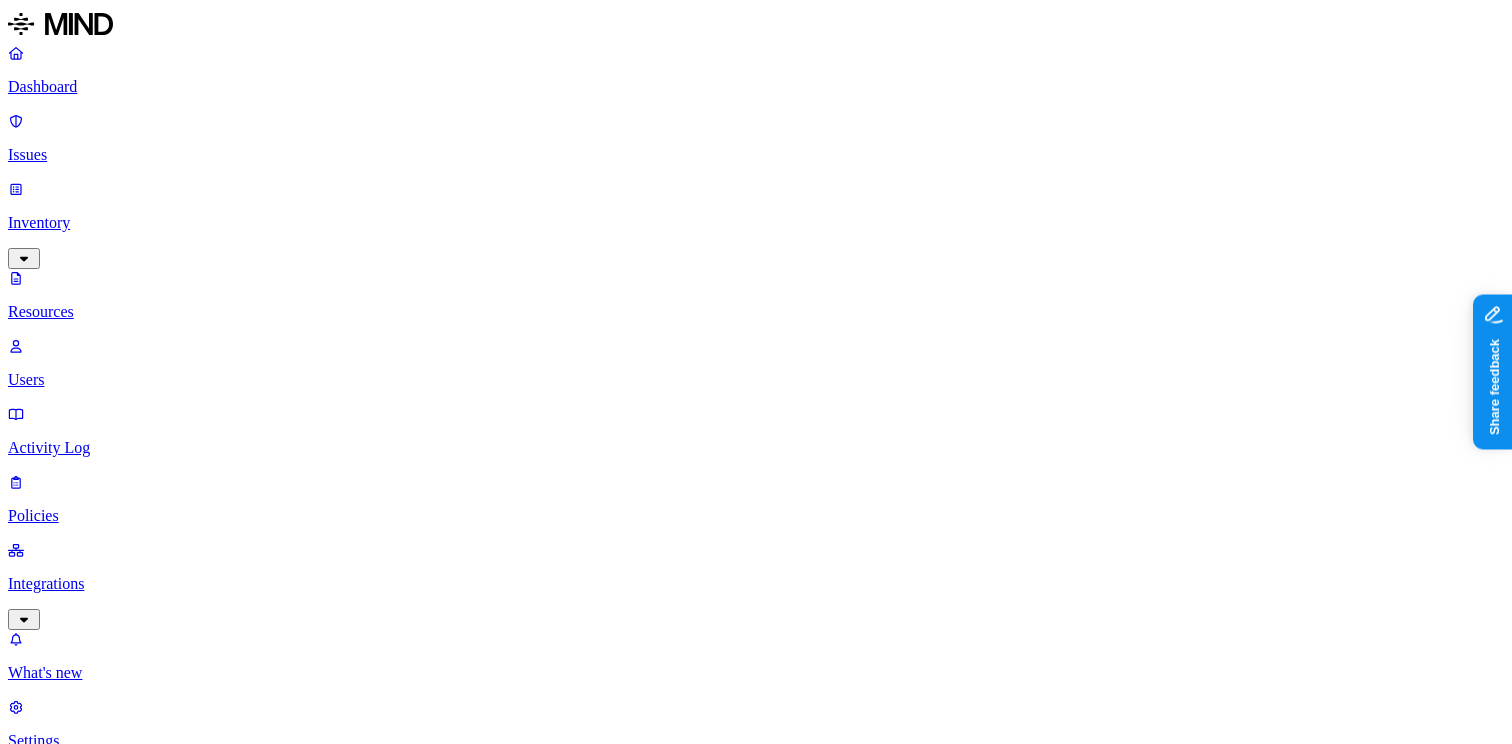 drag, startPoint x: 684, startPoint y: 138, endPoint x: 724, endPoint y: 140, distance: 40.04997 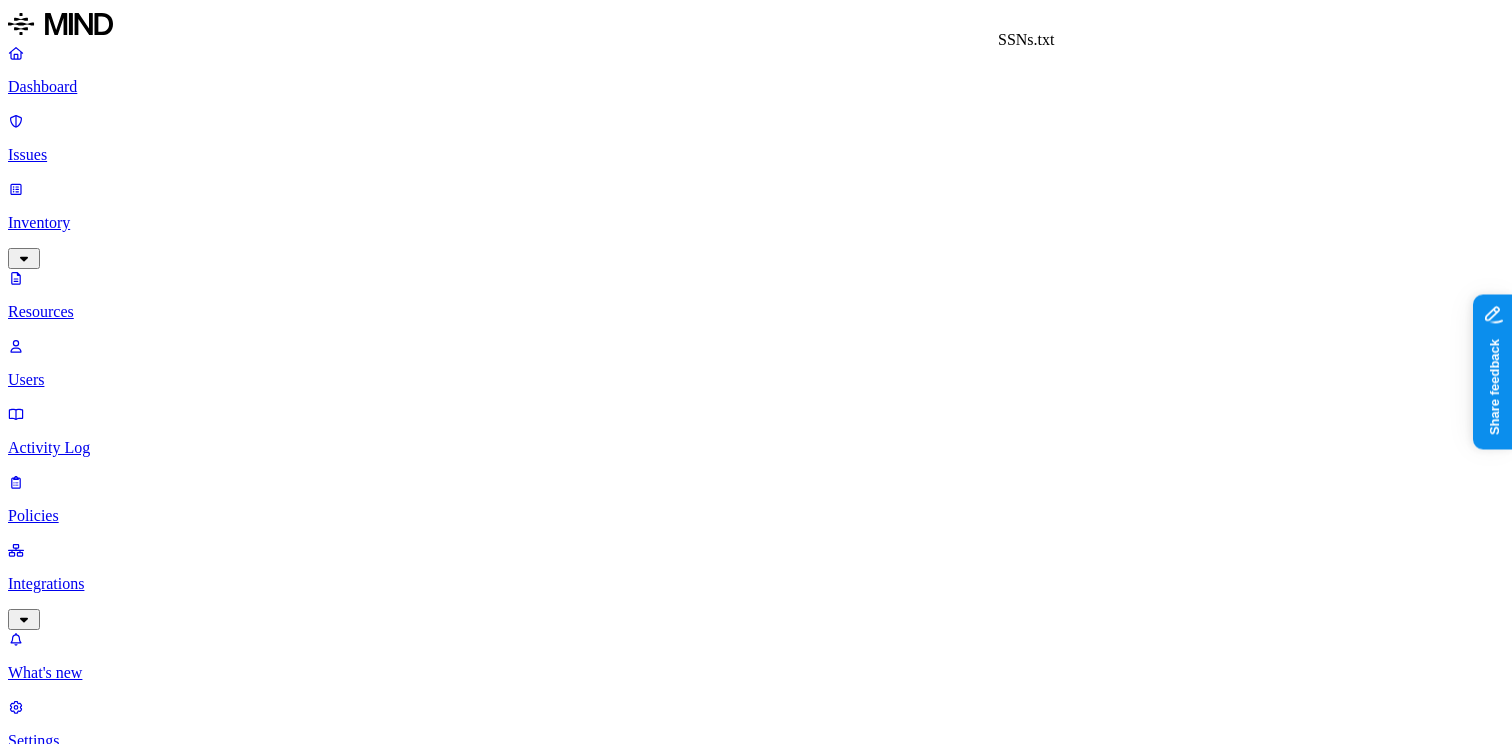 click on "SSNs.txt" at bounding box center [756, 11705] 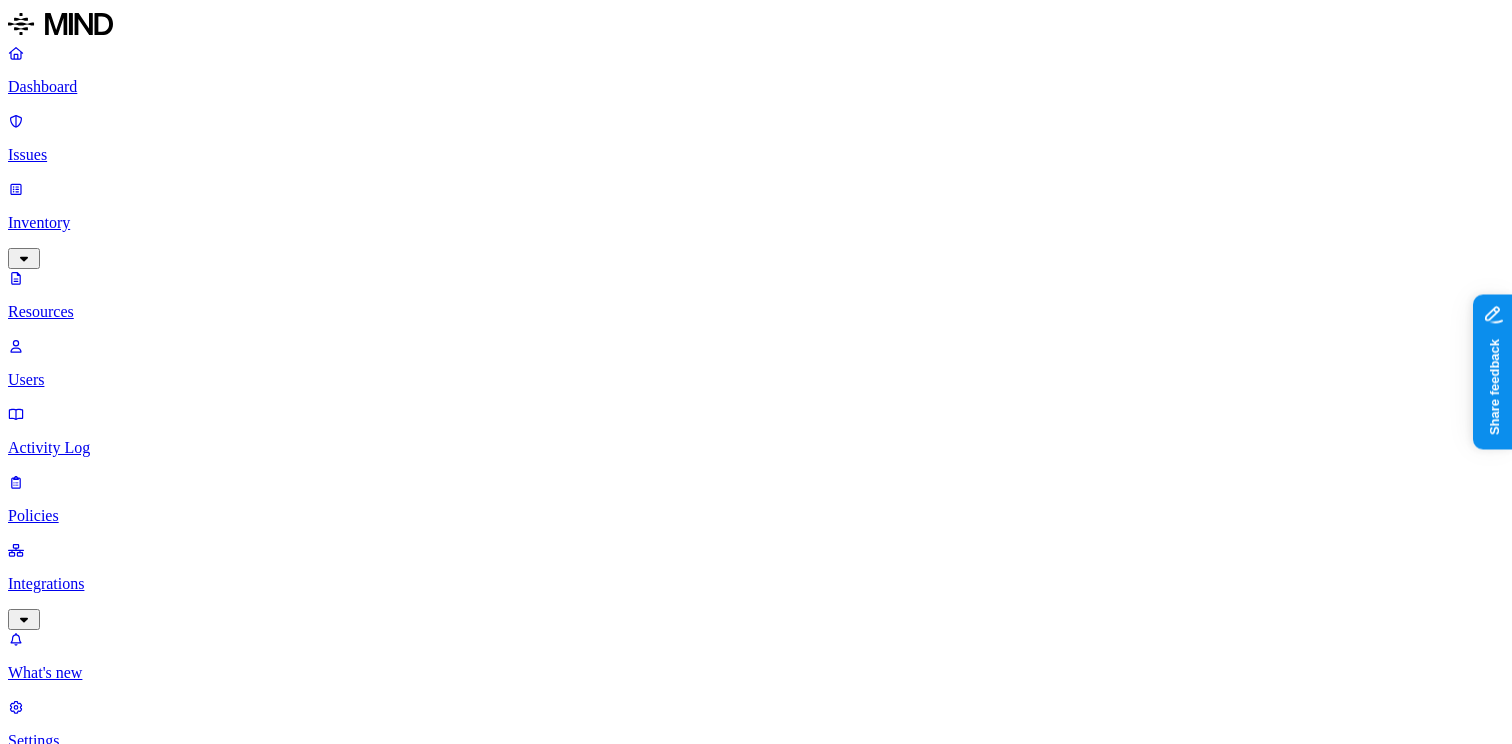 click on "SSNs.txt" at bounding box center (756, 11705) 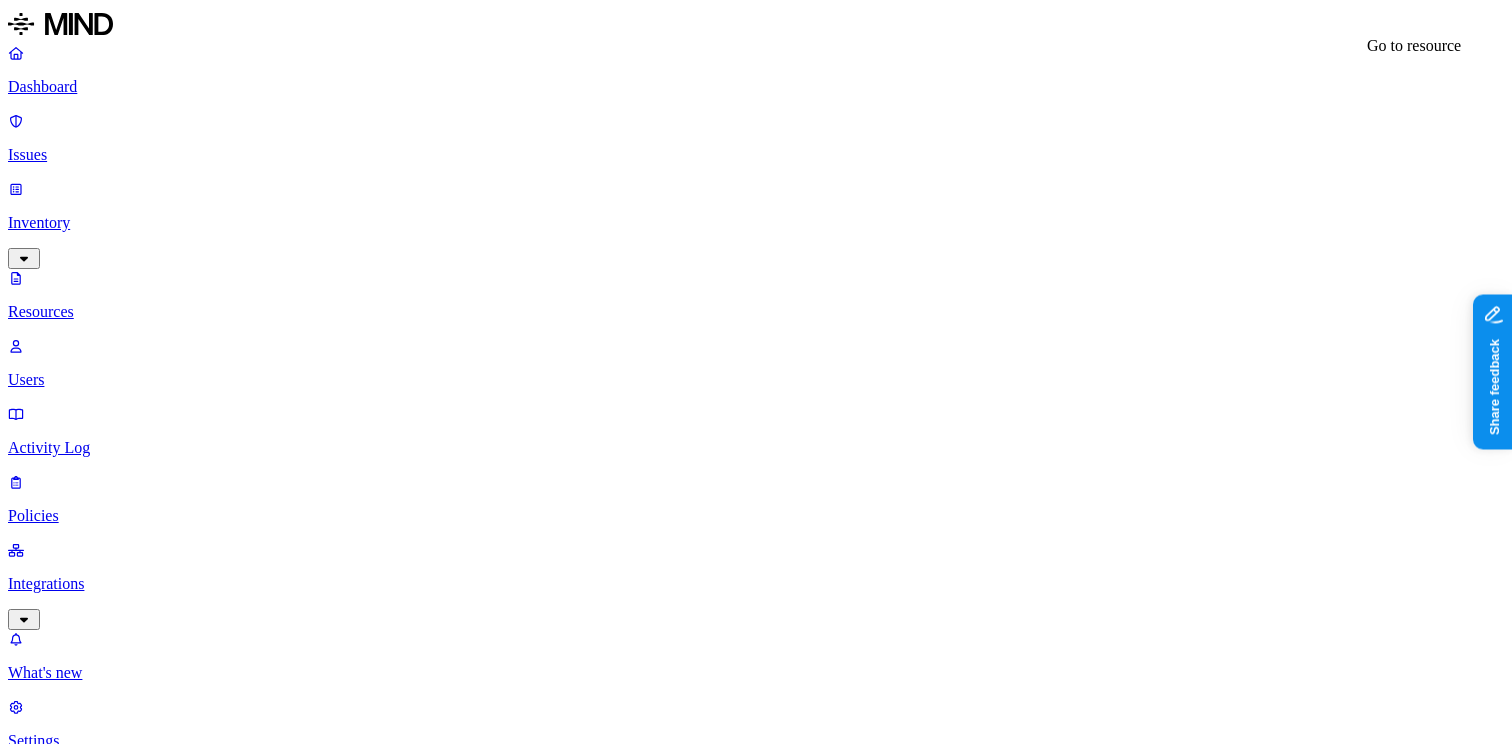 click 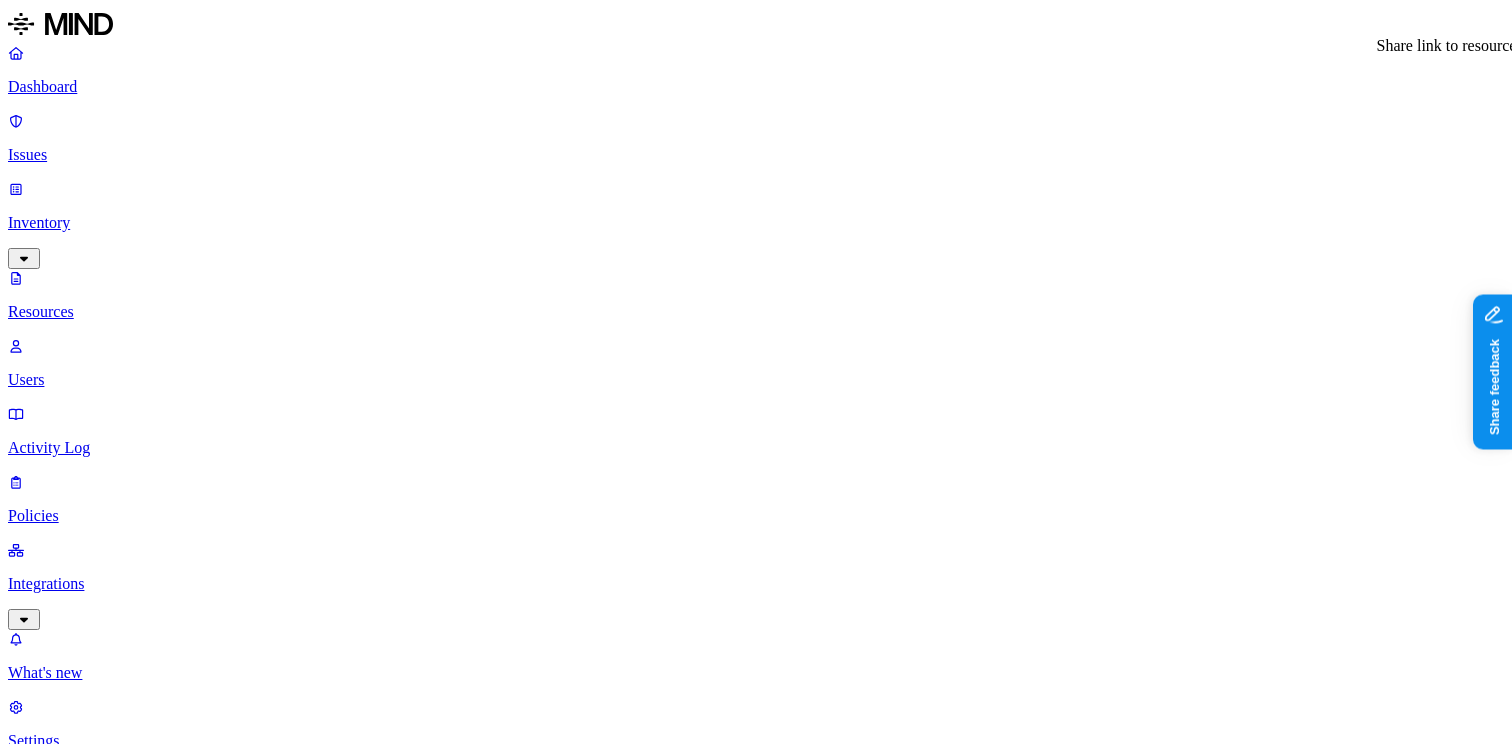 click 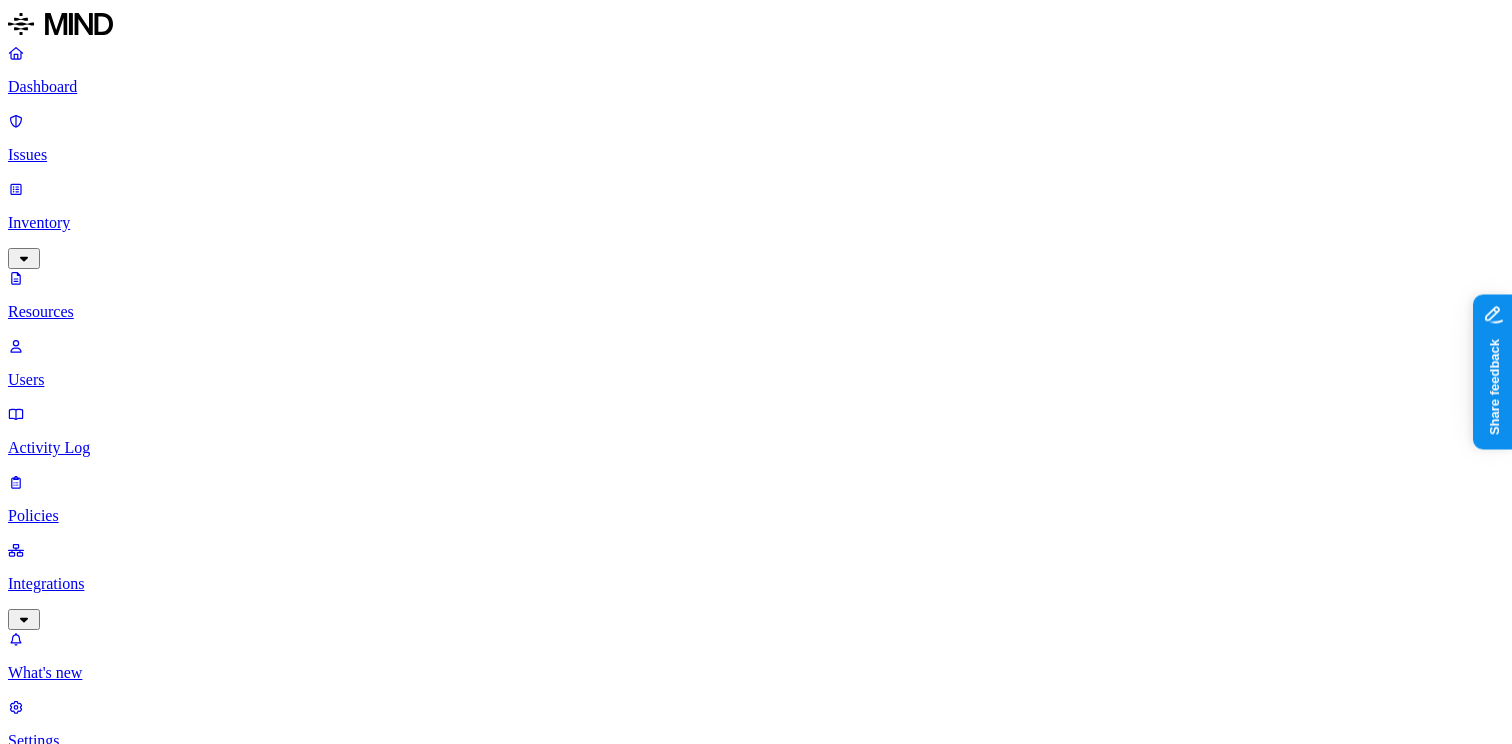 type 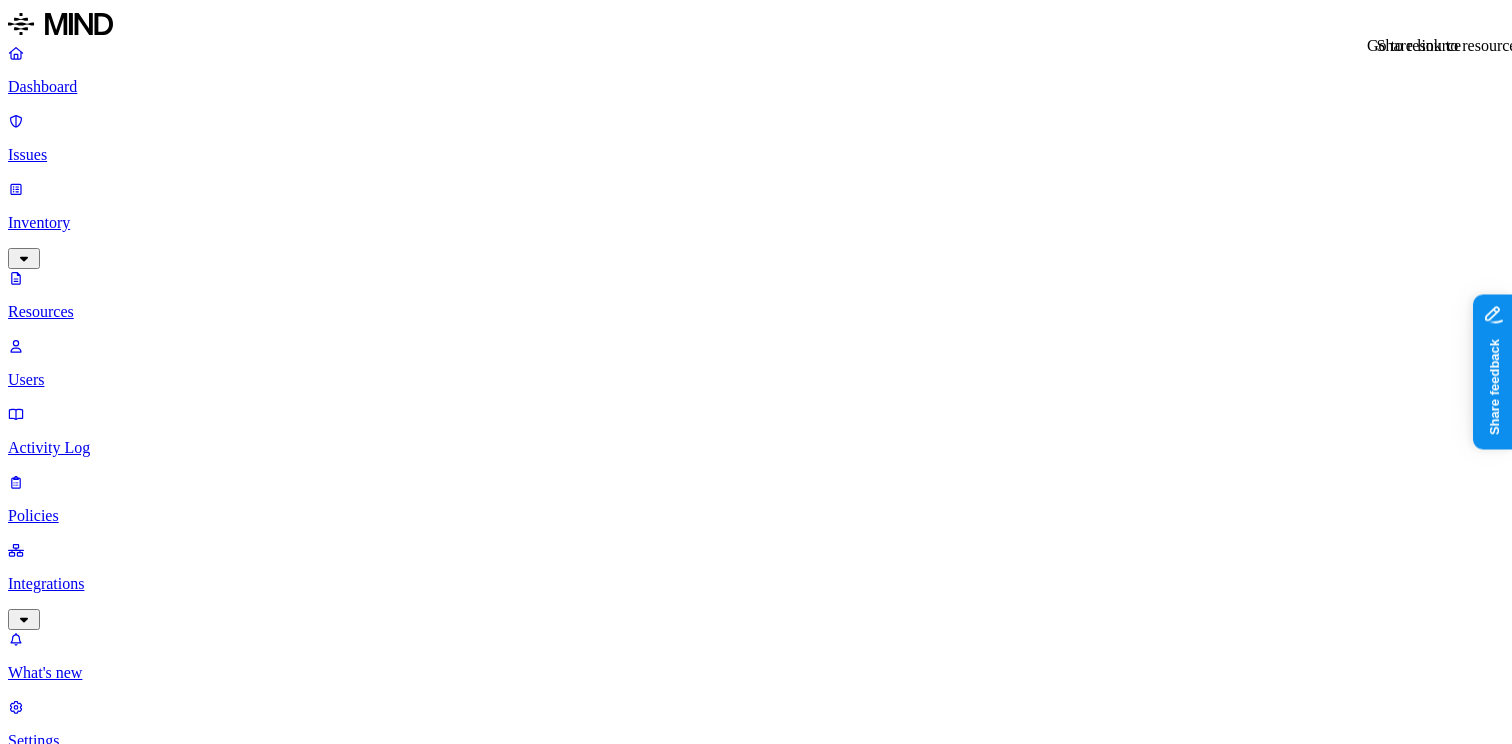 click 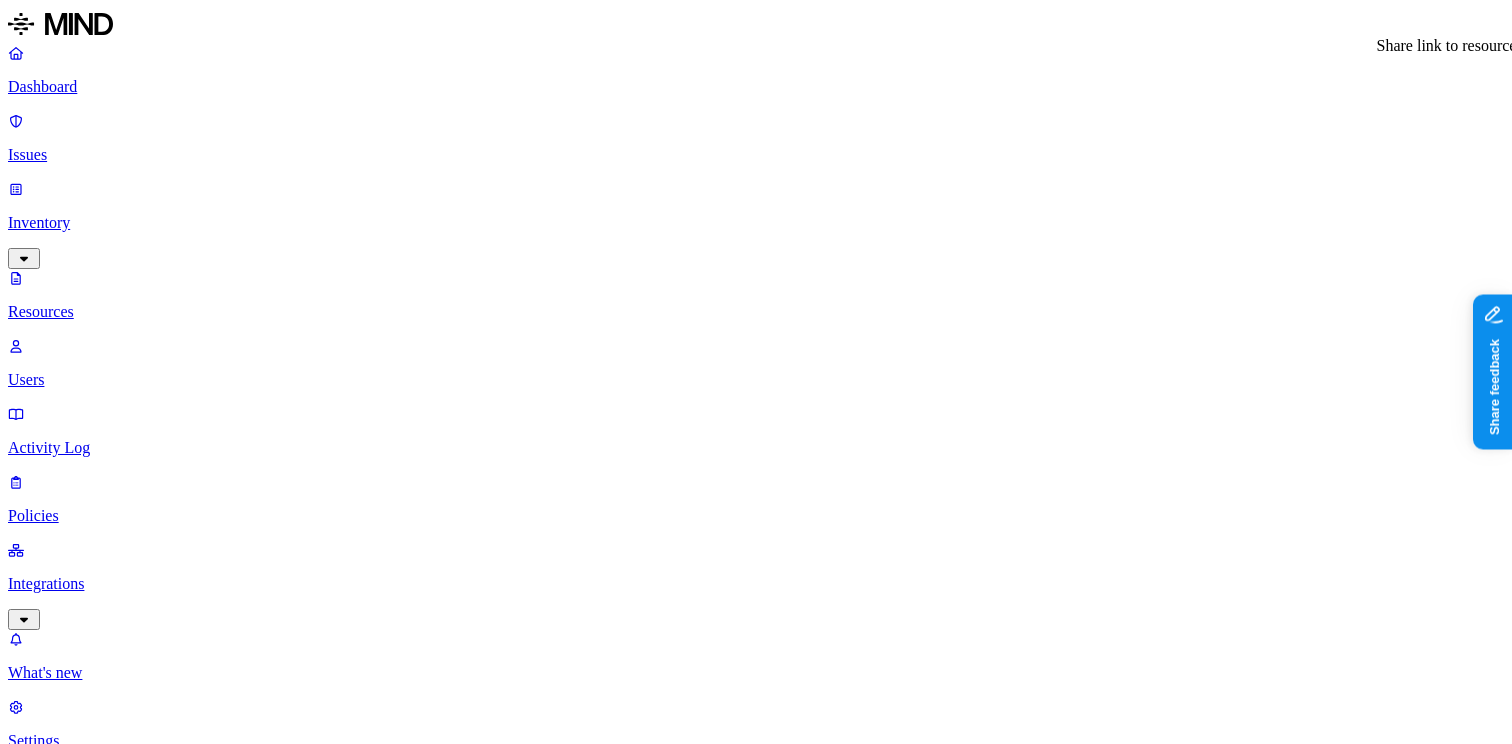 type 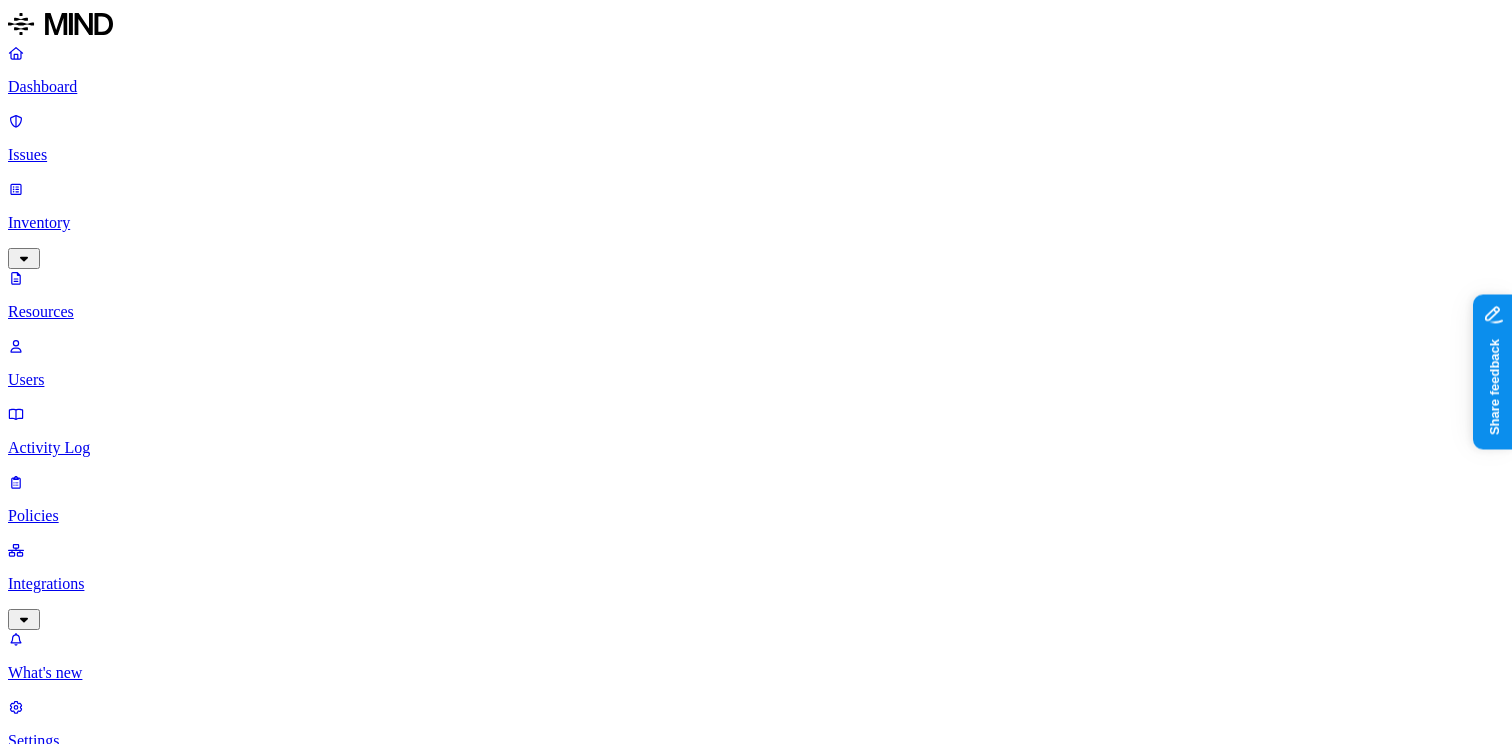 click on "PII / PHI 4" at bounding box center (2810, 3210) 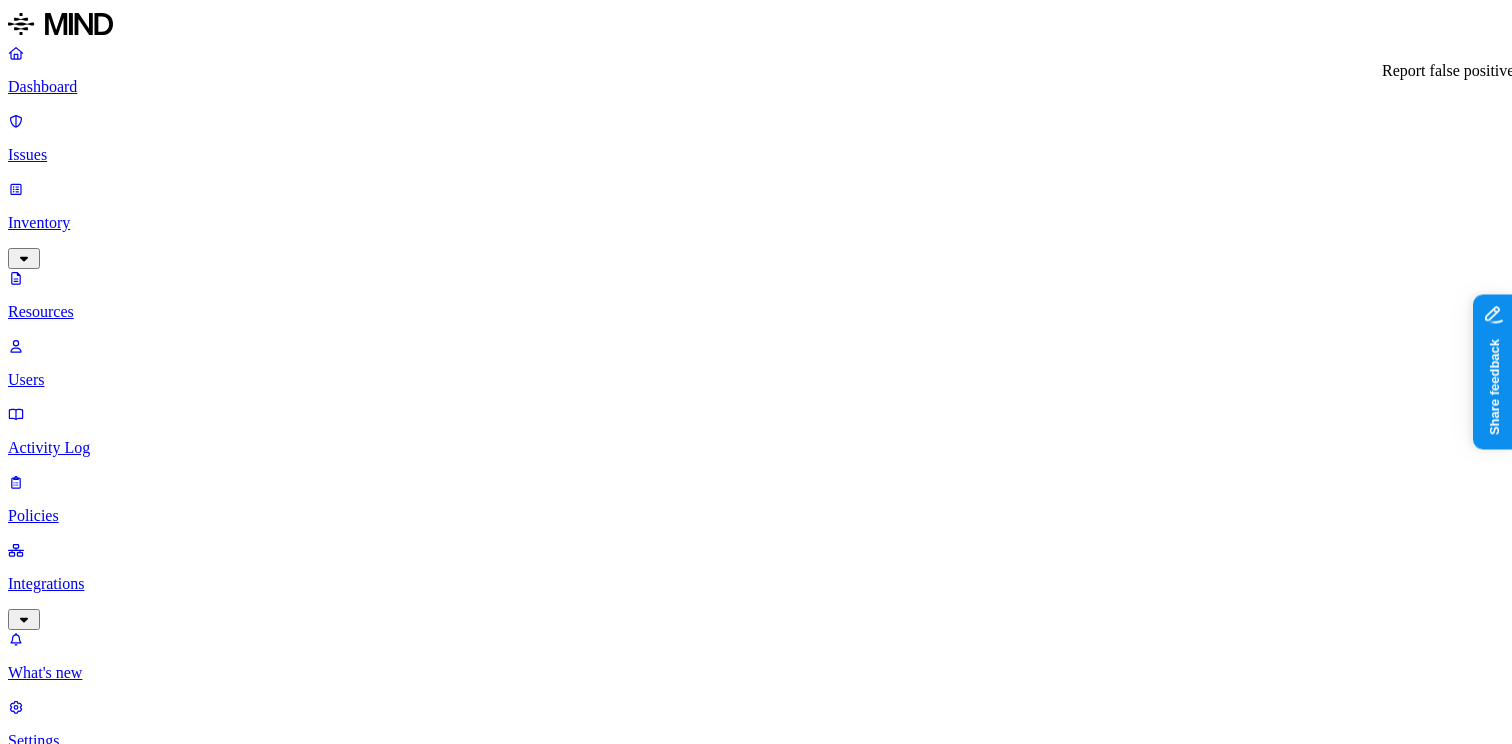 click 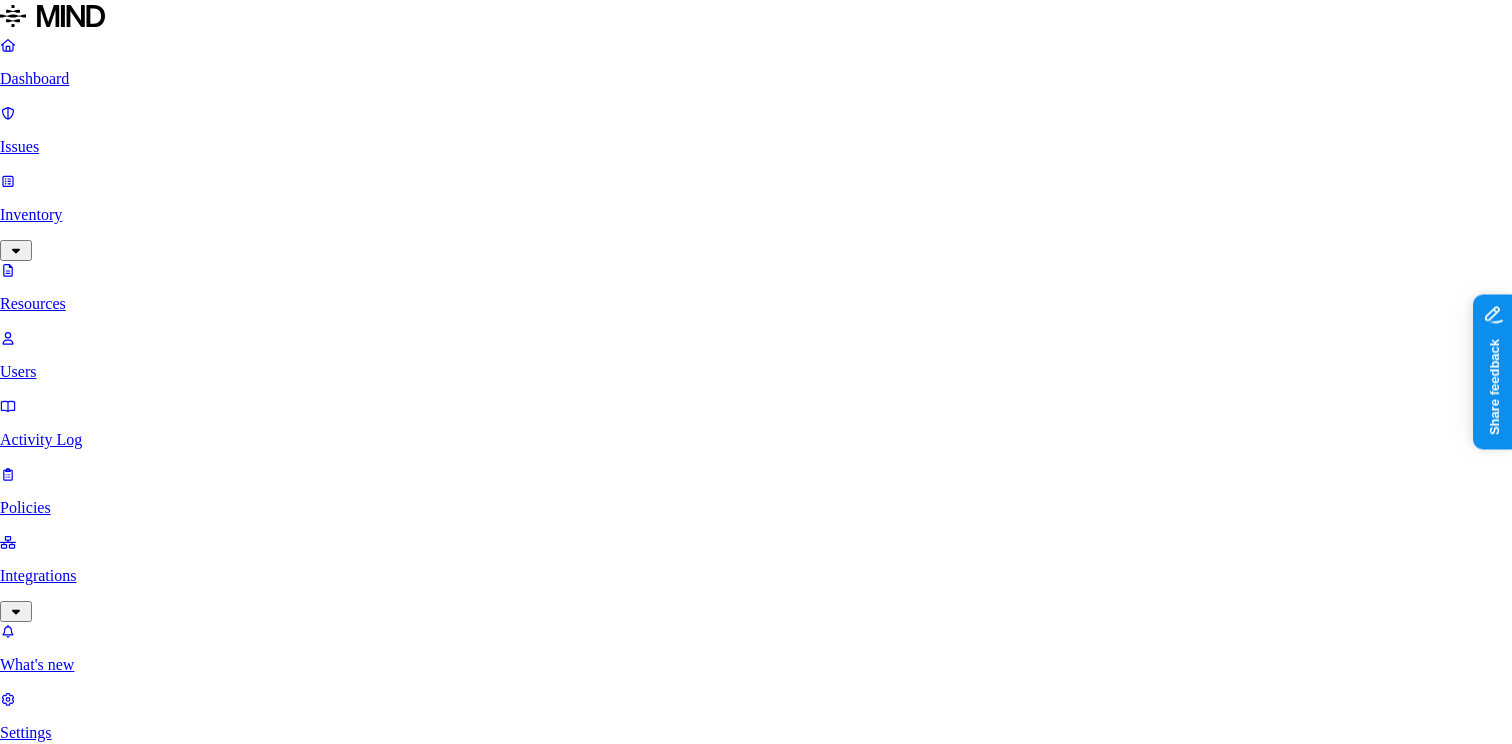 click at bounding box center [80, 13547] 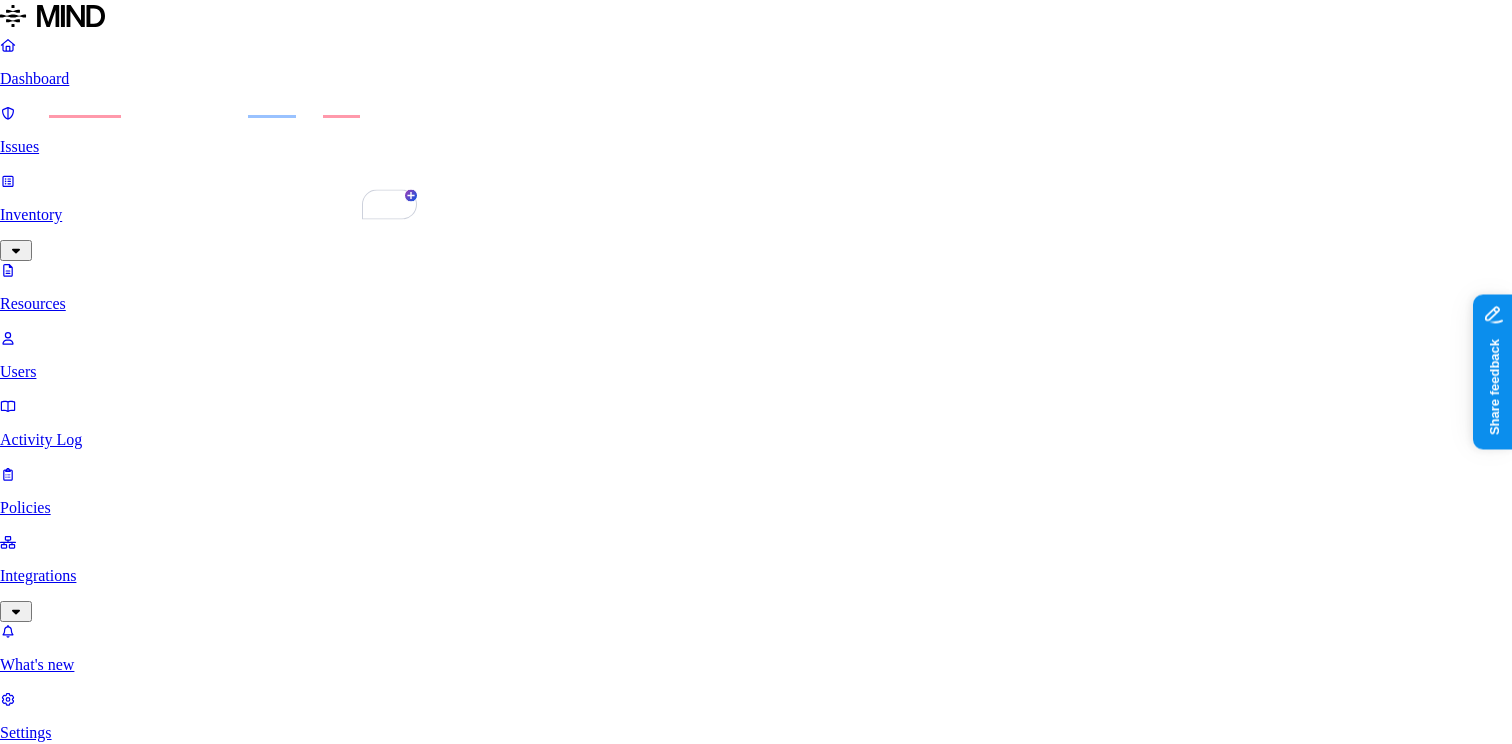 type on "the number ending with 4567 is actually not a SSN. It's a phone number" 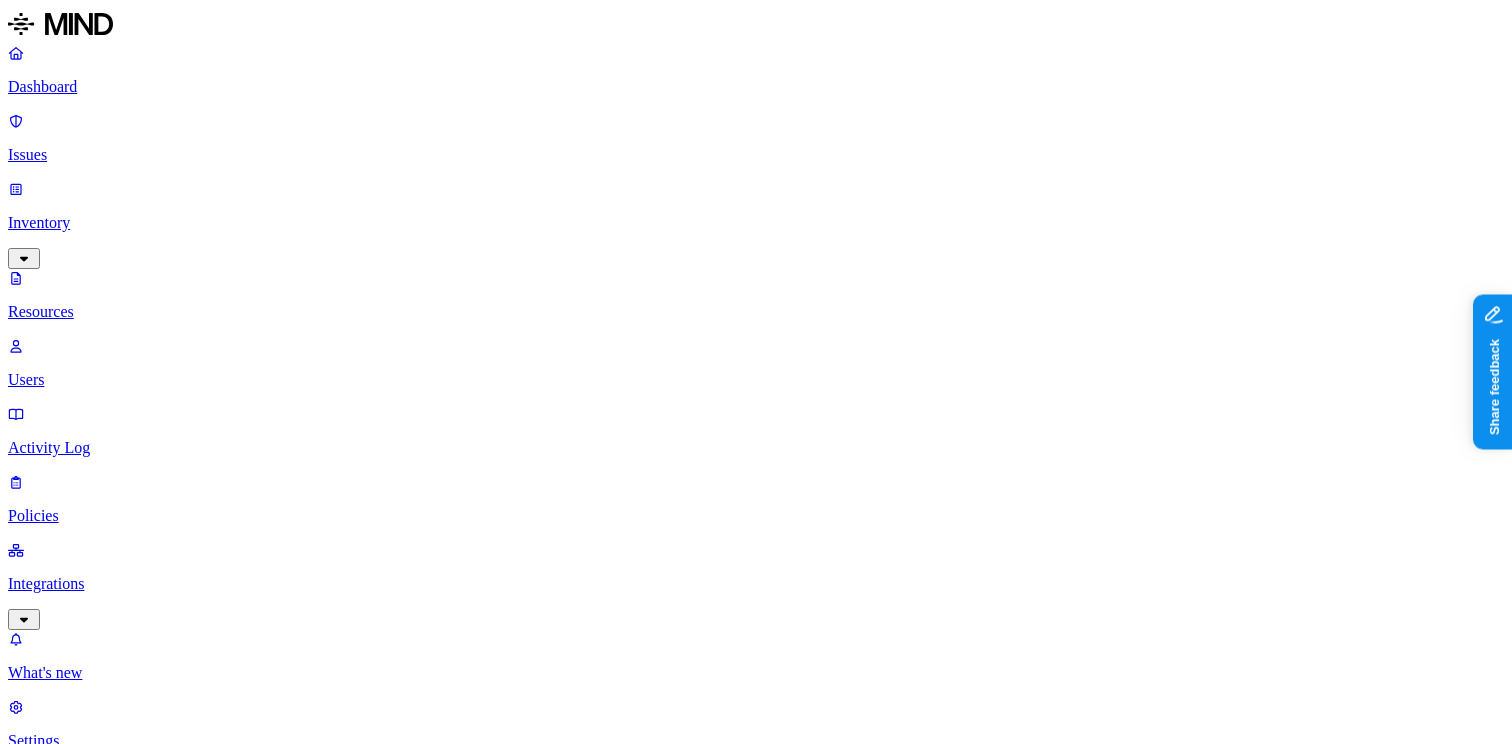 click on "Test Share link.docx" at bounding box center [2635, 3415] 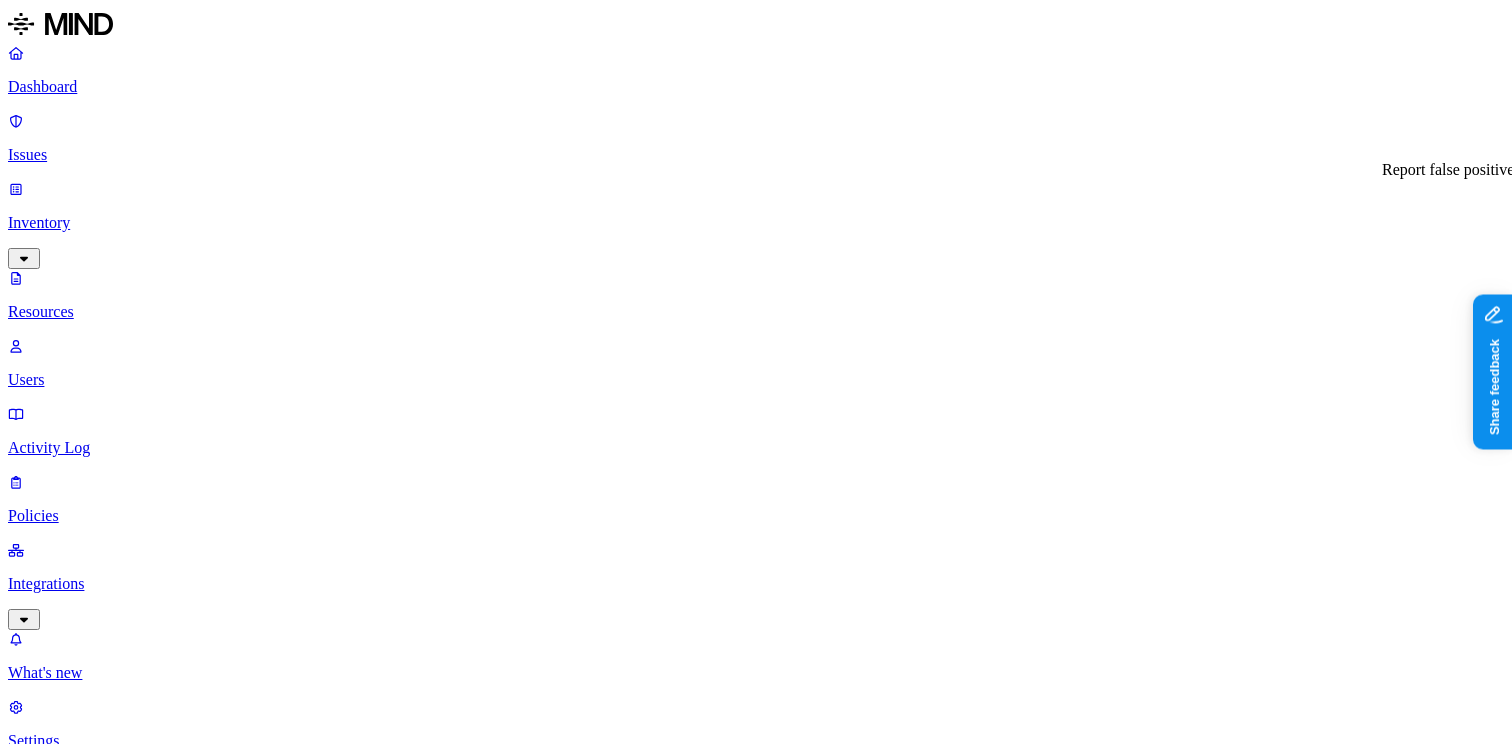 click 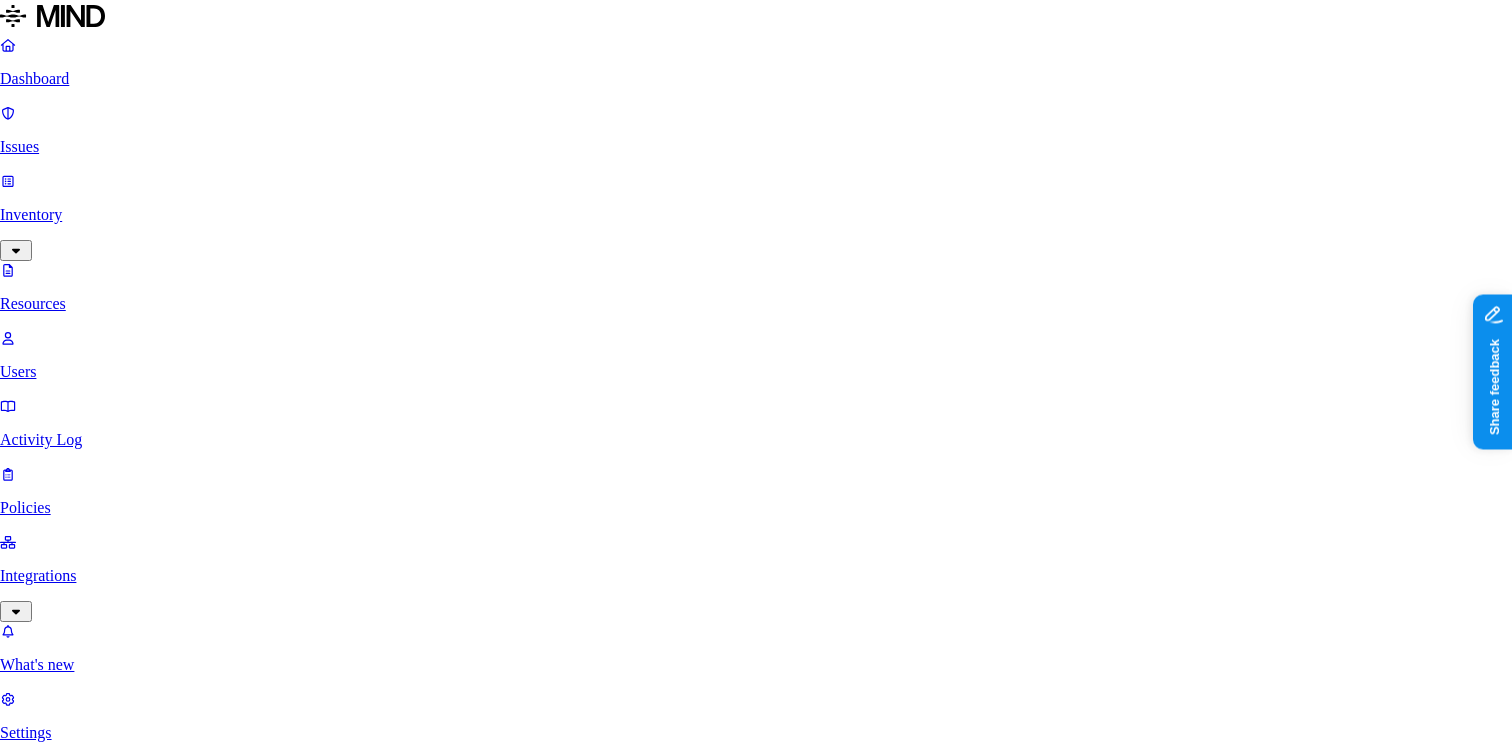 click on "Cancel" at bounding box center [29, 14309] 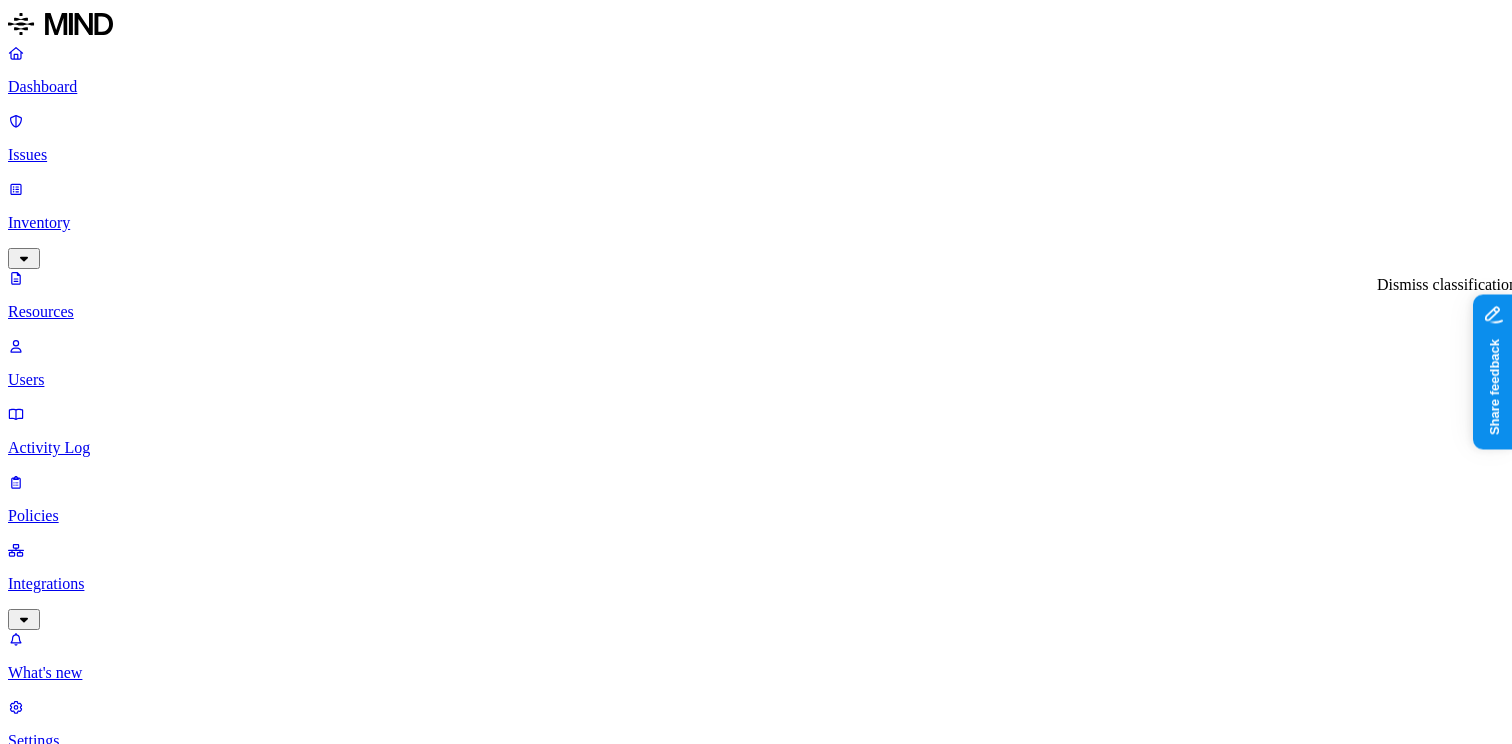 click 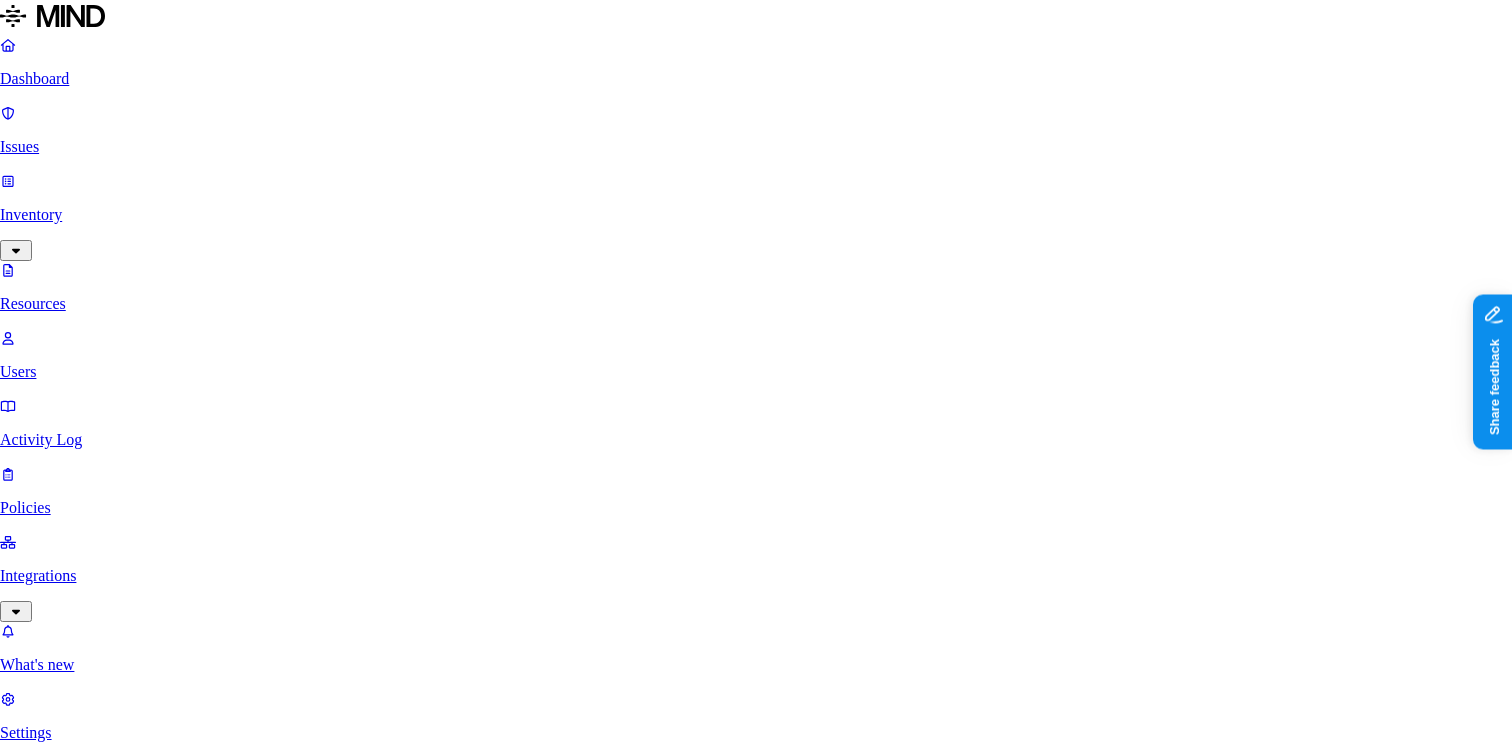 click on "Cancel" at bounding box center (29, 14295) 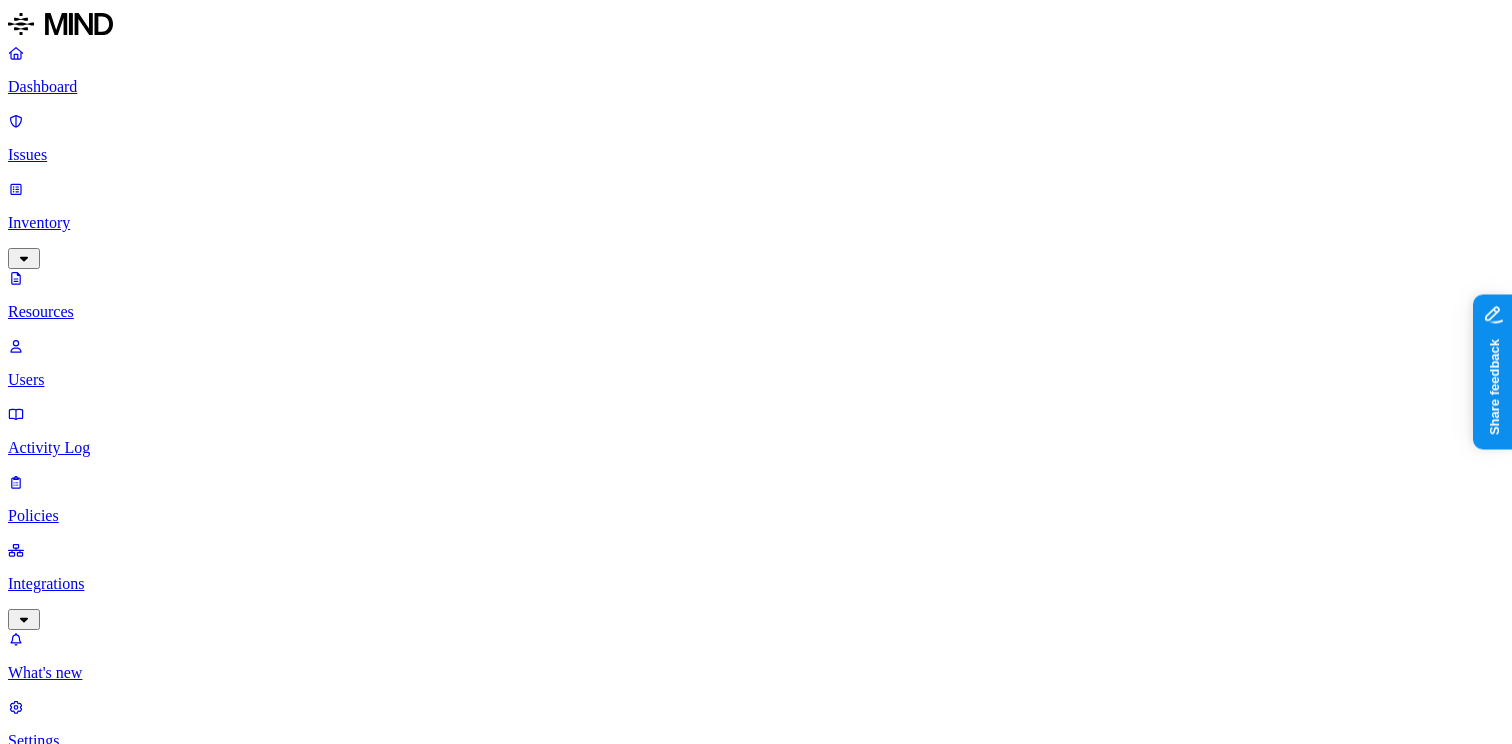 click 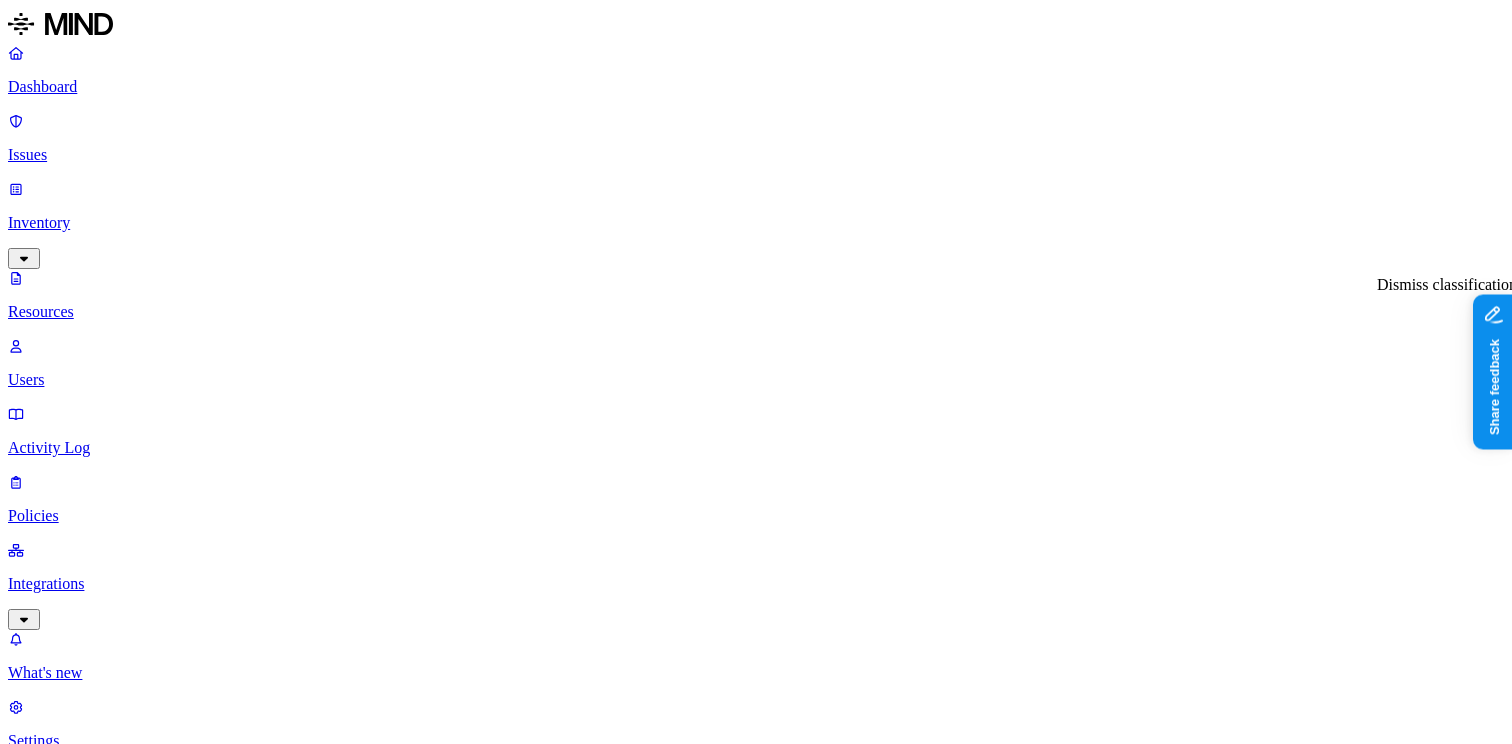 click 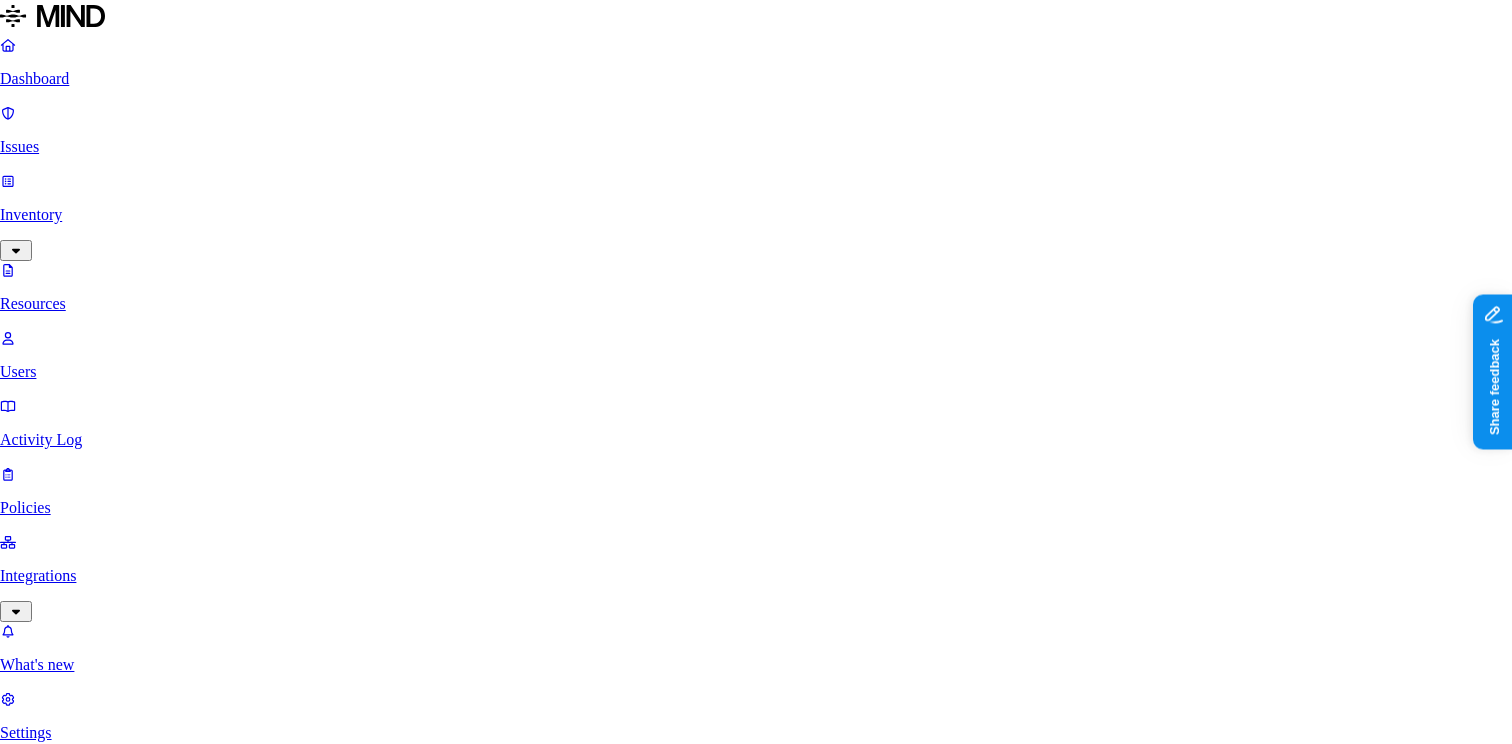 click on "Confirm" at bounding box center (89, 14295) 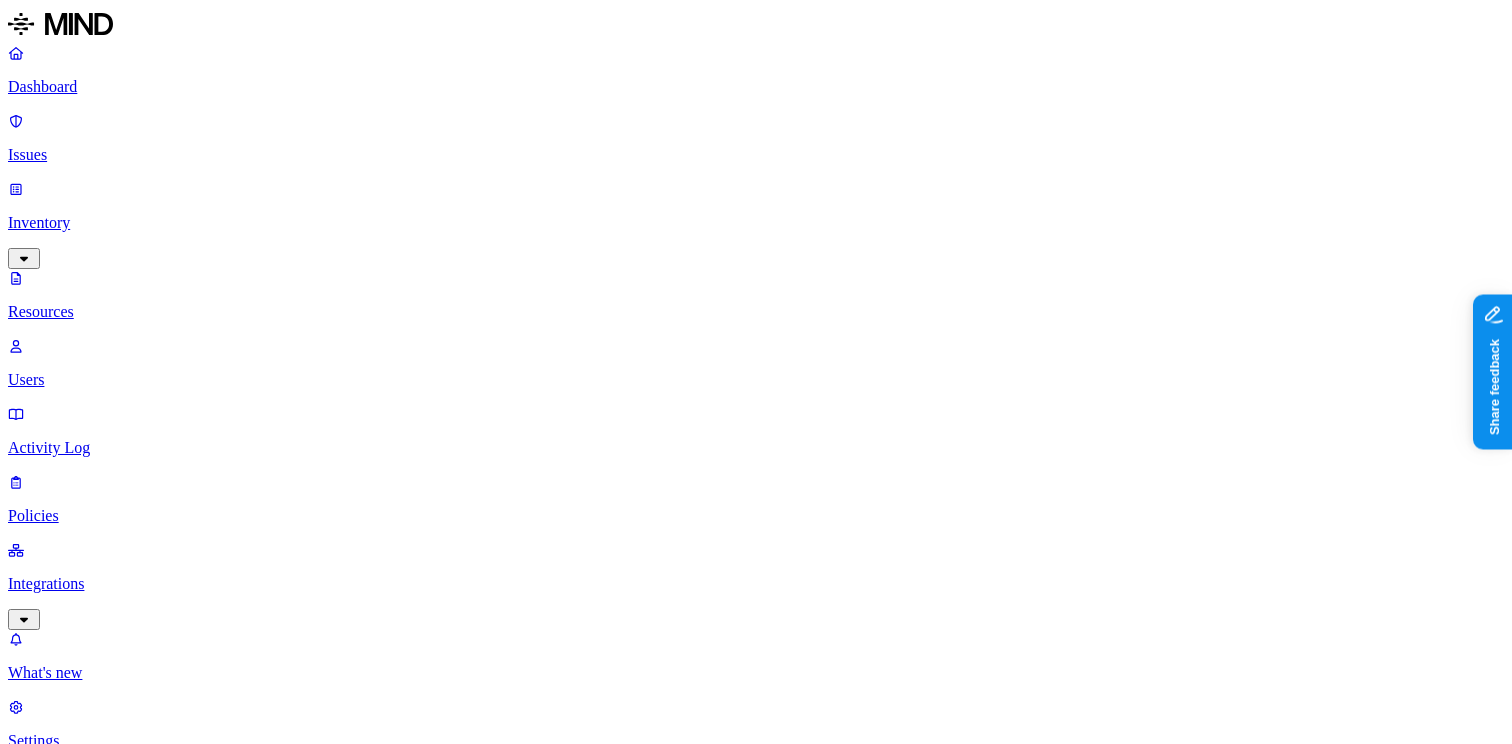 scroll, scrollTop: 166, scrollLeft: 0, axis: vertical 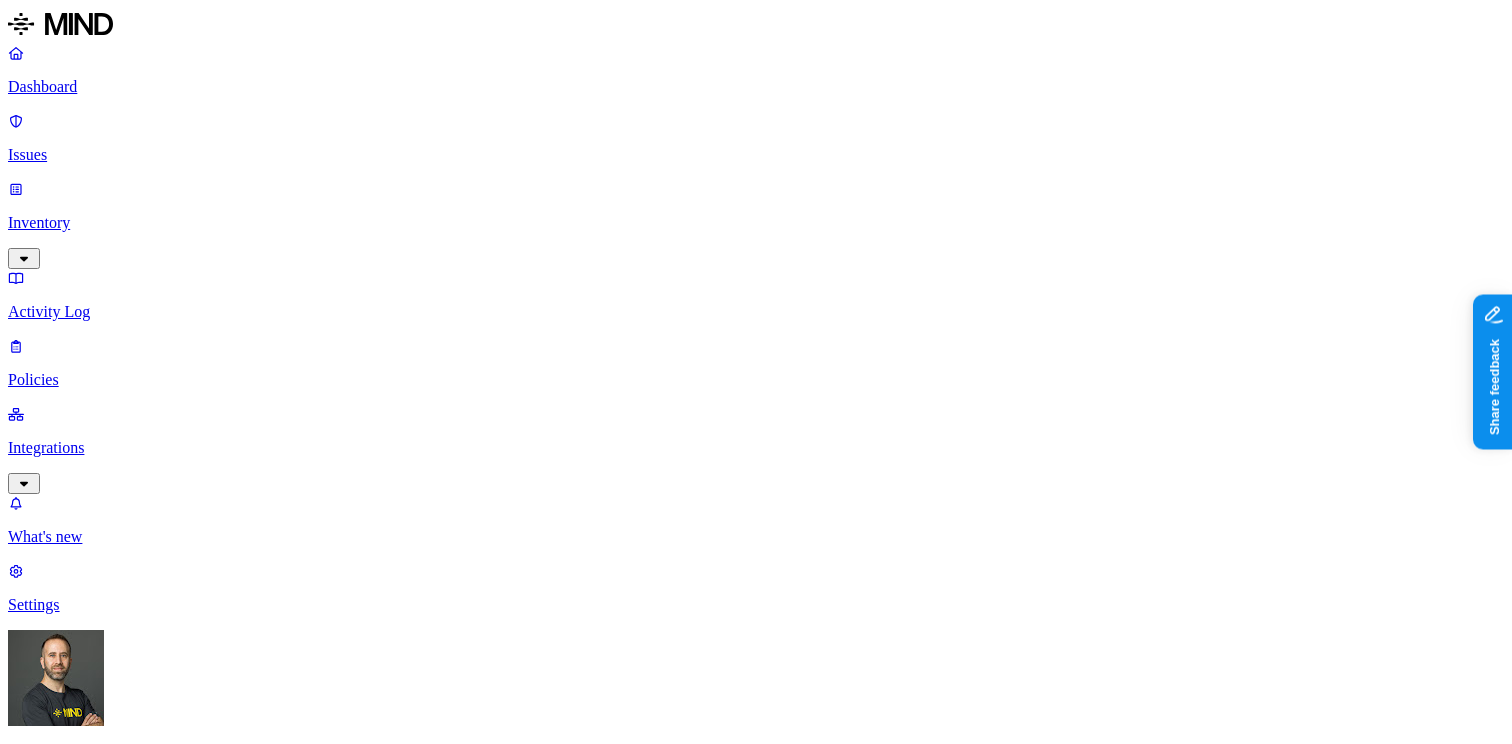 click on "Environment" at bounding box center [53, 954] 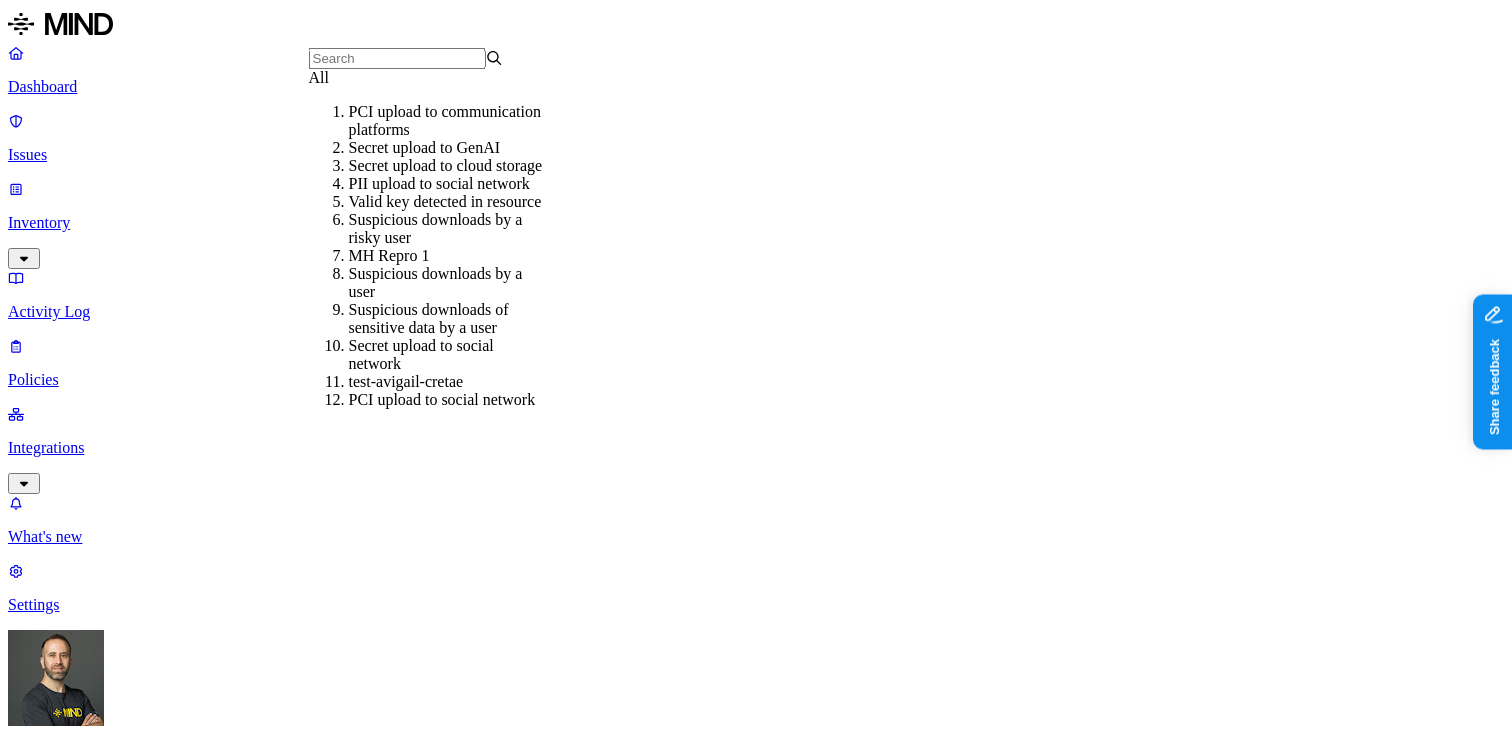 click at bounding box center [397, 58] 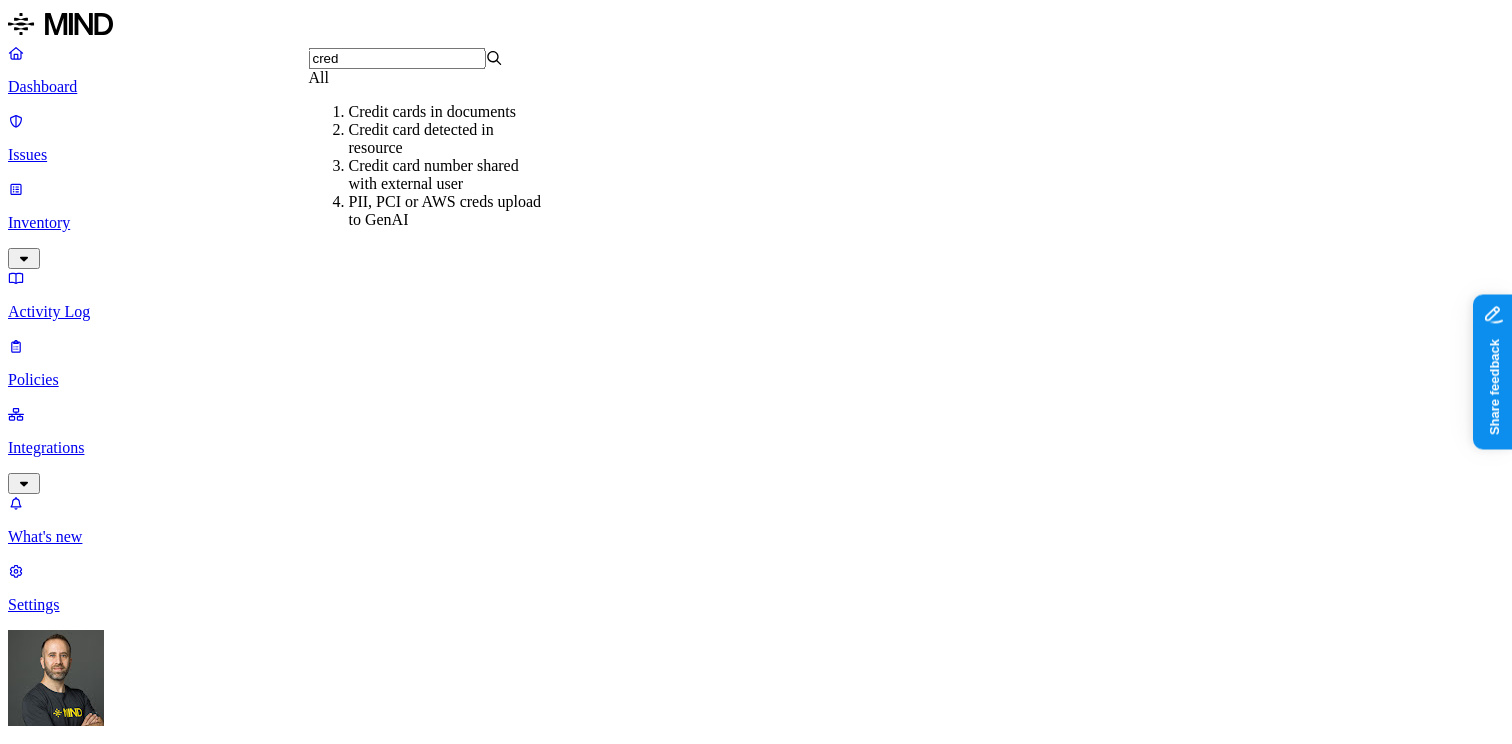 type on "cred" 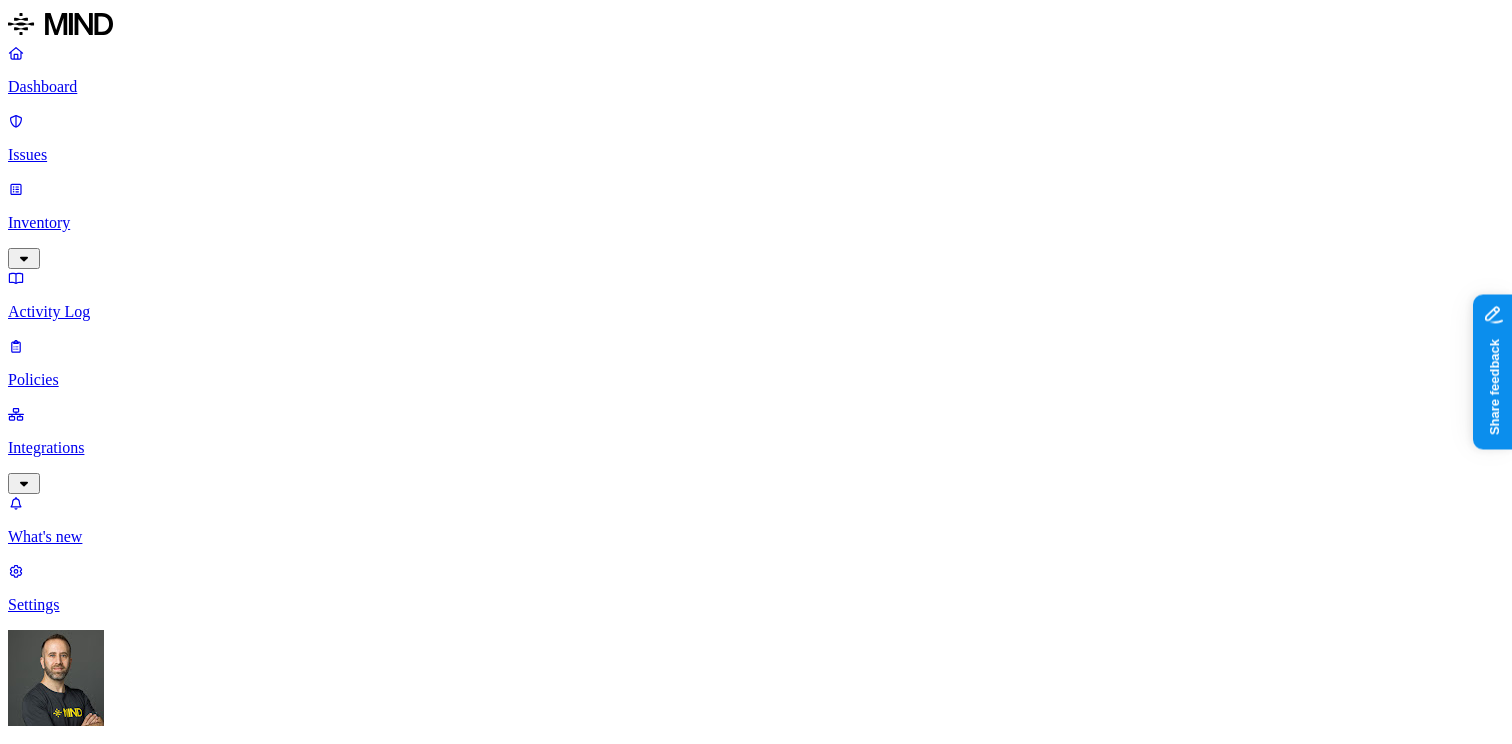 click on "Policies" at bounding box center (756, 380) 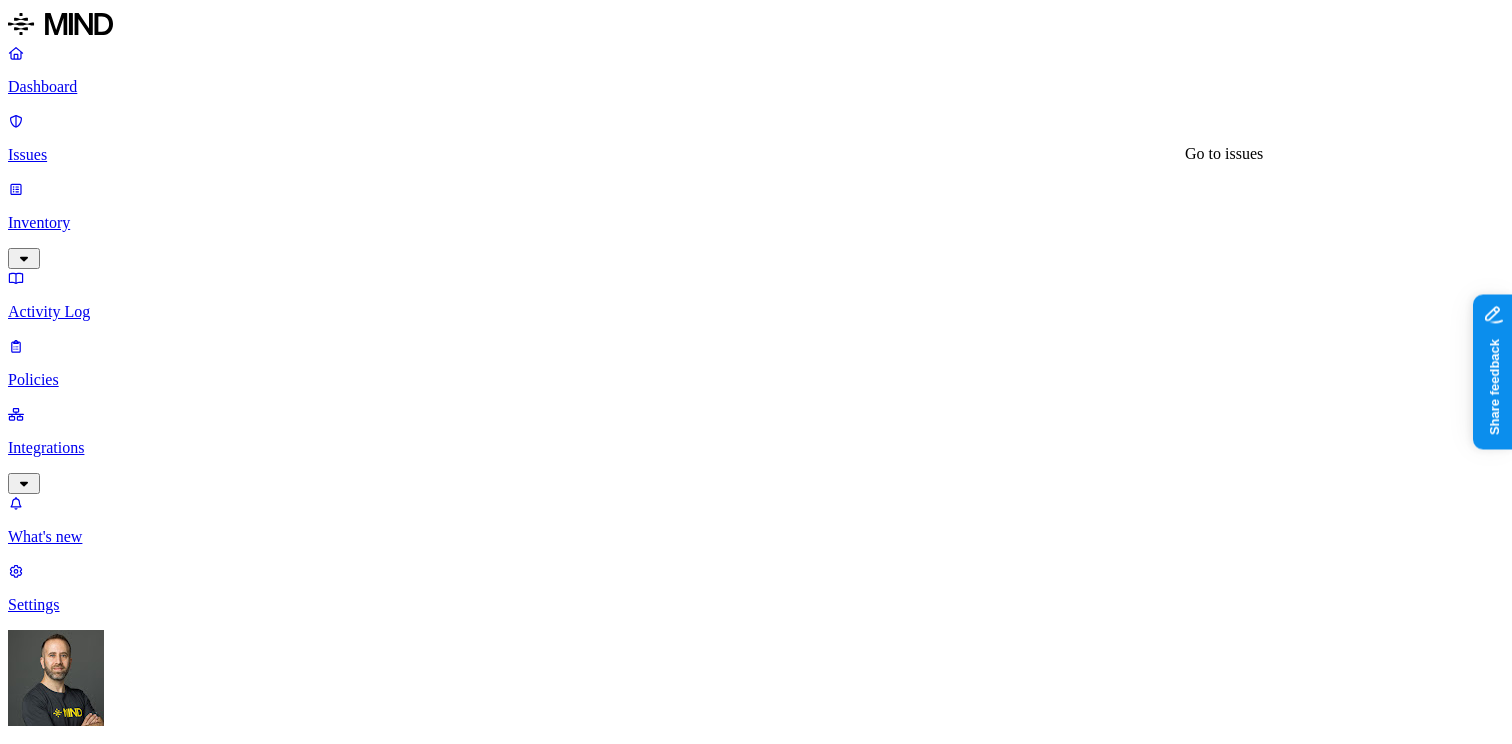 click 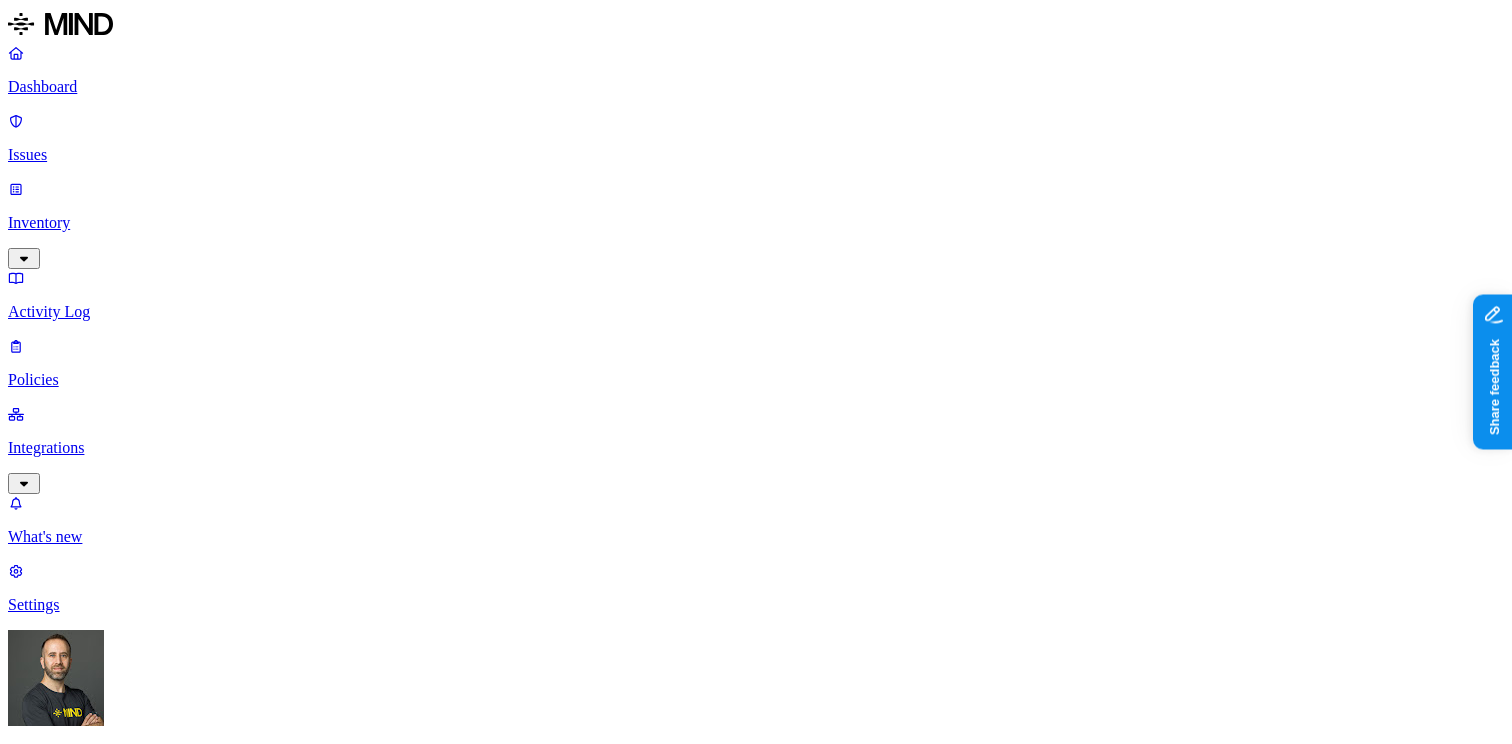 click on "Status :  Open ,  In Progress" at bounding box center (89, 1142) 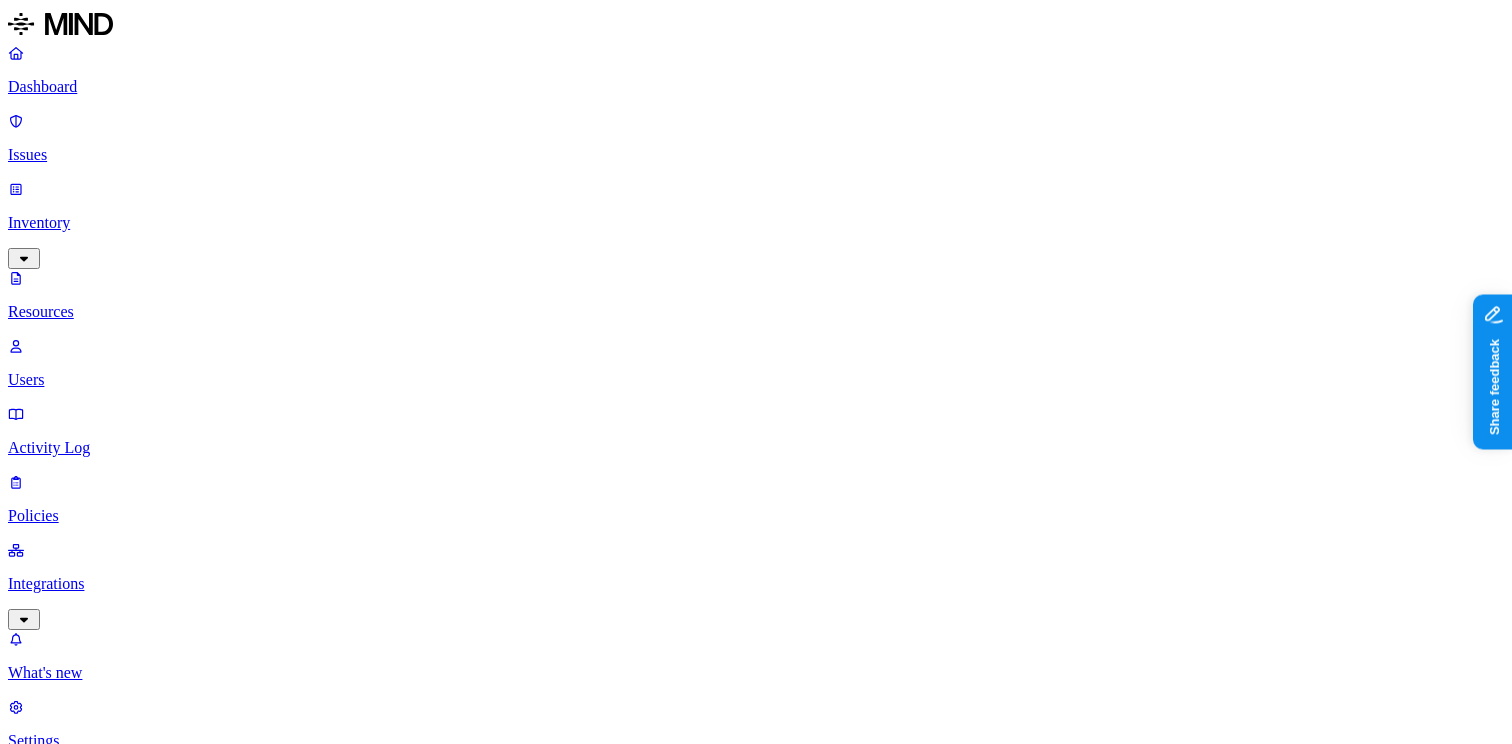 scroll, scrollTop: 497, scrollLeft: 0, axis: vertical 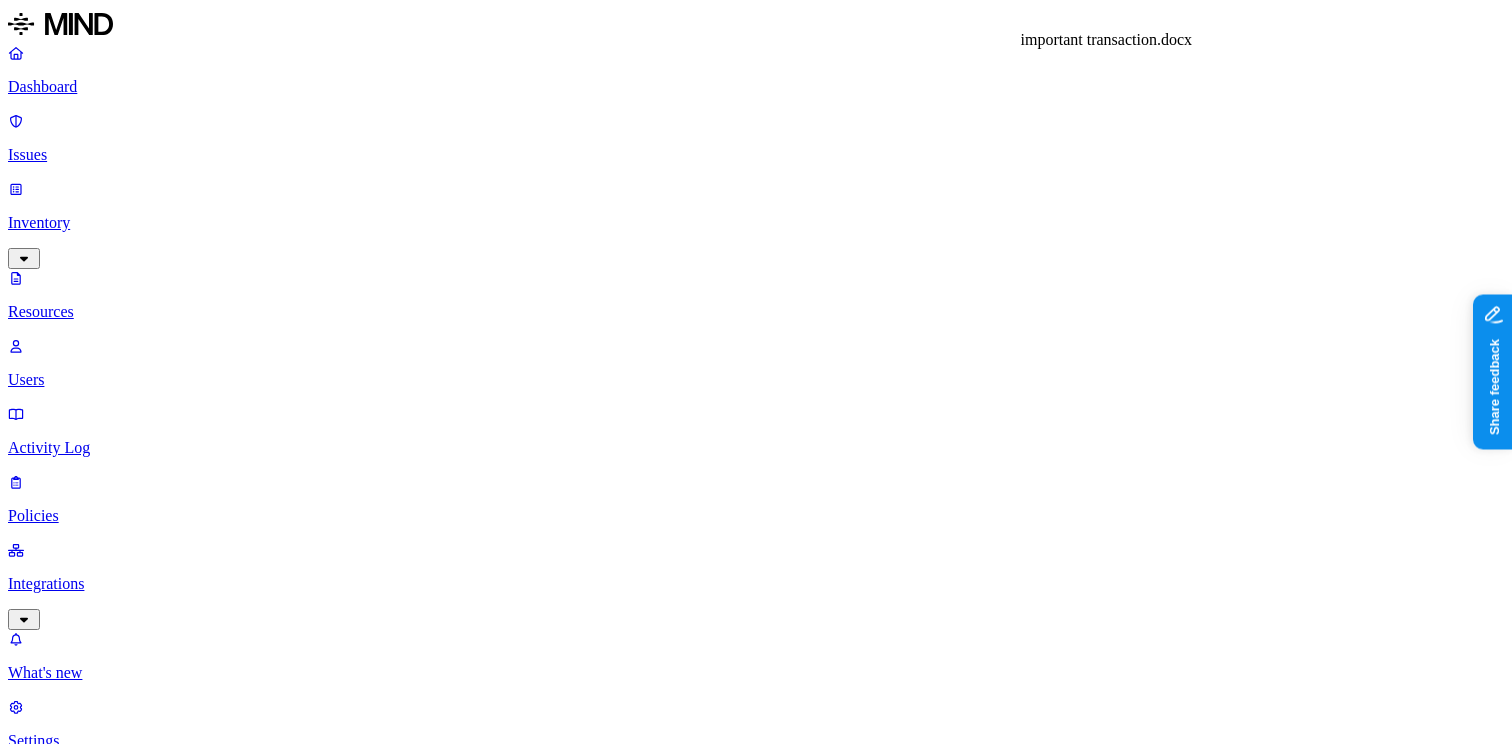 click on "important transaction.docx" at bounding box center (756, 10021) 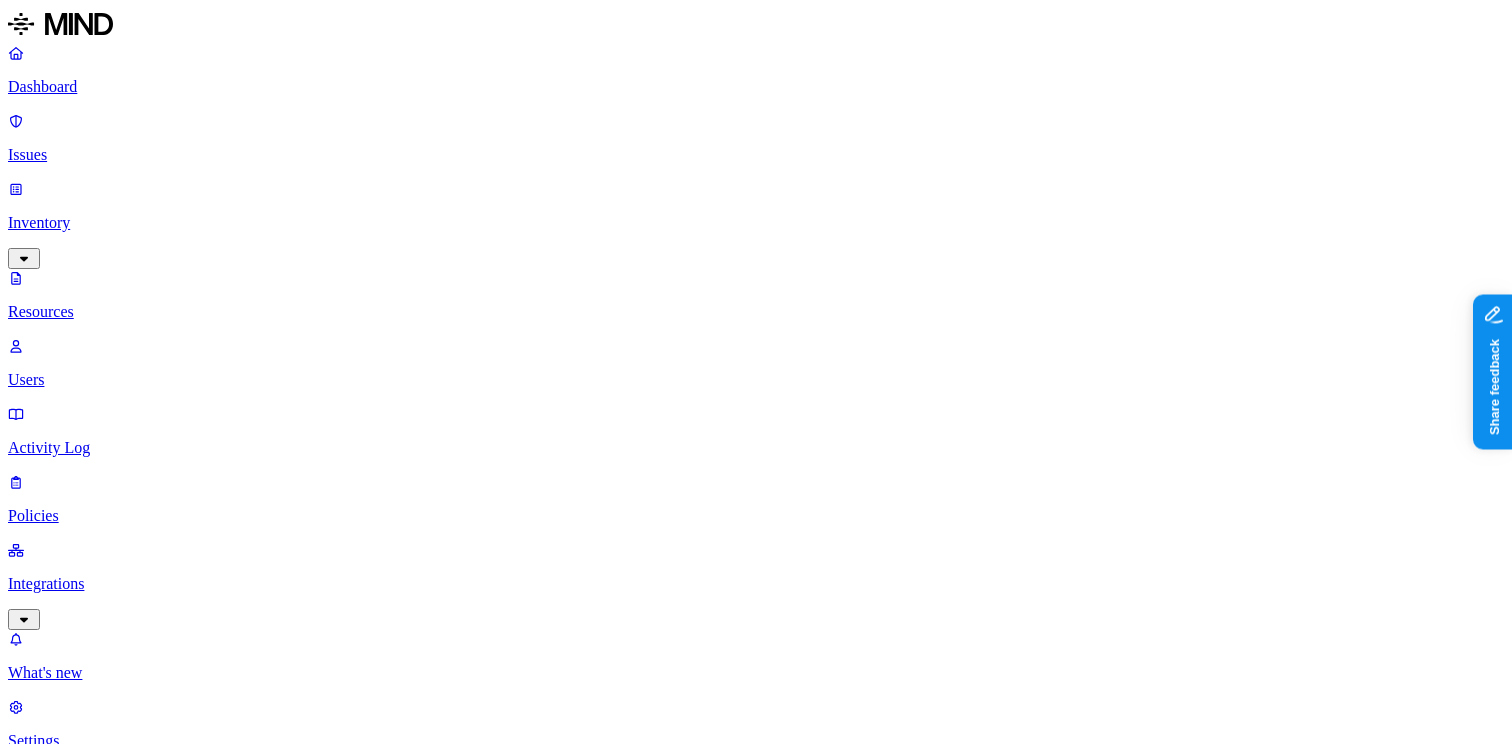 click on "important transaction.docx" at bounding box center (756, 10021) 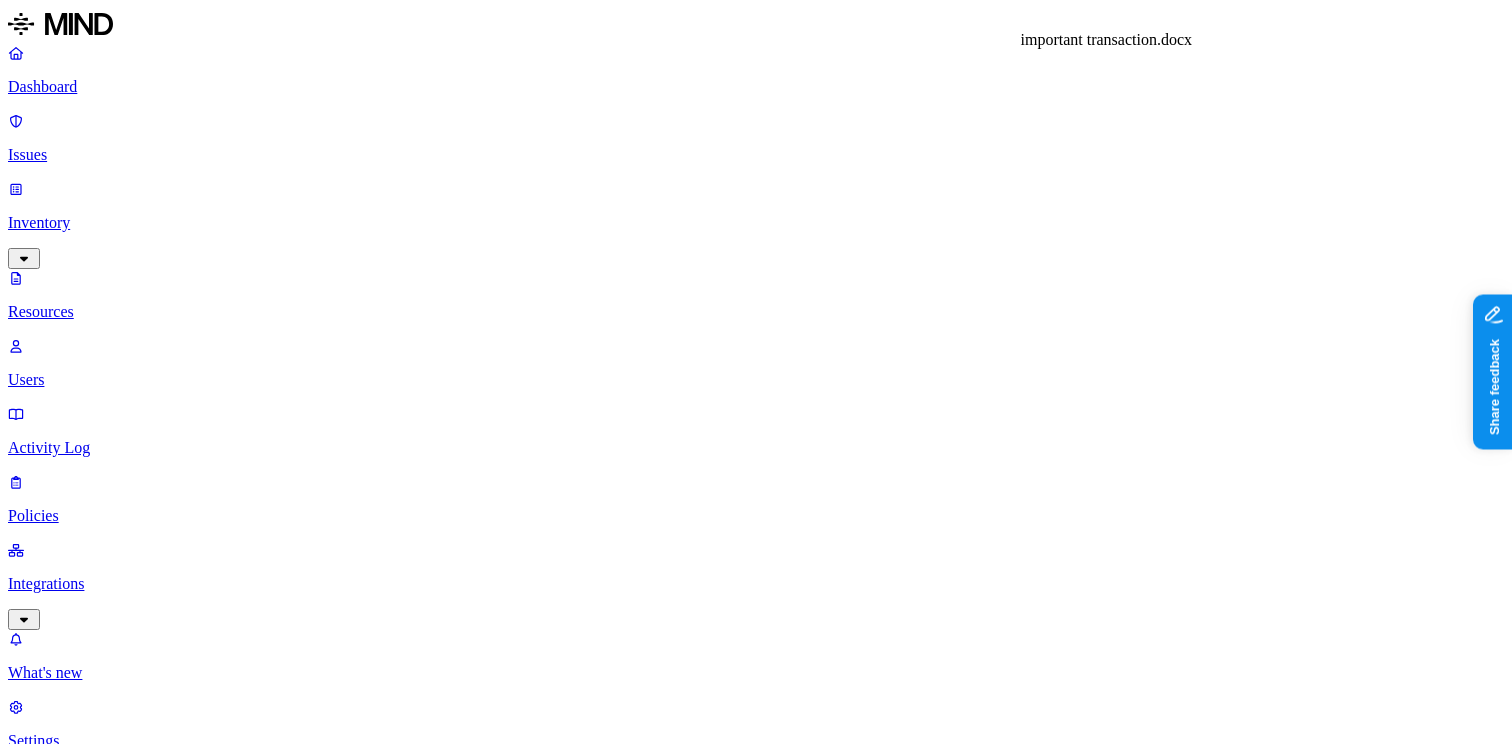 click on "important transaction.docx" at bounding box center [756, 10021] 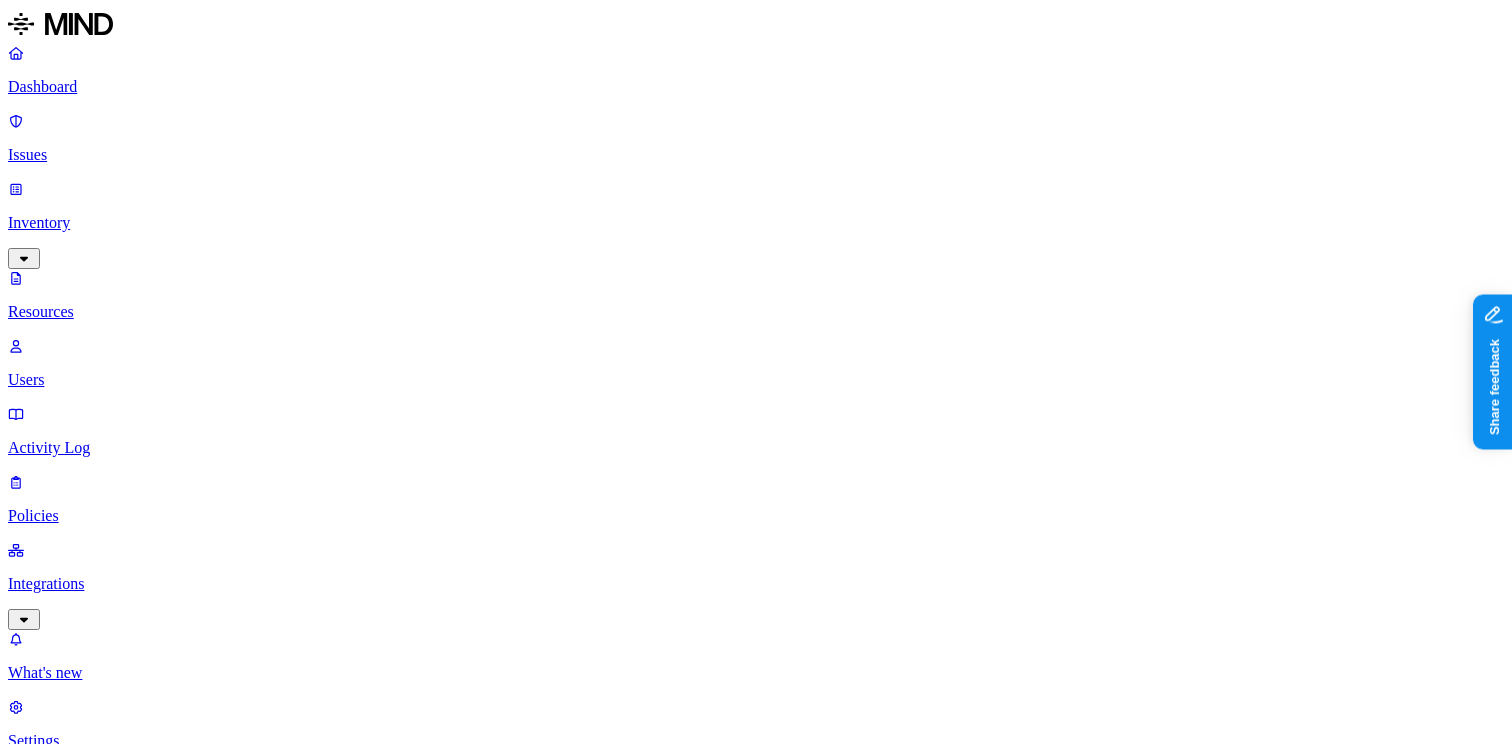 click on "important transaction.docx" at bounding box center (756, 10021) 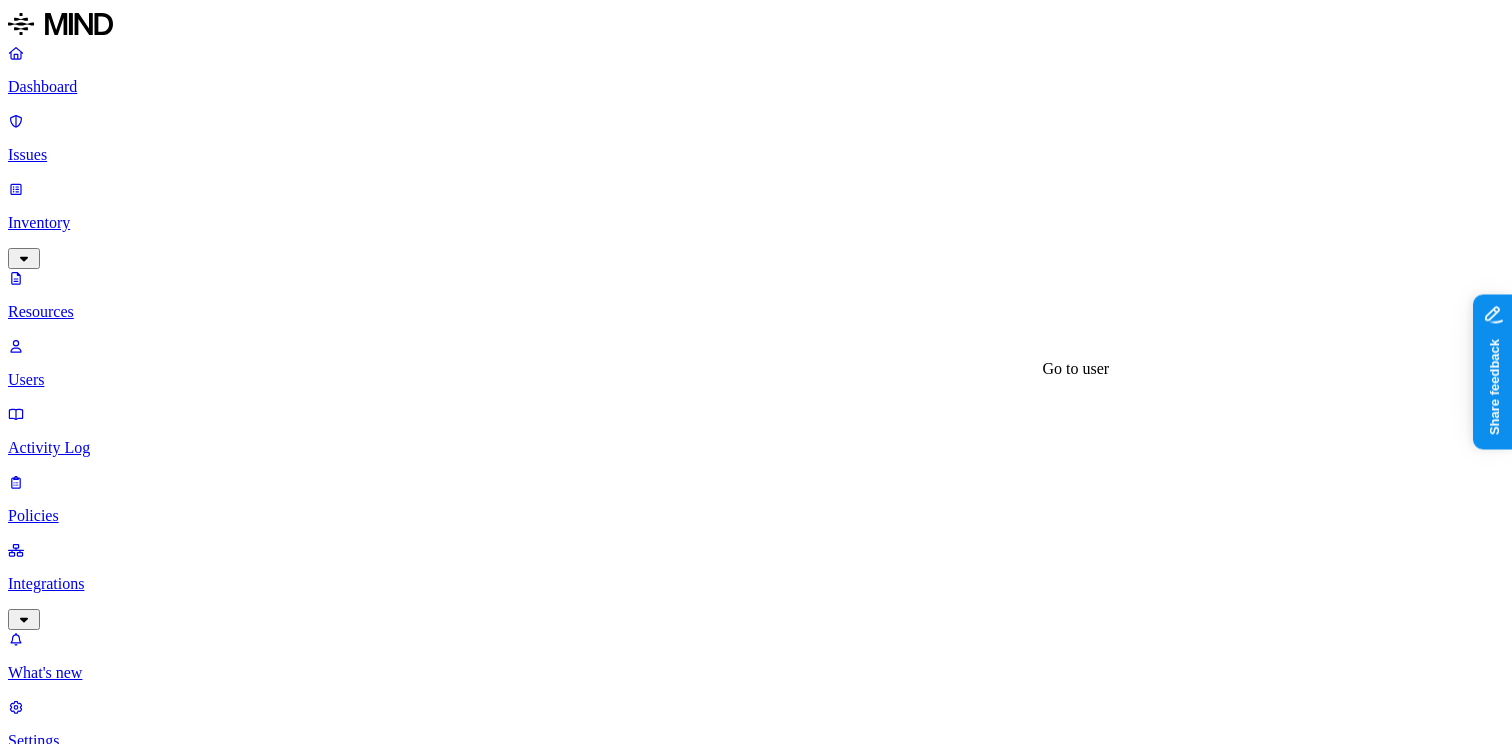 scroll, scrollTop: 112, scrollLeft: 0, axis: vertical 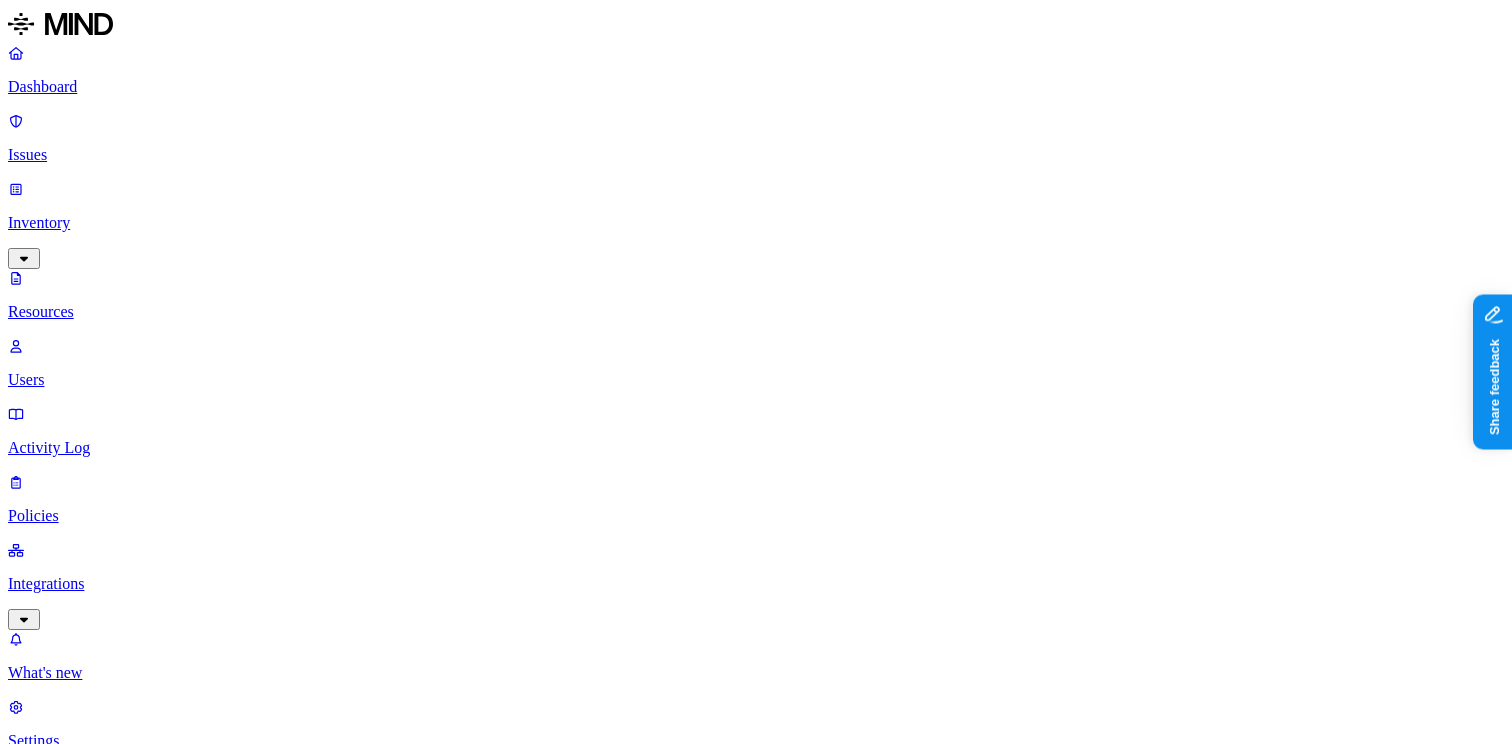 click on "PII / PHI SSN 1" at bounding box center (41, 11096) 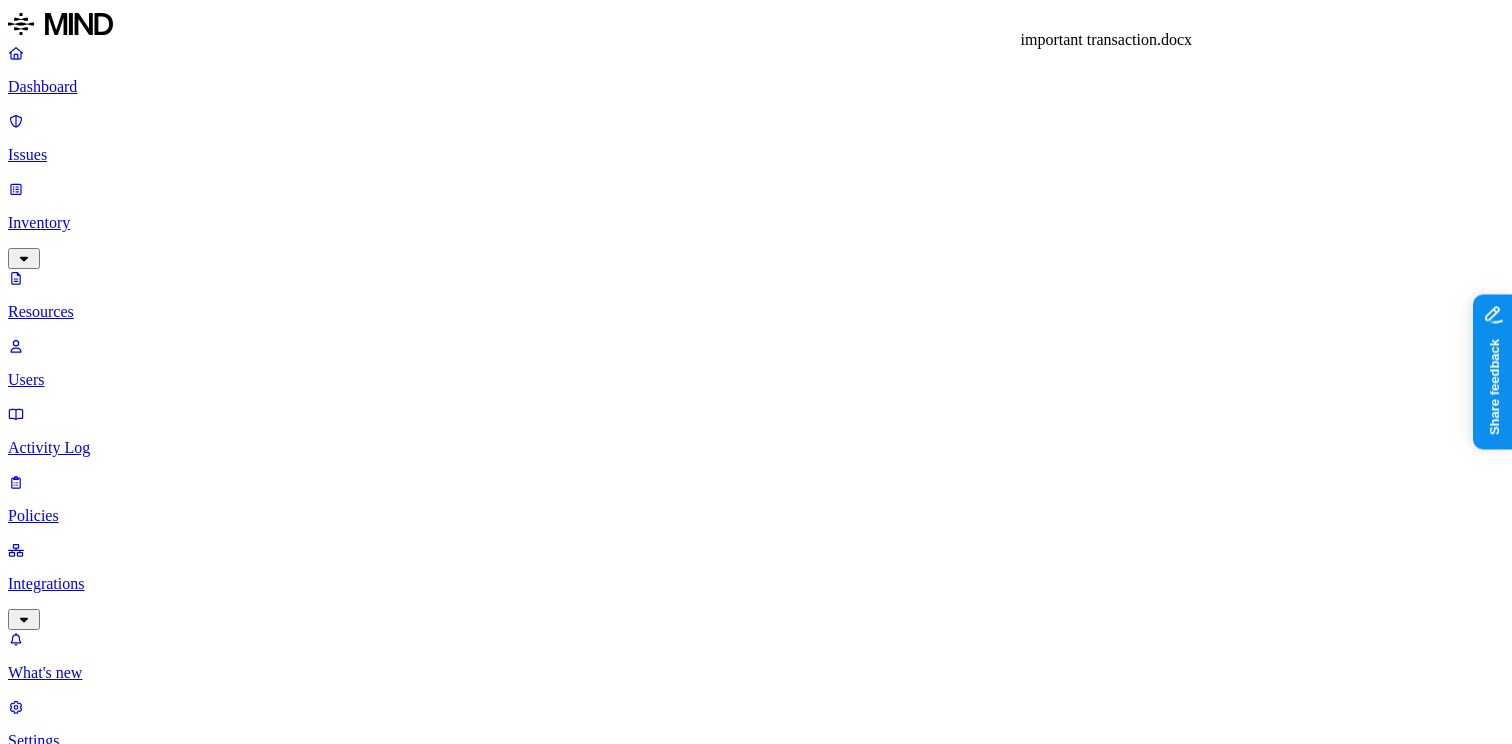 click on "important transaction.docx" at bounding box center [756, 10021] 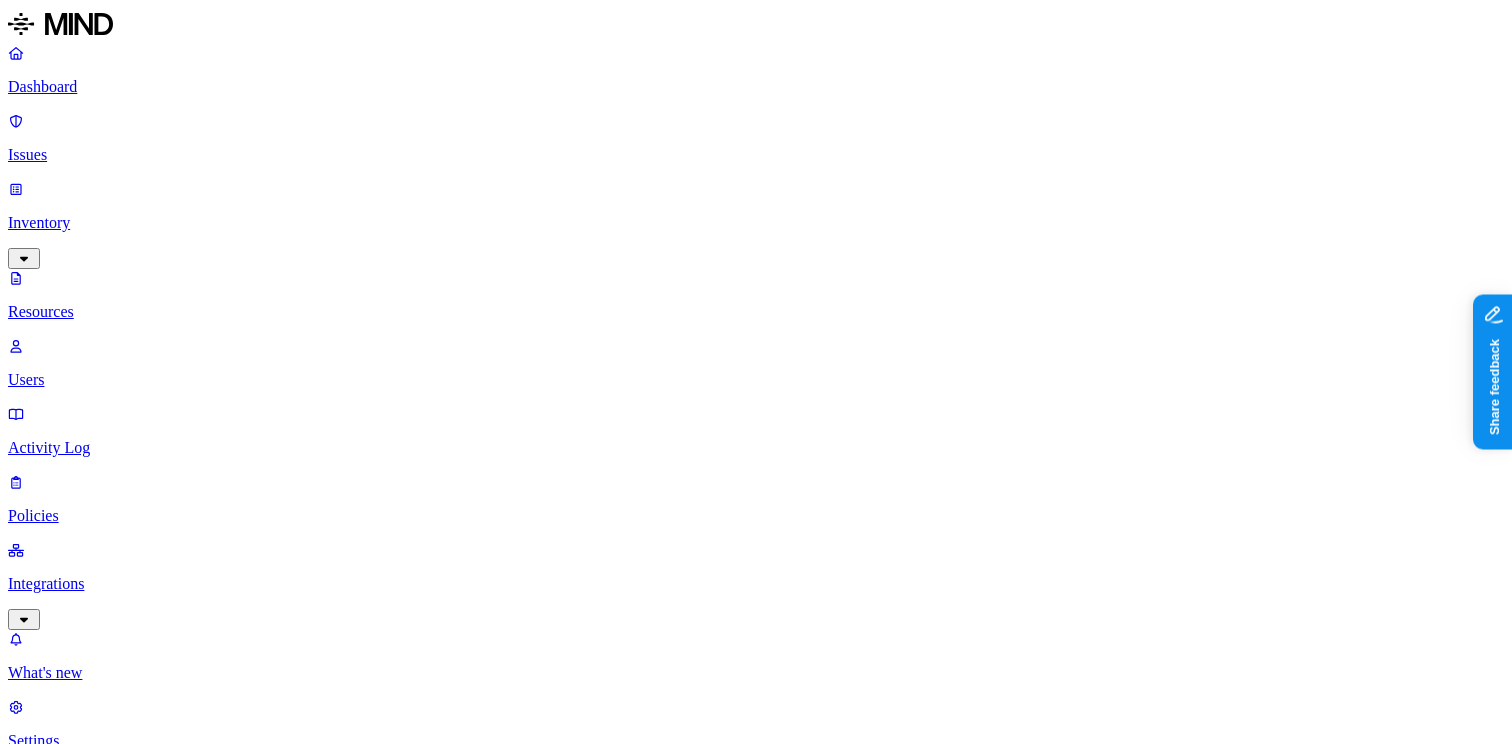 click on "important transaction.docx" at bounding box center (756, 10021) 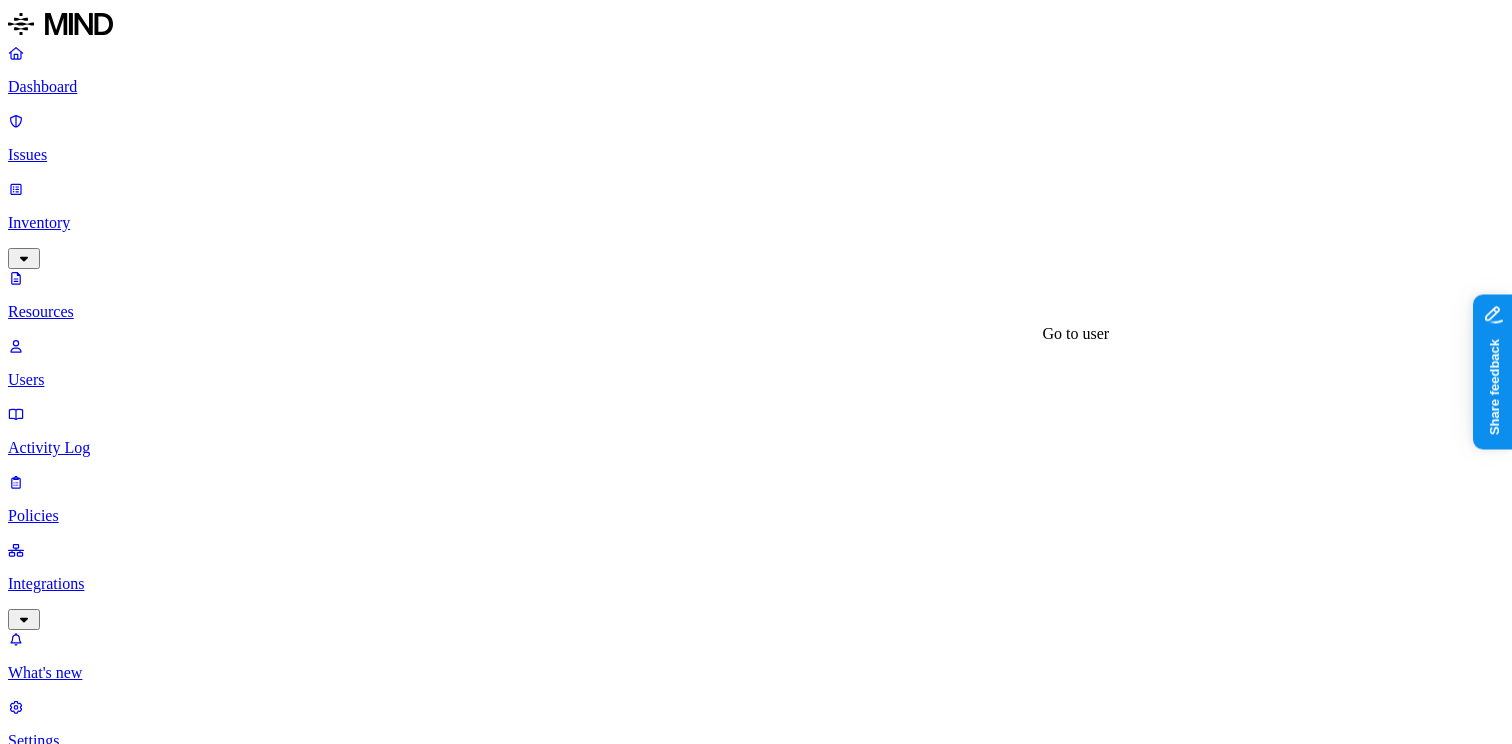 scroll, scrollTop: 0, scrollLeft: 0, axis: both 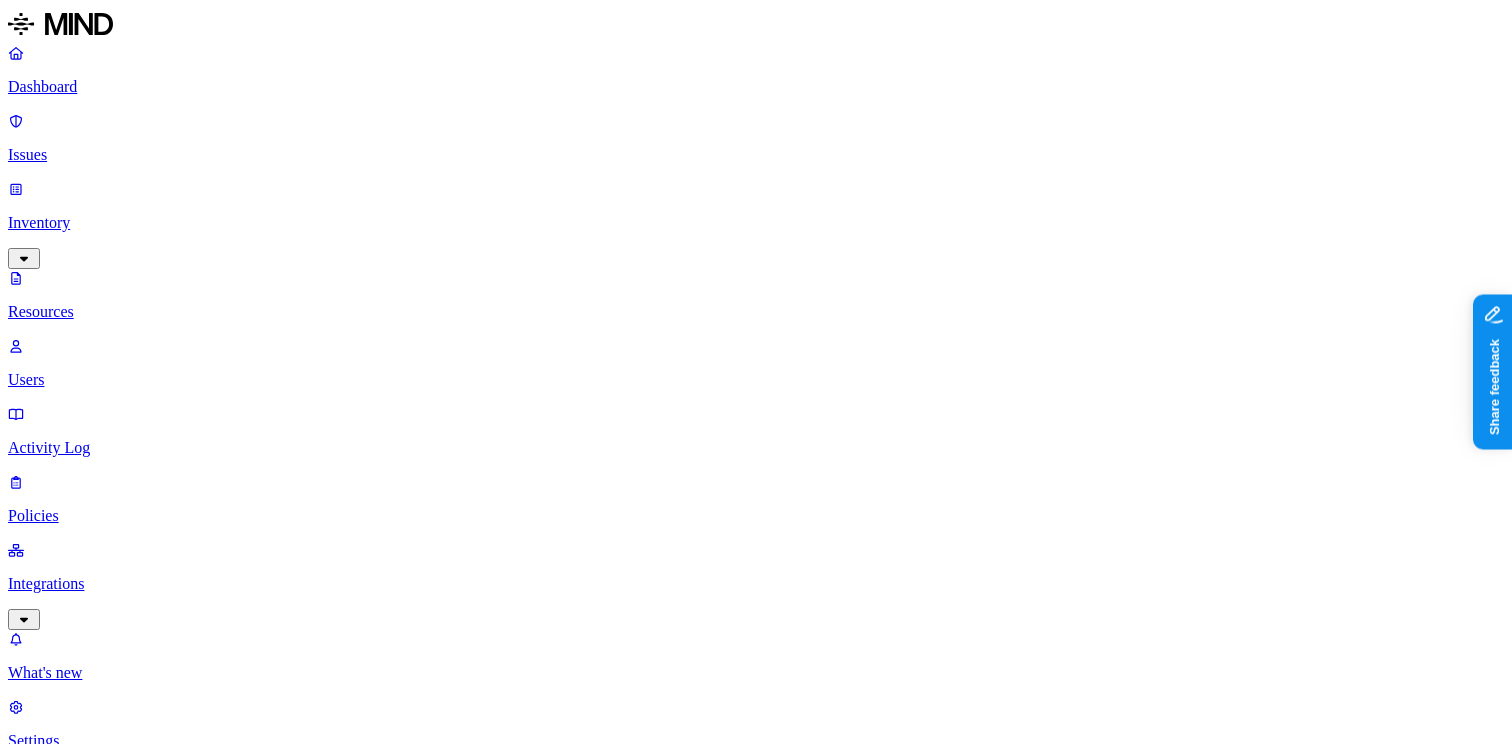 click on "Issues" at bounding box center [756, 138] 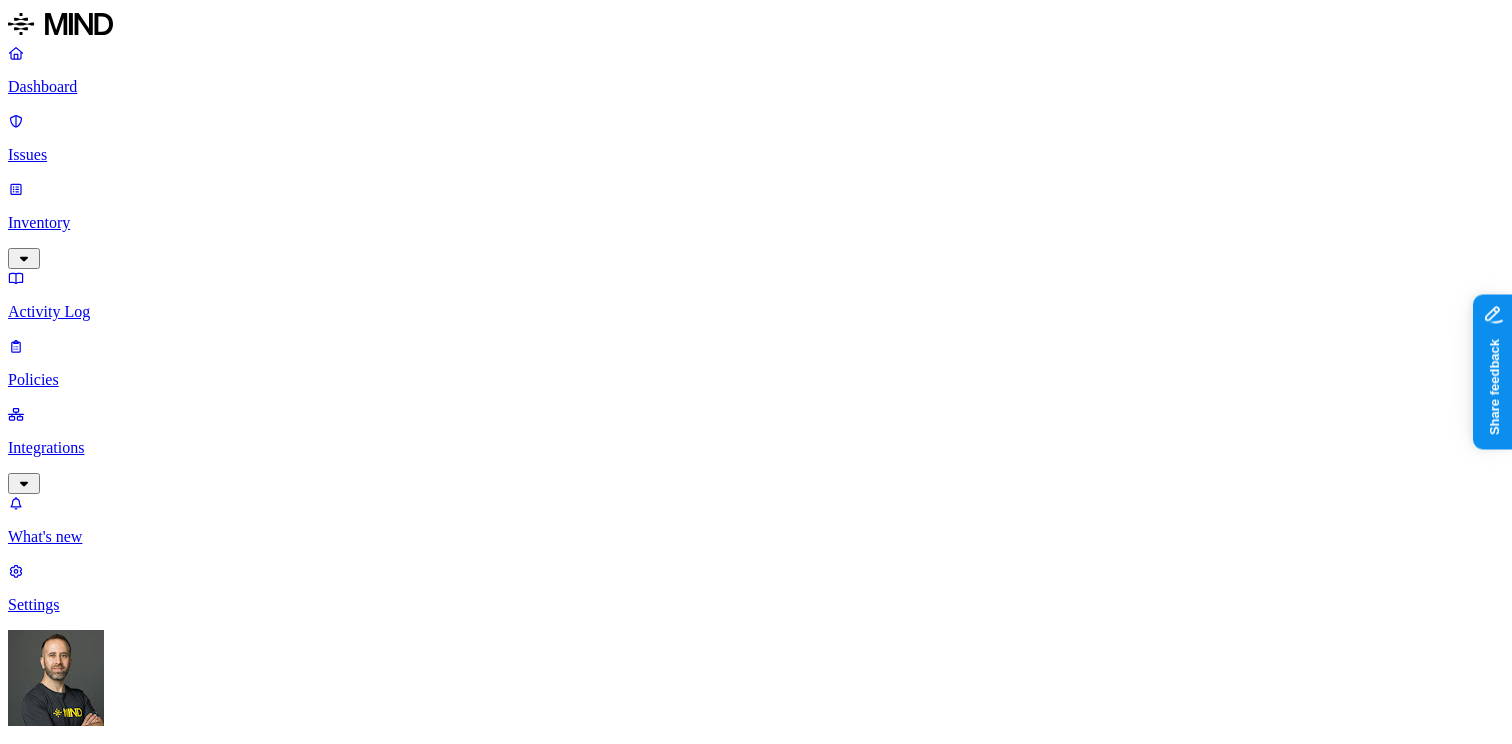 click on "Policies" at bounding box center [756, 380] 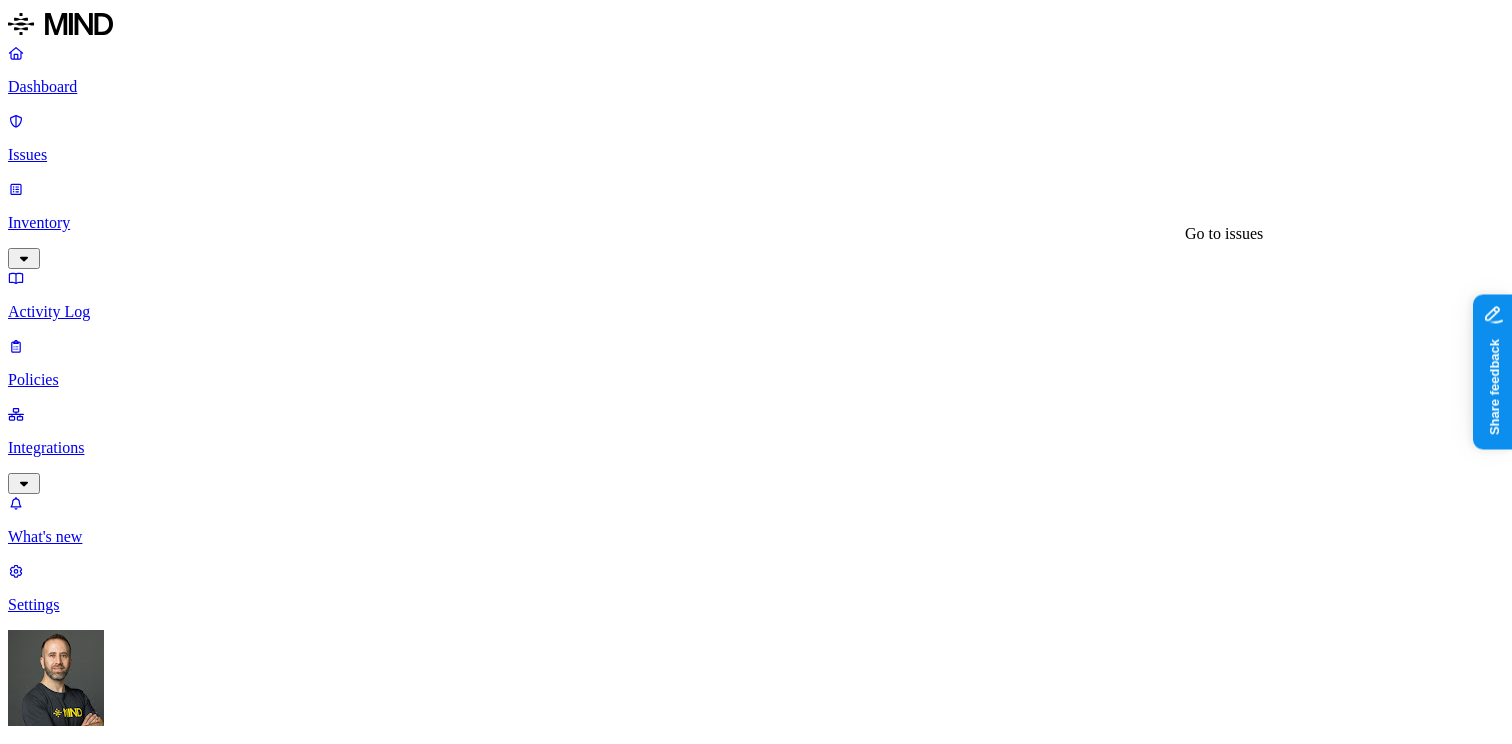 click on "4" at bounding box center (980, 1237) 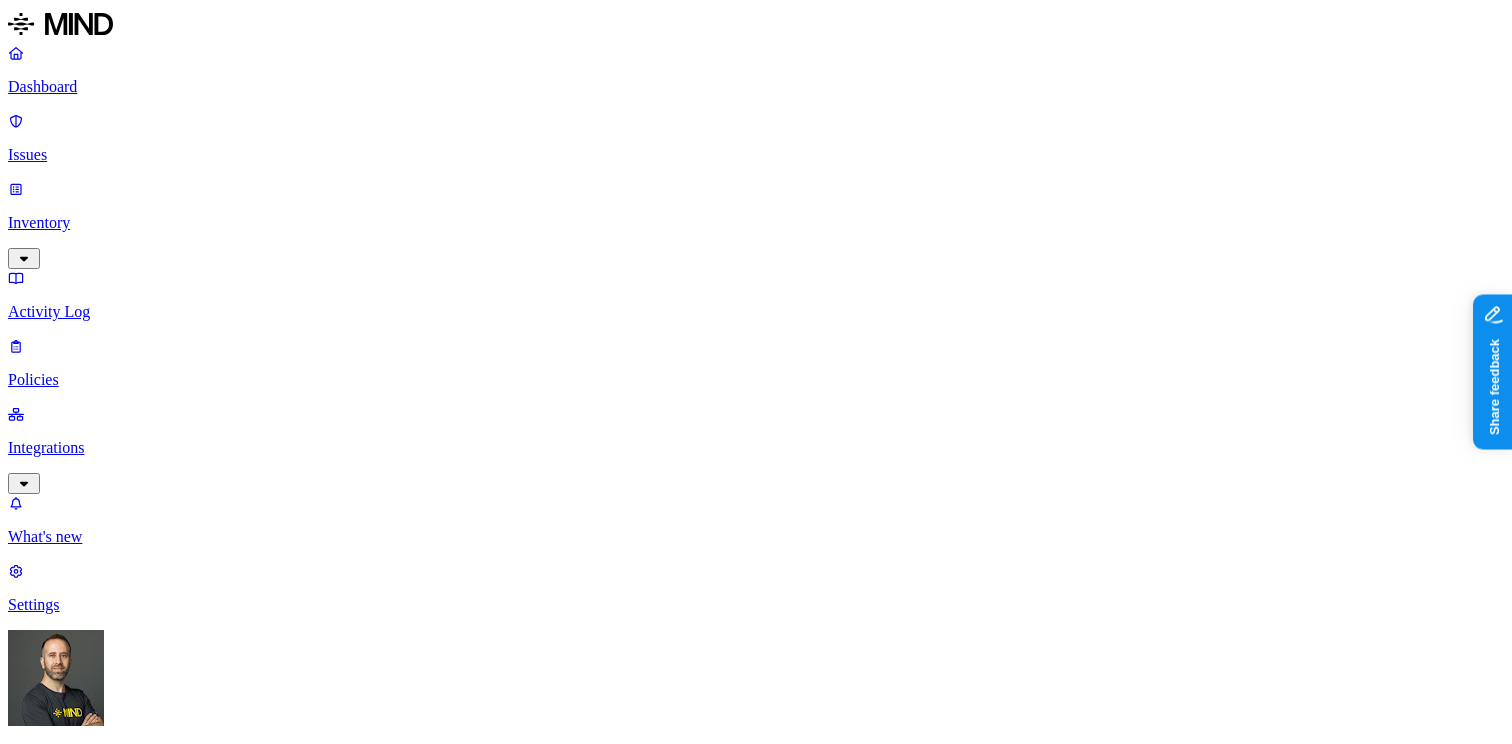 click on "important transaction.docx" at bounding box center [165, 1411] 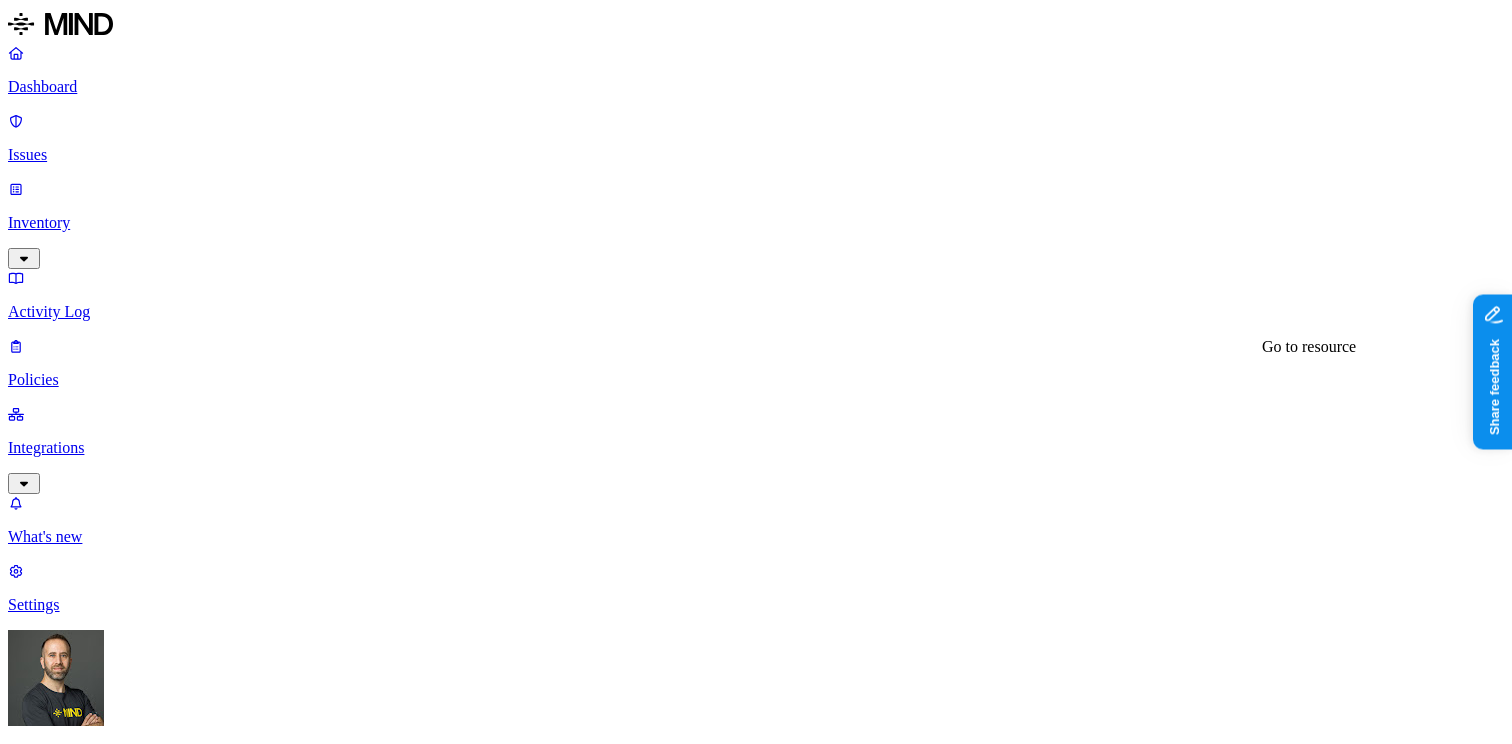 click on "important transaction.docx" at bounding box center [756, 2825] 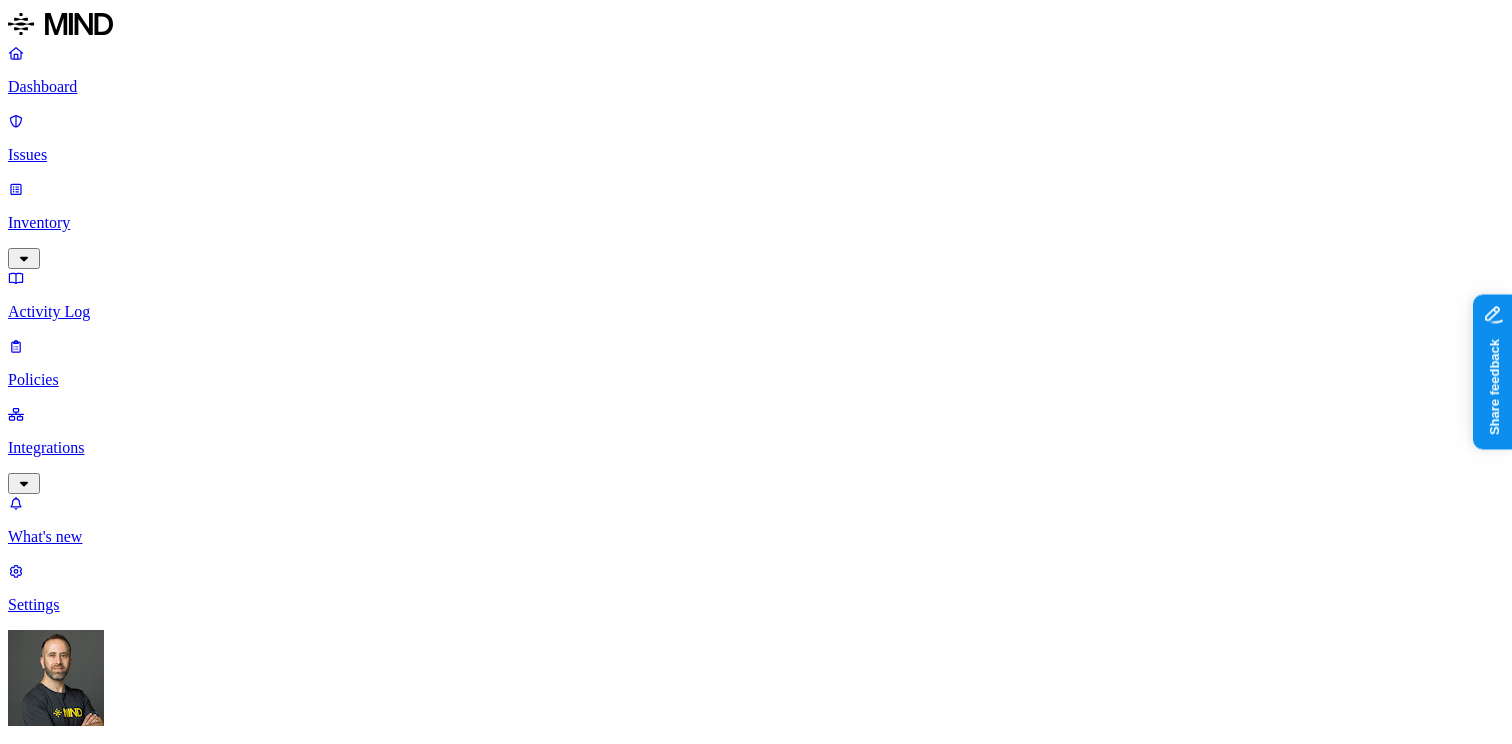 scroll, scrollTop: 0, scrollLeft: 0, axis: both 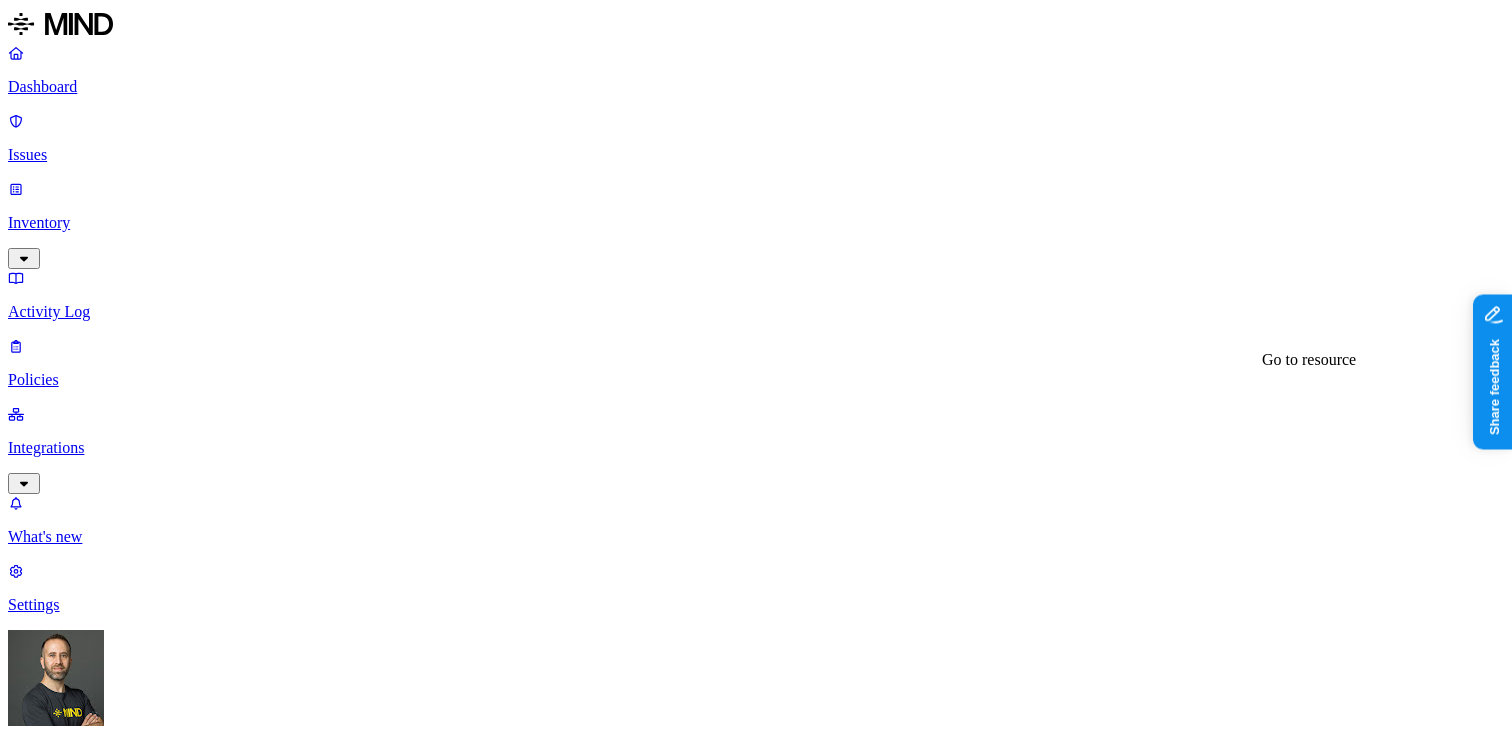 click on "important transaction.docx" at bounding box center [110, 2825] 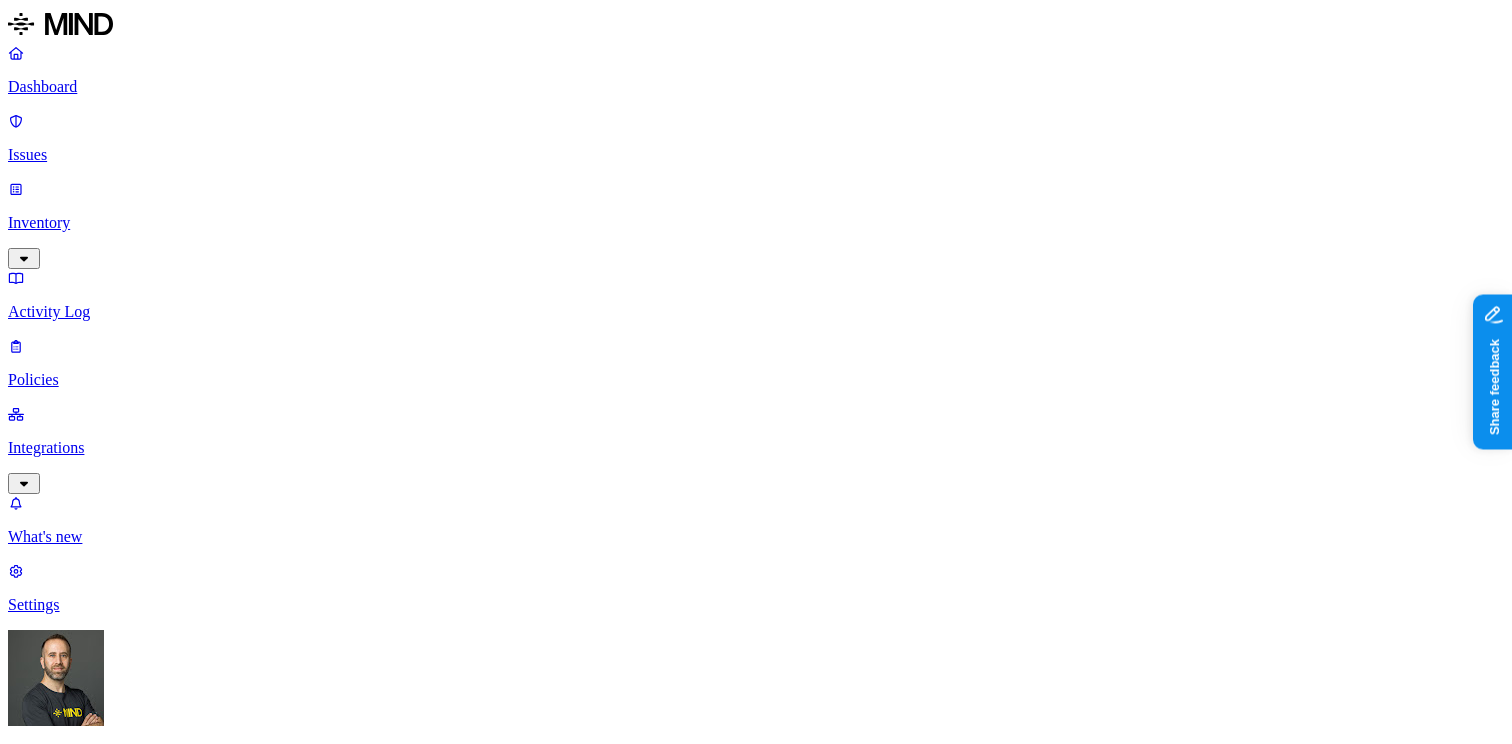 scroll, scrollTop: 0, scrollLeft: 0, axis: both 